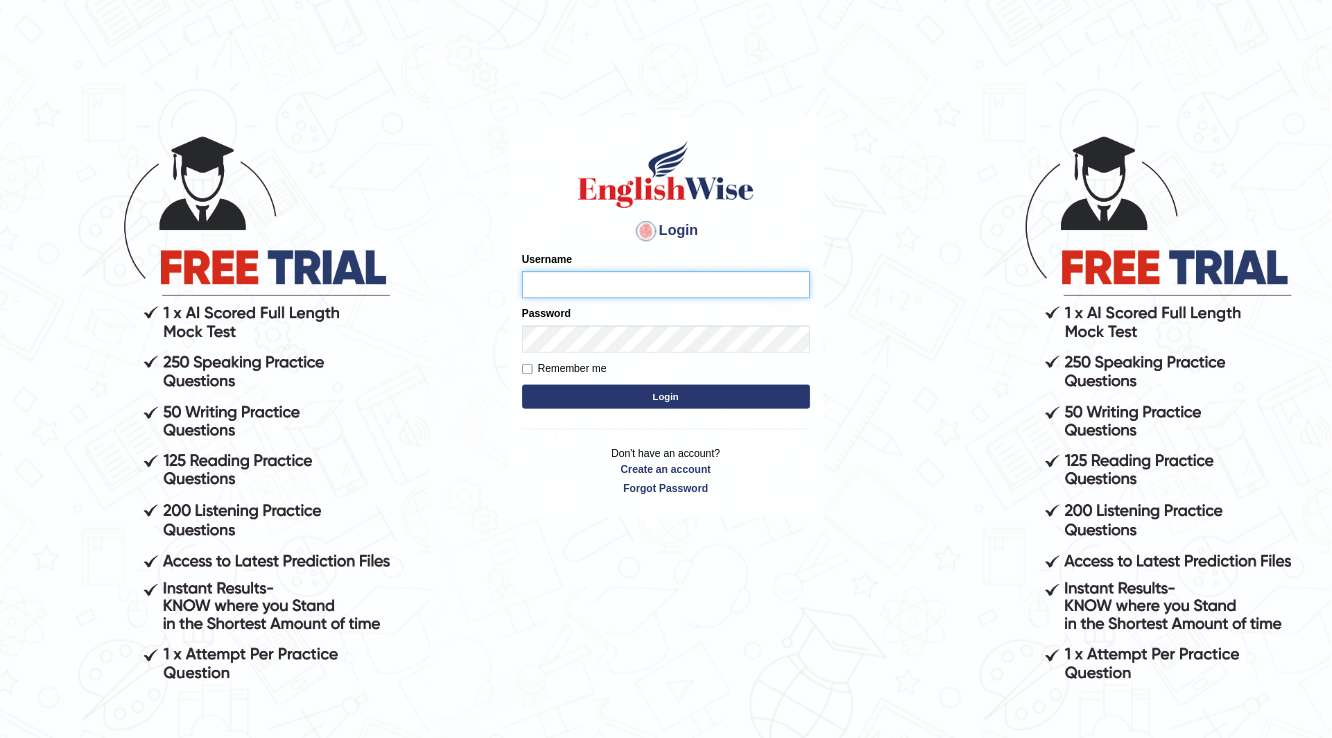 scroll, scrollTop: 0, scrollLeft: 0, axis: both 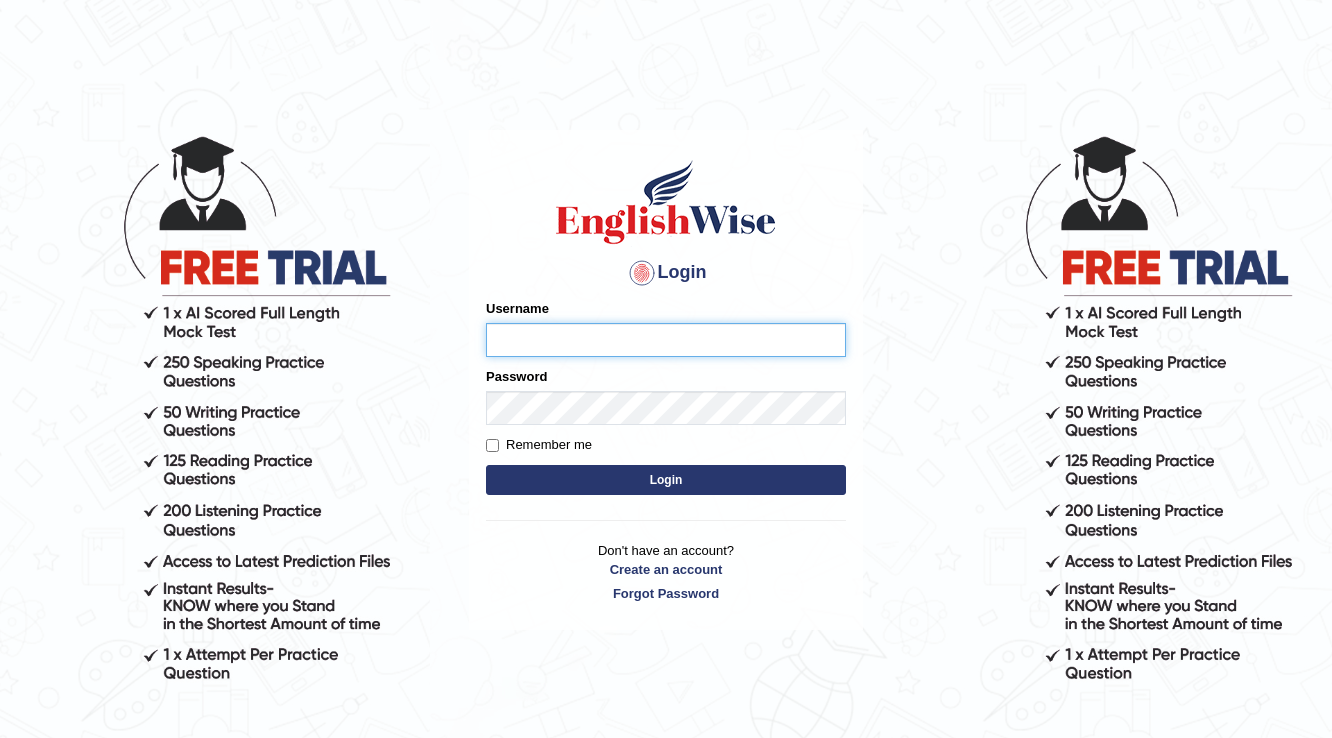 click on "Username" at bounding box center (666, 340) 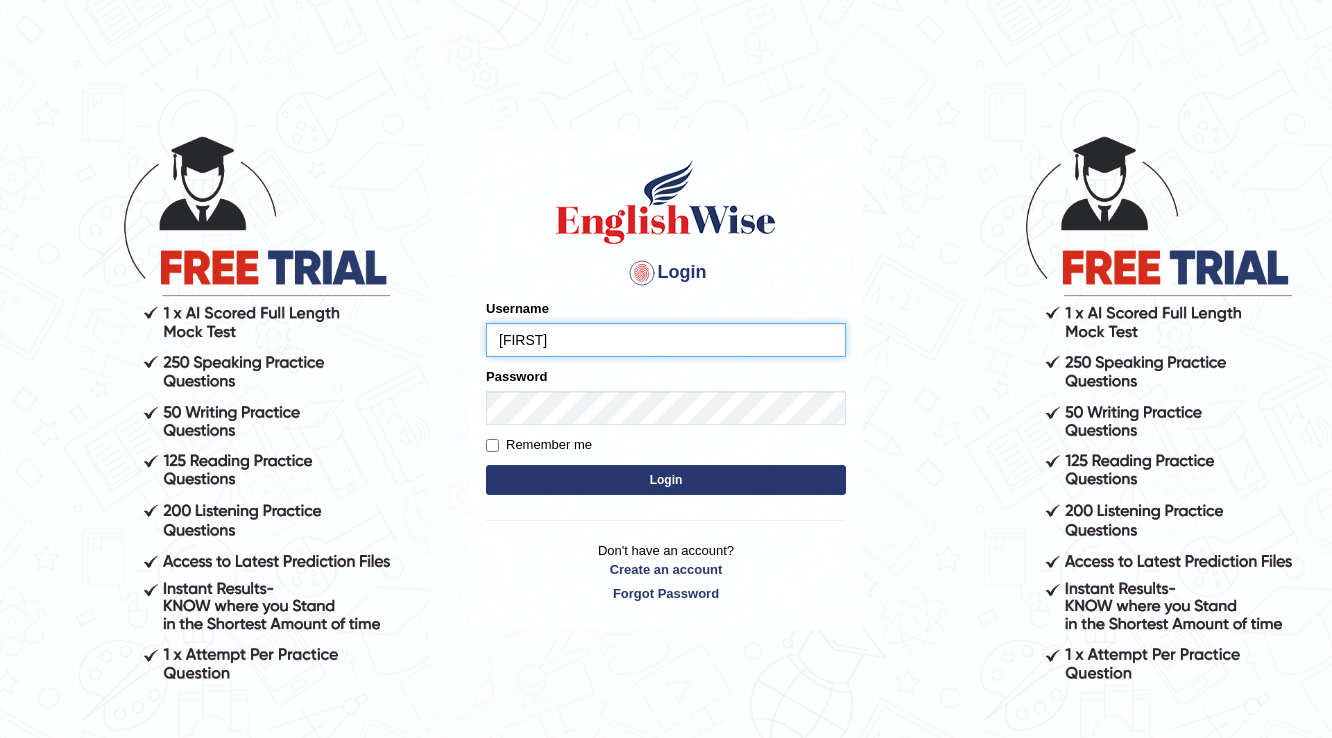 type on "[FIRST]" 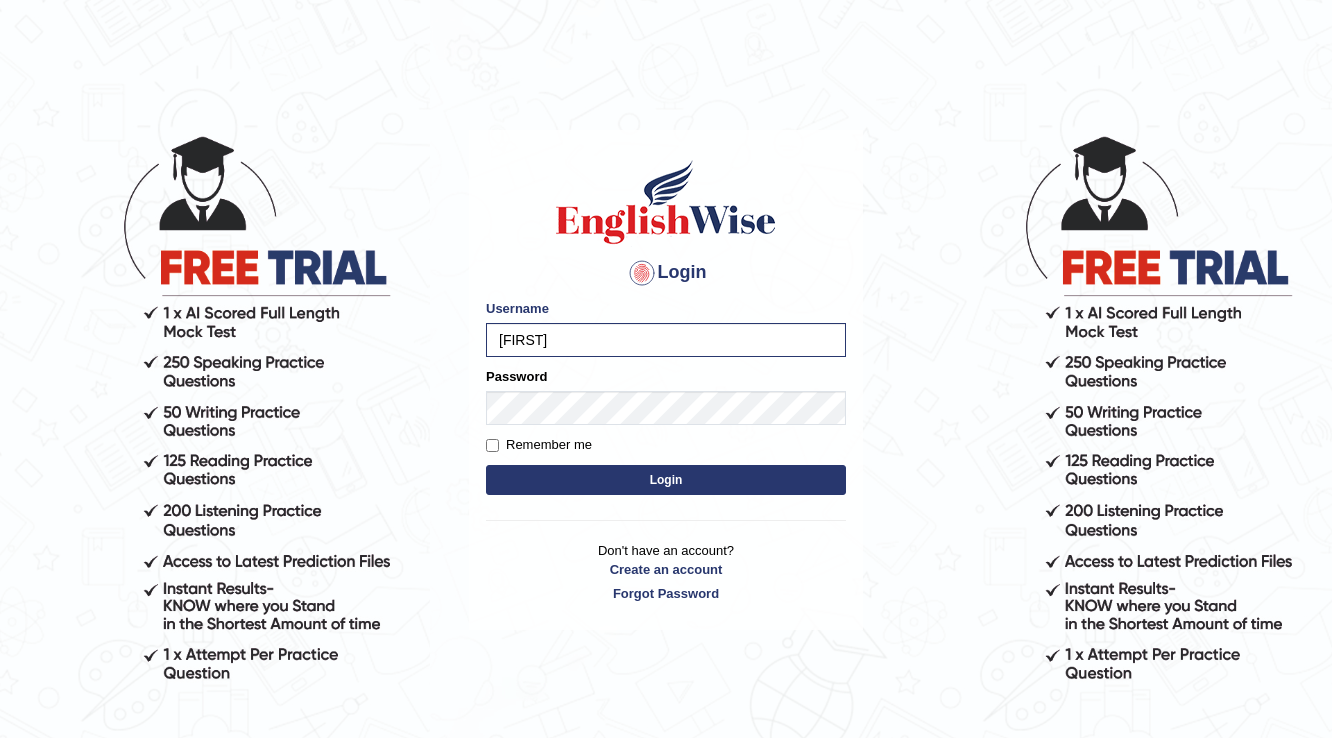click on "Login" at bounding box center (666, 480) 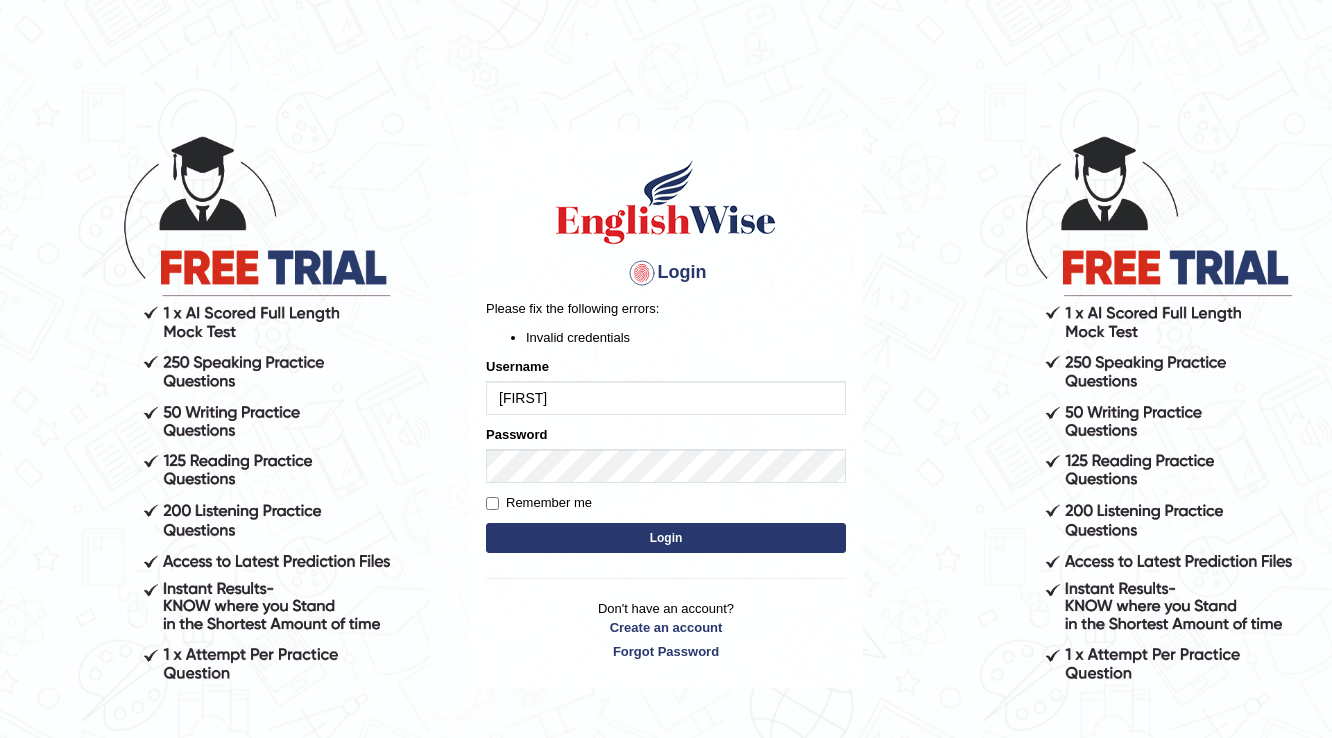 scroll, scrollTop: 0, scrollLeft: 0, axis: both 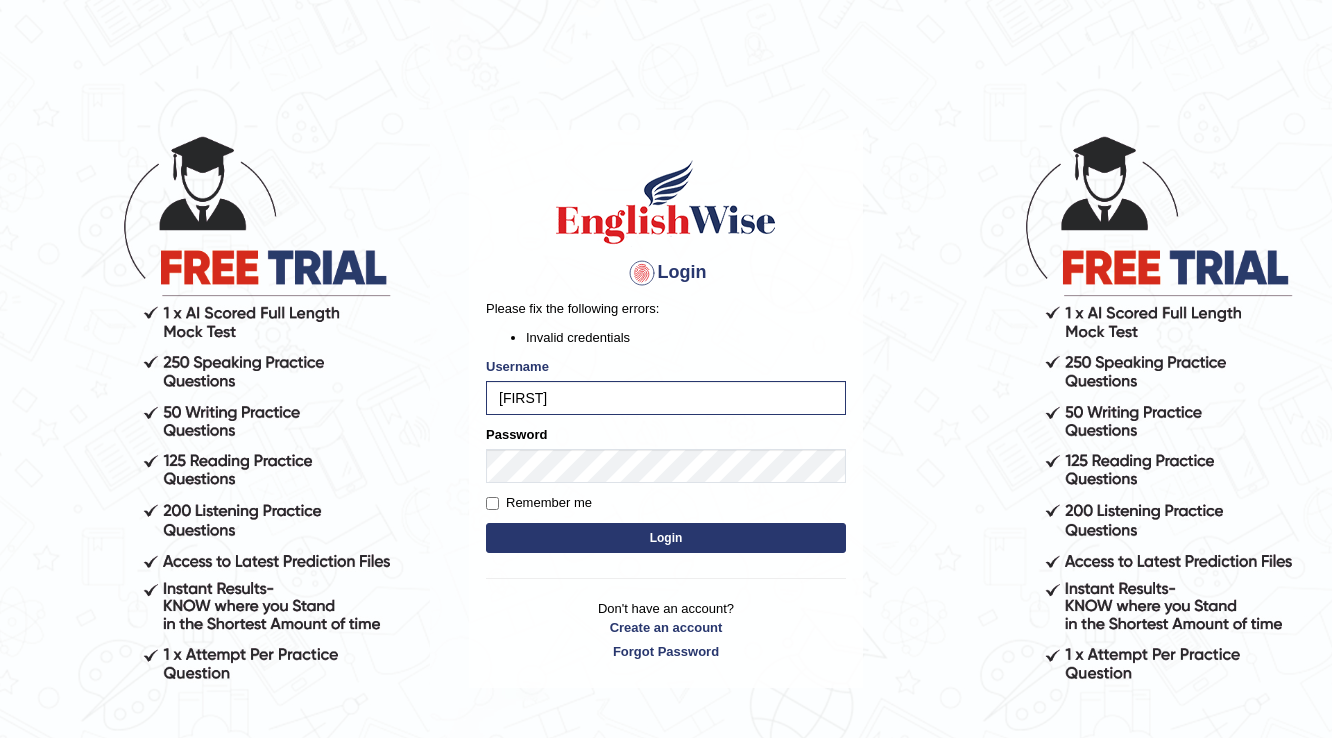 click on "Login" at bounding box center (666, 538) 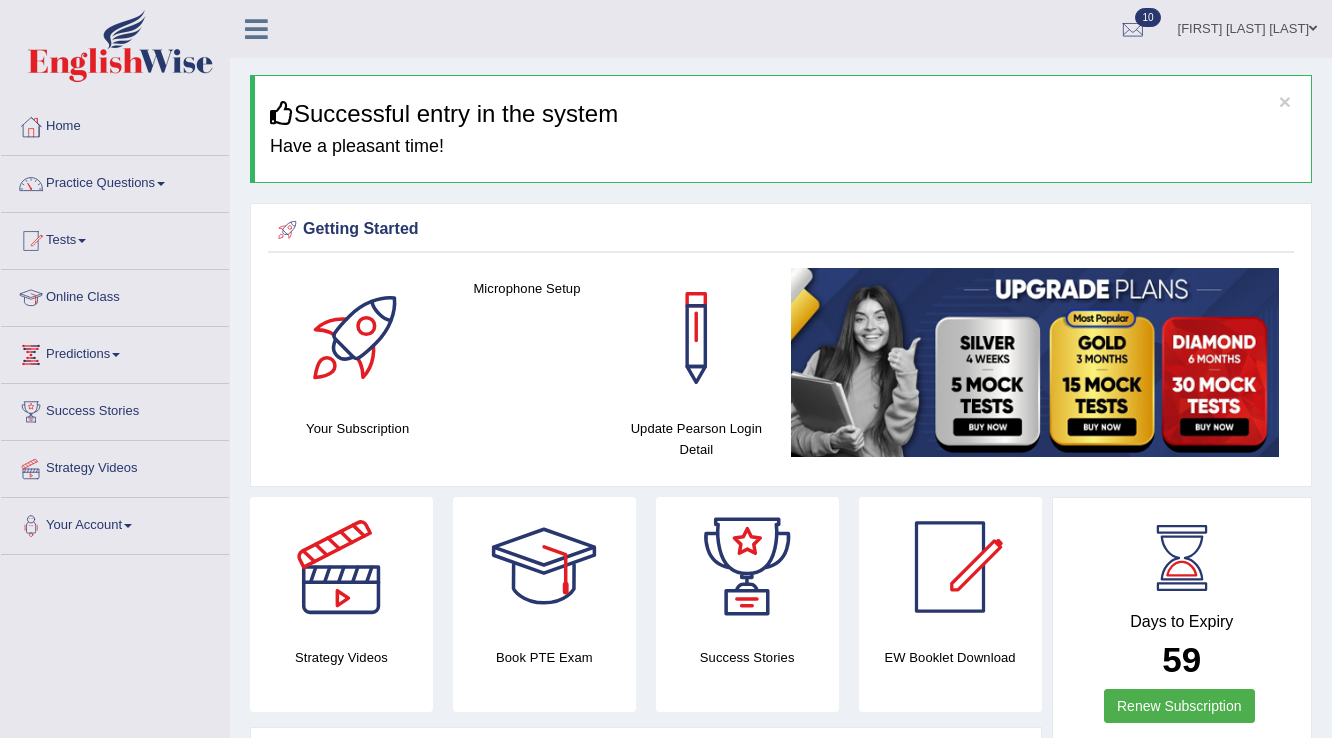 scroll, scrollTop: 0, scrollLeft: 0, axis: both 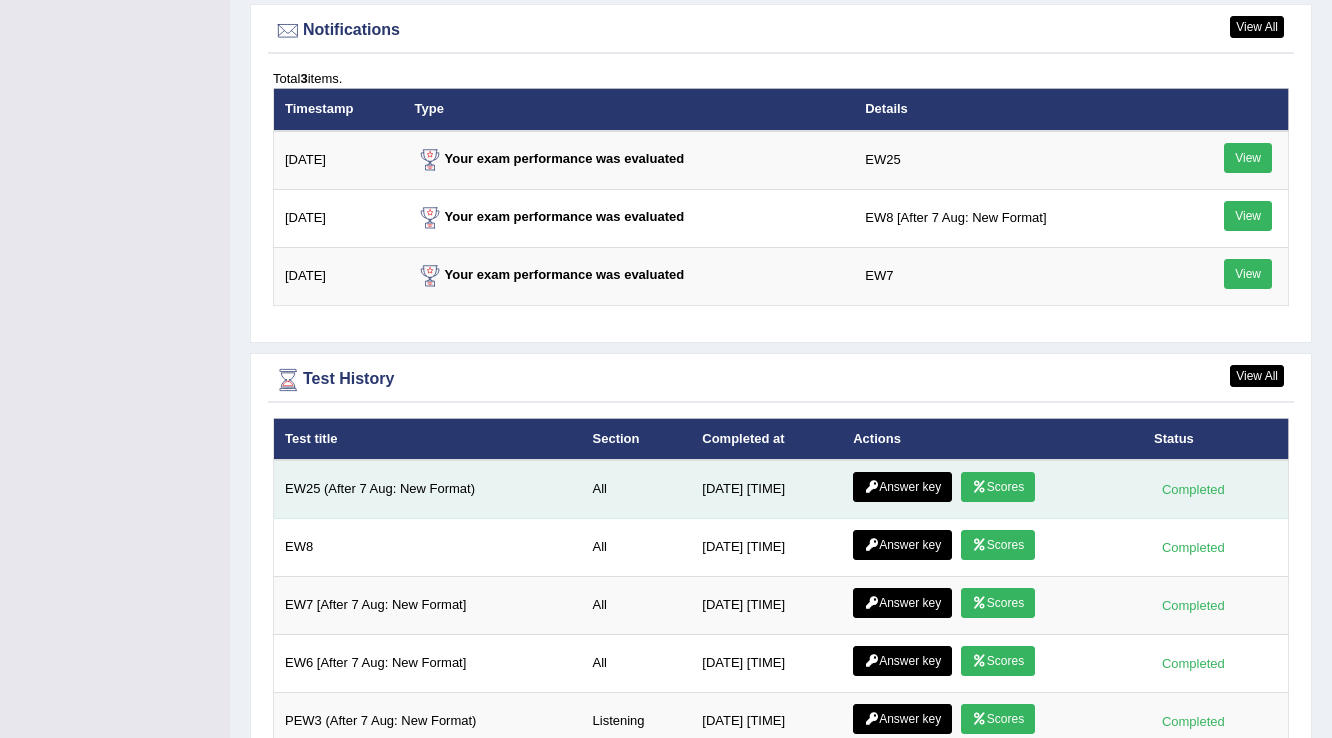 click on "Scores" at bounding box center (998, 487) 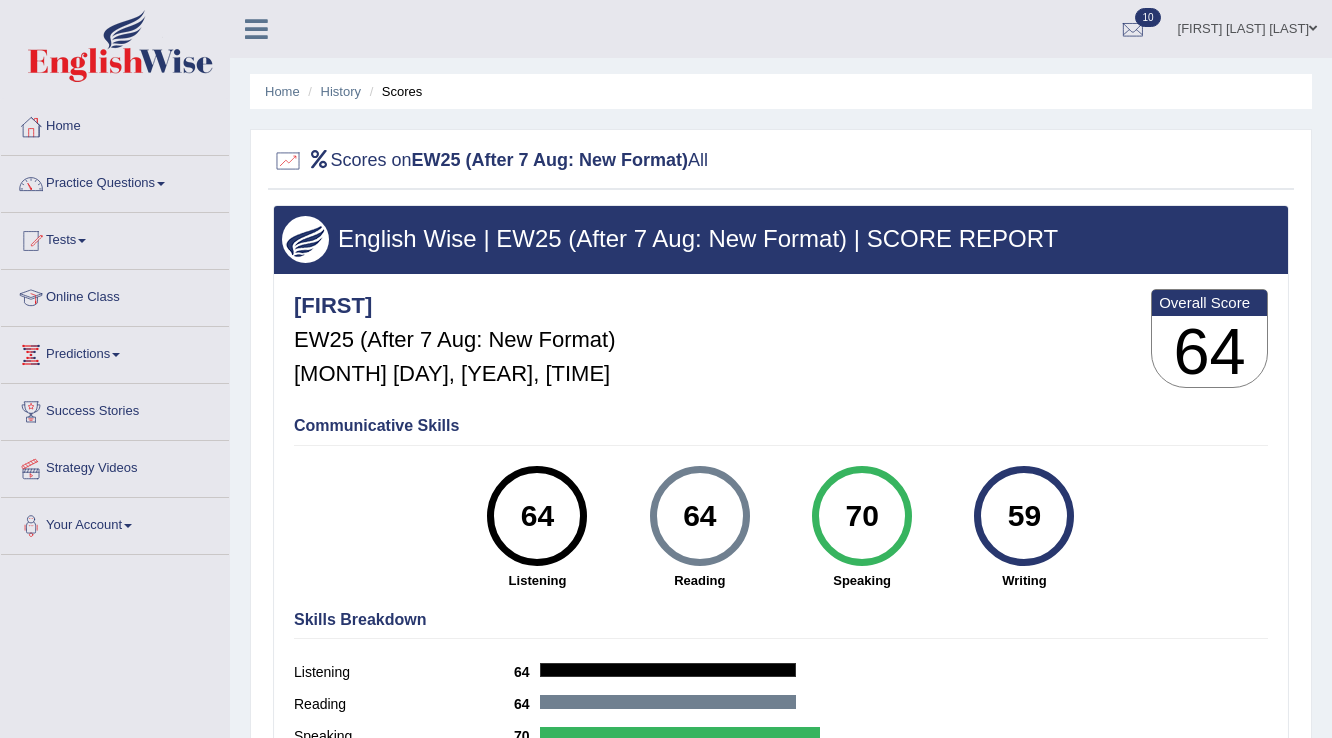 scroll, scrollTop: 0, scrollLeft: 0, axis: both 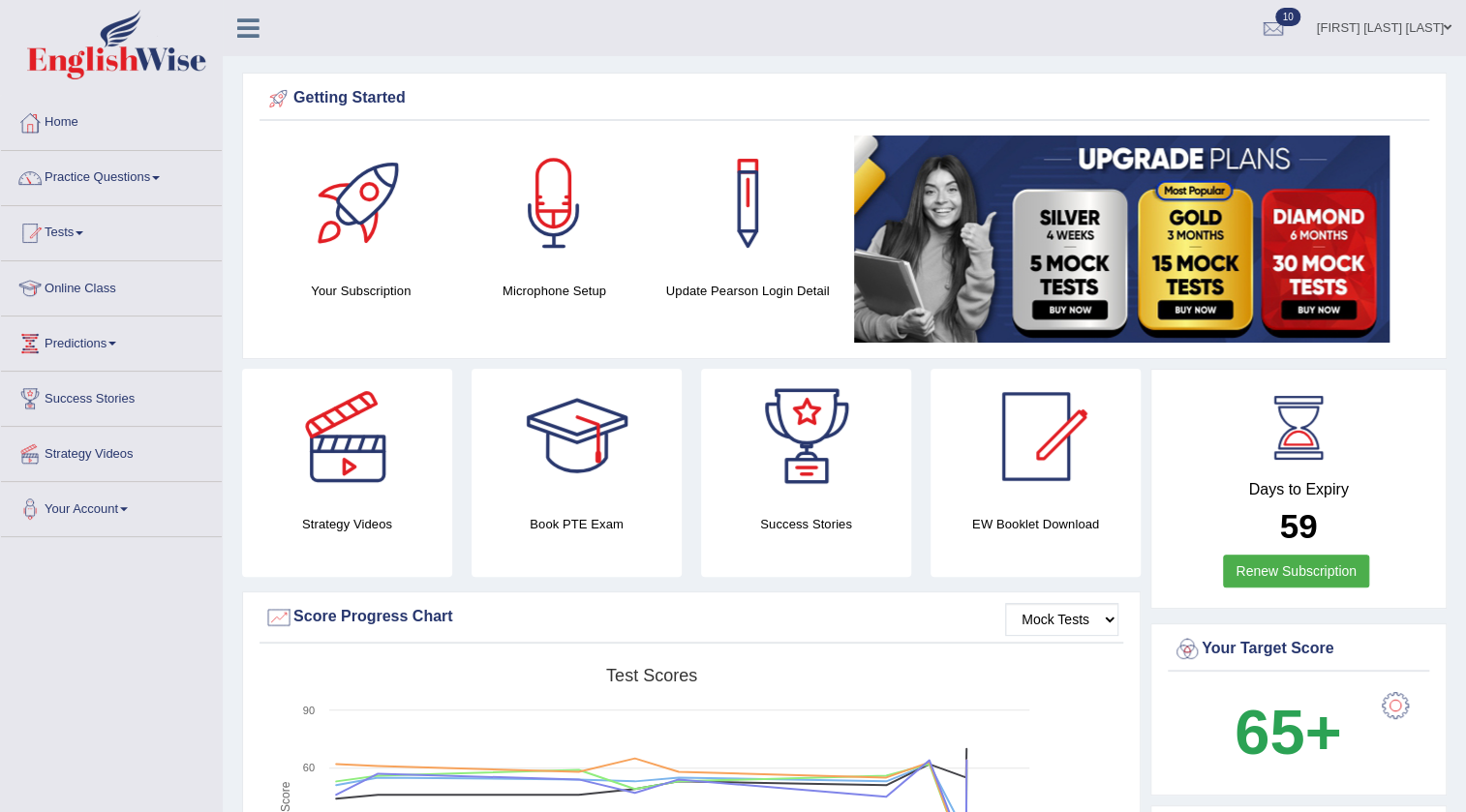click on "Created with Highcharts 7.1.2 Score Test scores Overall Speaking Writing Reading Listening 12. May 26. May 9. Jun 23. Jun 7. Jul 21. Jul 4. Aug 0 30 60 90 Test:  EW1 Friday, May  2, 11:07 ●  Speaking:  44" at bounding box center (691, 811) 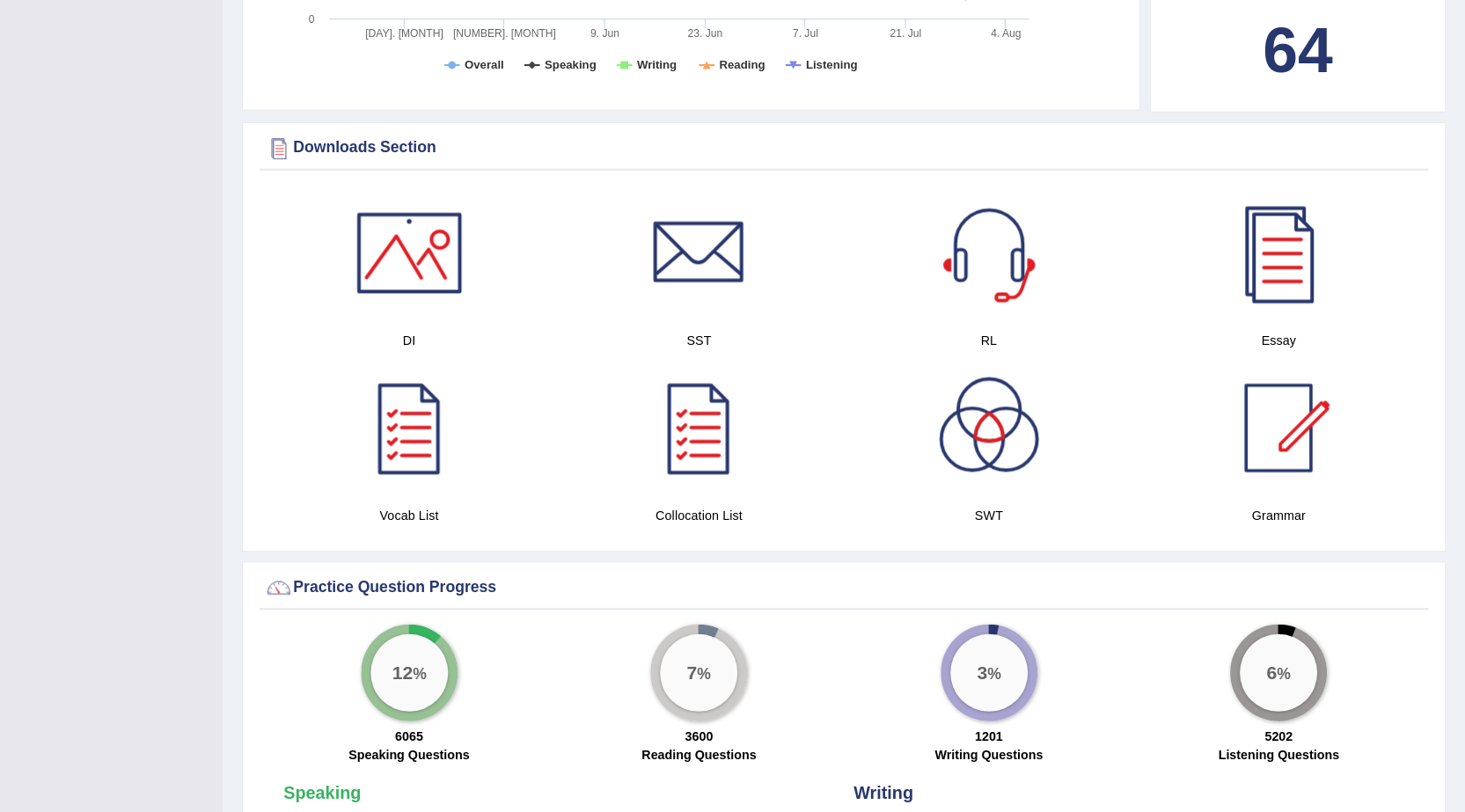 scroll, scrollTop: 786, scrollLeft: 0, axis: vertical 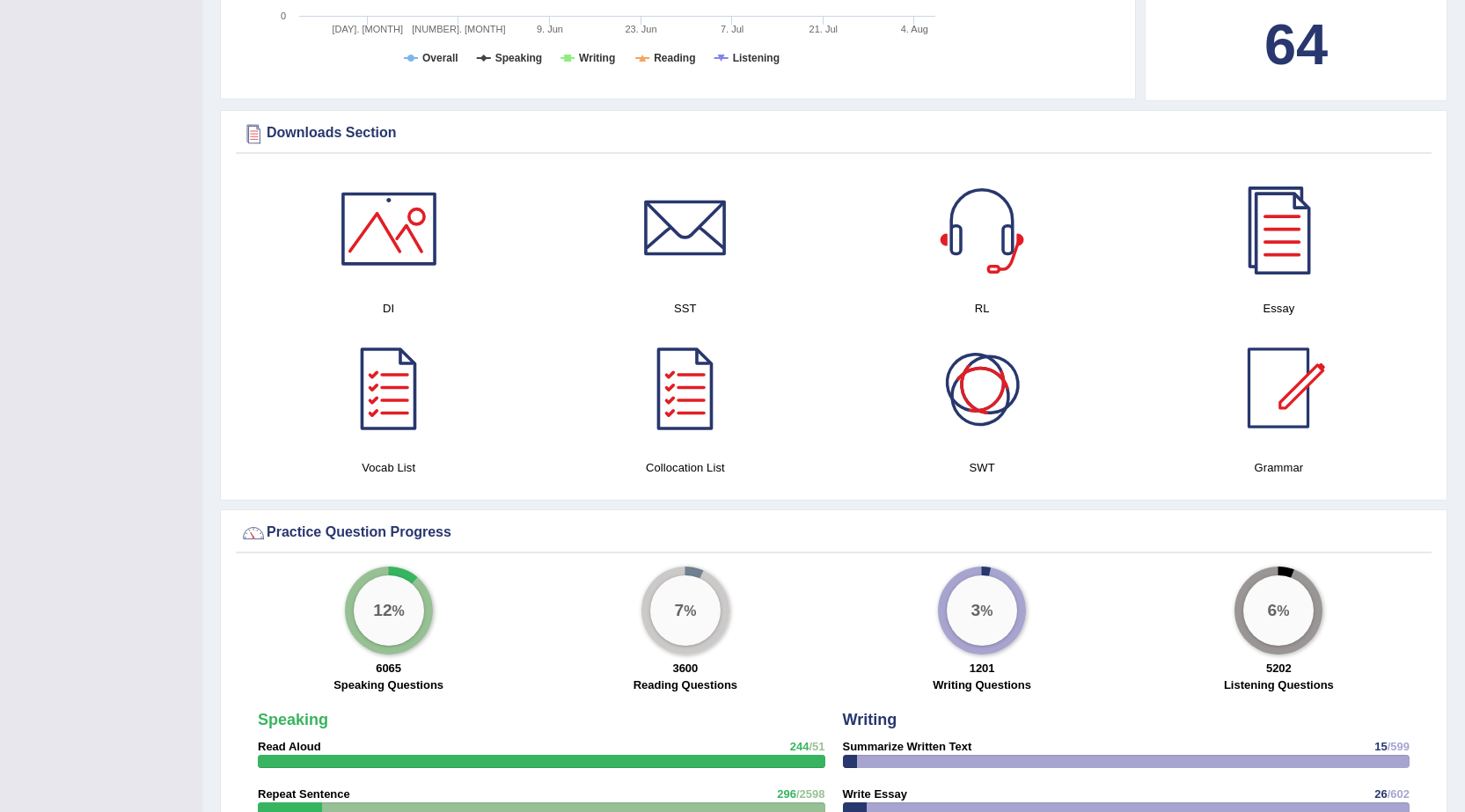 click at bounding box center [982, 388] 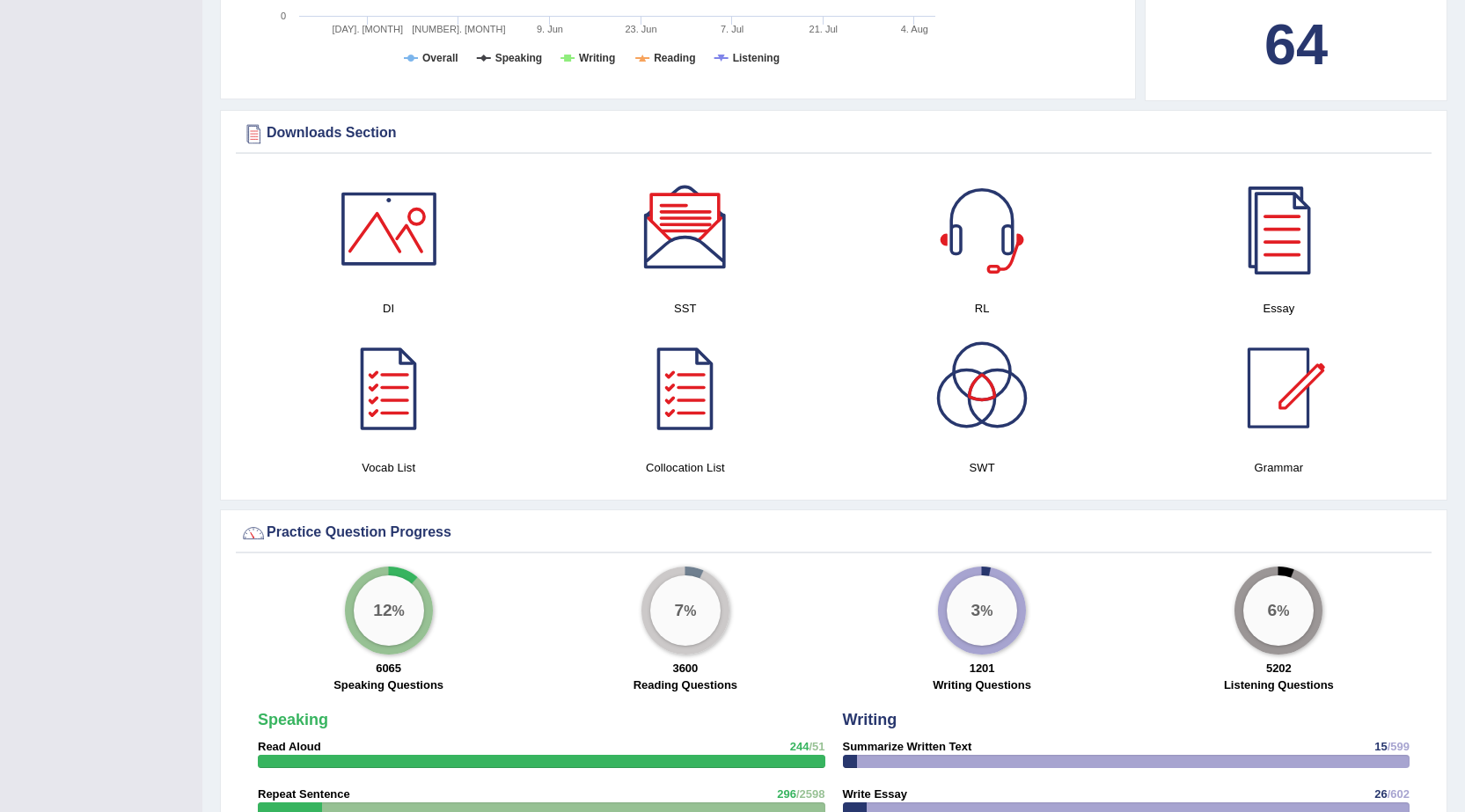 click at bounding box center (685, 229) 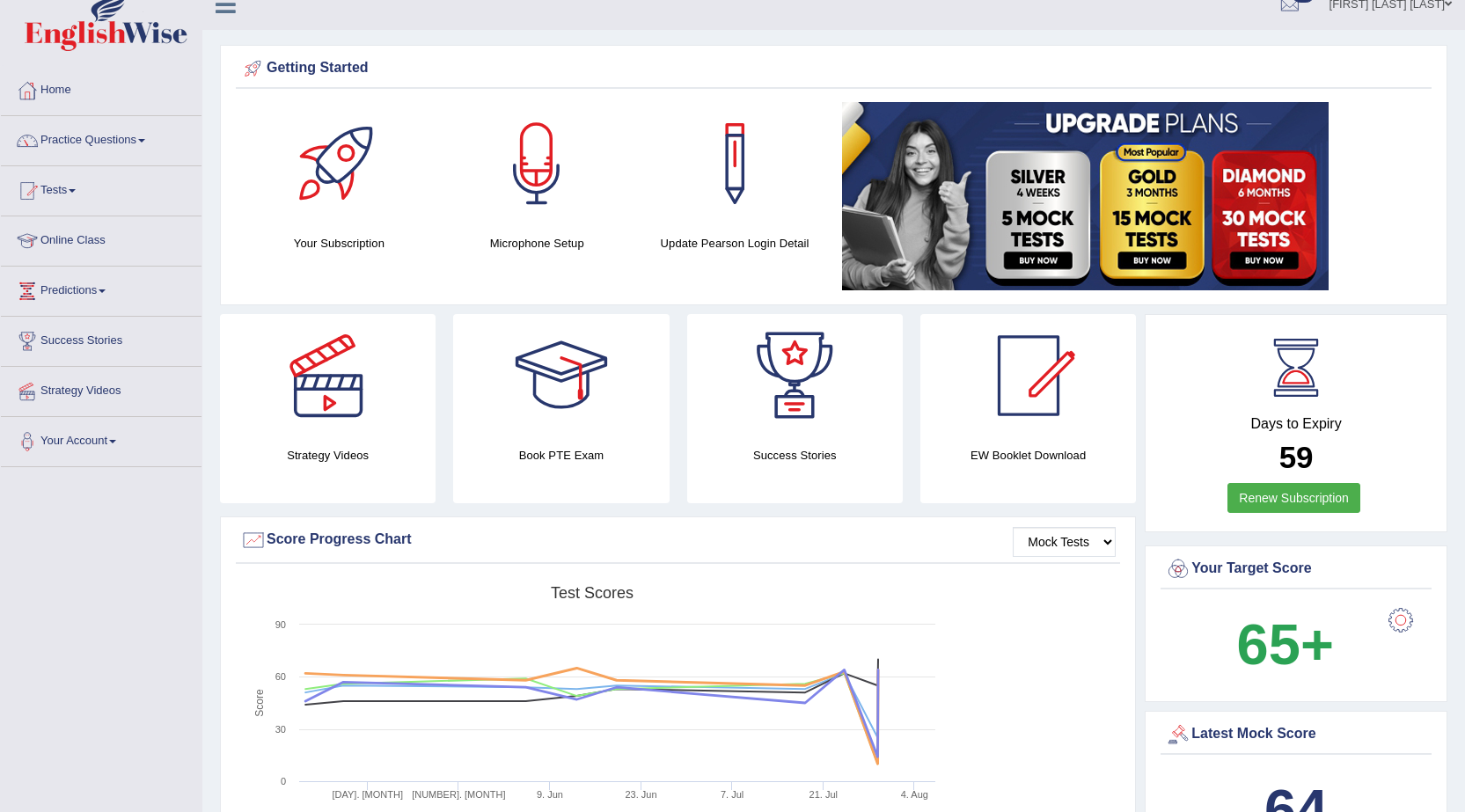 scroll, scrollTop: 0, scrollLeft: 0, axis: both 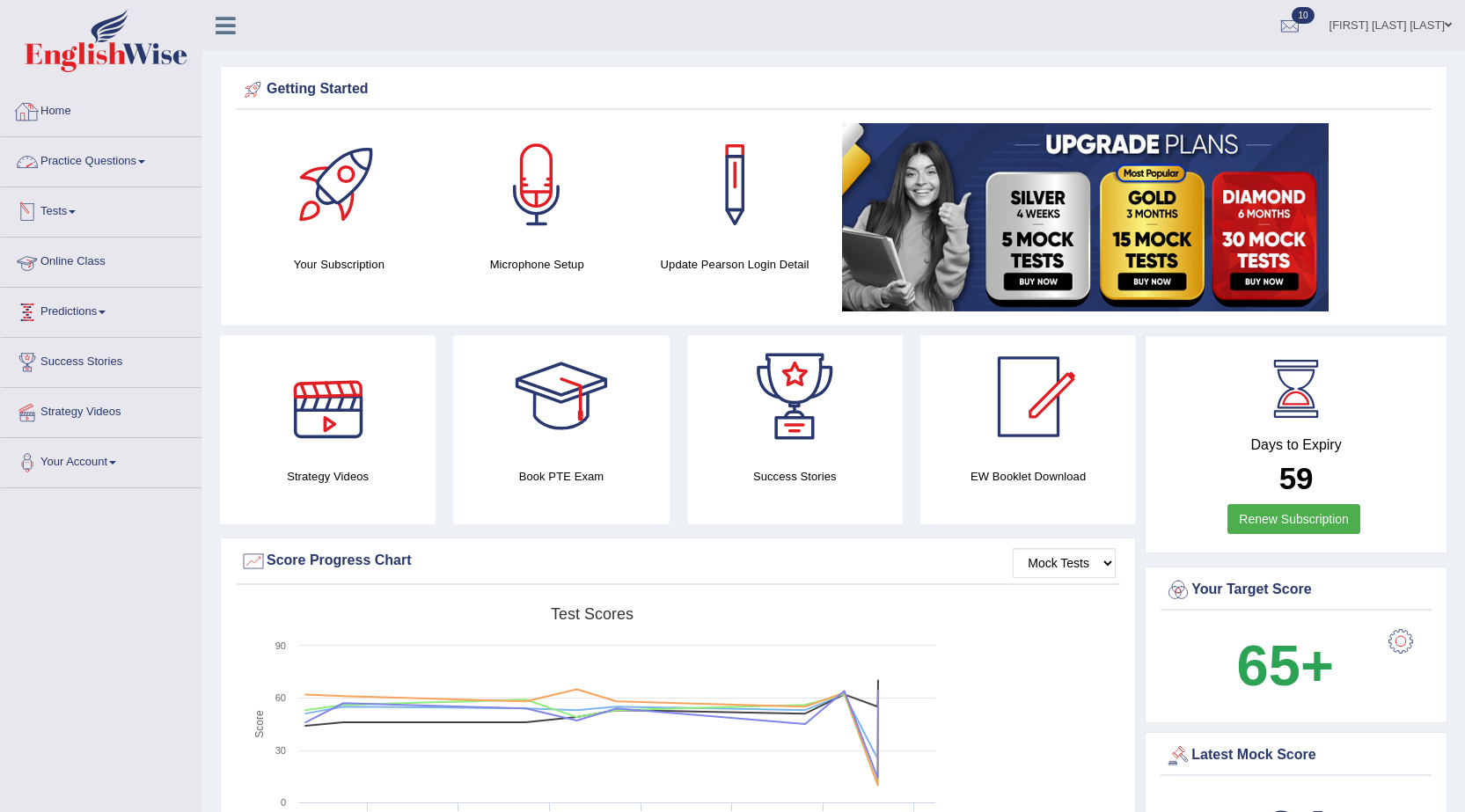 click on "Practice Questions" at bounding box center (101, 159) 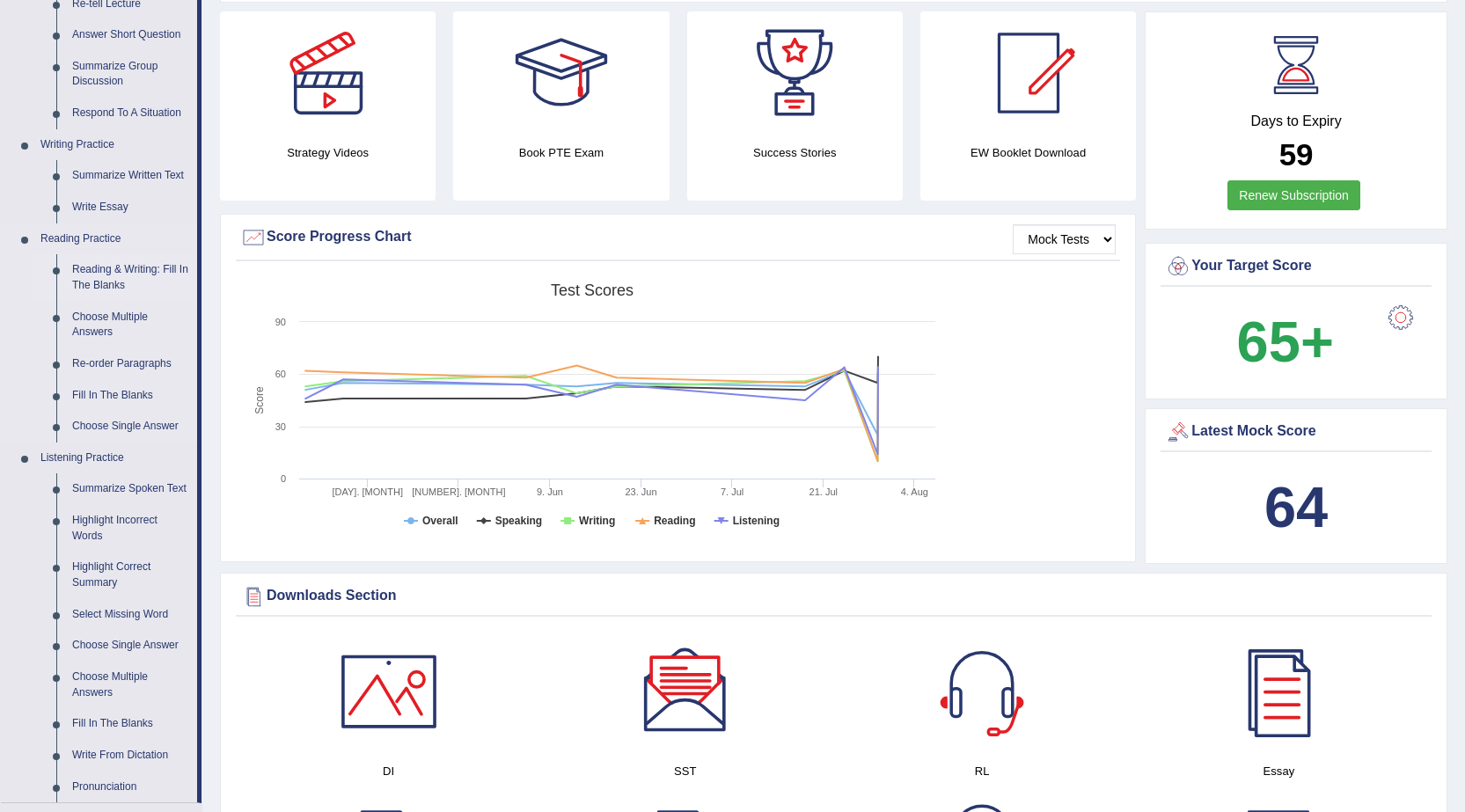 scroll, scrollTop: 352, scrollLeft: 0, axis: vertical 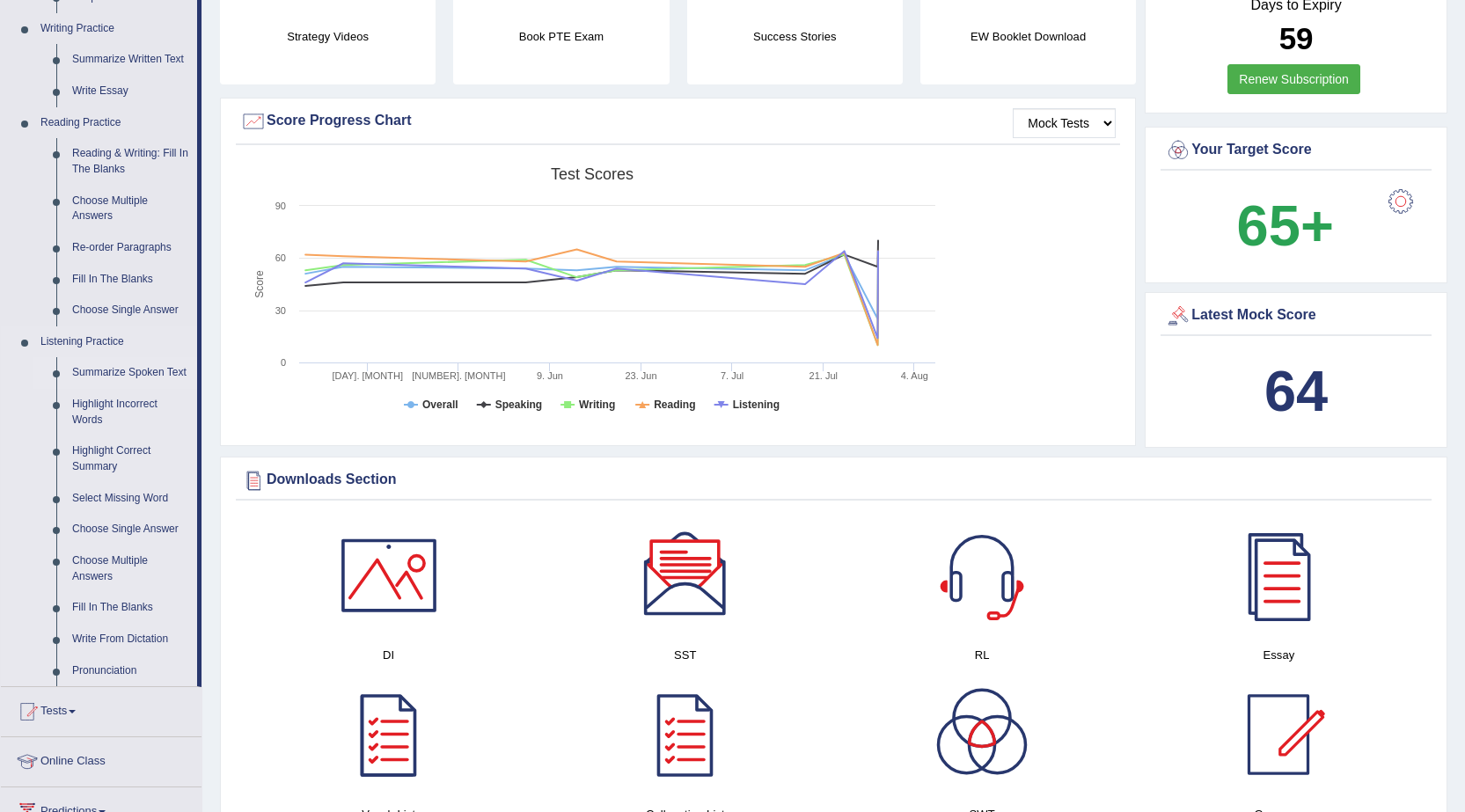 click on "Summarize Spoken Text" at bounding box center (130, 373) 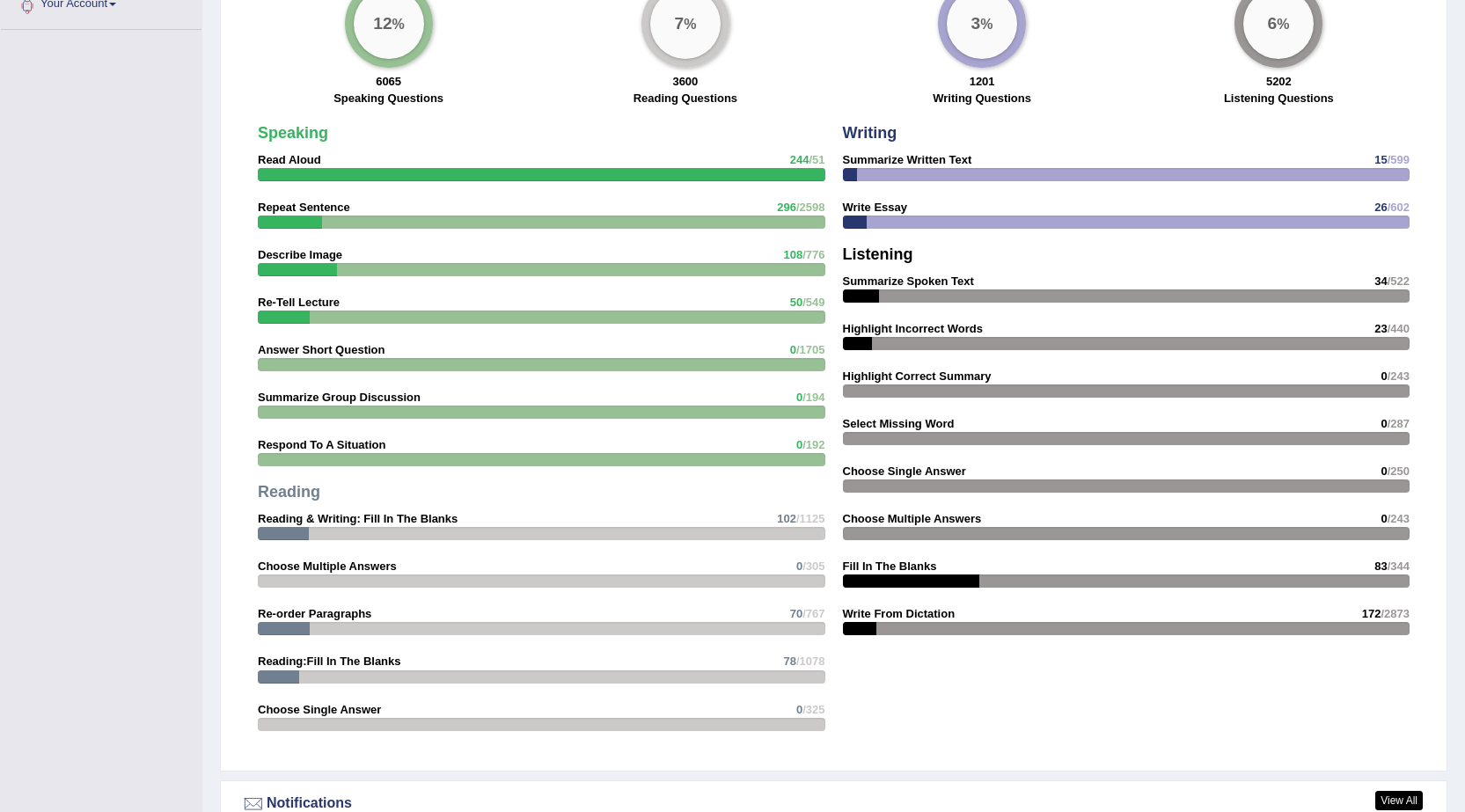 scroll, scrollTop: 1094, scrollLeft: 0, axis: vertical 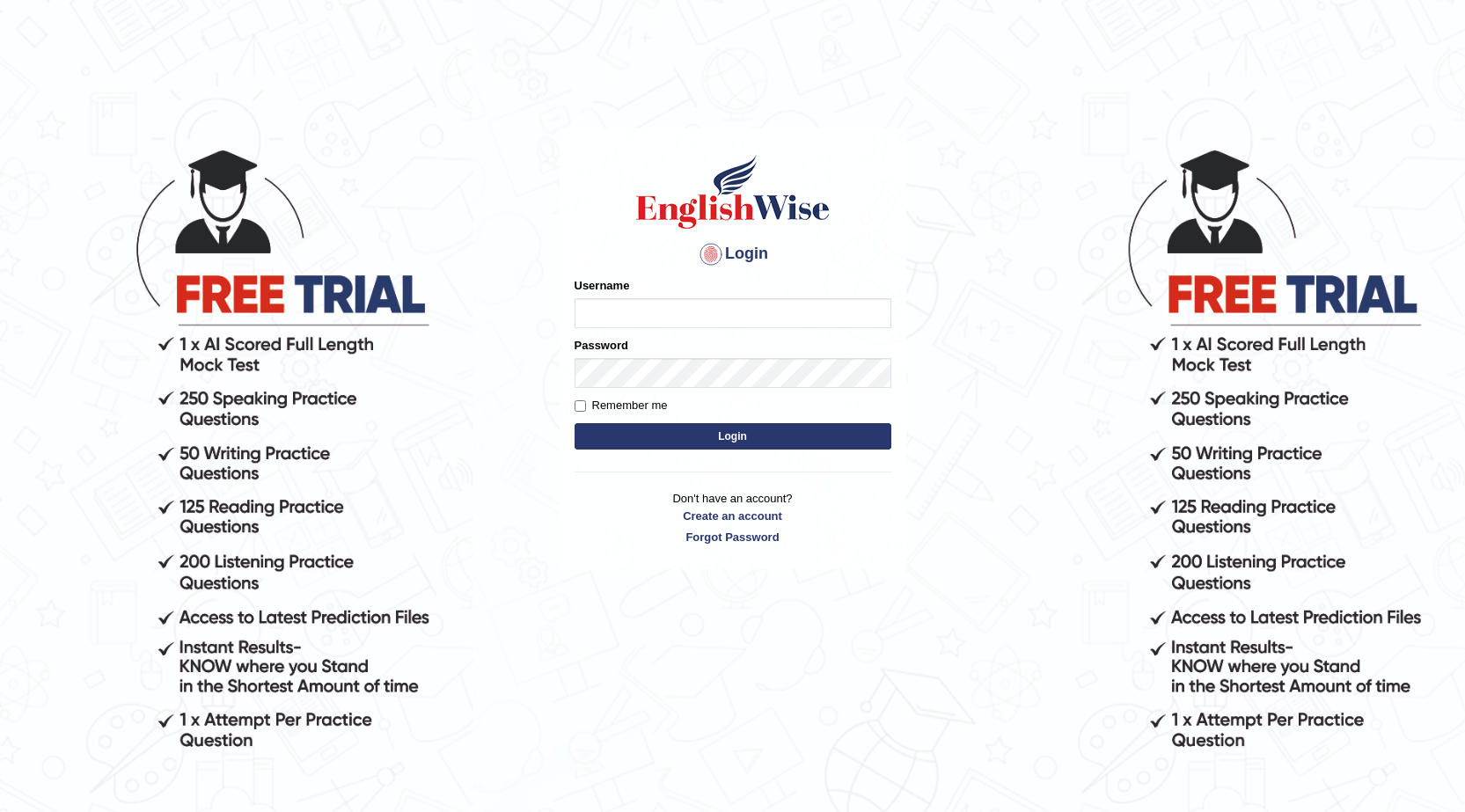 click on "Username" at bounding box center (733, 313) 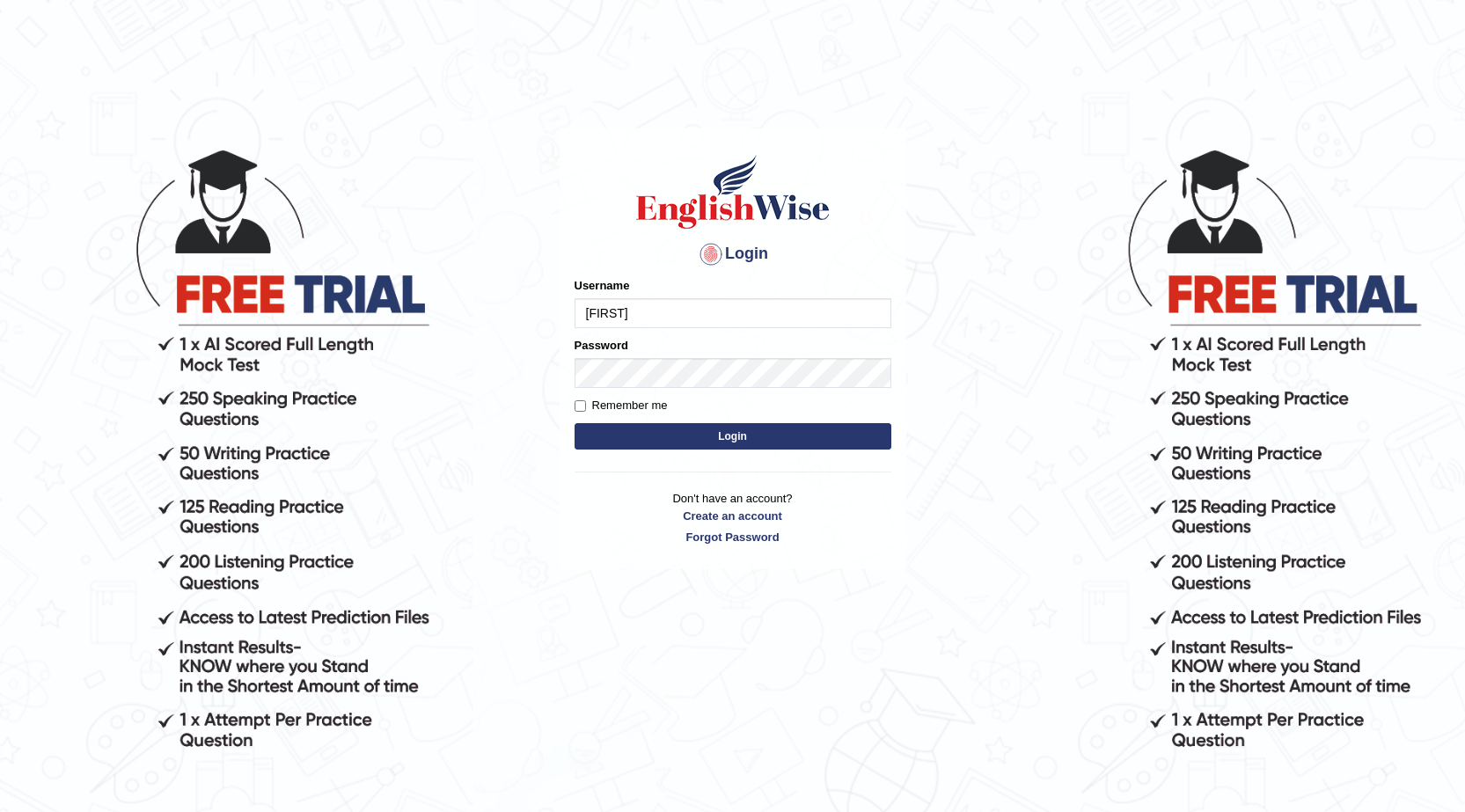 type on "[FIRST]" 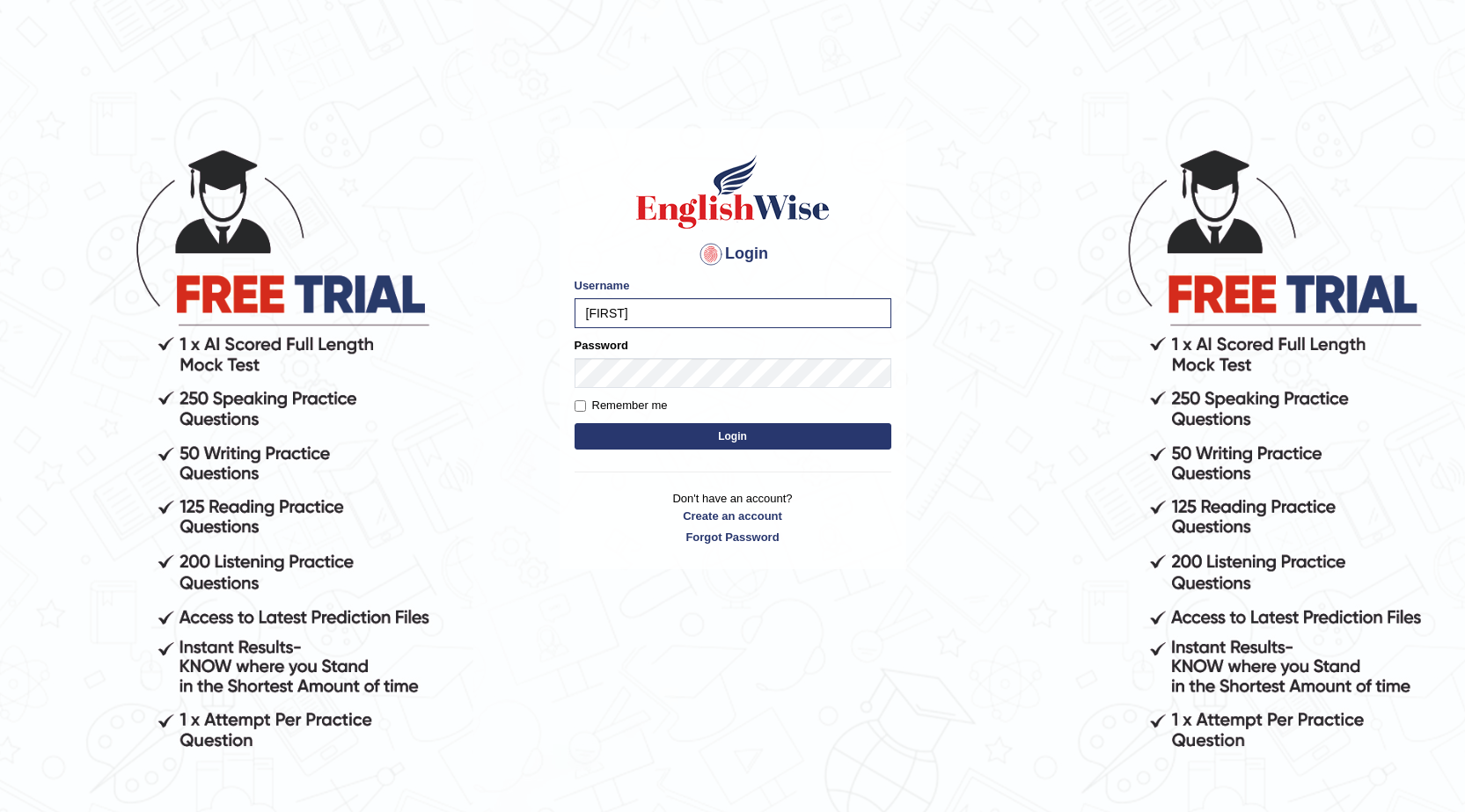 click on "Login" at bounding box center (733, 436) 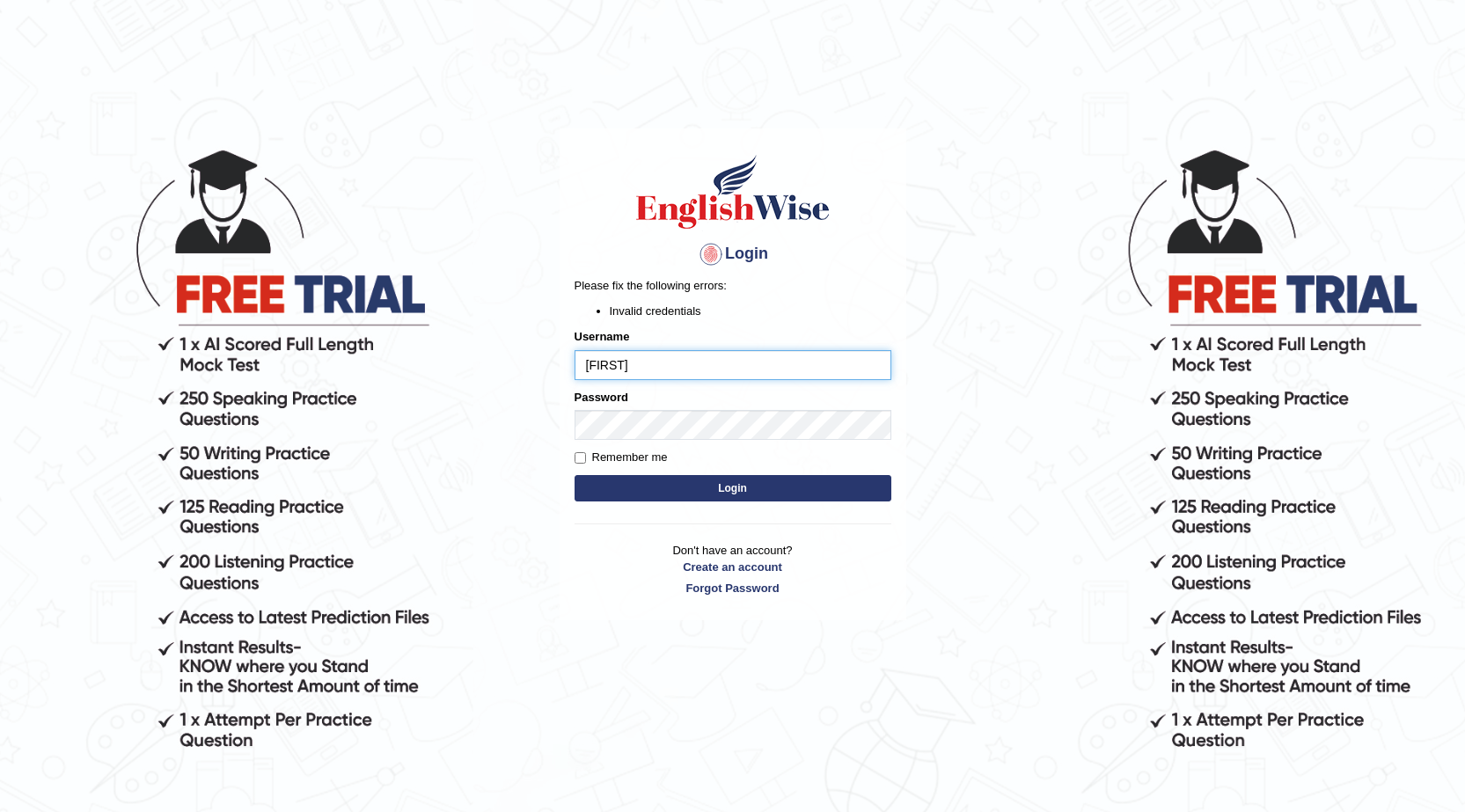 scroll, scrollTop: 0, scrollLeft: 0, axis: both 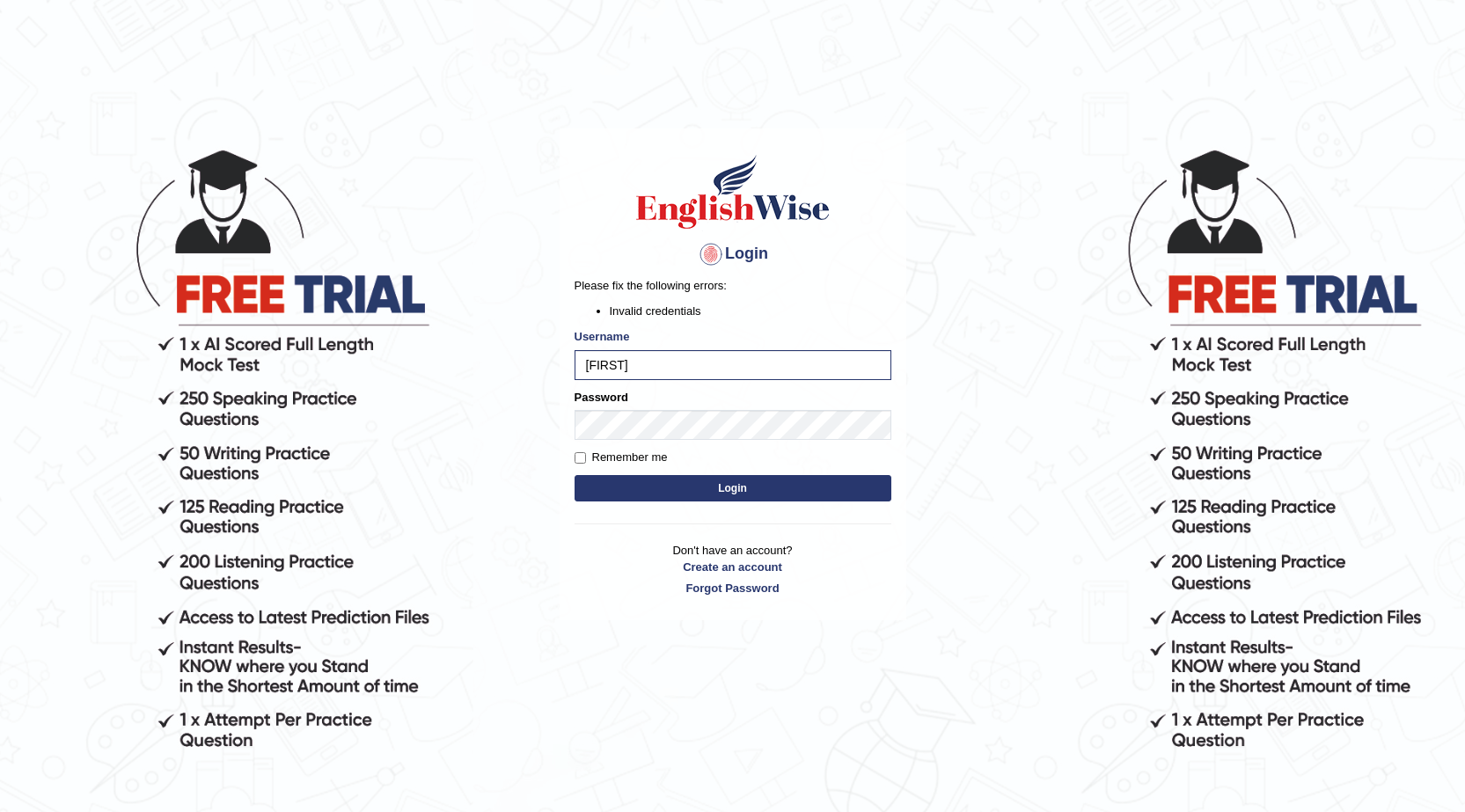 click on "Login" at bounding box center [733, 488] 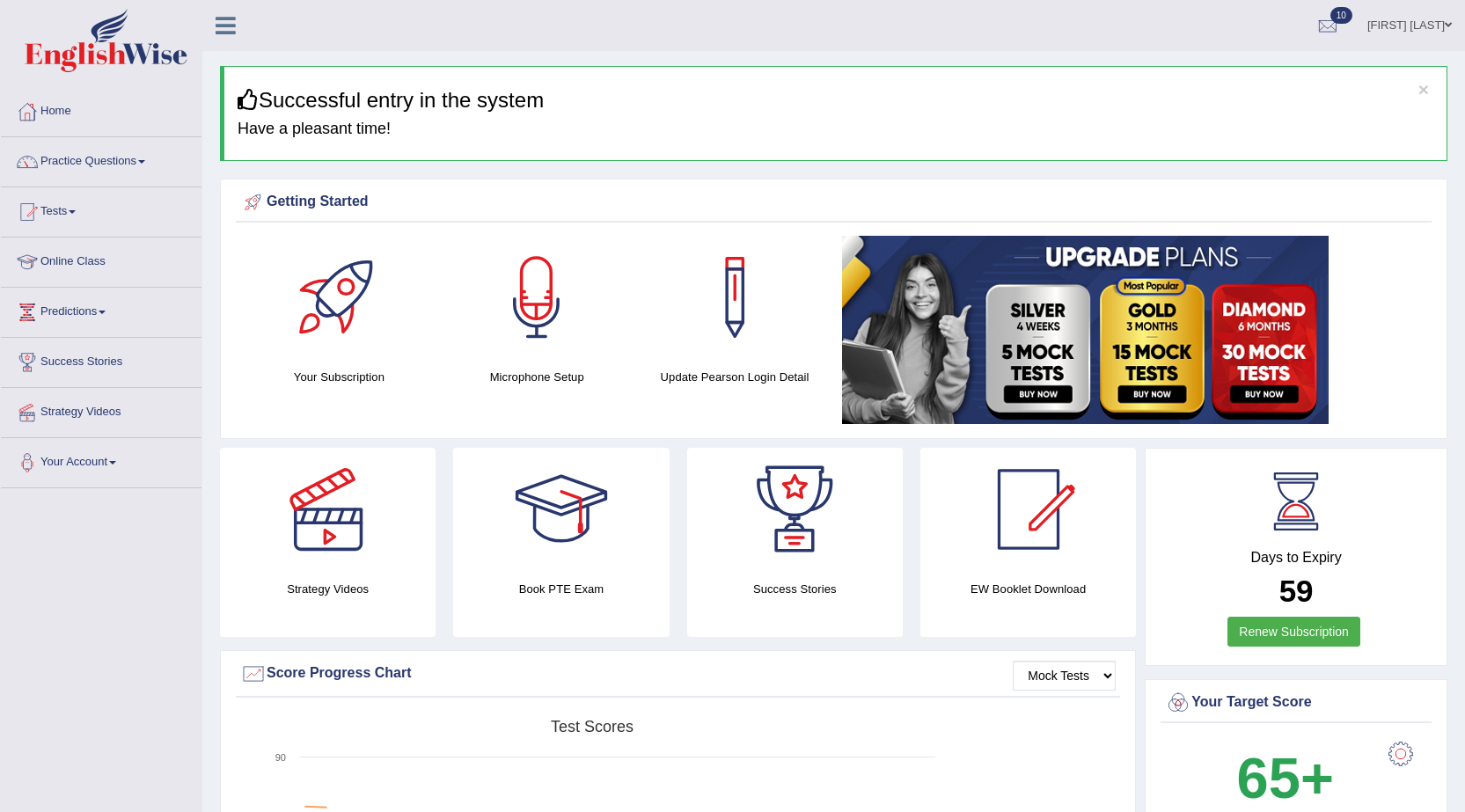 scroll, scrollTop: 0, scrollLeft: 0, axis: both 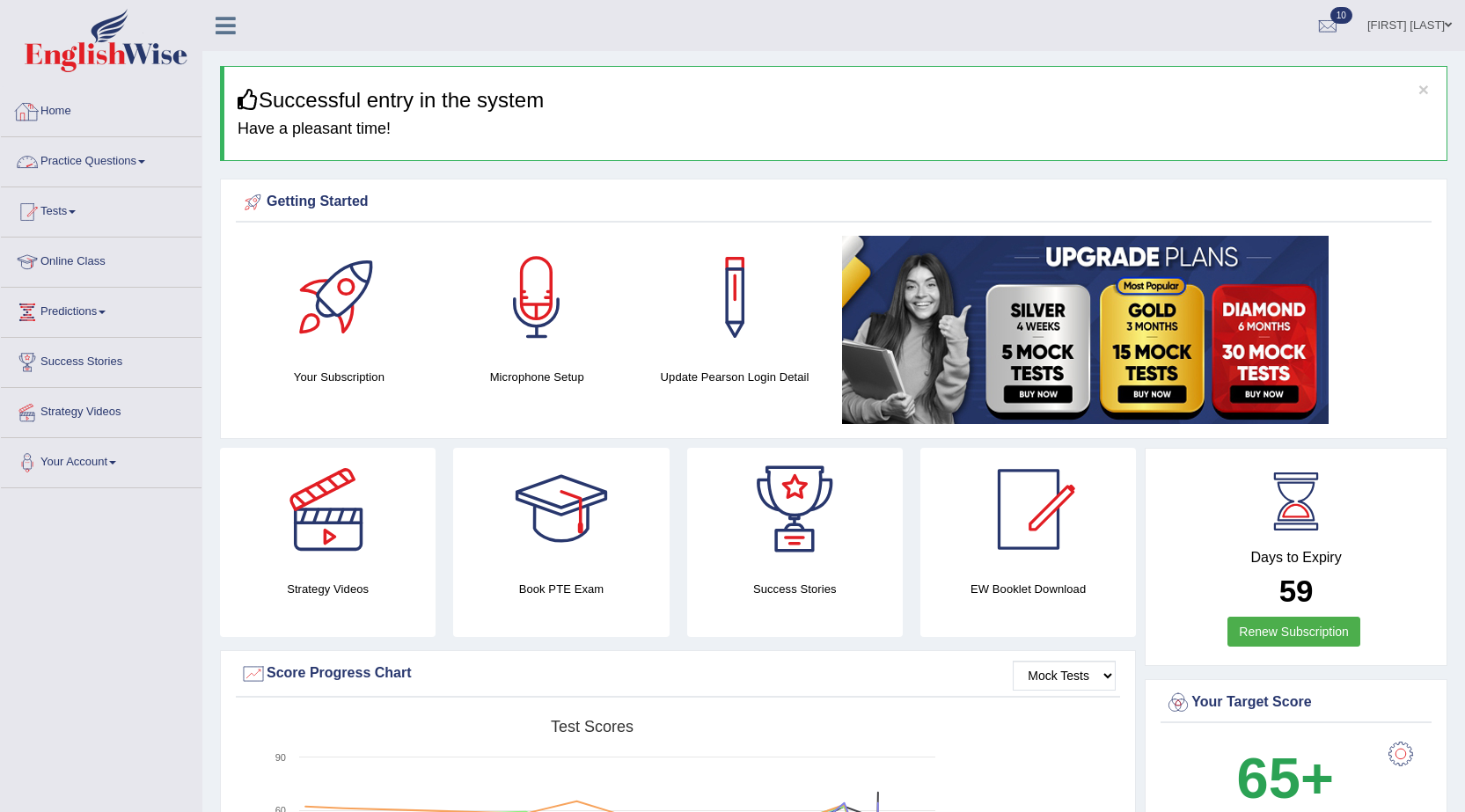 click on "Practice Questions" at bounding box center (101, 159) 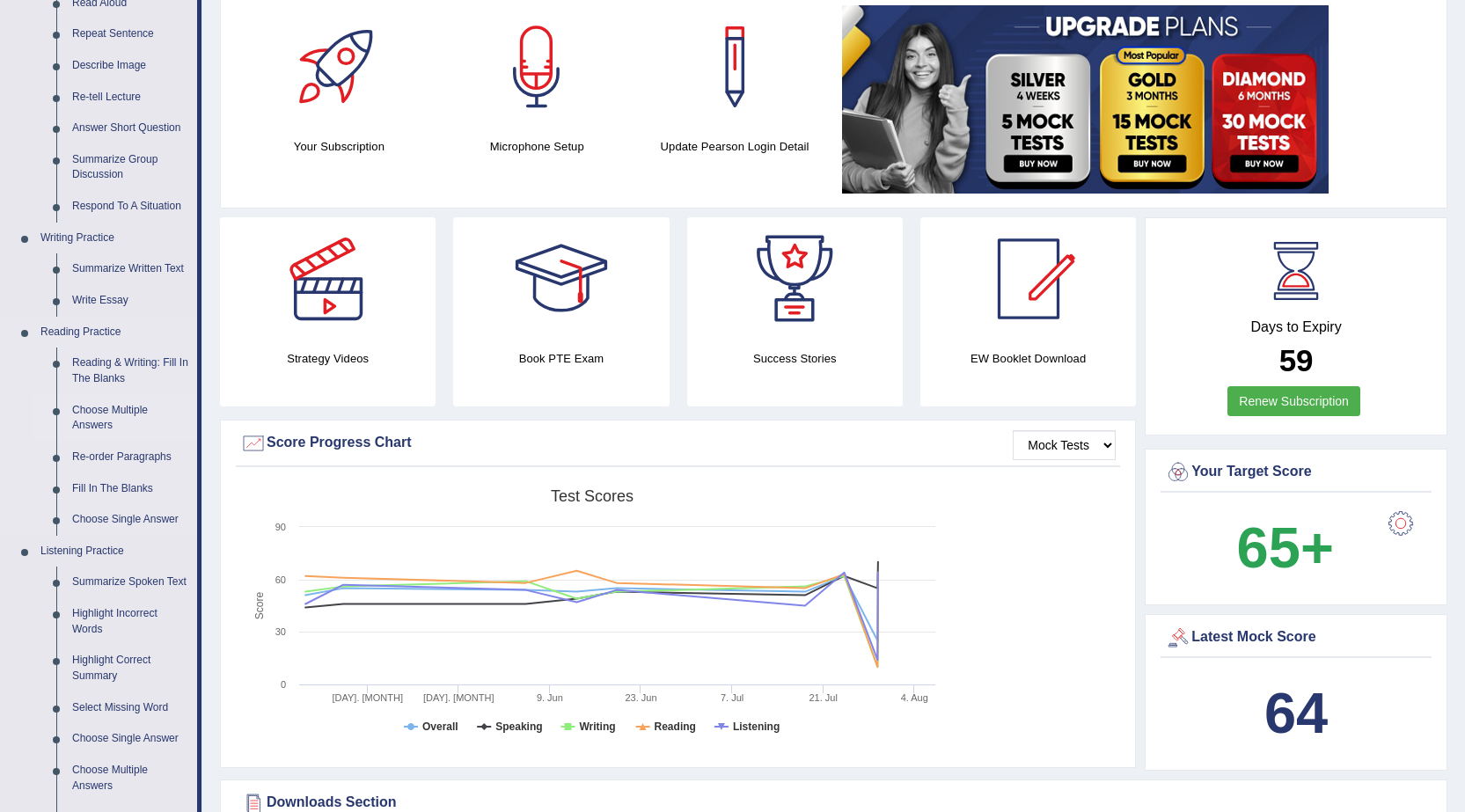 scroll, scrollTop: 264, scrollLeft: 0, axis: vertical 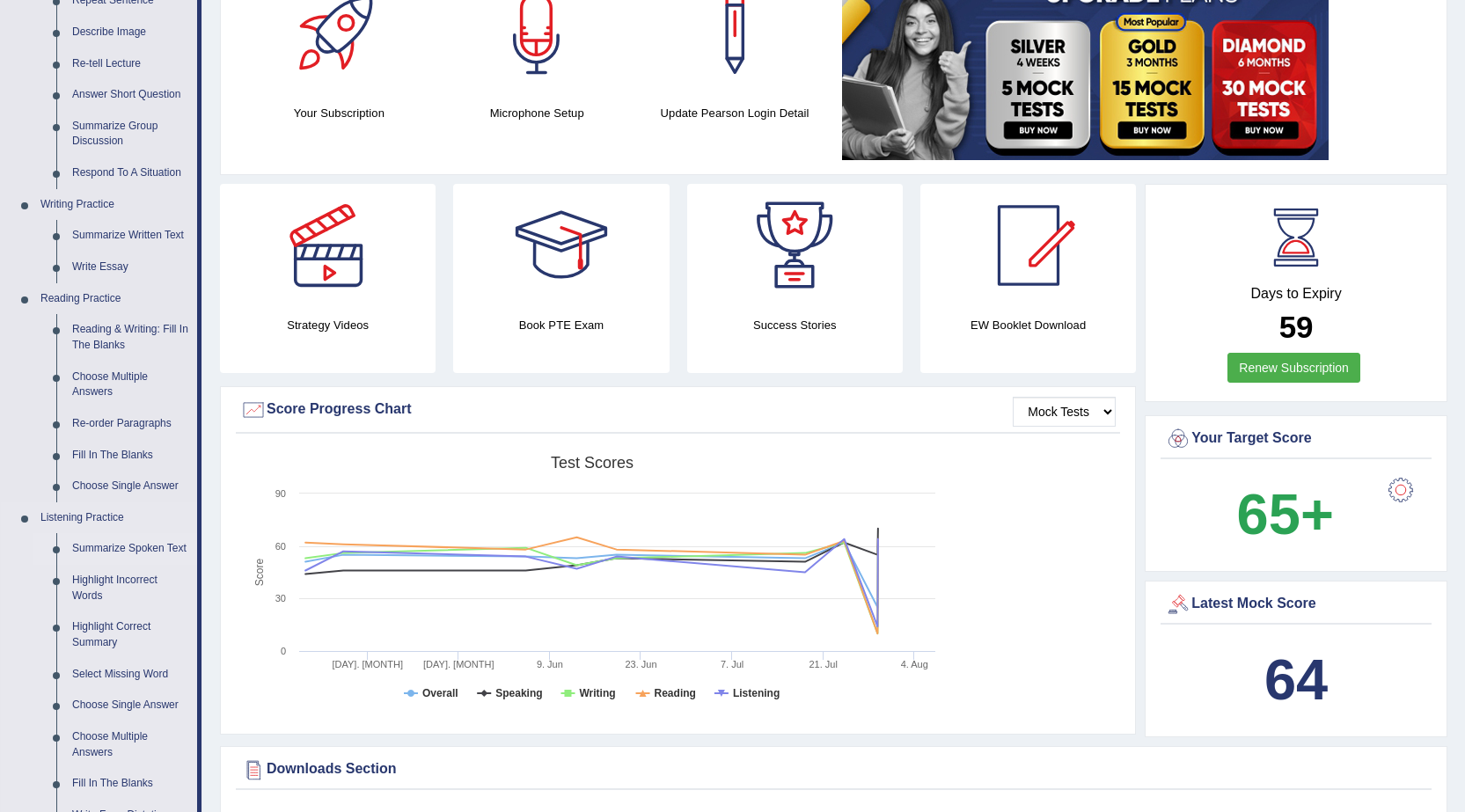 click on "Summarize Spoken Text" at bounding box center (130, 549) 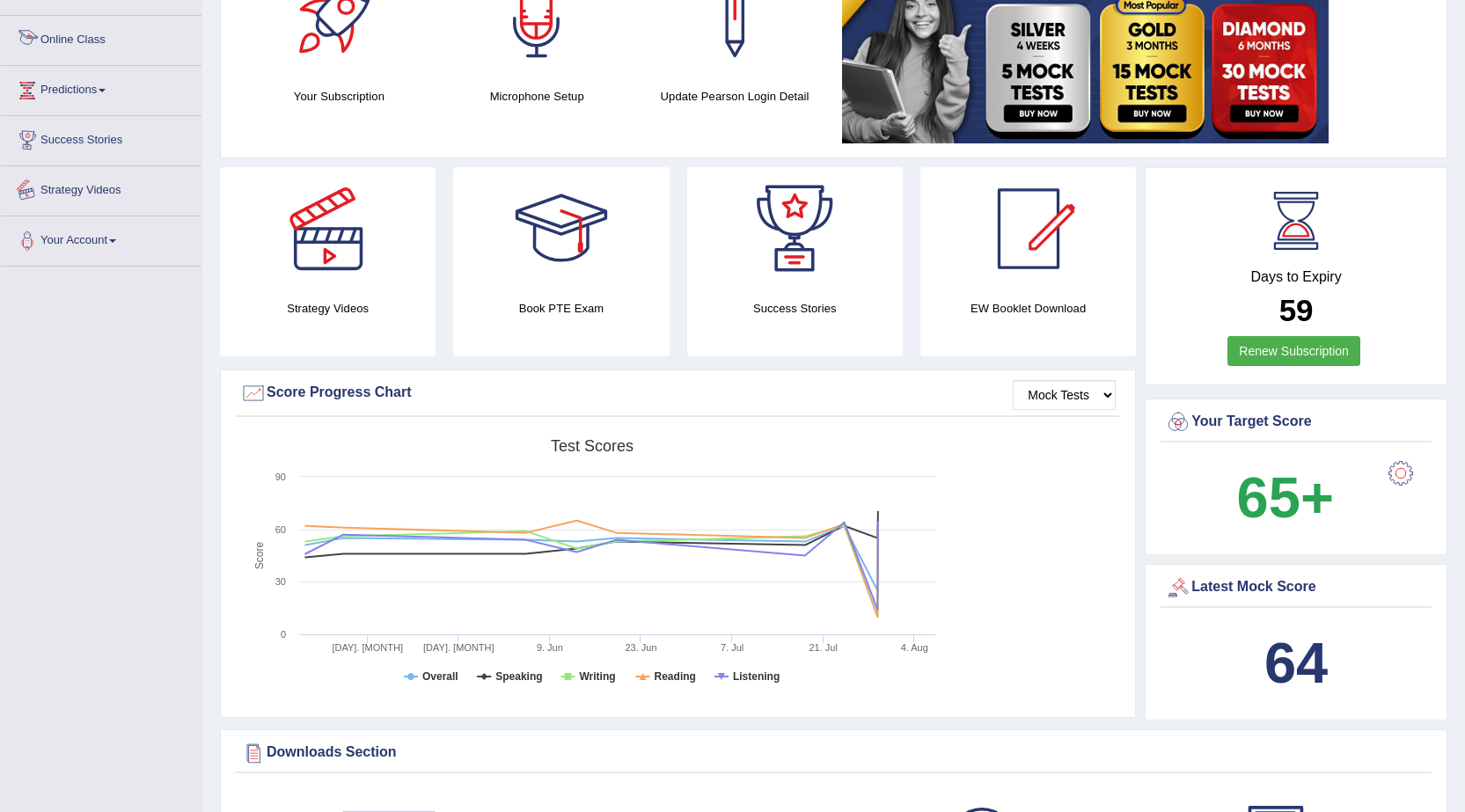 scroll, scrollTop: 340, scrollLeft: 0, axis: vertical 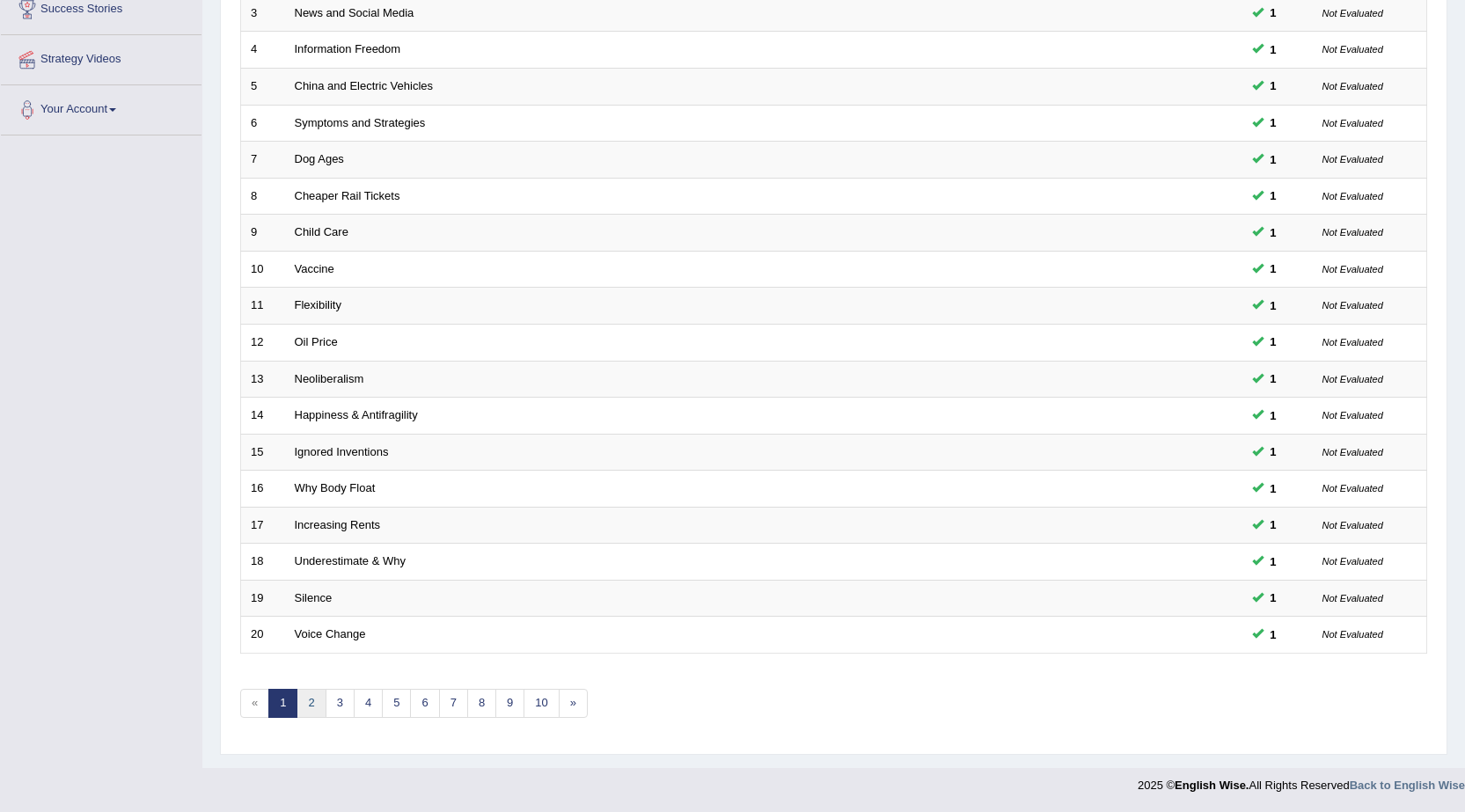 click on "2" at bounding box center [311, 703] 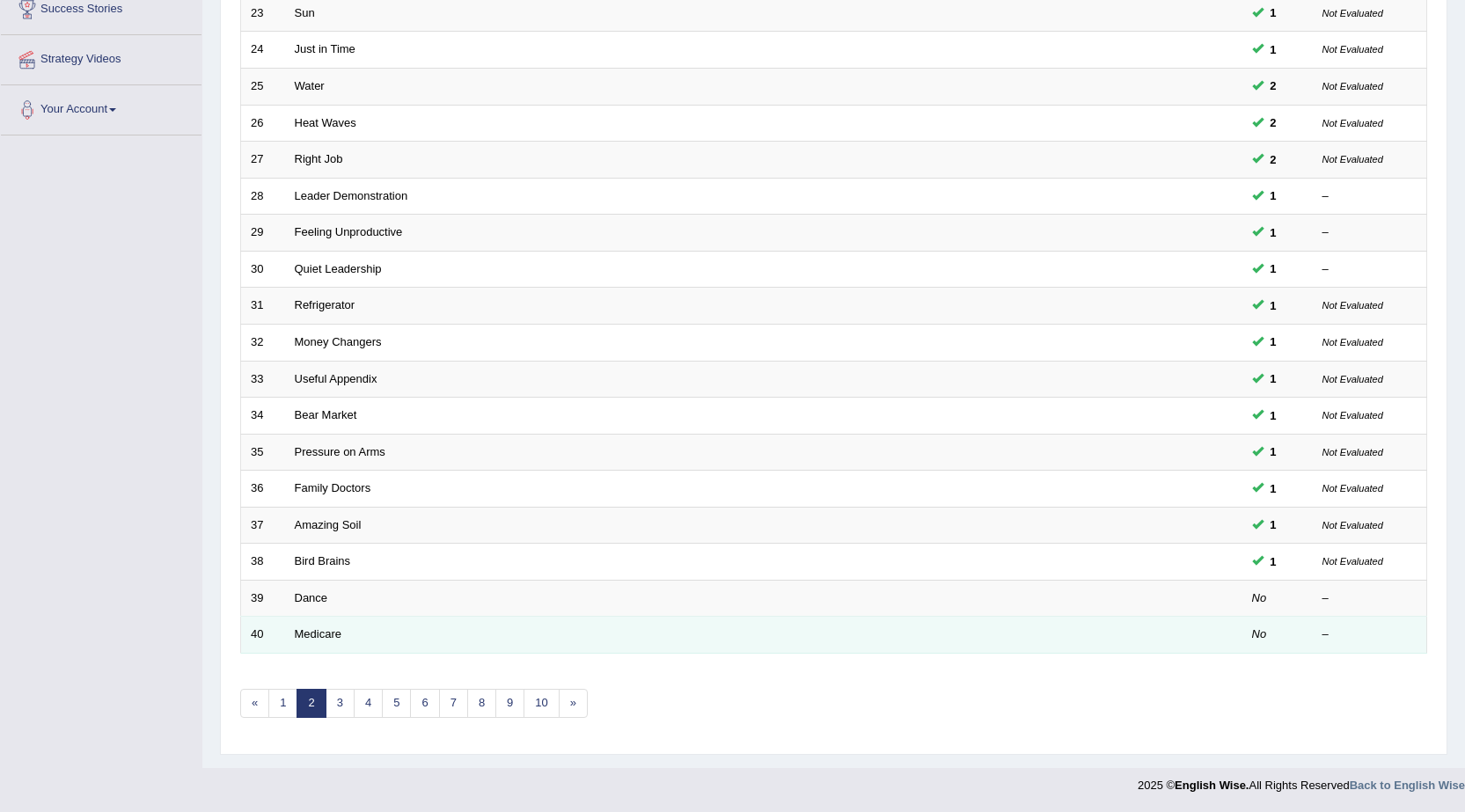 scroll, scrollTop: 353, scrollLeft: 0, axis: vertical 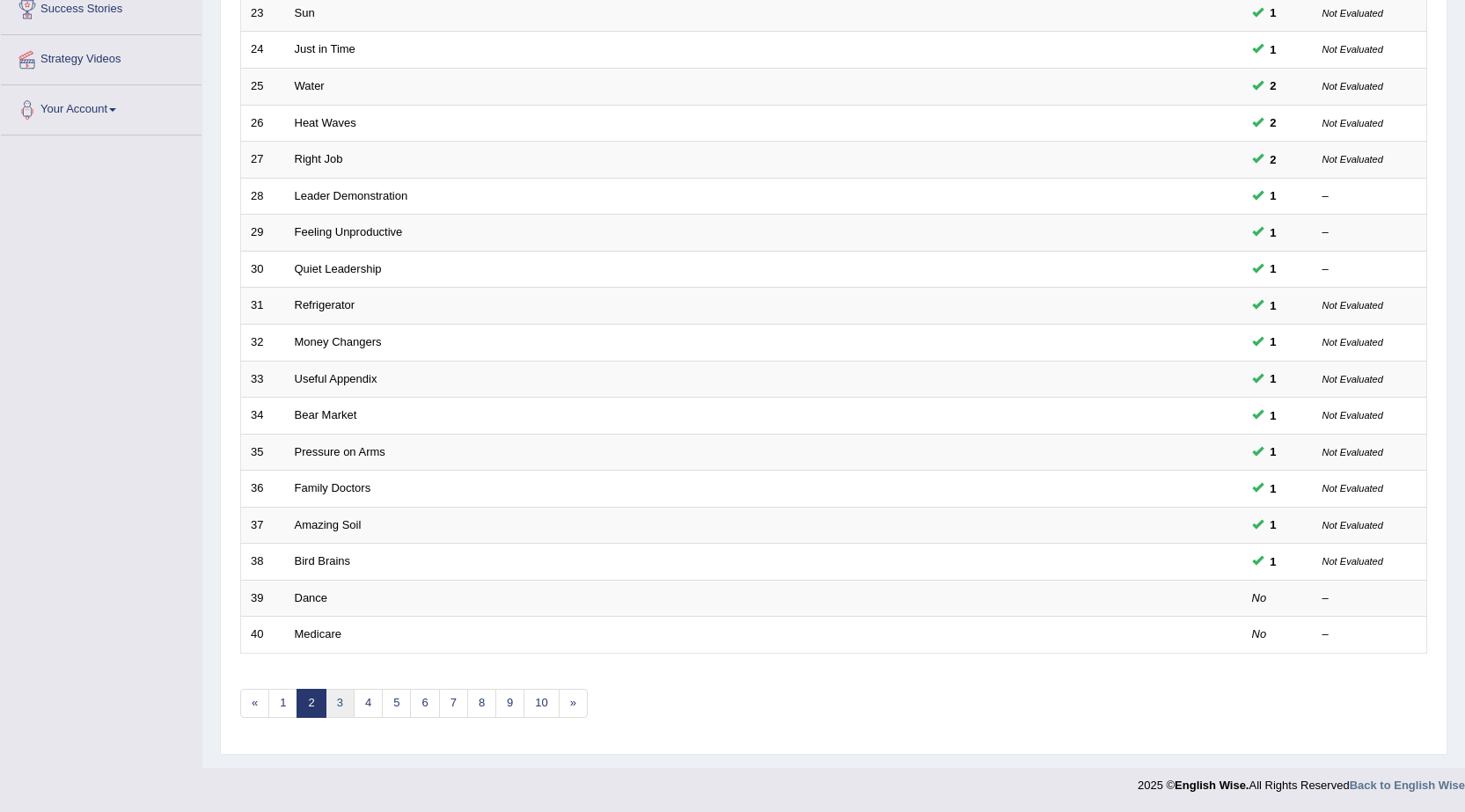 click on "3" at bounding box center (340, 703) 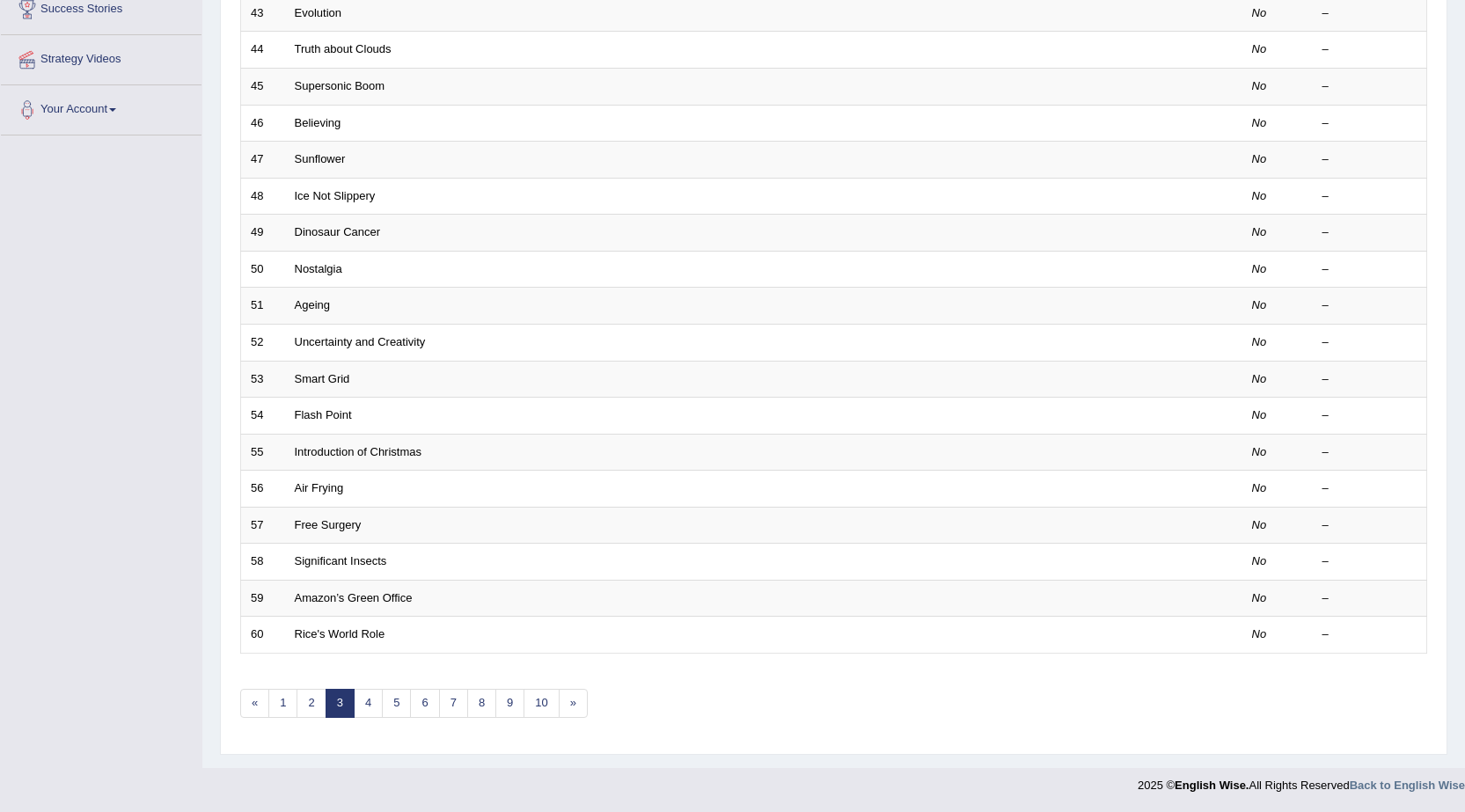 scroll, scrollTop: 353, scrollLeft: 0, axis: vertical 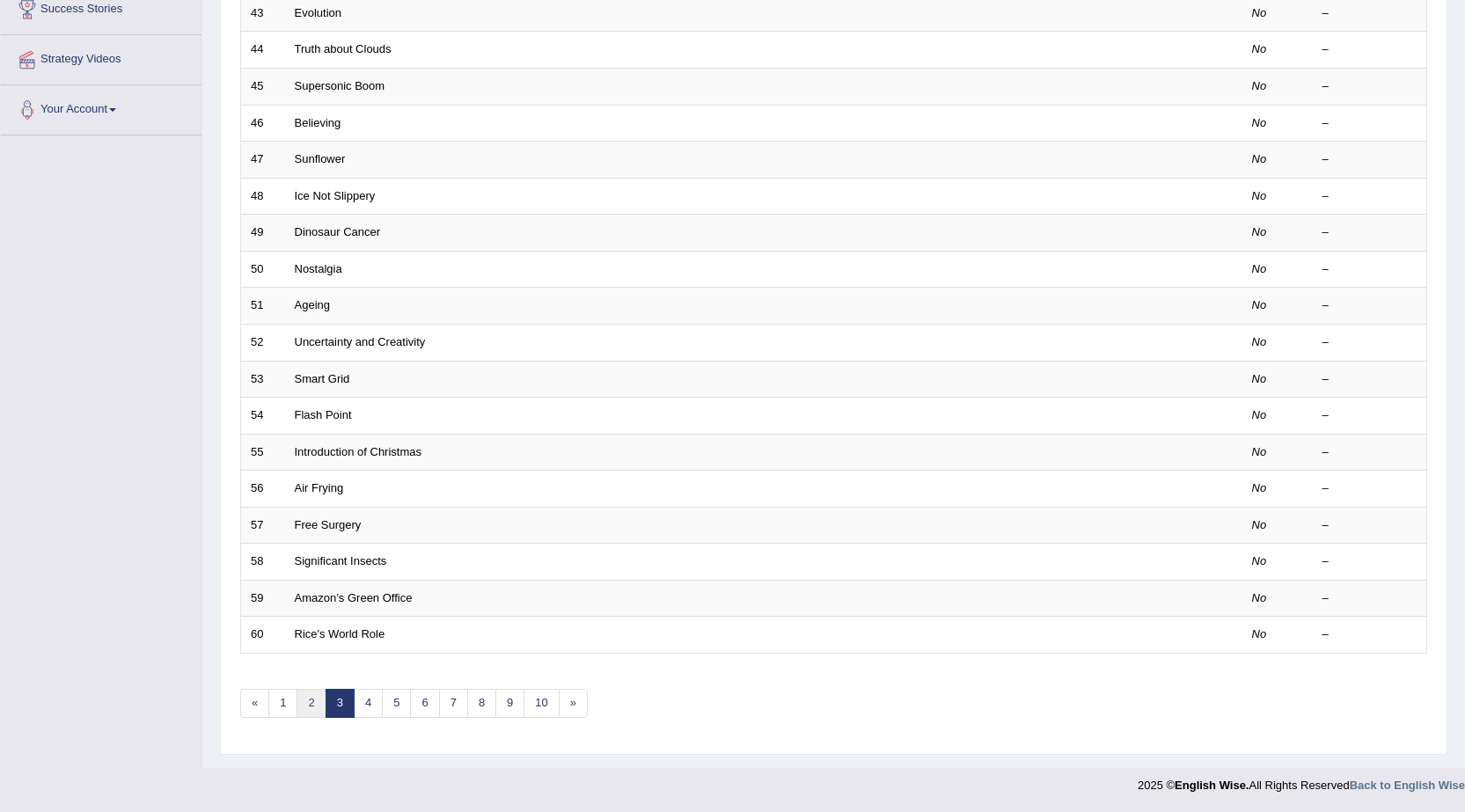 click on "2" at bounding box center [311, 703] 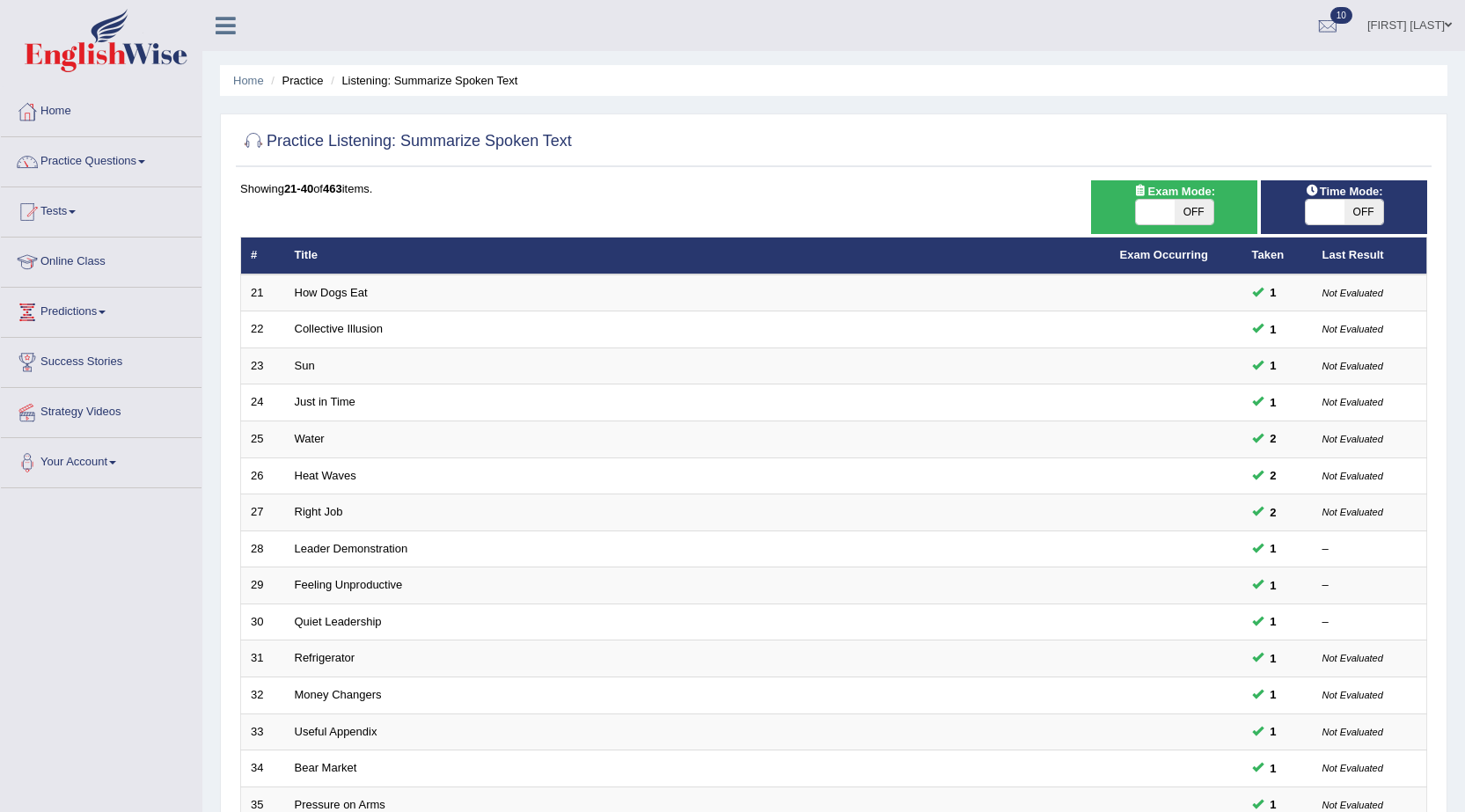 scroll, scrollTop: 353, scrollLeft: 0, axis: vertical 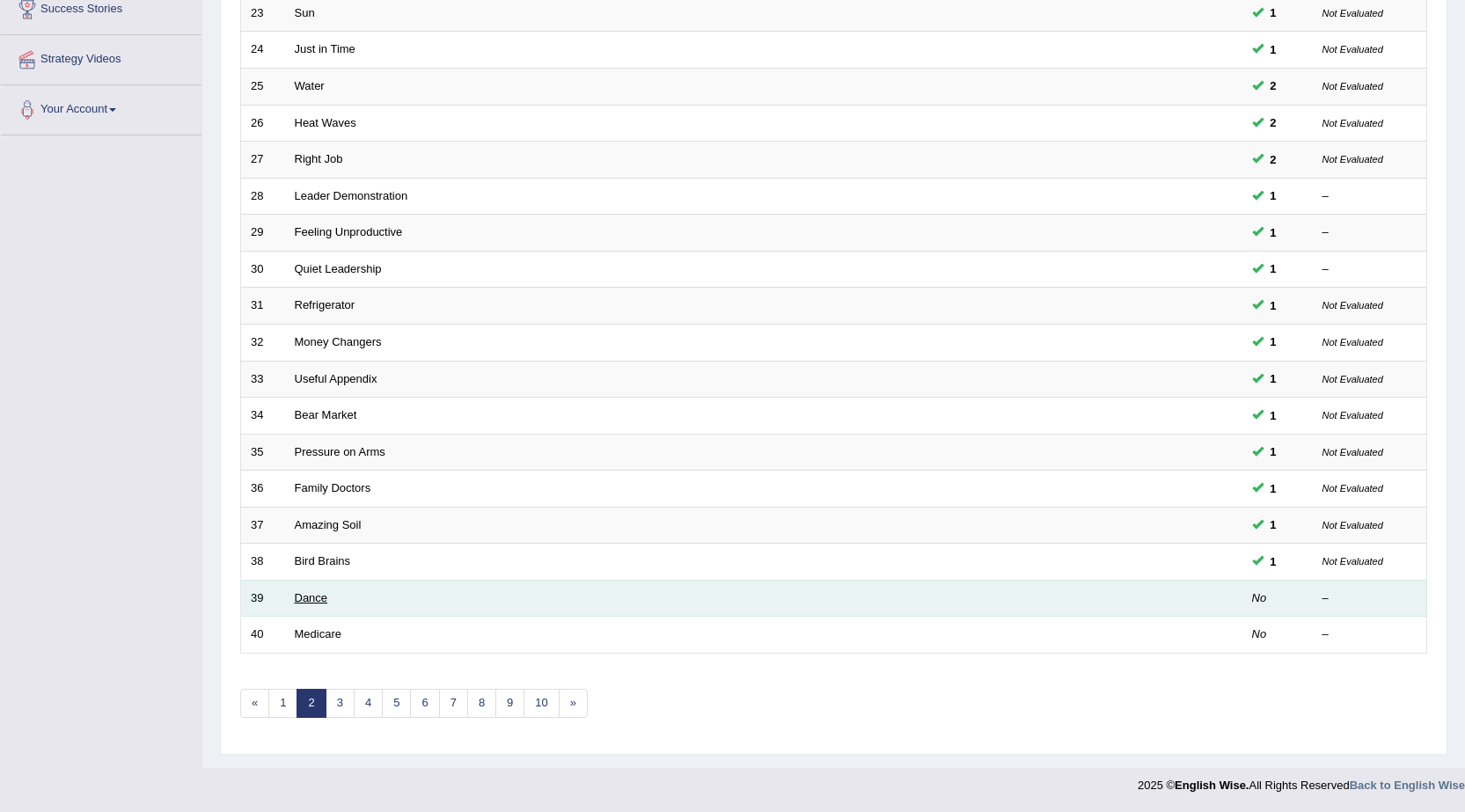 click on "Dance" at bounding box center [311, 597] 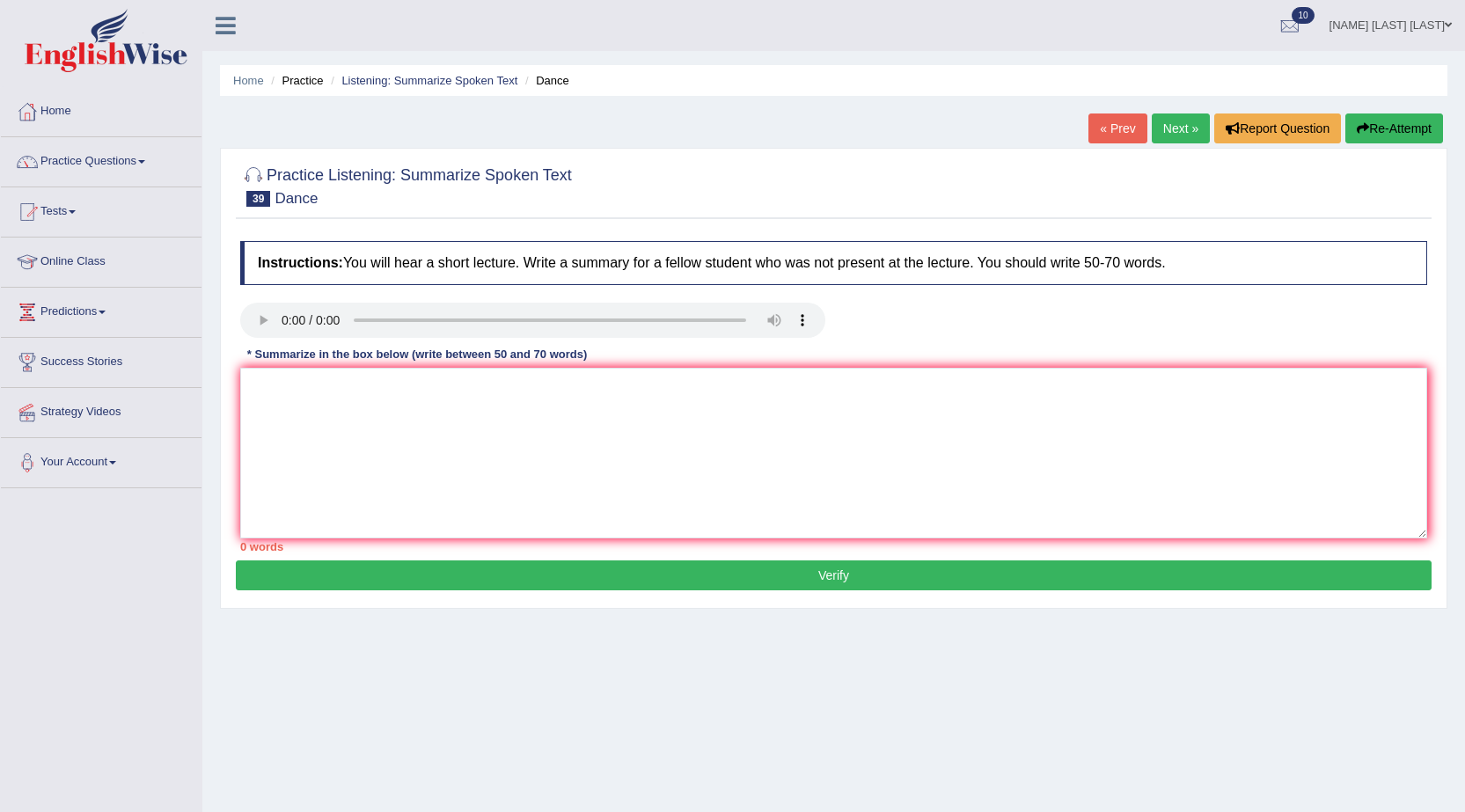 scroll, scrollTop: 0, scrollLeft: 0, axis: both 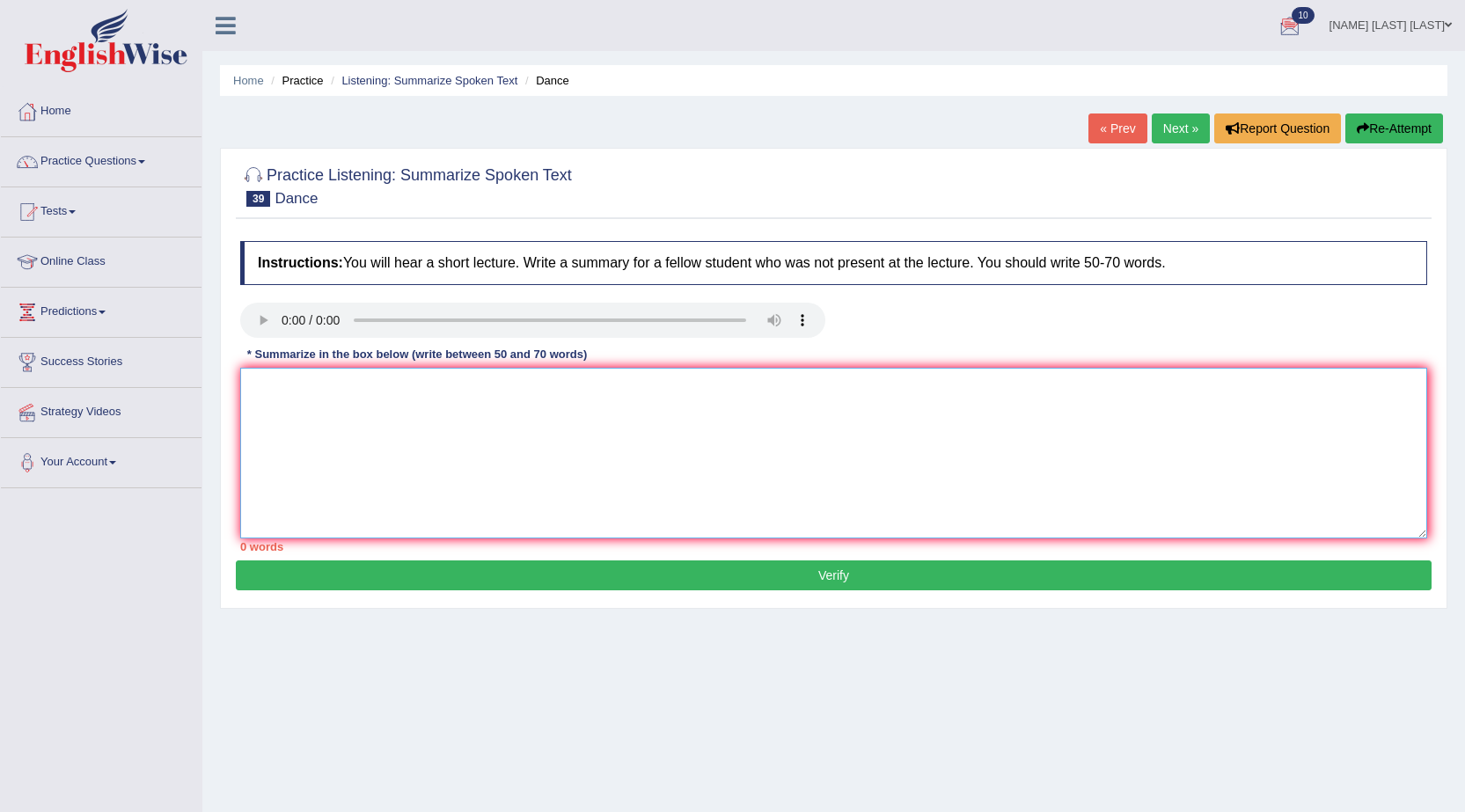 click at bounding box center [833, 453] 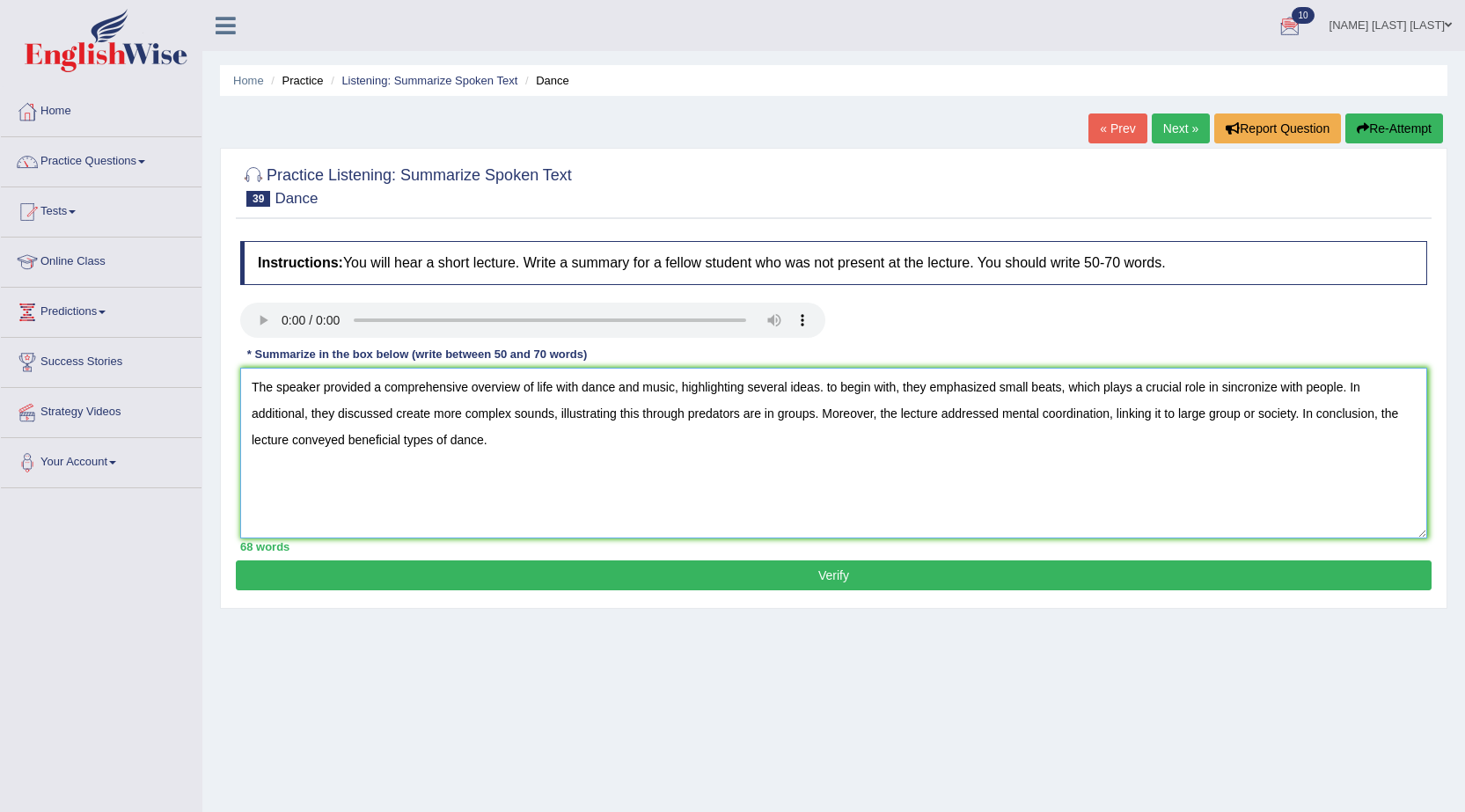 click on "The speaker provided a comprehensive overview of life with dance and music, highlighting several ideas. to begin with, they emphasized small beats, which plays a crucial role in sincronize with people. In additional, they discussed create more complex sounds, illustrating this through predators are in groups. Moreover, the lecture addressed mental coordination, linking it to large group or society. In conclusion, the lecture conveyed beneficial types of dance." at bounding box center [833, 453] 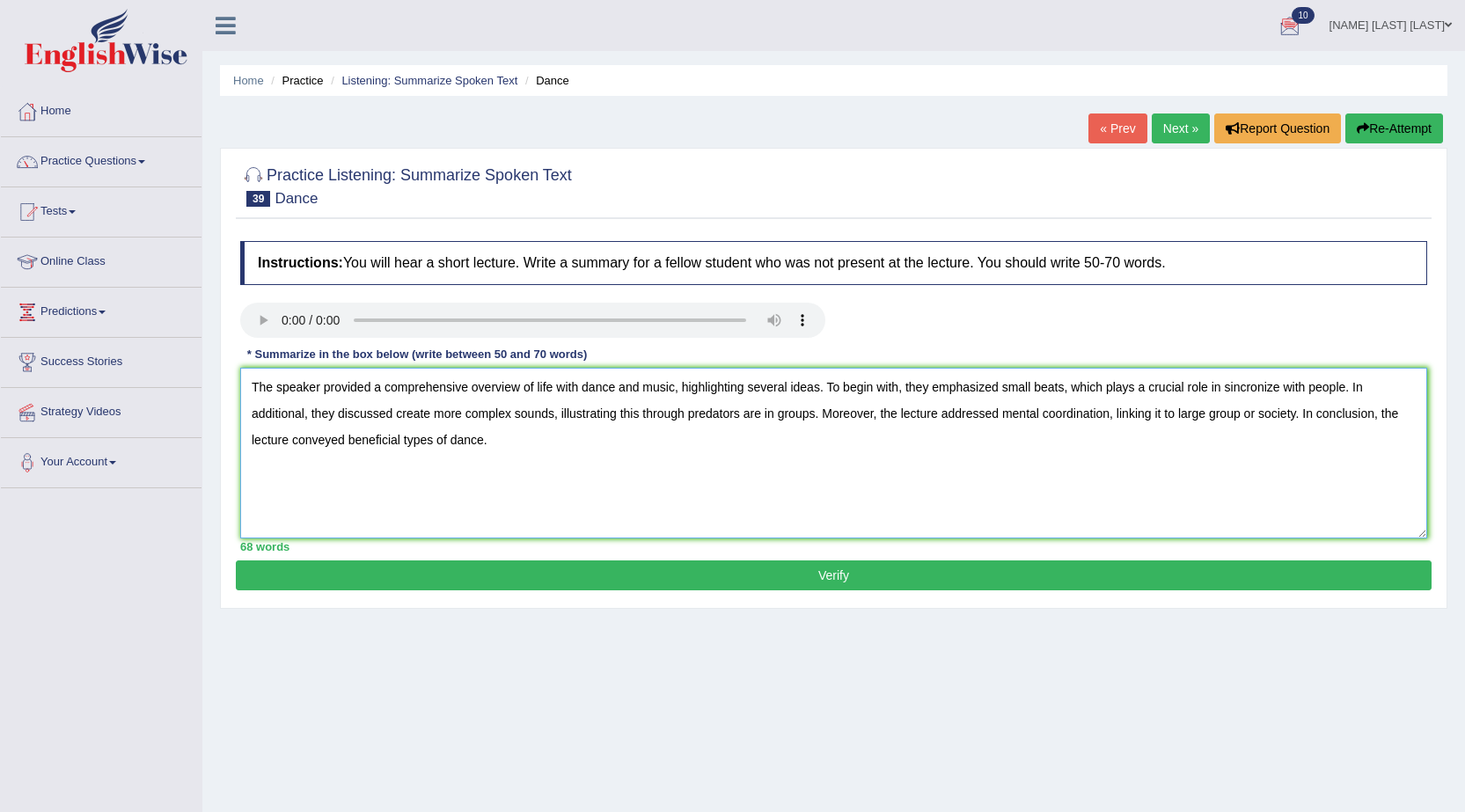 type on "The speaker provided a comprehensive overview of life with dance and music, highlighting several ideas. To begin with, they emphasized small beats, which plays a crucial role in sincronize with people. In additional, they discussed create more complex sounds, illustrating this through predators are in groups. Moreover, the lecture addressed mental coordination, linking it to large group or society. In conclusion, the lecture conveyed beneficial types of dance." 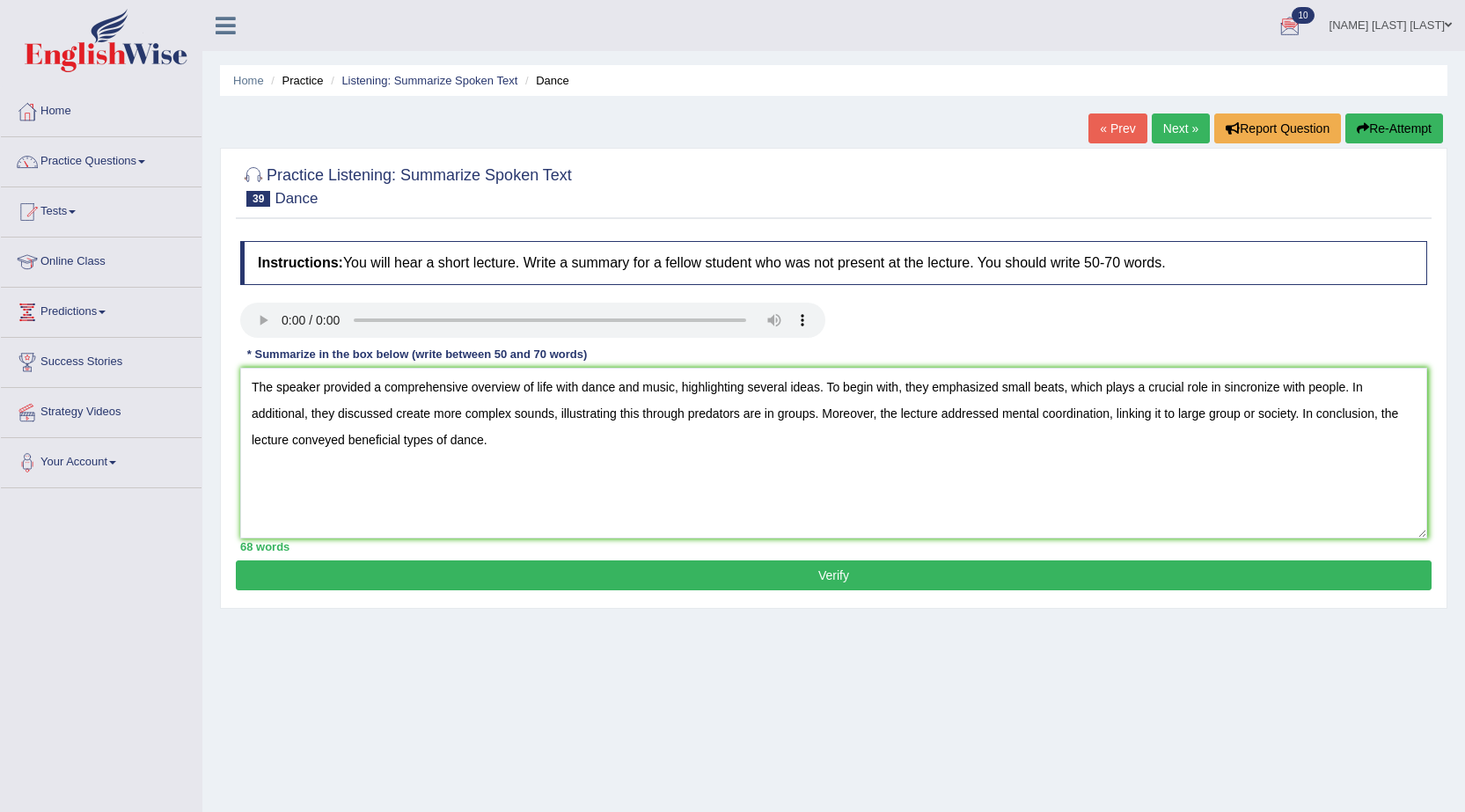 click on "Verify" at bounding box center [833, 575] 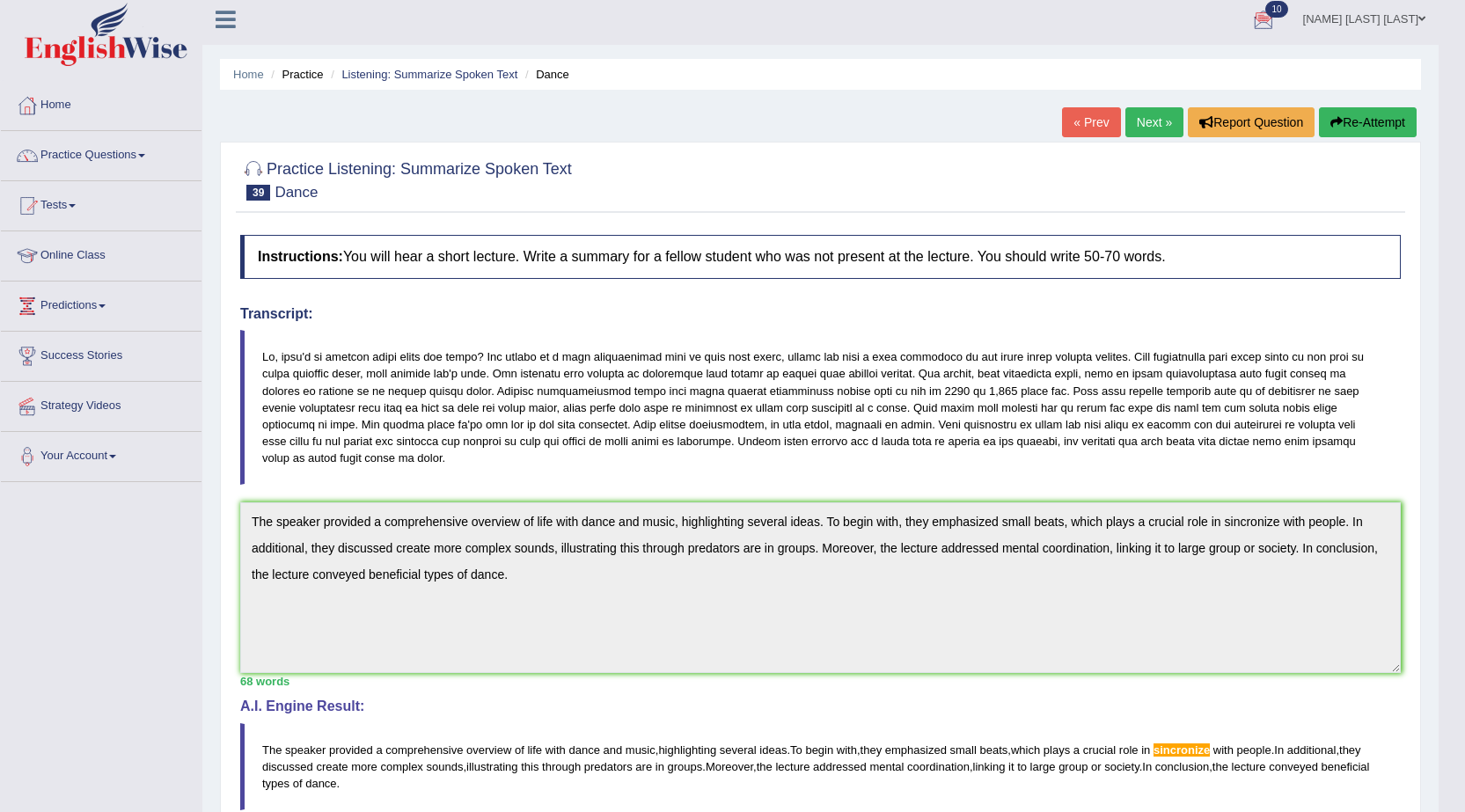scroll, scrollTop: 0, scrollLeft: 0, axis: both 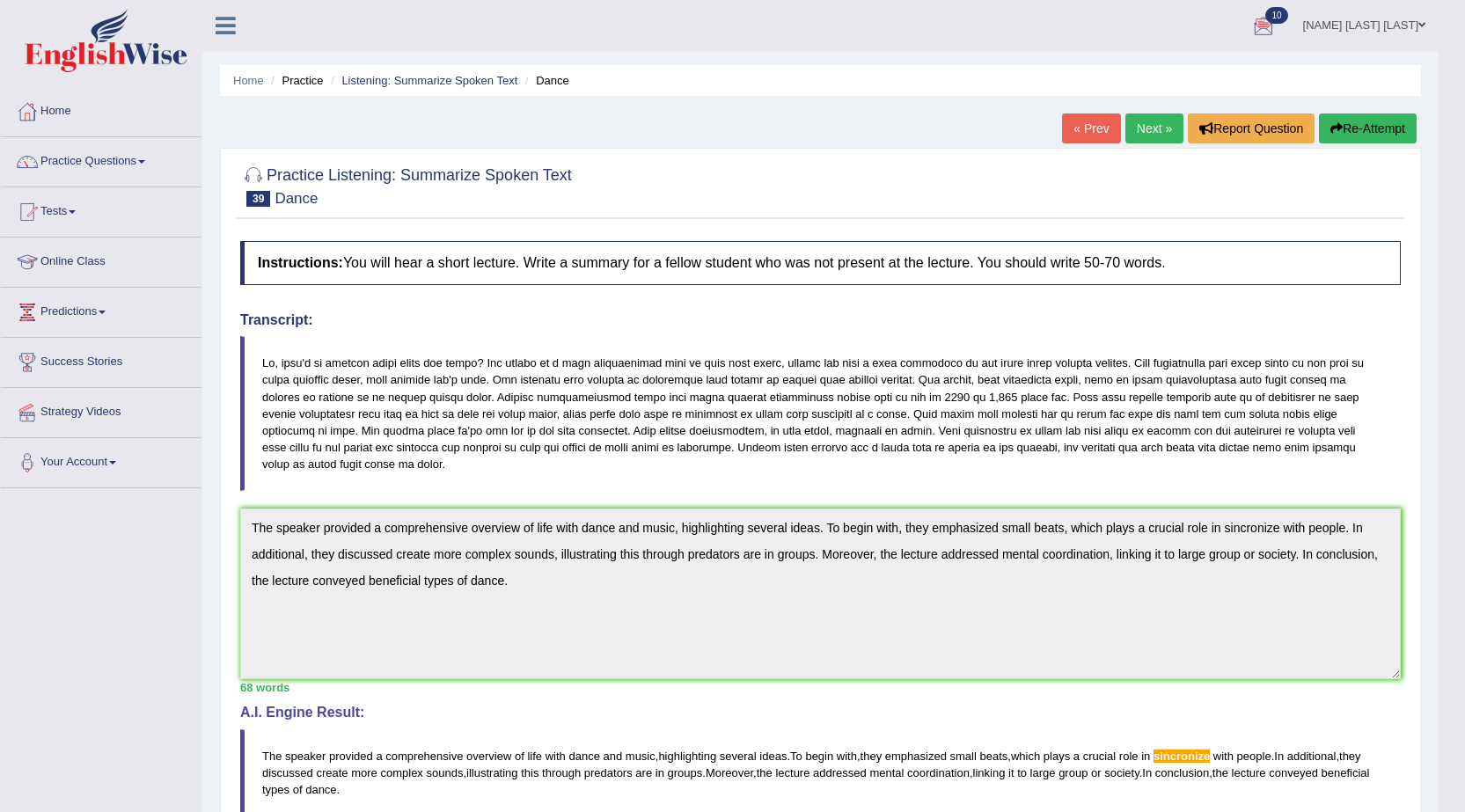 click on "Next »" at bounding box center [1154, 128] 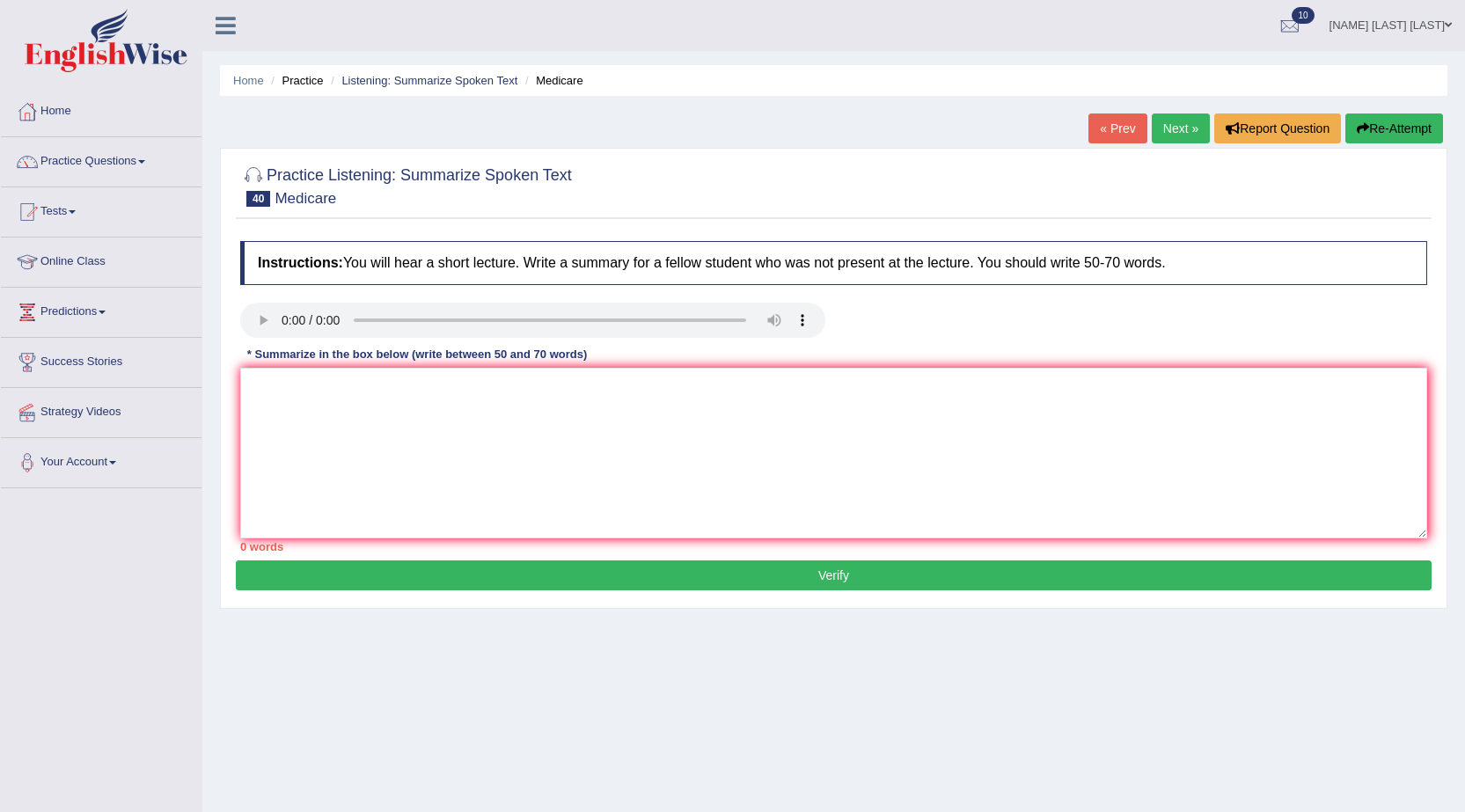 scroll, scrollTop: 0, scrollLeft: 0, axis: both 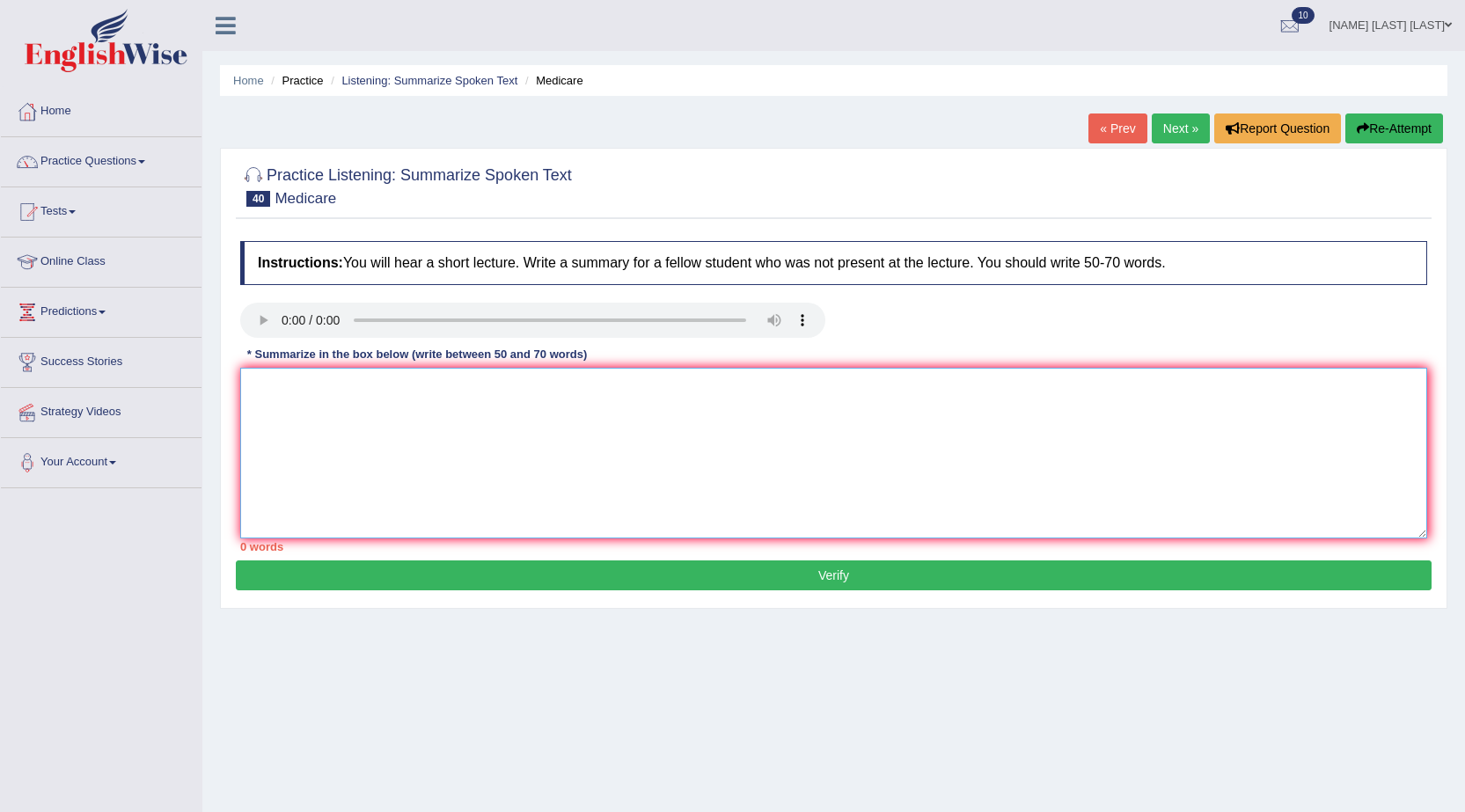 drag, startPoint x: 769, startPoint y: 397, endPoint x: 738, endPoint y: 384, distance: 33.615473 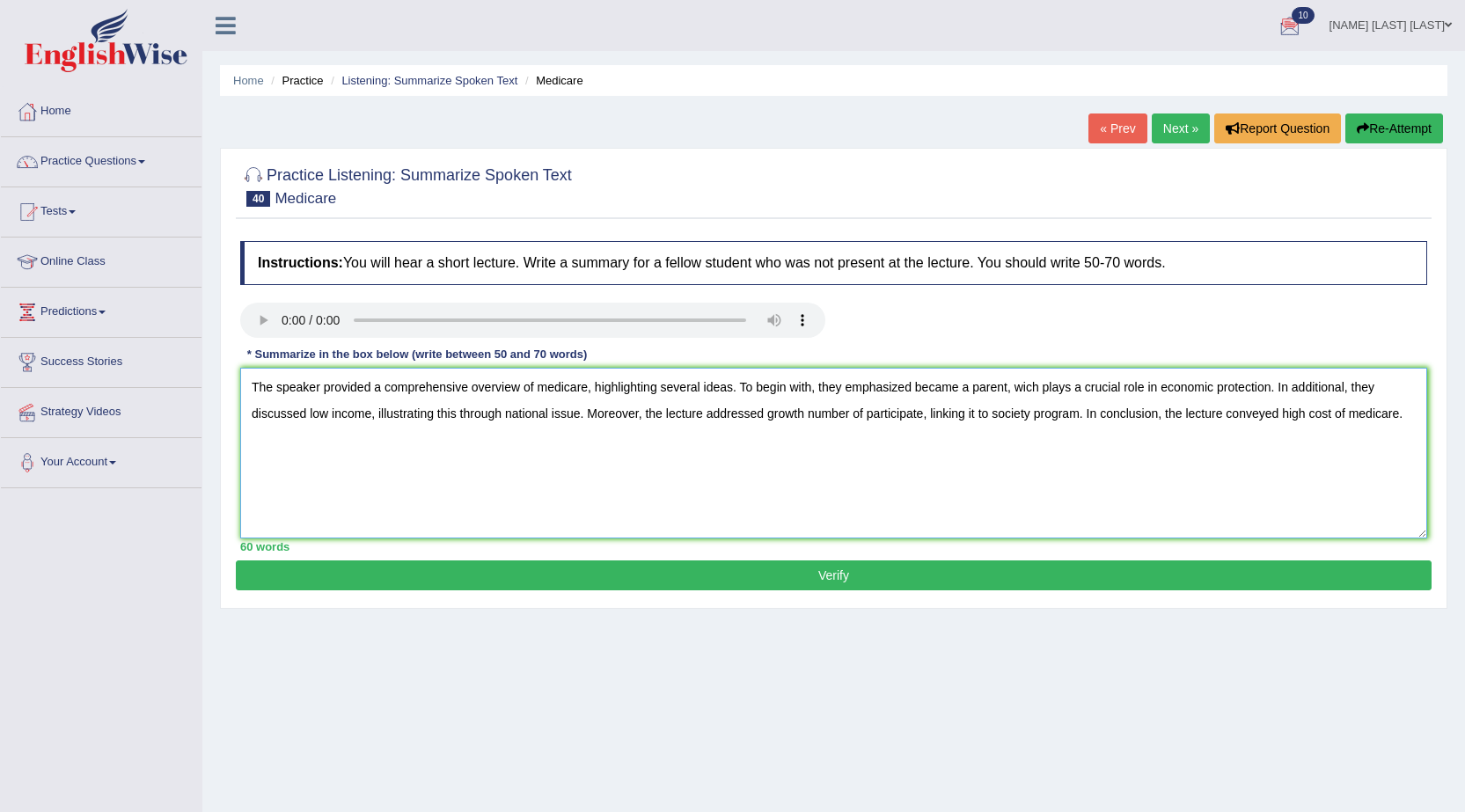 type on "The speaker provided a comprehensive overview of medicare, highlighting several ideas. To begin with, they emphasized became a parent, wich plays a crucial role in economic protection. In additional, they discussed low income, illustrating this through national issue. Moreover, the lecture addressed growth number of participate, linking it to society program. In conclusion, the lecture conveyed high cost of medicare." 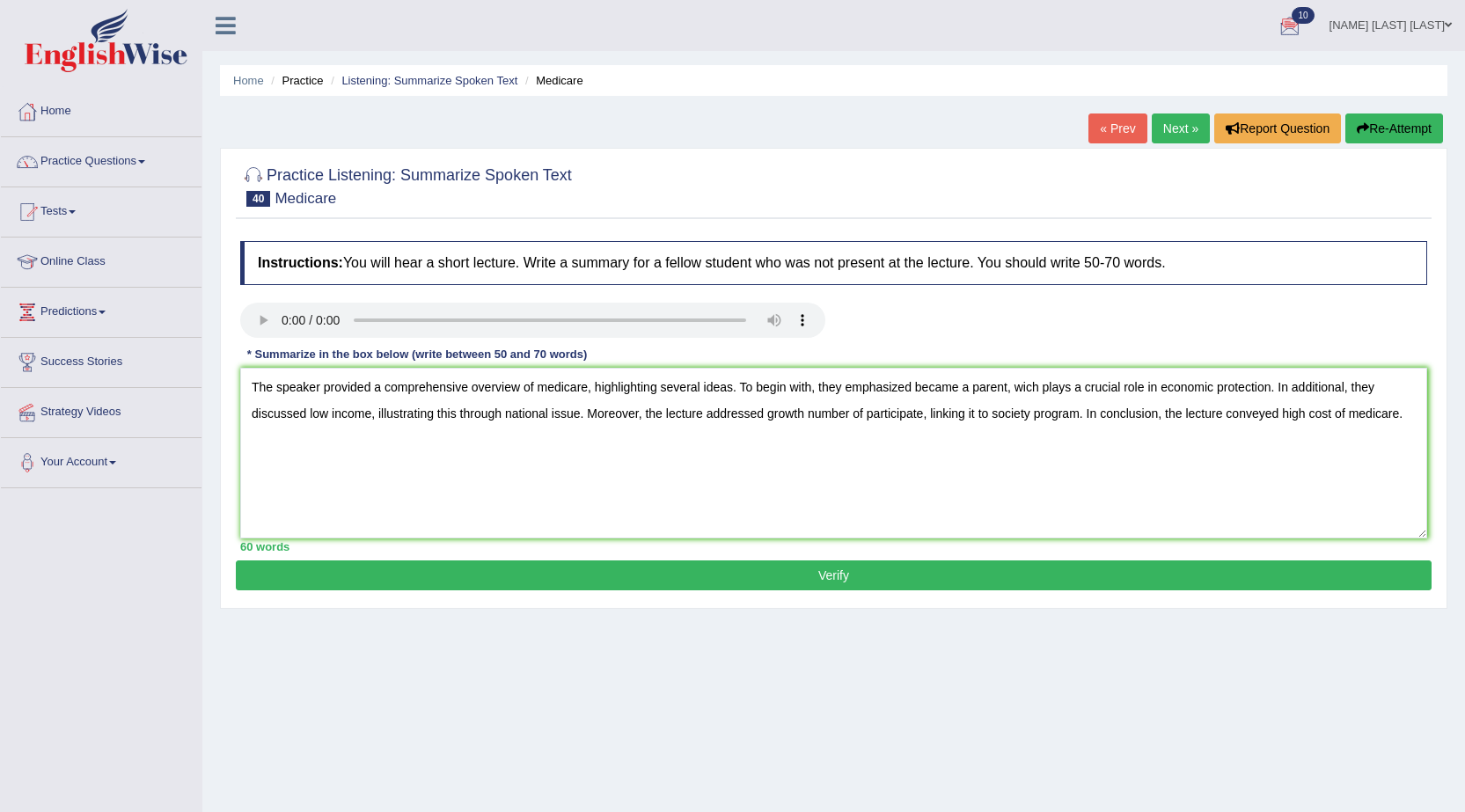 click on "Verify" at bounding box center (833, 575) 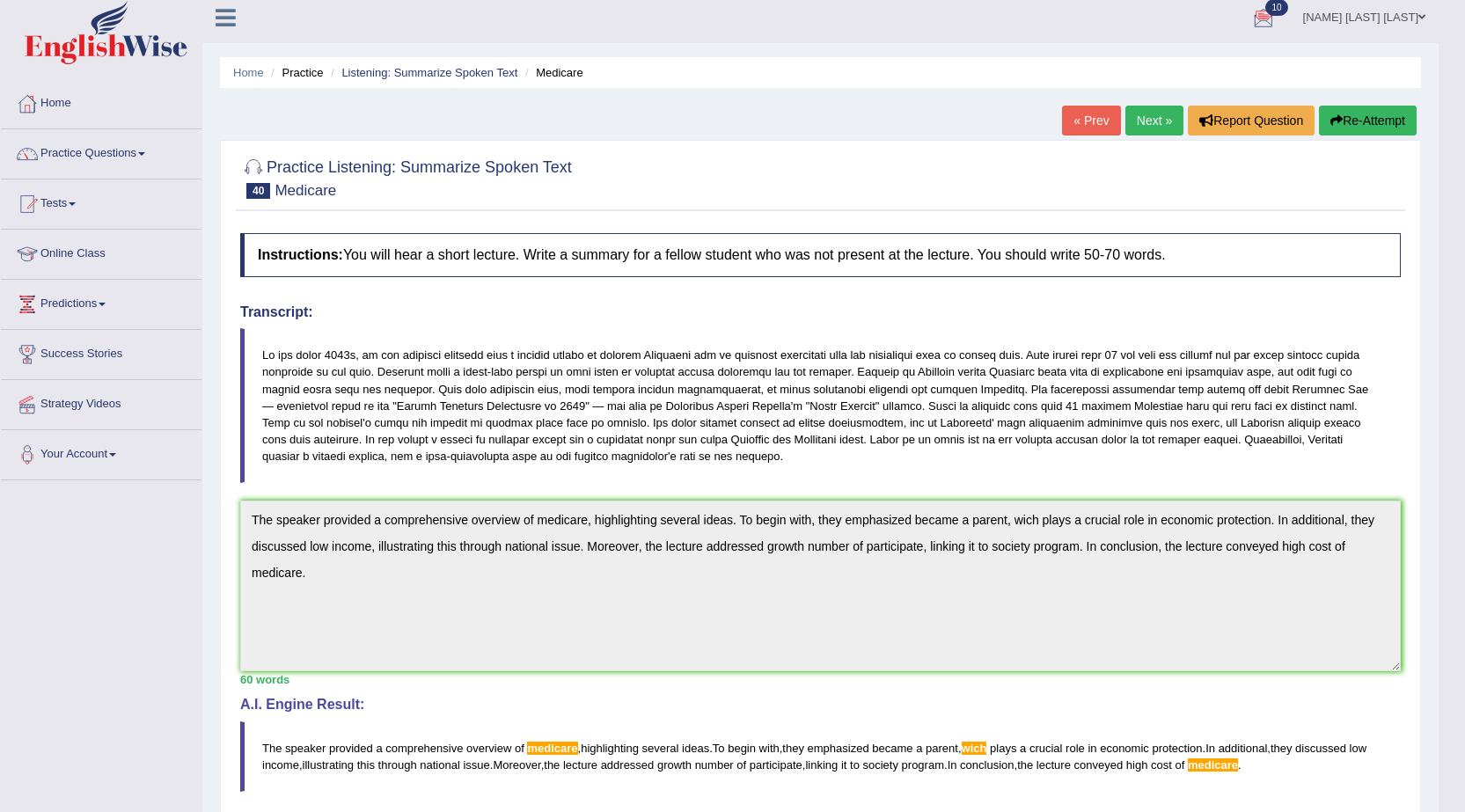 scroll, scrollTop: 0, scrollLeft: 0, axis: both 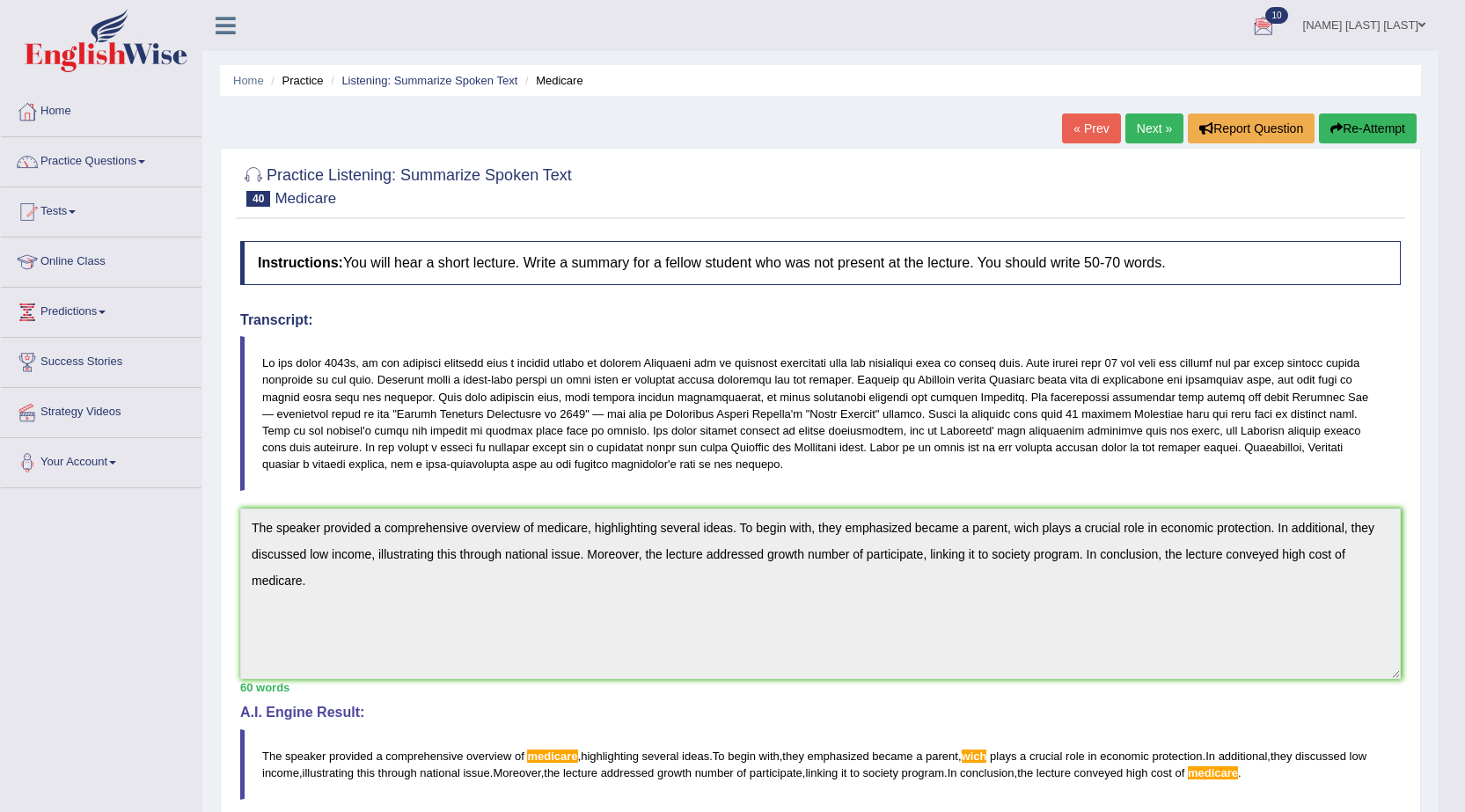 click on "Re-Attempt" at bounding box center (1367, 128) 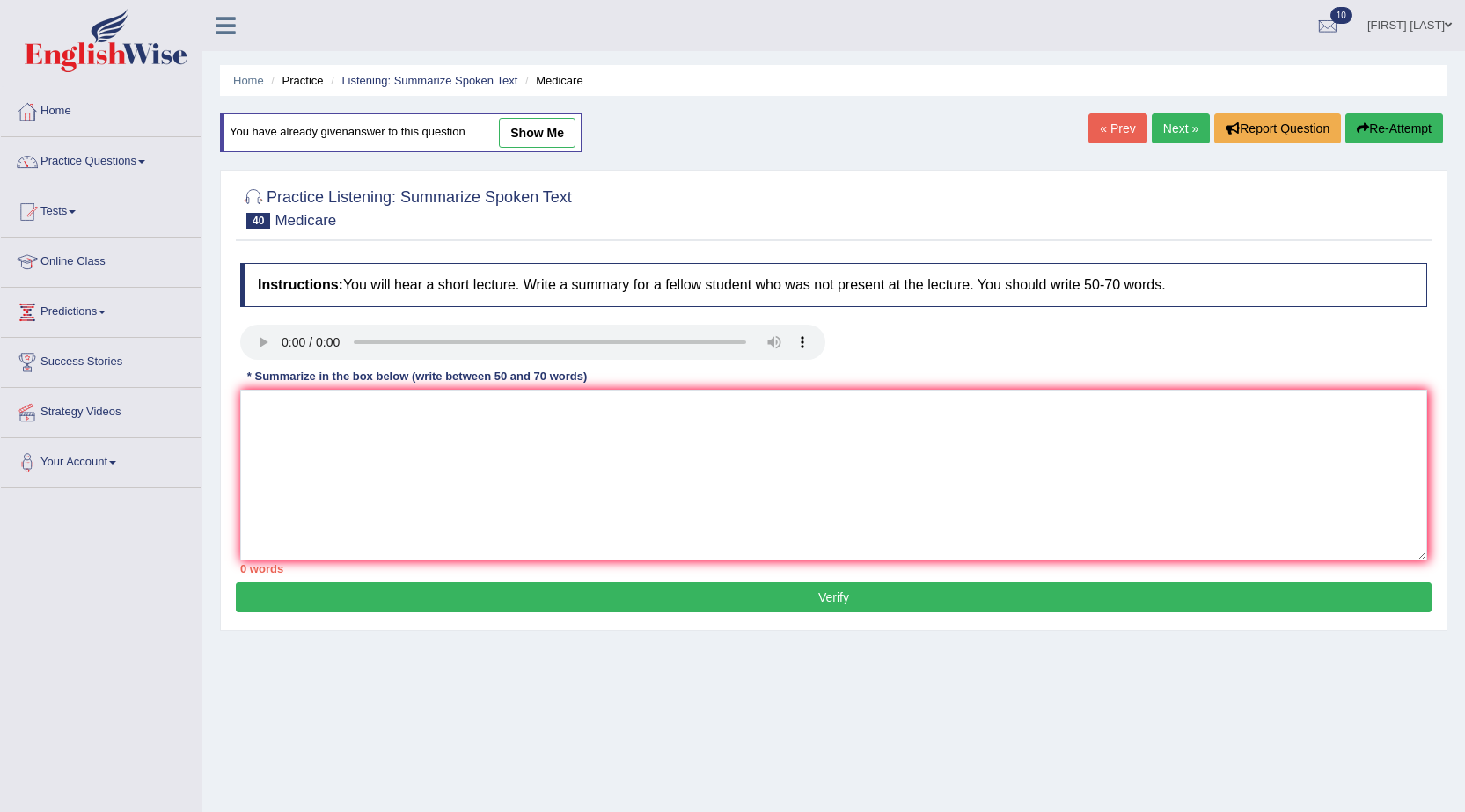 scroll, scrollTop: 0, scrollLeft: 0, axis: both 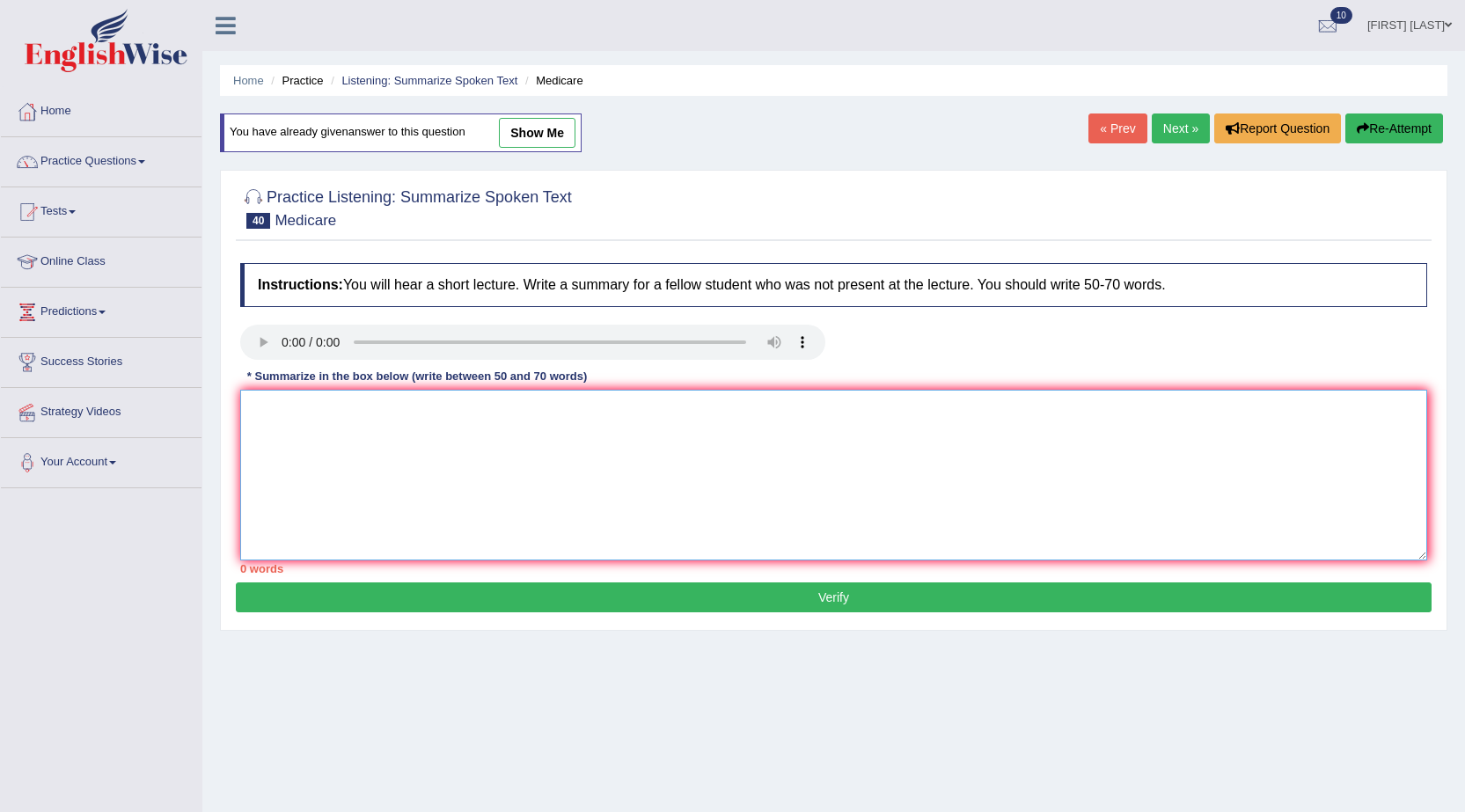 click at bounding box center [833, 475] 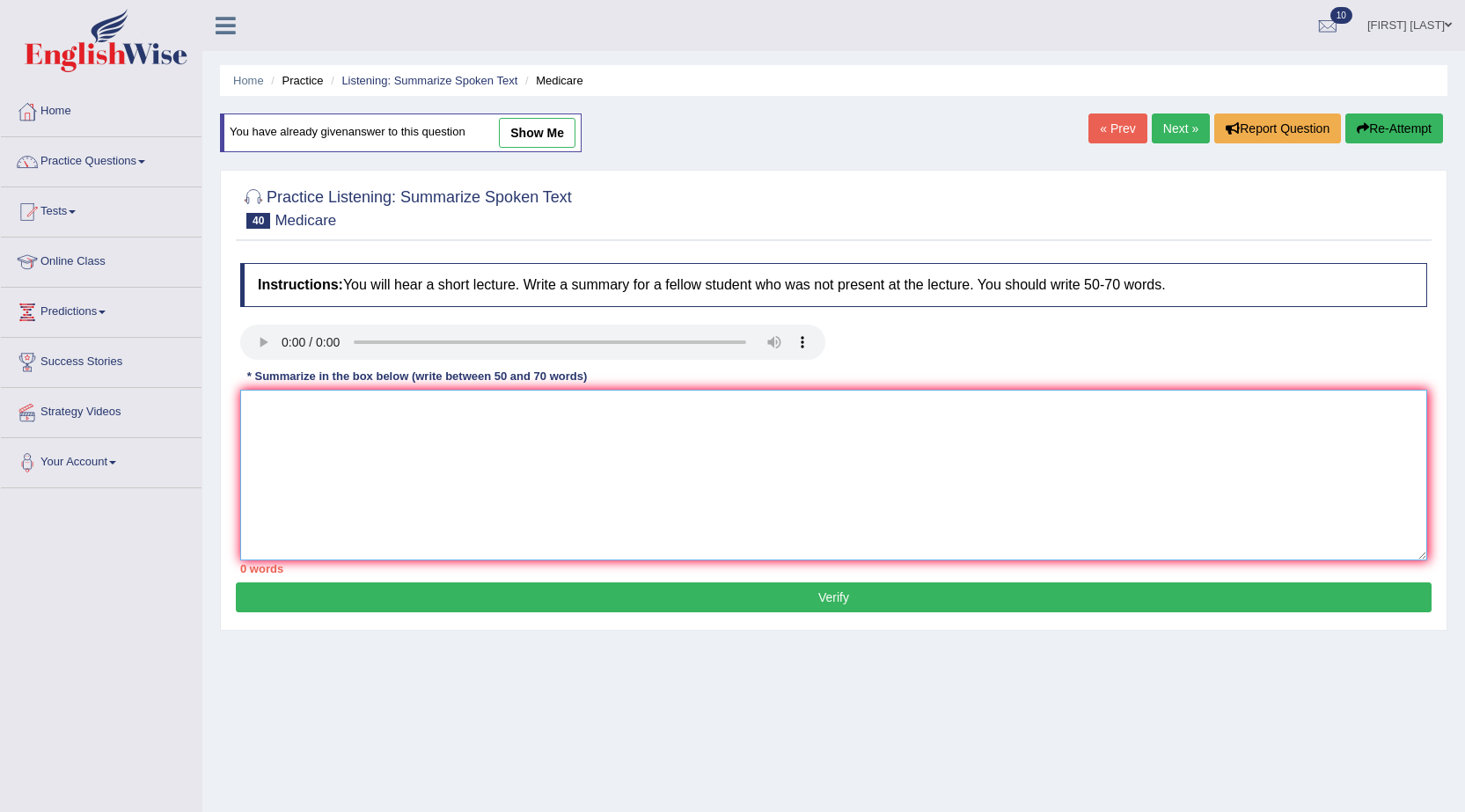 paste on "The speaker provided a comprehensive overview of medicare, highlighting several ideas. To begin with, they emphasized became a parent, wich plays a crucial role in economic protection. In additional, they discussed low income, illustrating this through national issue. Moreover, the lecture addressed growth number of participate, linking it to society program. In conclusion, the lecture conveyed high cost of medicare." 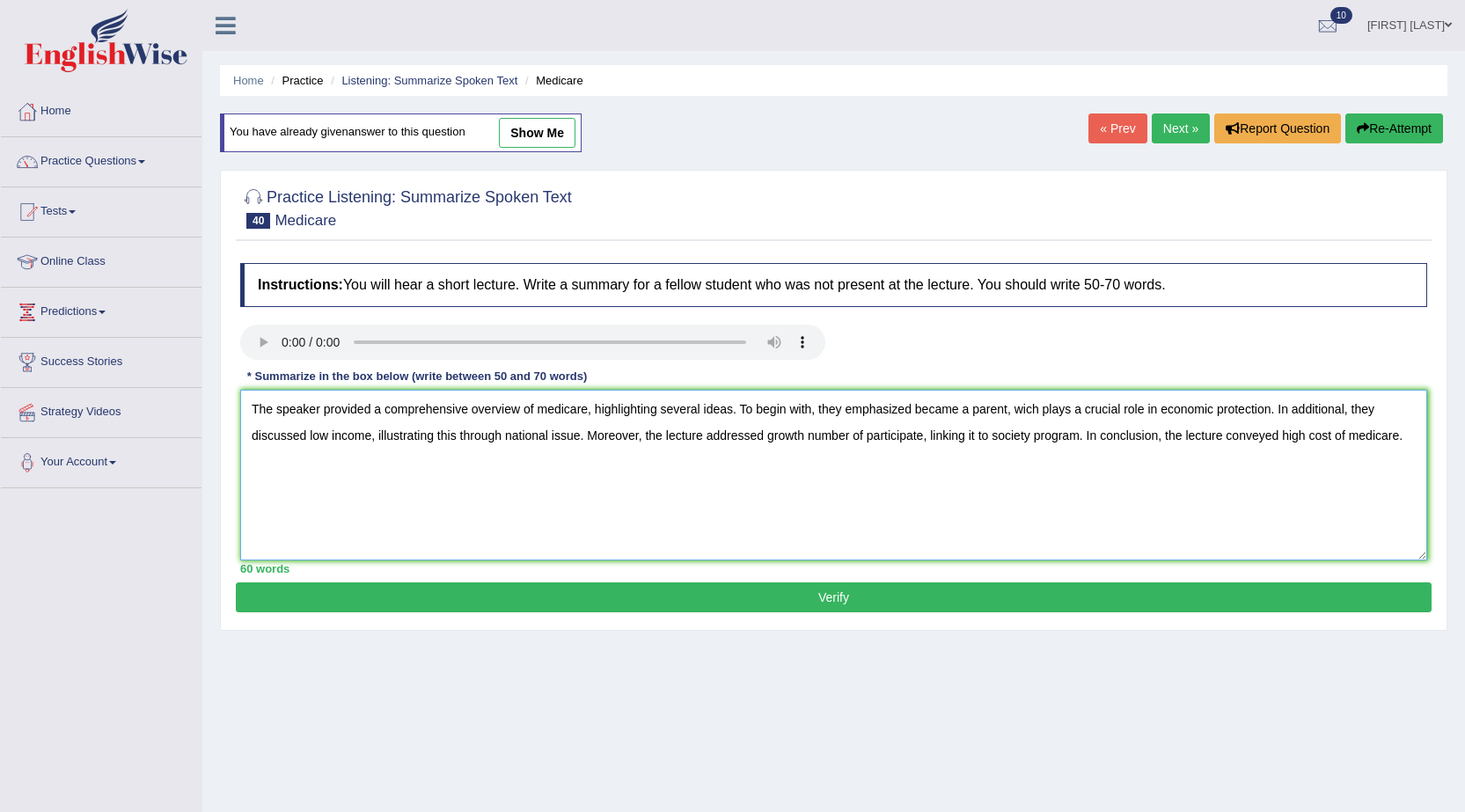 click on "The speaker provided a comprehensive overview of medicare, highlighting several ideas. To begin with, they emphasized became a parent, wich plays a crucial role in economic protection. In additional, they discussed low income, illustrating this through national issue. Moreover, the lecture addressed growth number of participate, linking it to society program. In conclusion, the lecture conveyed high cost of medicare." at bounding box center (833, 475) 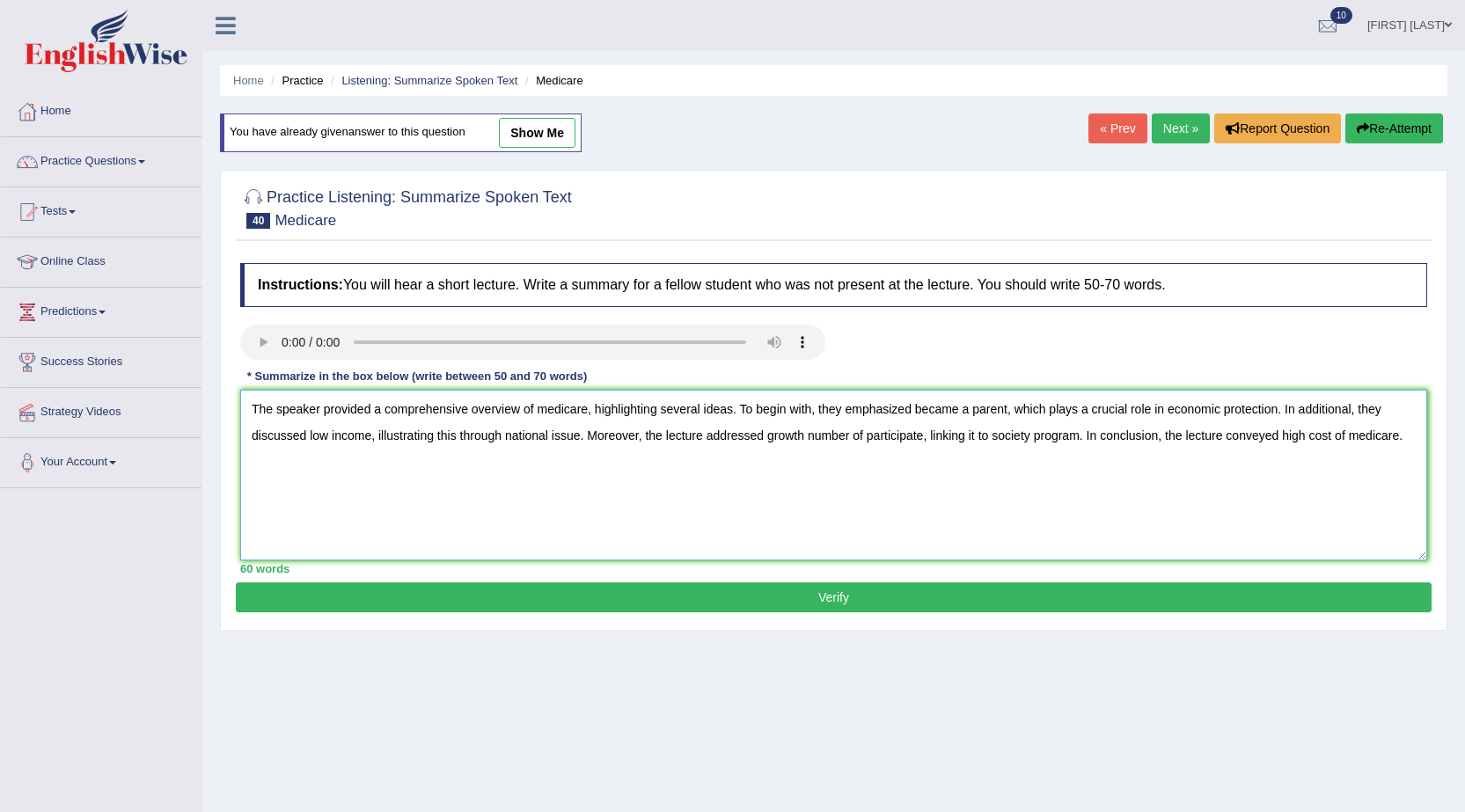 click on "The speaker provided a comprehensive overview of medicare, highlighting several ideas. To begin with, they emphasized became a parent, which plays a crucial role in economic protection. In additional, they discussed low income, illustrating this through national issue. Moreover, the lecture addressed growth number of participate, linking it to society program. In conclusion, the lecture conveyed high cost of medicare." at bounding box center [833, 475] 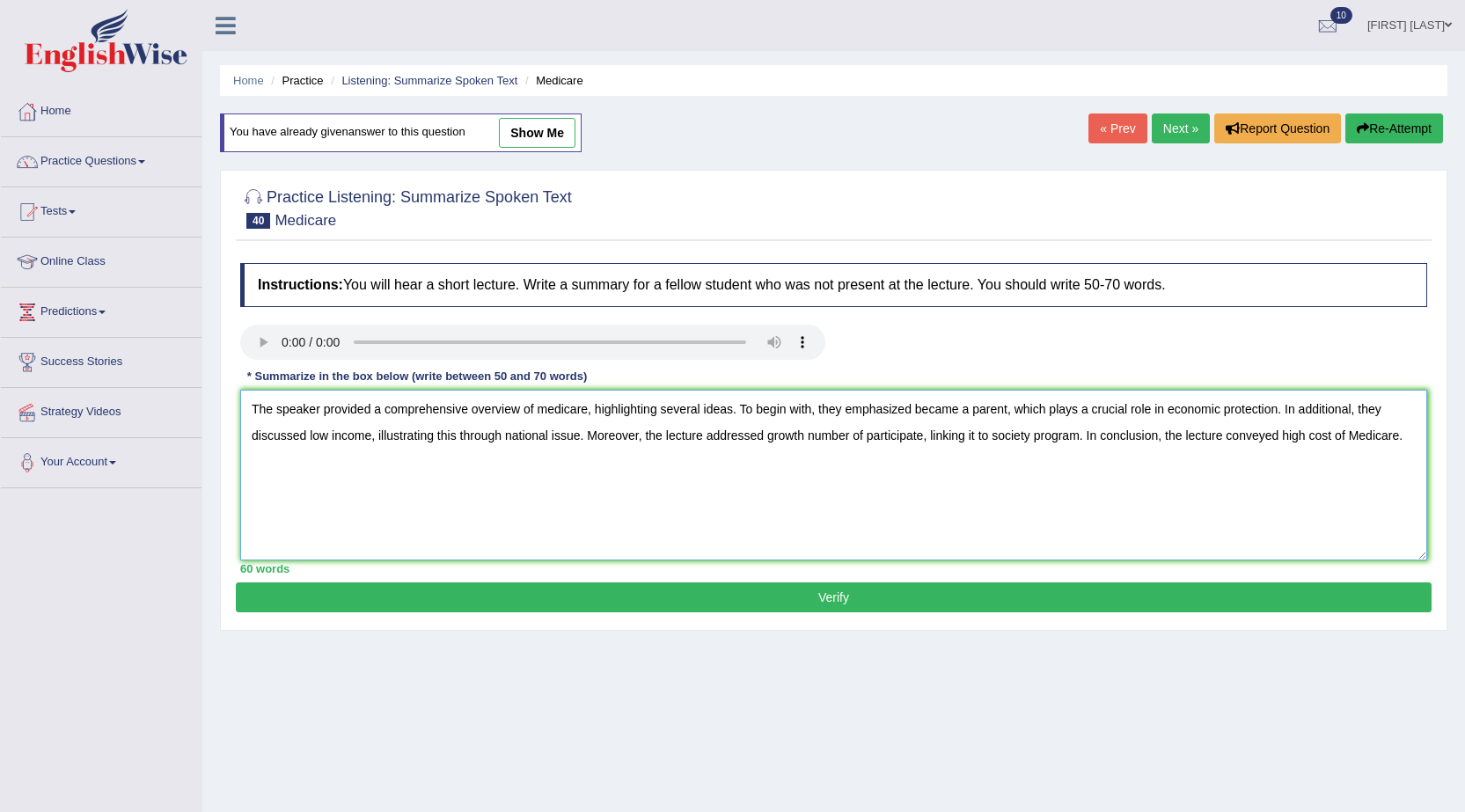 click on "The speaker provided a comprehensive overview of medicare, highlighting several ideas. To begin with, they emphasized became a parent, which plays a crucial role in economic protection. In additional, they discussed low income, illustrating this through national issue. Moreover, the lecture addressed growth number of participate, linking it to society program. In conclusion, the lecture conveyed high cost of Medicare." at bounding box center (833, 475) 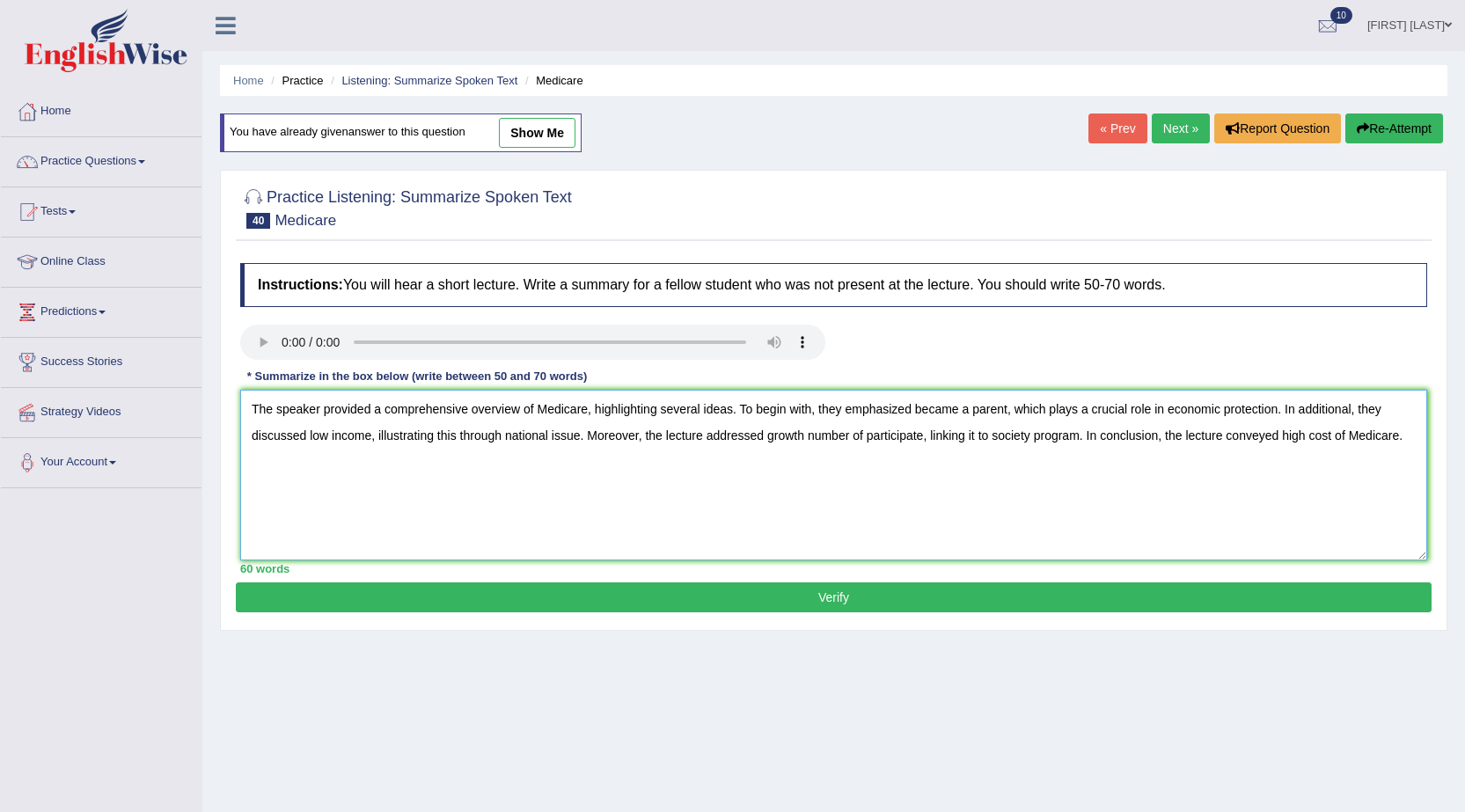 type on "The speaker provided a comprehensive overview of Medicare, highlighting several ideas. To begin with, they emphasized became a parent, which plays a crucial role in economic protection. In additional, they discussed low income, illustrating this through national issue. Moreover, the lecture addressed growth number of participate, linking it to society program. In conclusion, the lecture conveyed high cost of Medicare." 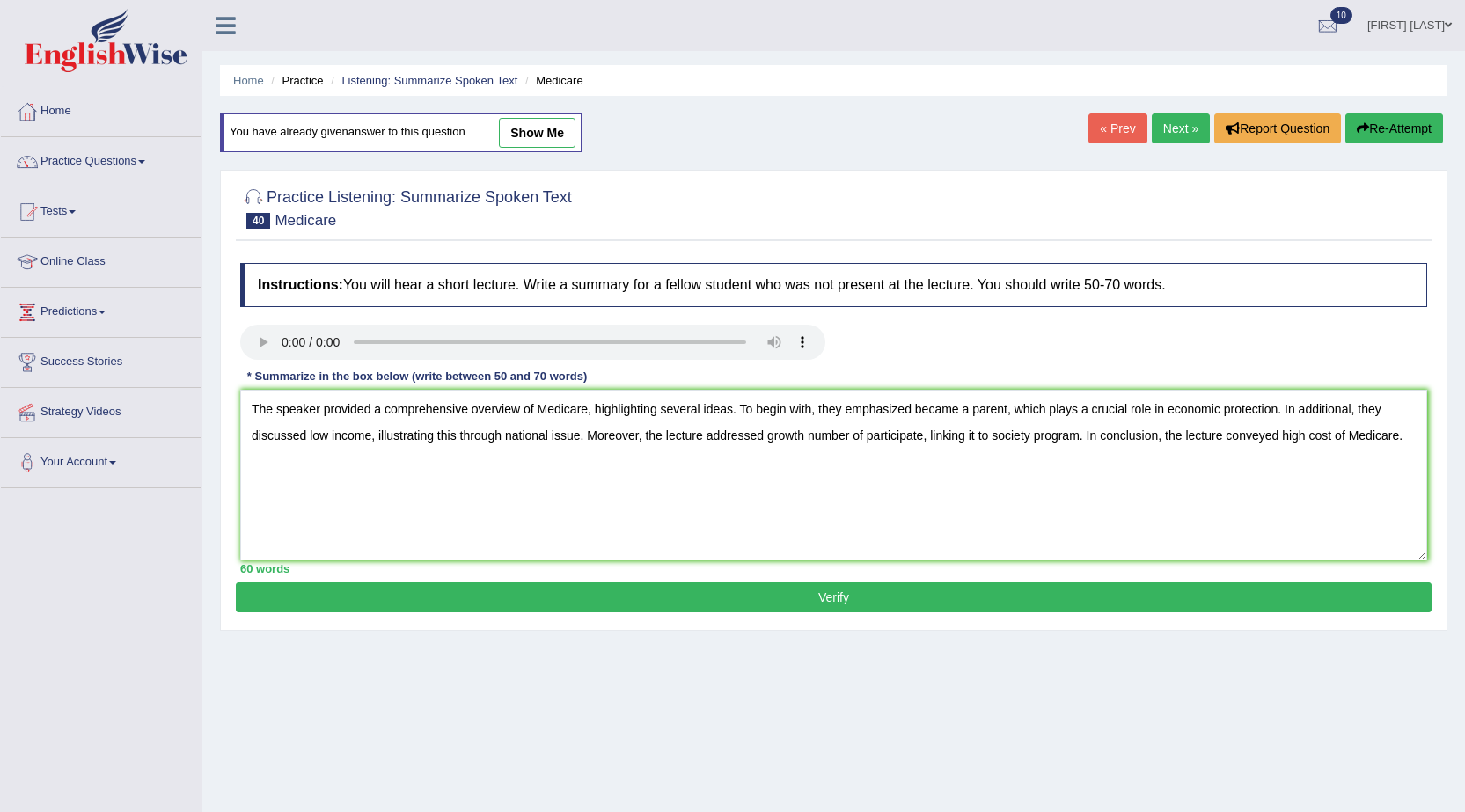 click on "Verify" at bounding box center [833, 597] 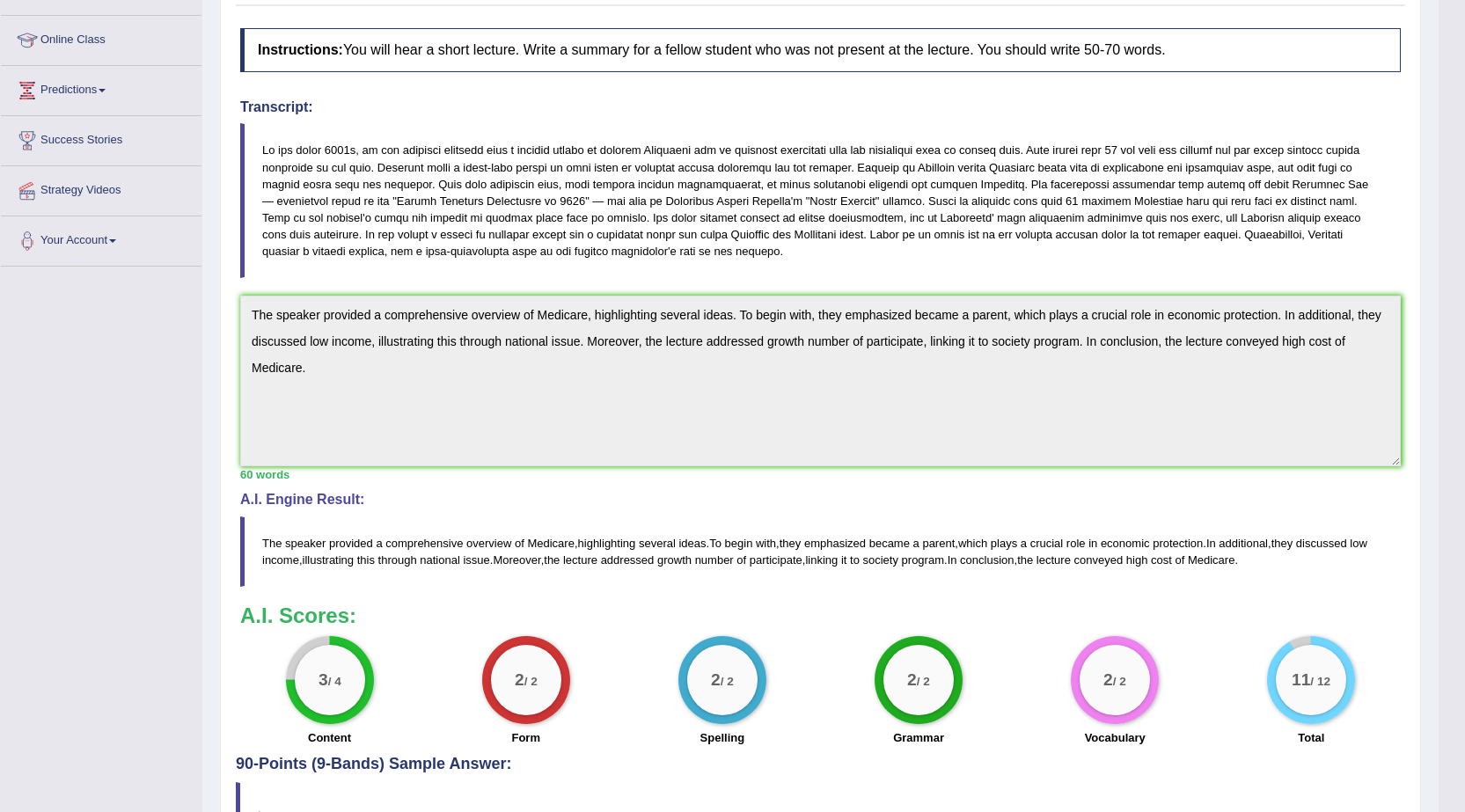 scroll, scrollTop: 330, scrollLeft: 0, axis: vertical 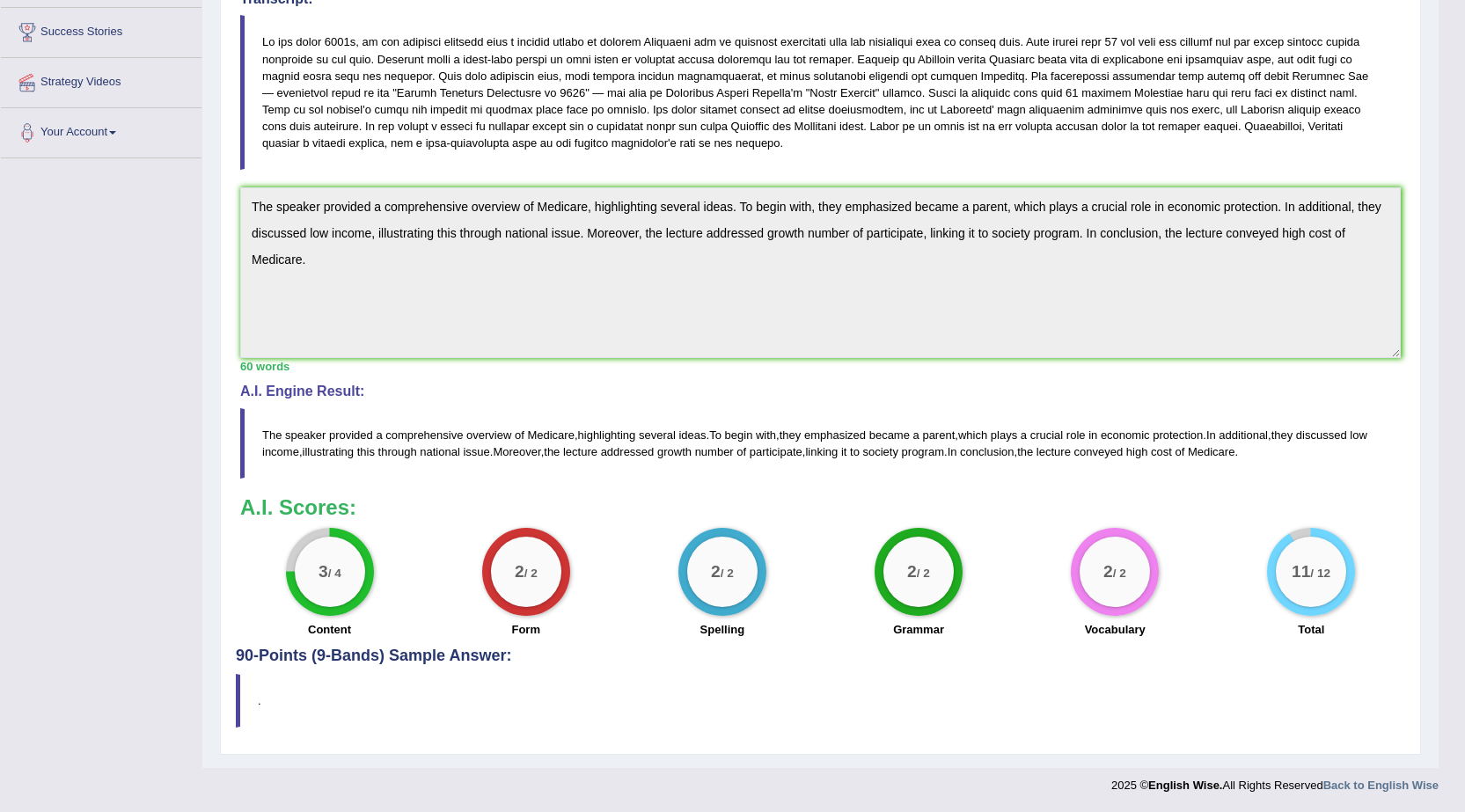 drag, startPoint x: 300, startPoint y: 552, endPoint x: 294, endPoint y: 543, distance: 10.816654 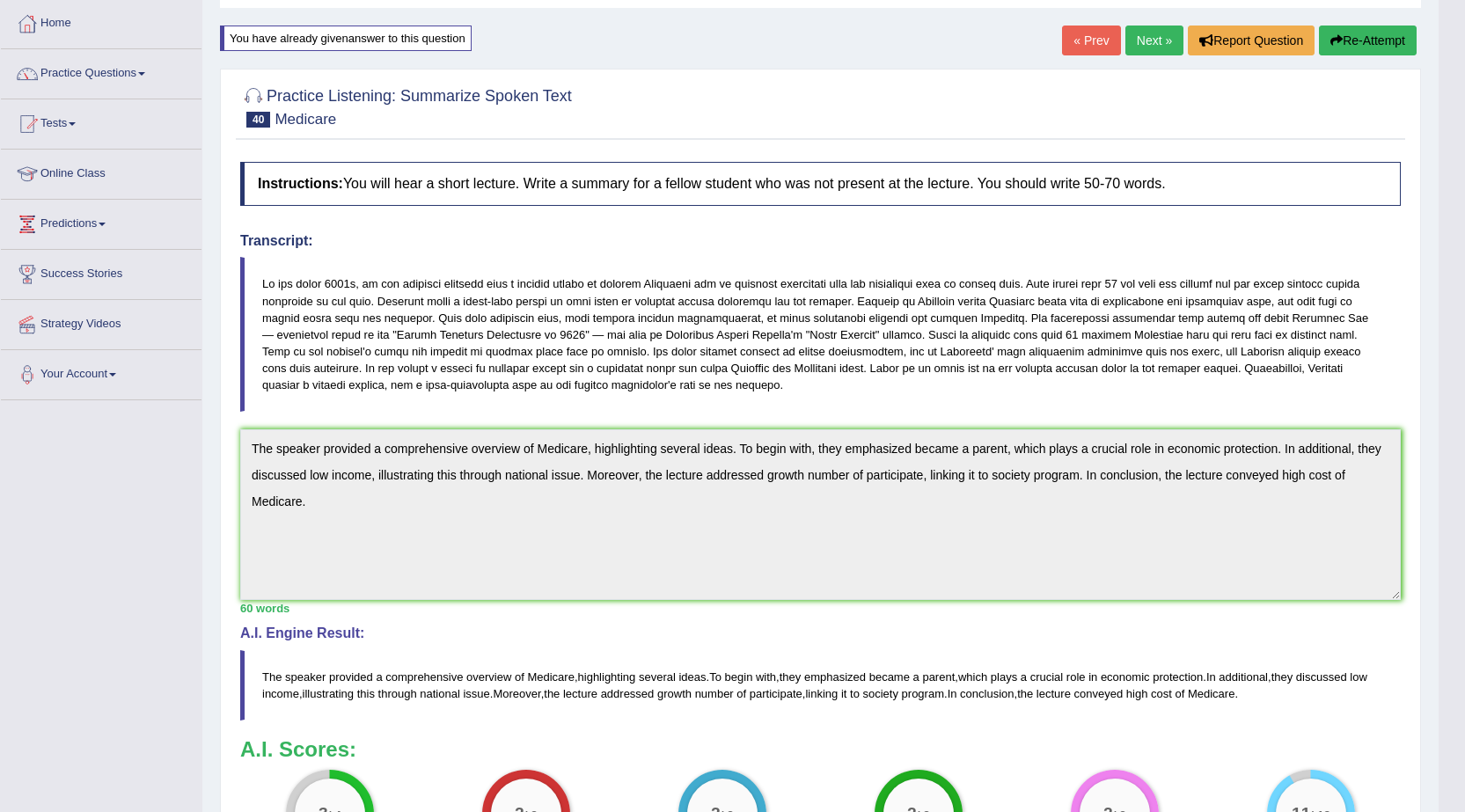 scroll, scrollTop: 0, scrollLeft: 0, axis: both 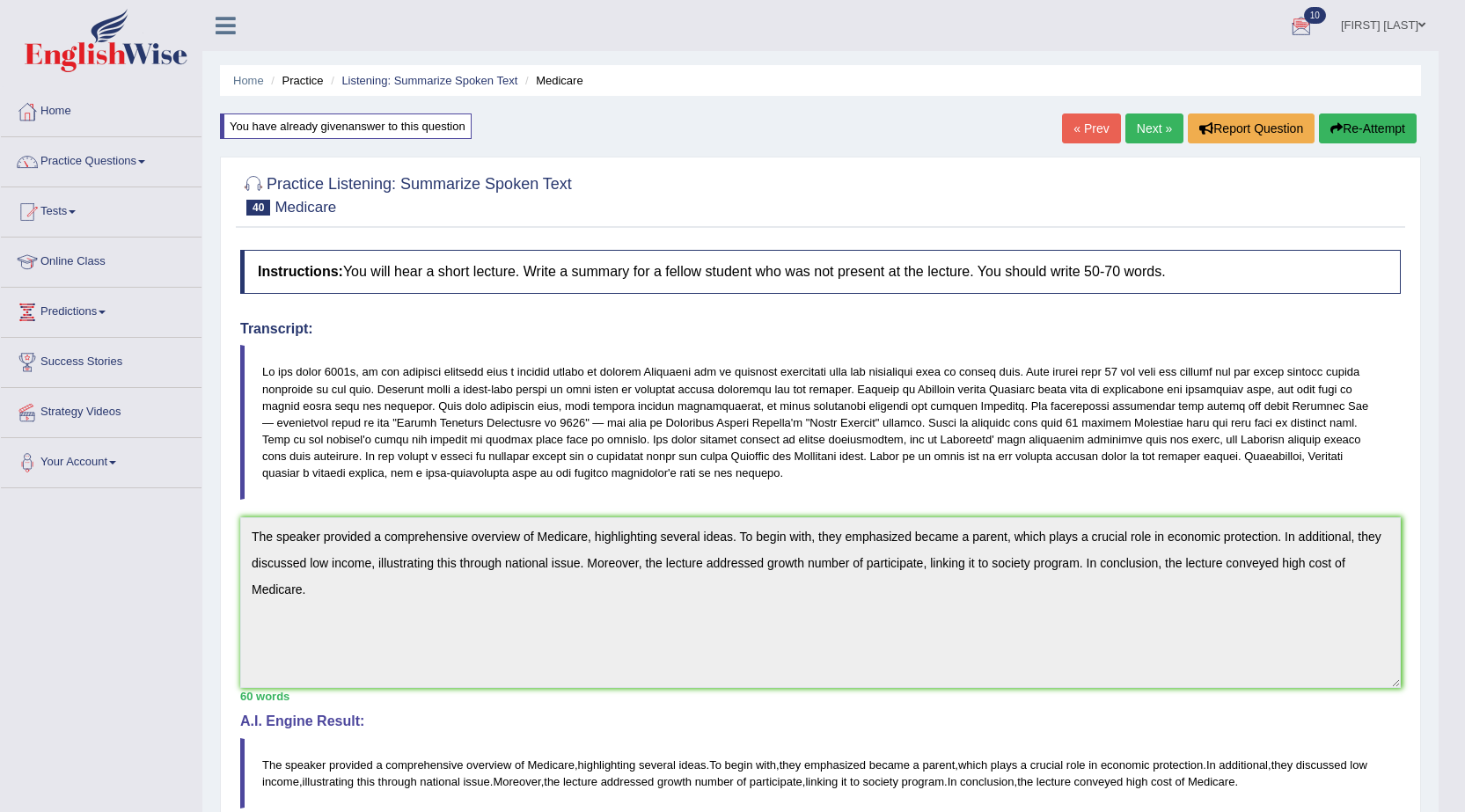 click on "Next »" at bounding box center [1154, 128] 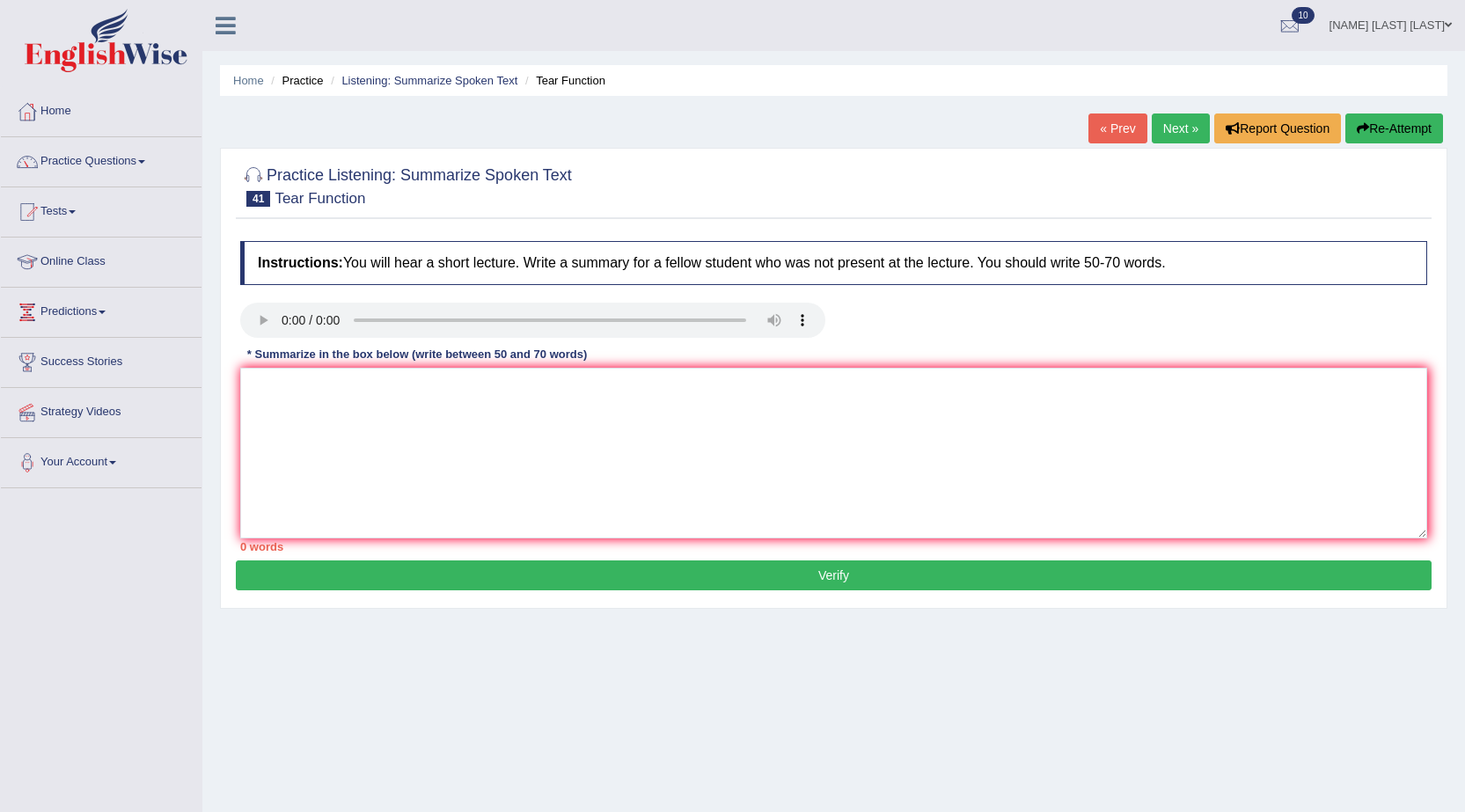 scroll, scrollTop: 0, scrollLeft: 0, axis: both 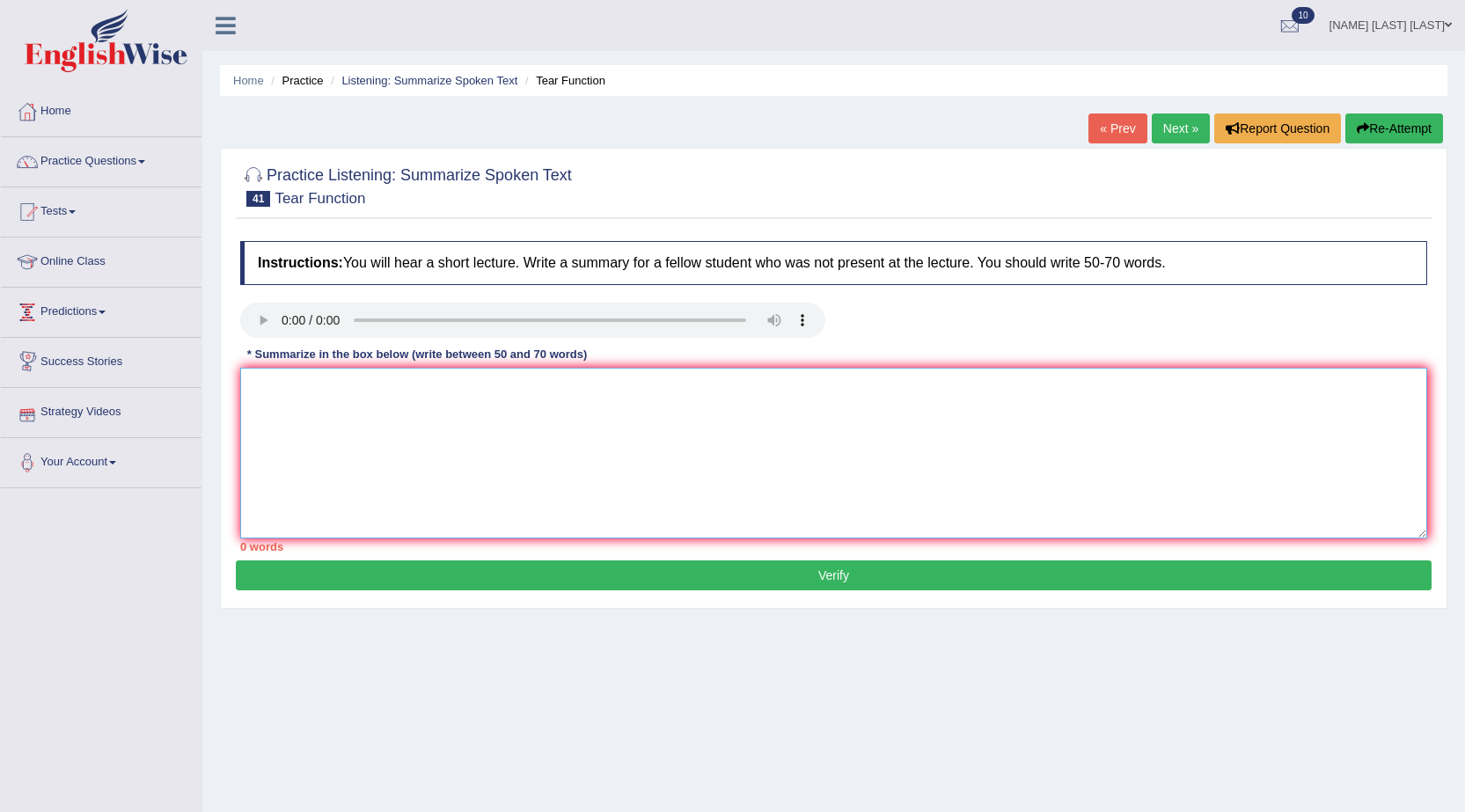 drag, startPoint x: 747, startPoint y: 453, endPoint x: 769, endPoint y: 436, distance: 27.802878 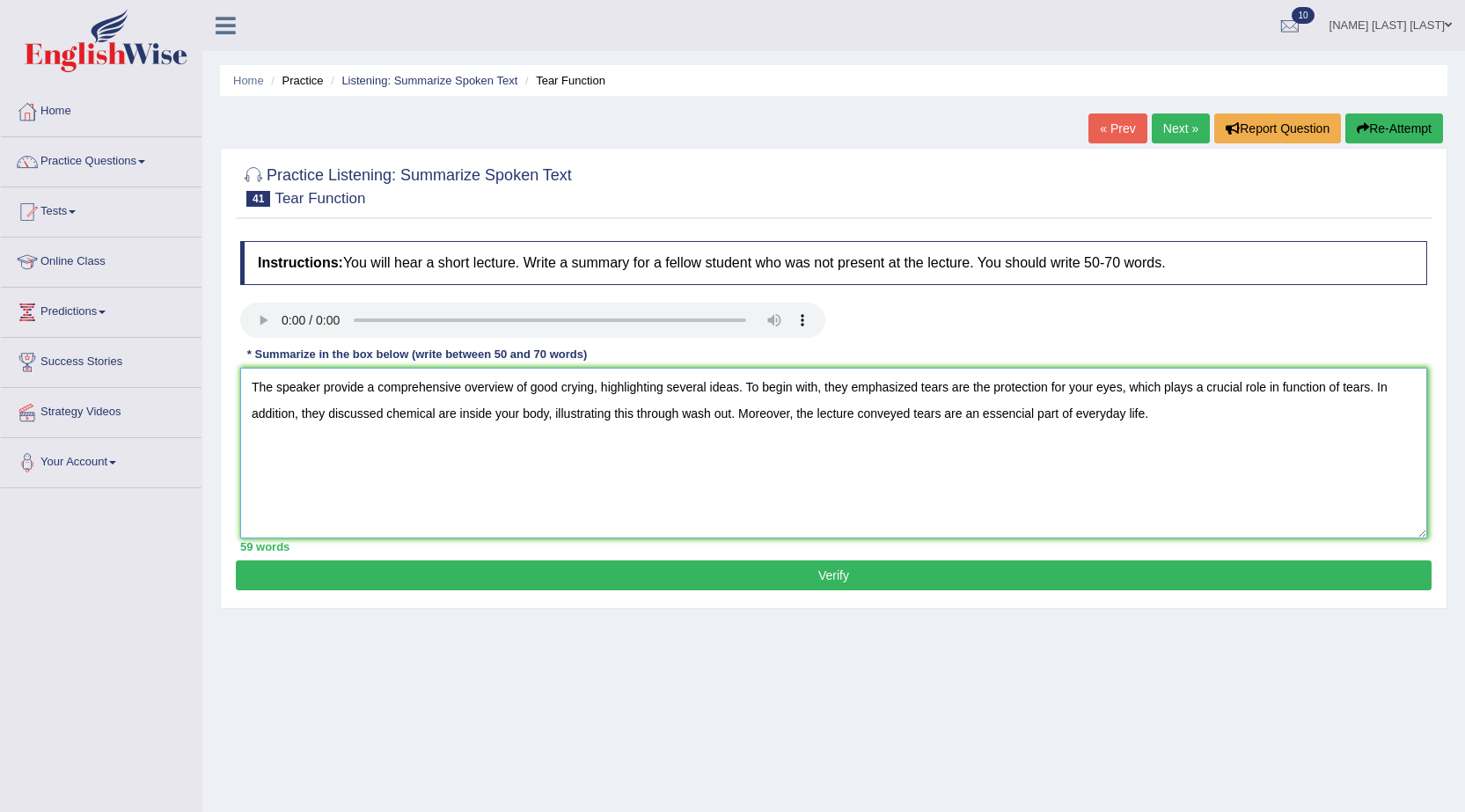 click on "The speaker provide a comprehensive overview of good crying, highlighting several ideas. To begin with, they emphasized tears are the protection for your eyes, which plays a crucial role in function of tears. In addition, they discussed chemical are inside your body, illustrating this through wash out. Moreover, the lecture conveyed tears are an essencial part of everyday life." at bounding box center (833, 453) 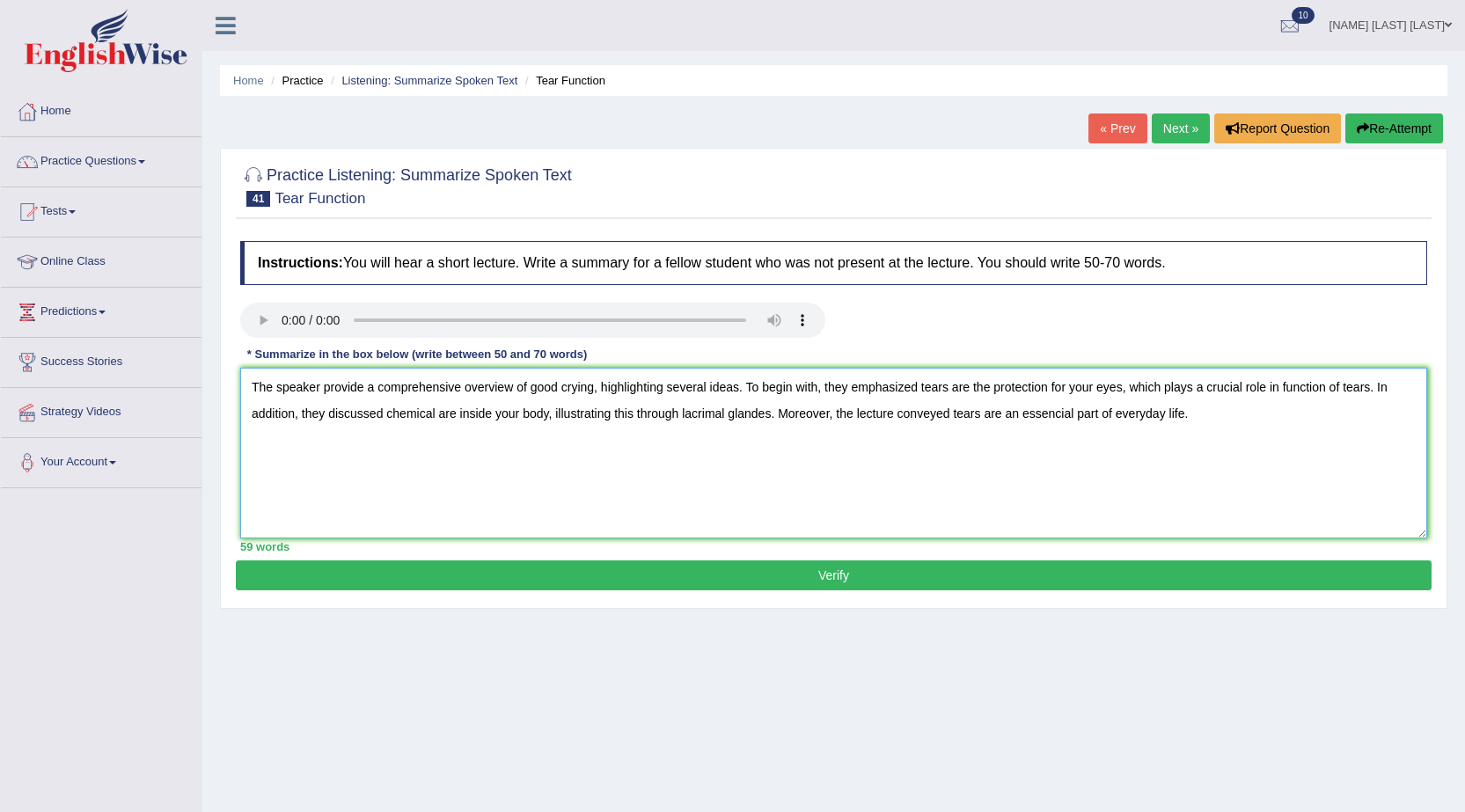 type on "The speaker provide a comprehensive overview of good crying, highlighting several ideas. To begin with, they emphasized tears are the protection for your eyes, which plays a crucial role in function of tears. In addition, they discussed chemical are inside your body, illustrating this through lacrimal glandes. Moreover, the lecture conveyed tears are an essencial part of everyday life." 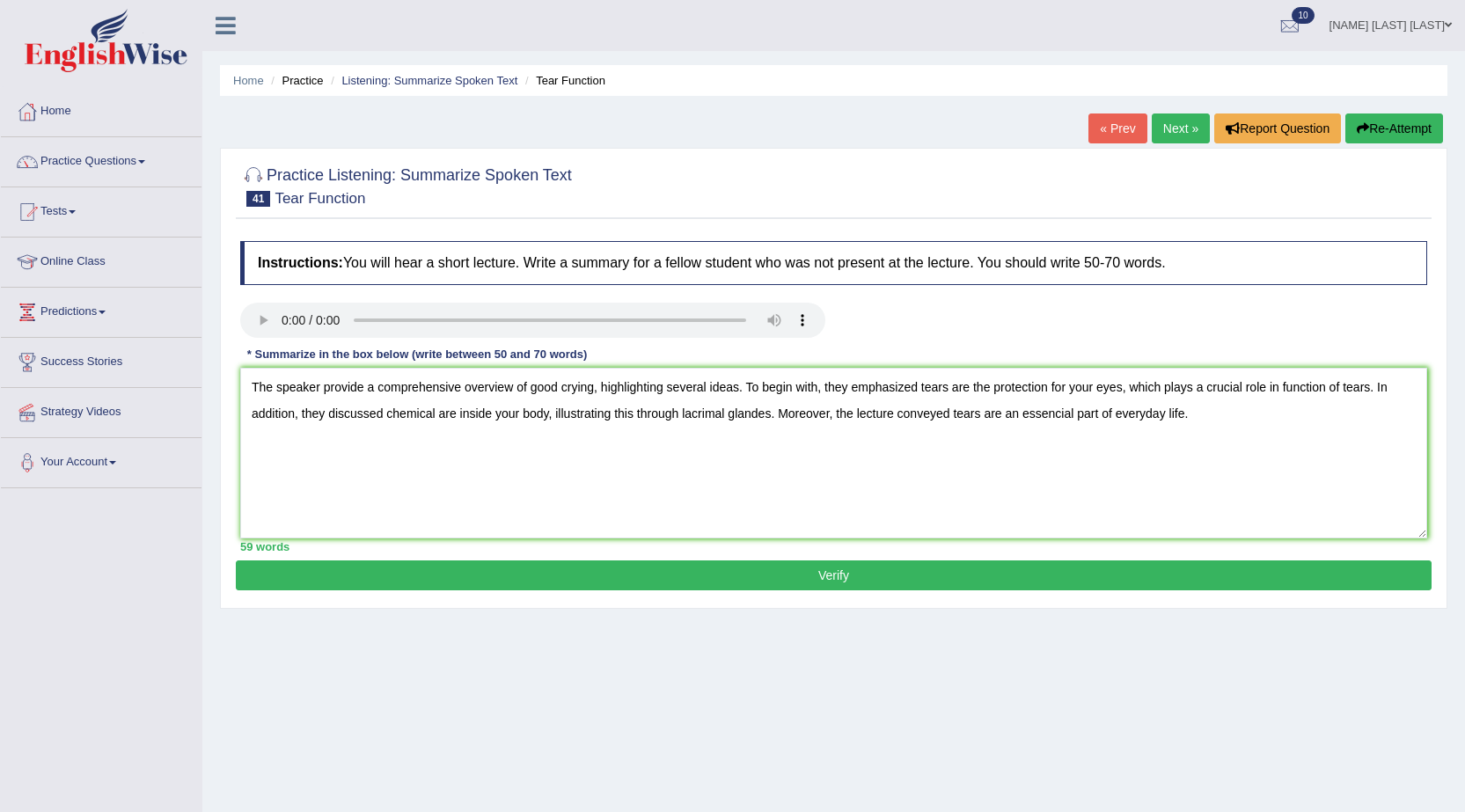 click on "Verify" at bounding box center (833, 575) 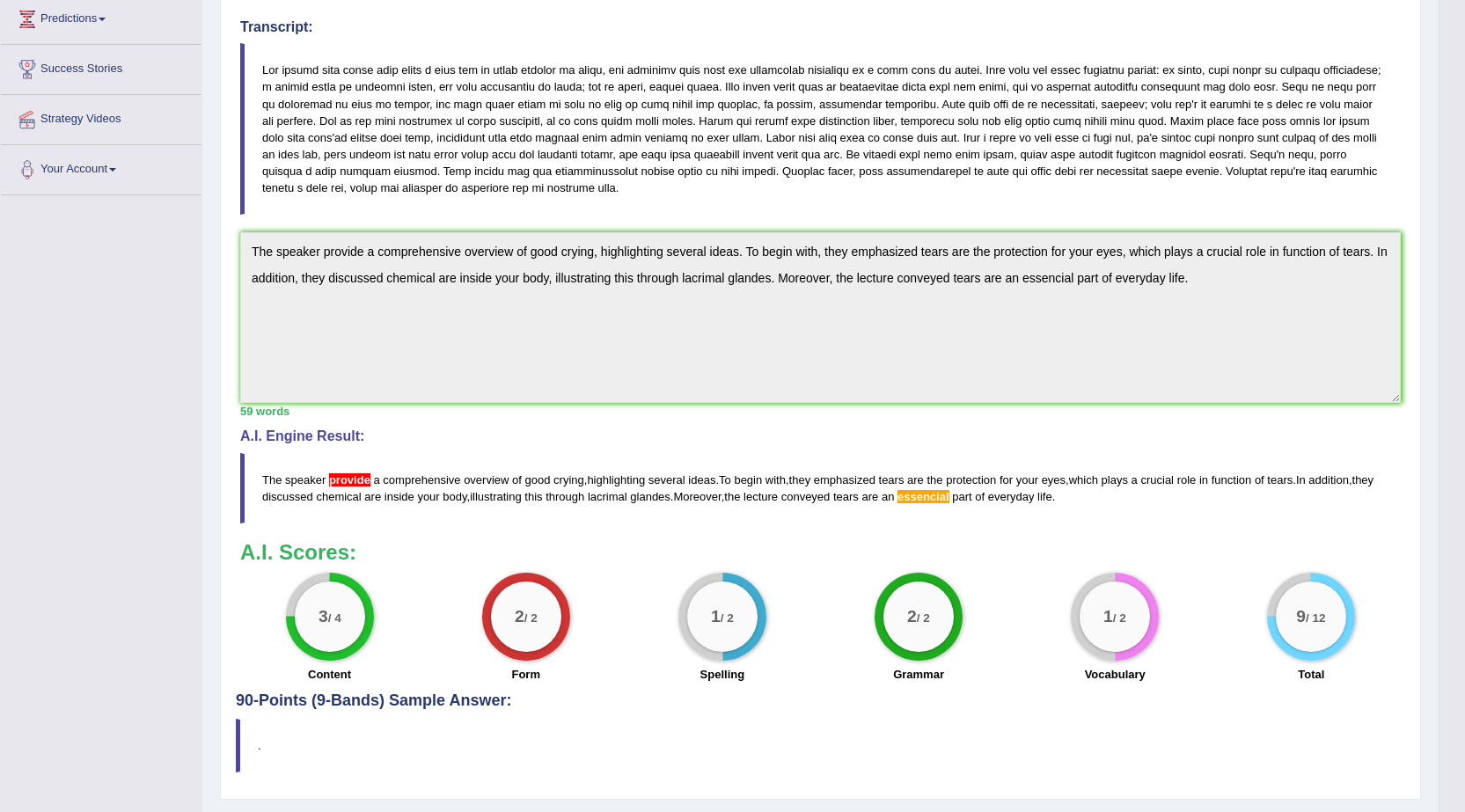 scroll, scrollTop: 338, scrollLeft: 0, axis: vertical 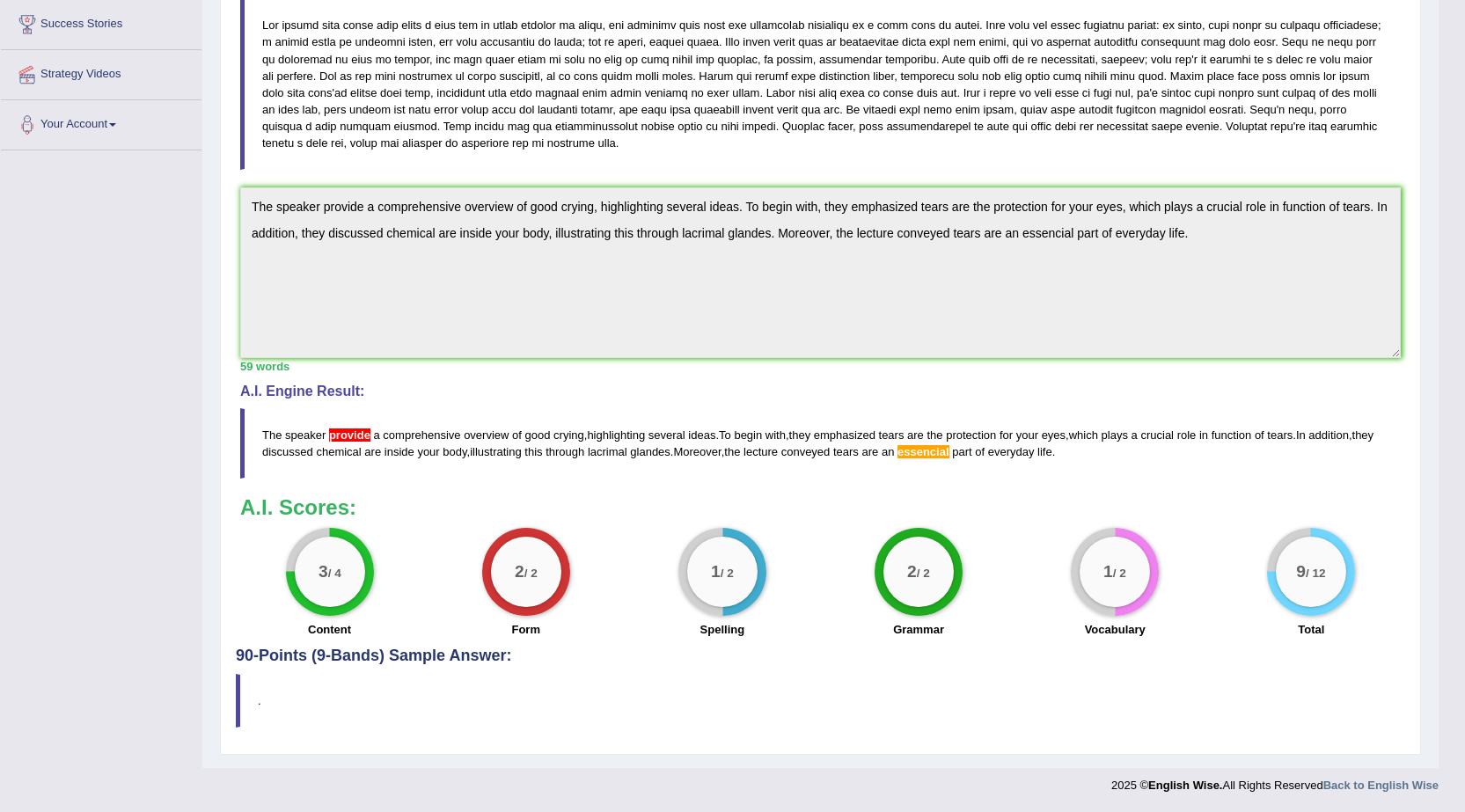 click on "The   speaker   provide   a   comprehensive   overview   of   good   crying ,  highlighting   several   ideas .  To   begin   with ,  they   emphasized   tears   are   the   protection   for   your   eyes ,  which   plays   a   crucial   role   in   function   of   tears .  In   addition ,  they   discussed   chemical   are   inside   your   body ,  illustrating   this   through   lacrimal   glandes .  Moreover ,  the   lecture   conveyed   tears   are   an   essencial   part   of   everyday   life ." at bounding box center (820, 443) 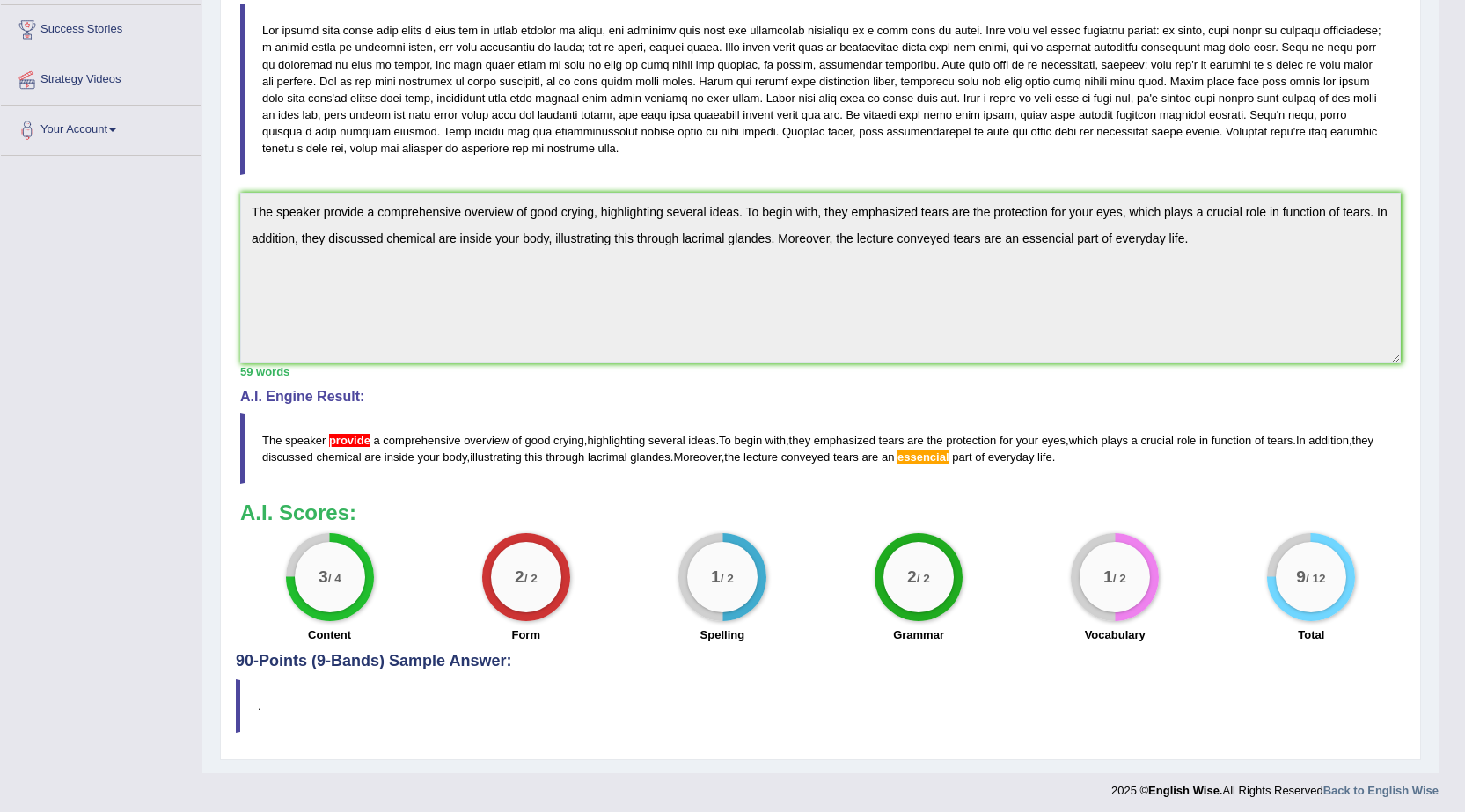 scroll, scrollTop: 0, scrollLeft: 0, axis: both 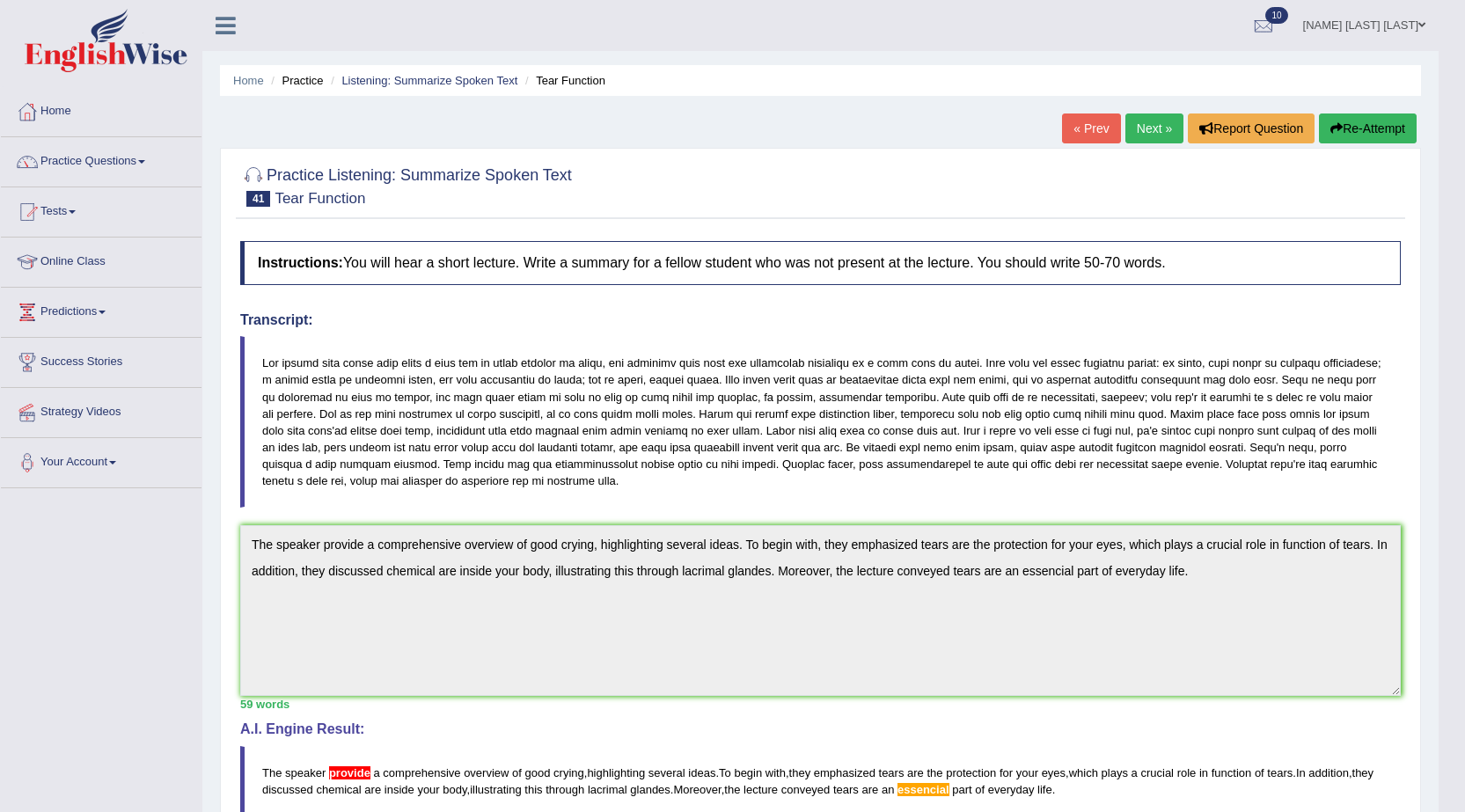 click on "Re-Attempt" at bounding box center (1367, 128) 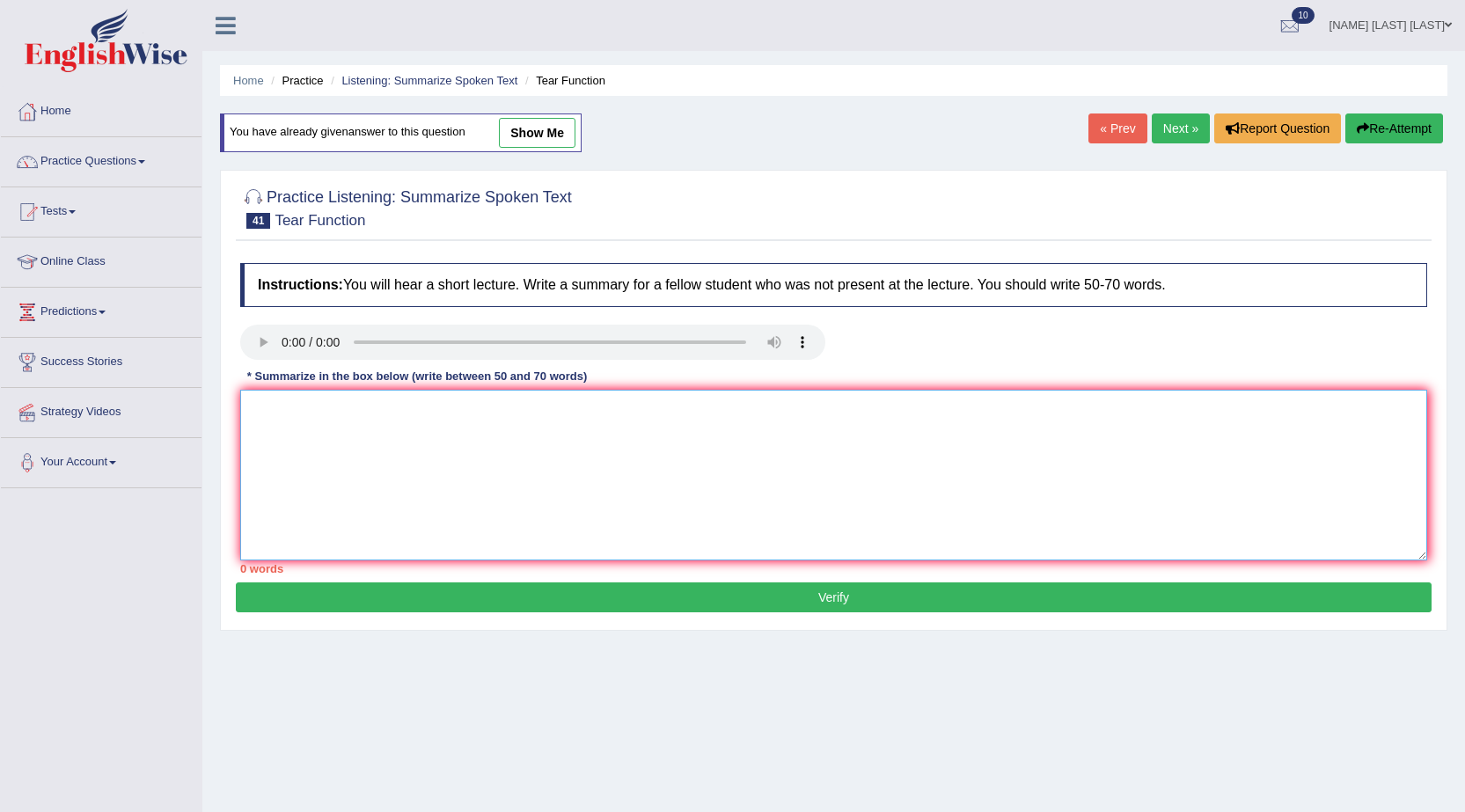 scroll, scrollTop: 0, scrollLeft: 0, axis: both 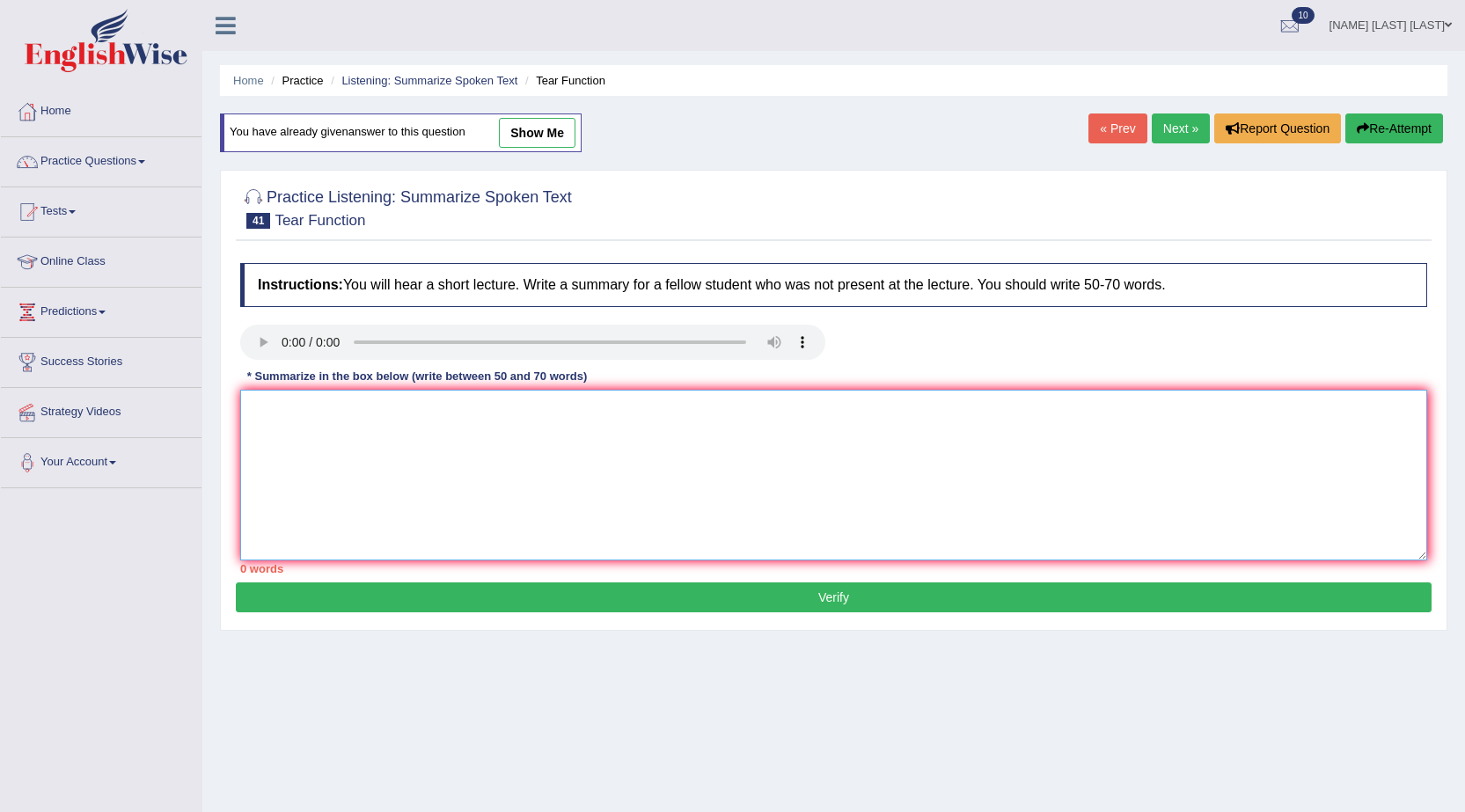 paste on "The speaker provide a comprehensive overview of good crying, highlighting several ideas. To begin with, they emphasized tears are the protection for your eyes, which plays a crucial role in function of tears. In addition, they discussed chemical are inside your body, illustrating this through lacrimal glandes. Moreover, the lecture conveyed tears are an essencial part of everyday life." 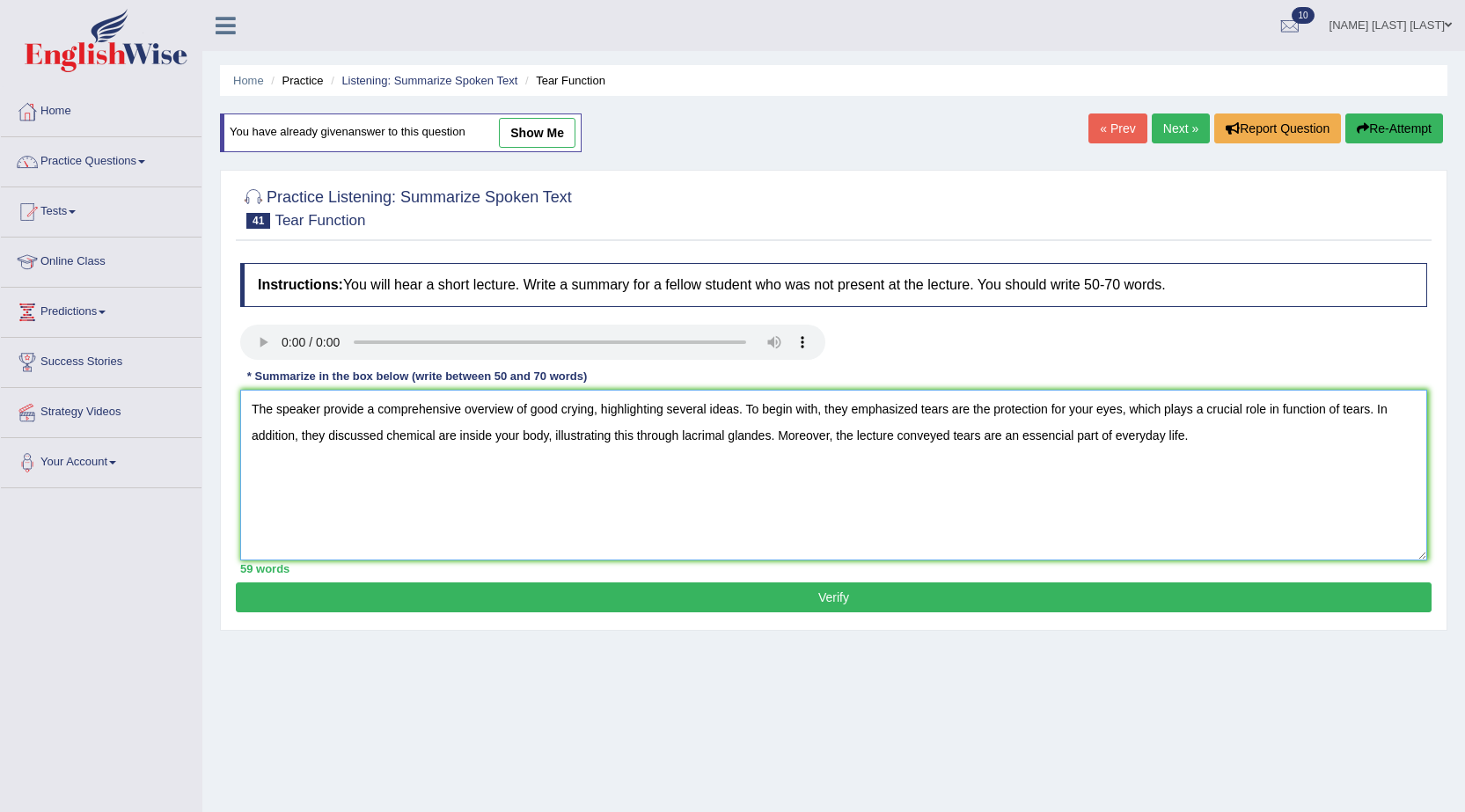 click on "The speaker provide a comprehensive overview of good crying, highlighting several ideas. To begin with, they emphasized tears are the protection for your eyes, which plays a crucial role in function of tears. In addition, they discussed chemical are inside your body, illustrating this through lacrimal glandes. Moreover, the lecture conveyed tears are an essencial part of everyday life." at bounding box center (833, 475) 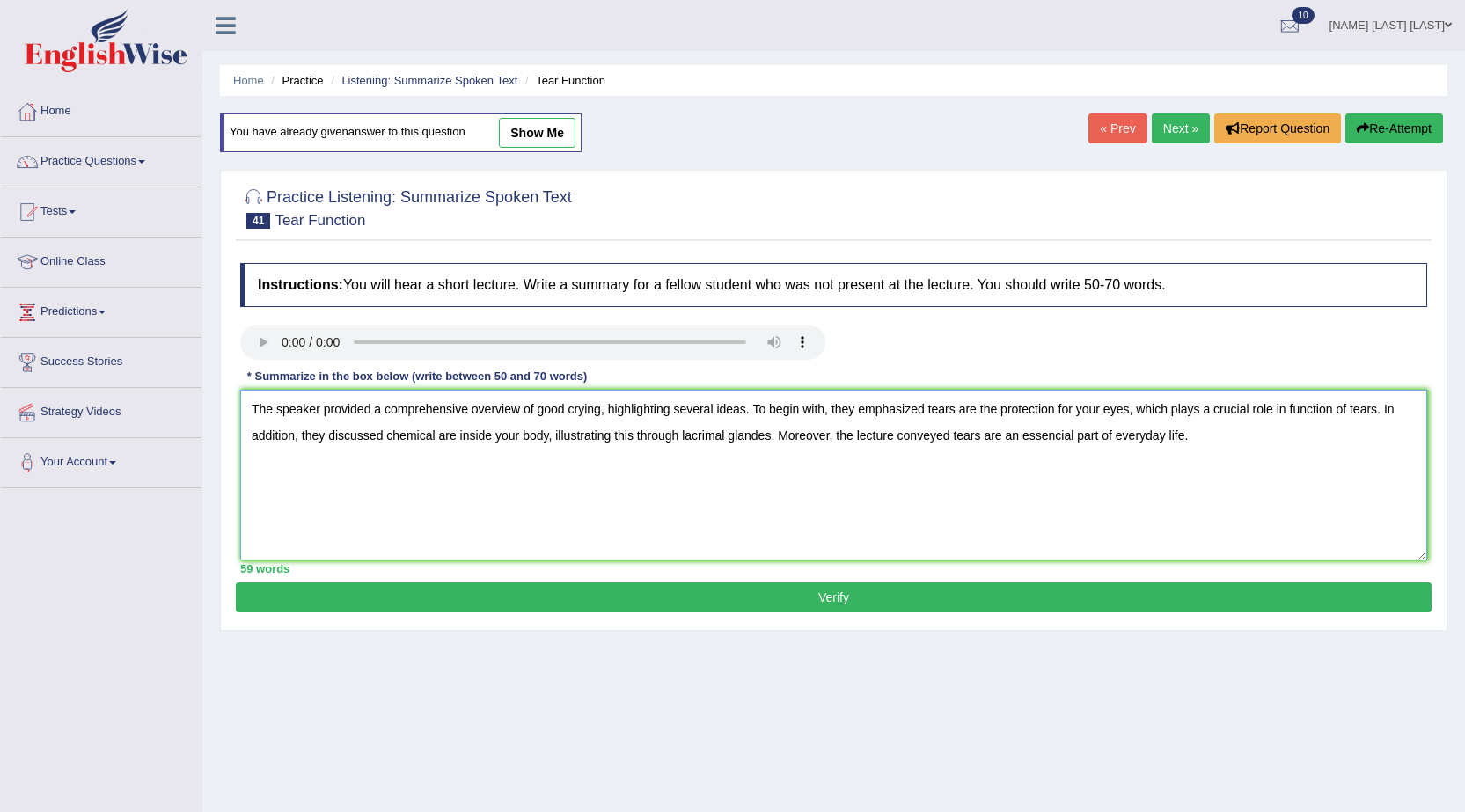 click on "The speaker provided a comprehensive overview of good crying, highlighting several ideas. To begin with, they emphasized tears are the protection for your eyes, which plays a crucial role in function of tears. In addition, they discussed chemical are inside your body, illustrating this through lacrimal glandes. Moreover, the lecture conveyed tears are an essencial part of everyday life." at bounding box center (833, 475) 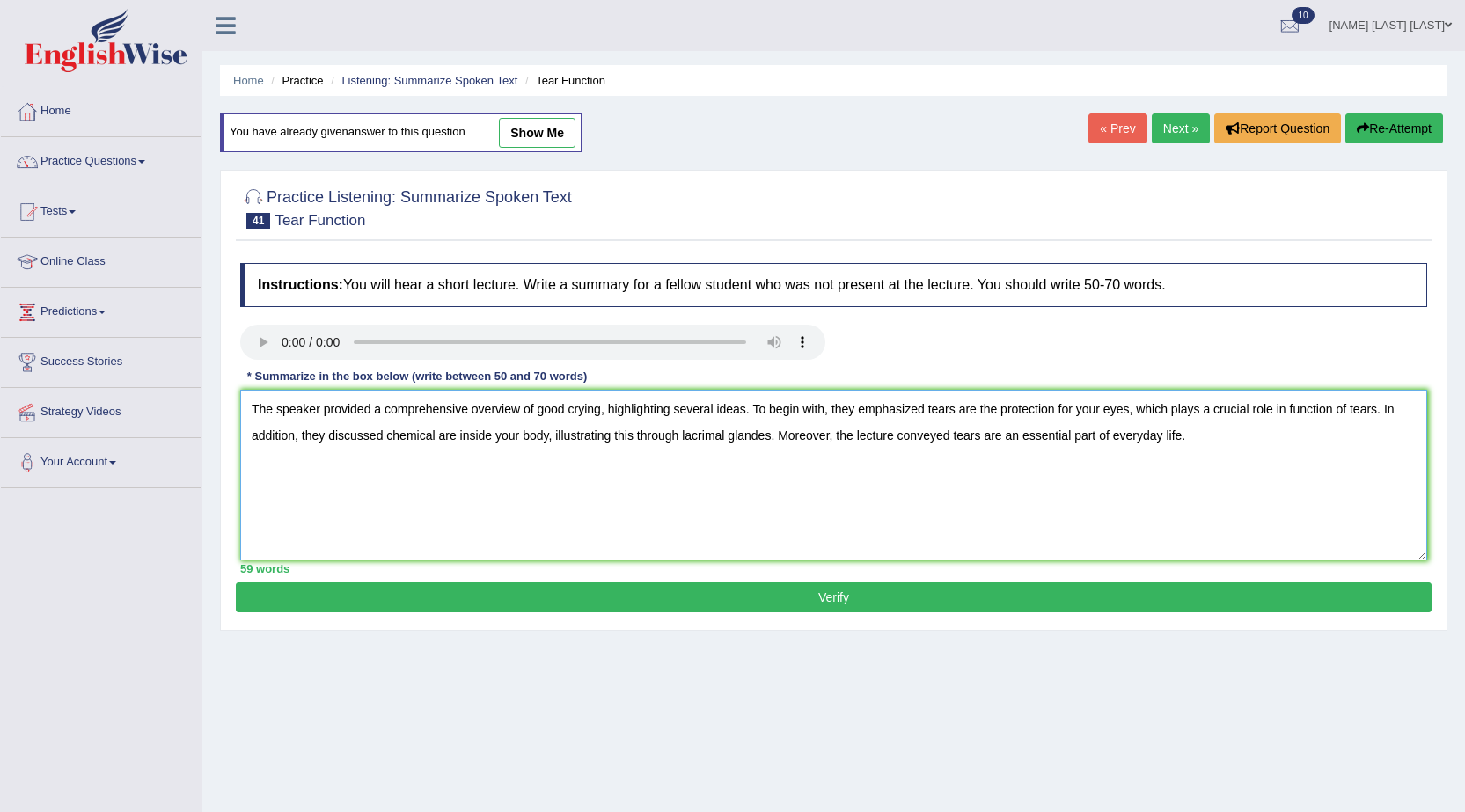 type on "The speaker provided a comprehensive overview of good crying, highlighting several ideas. To begin with, they emphasized tears are the protection for your eyes, which plays a crucial role in function of tears. In addition, they discussed chemical are inside your body, illustrating this through lacrimal glandes. Moreover, the lecture conveyed tears are an essential part of everyday life." 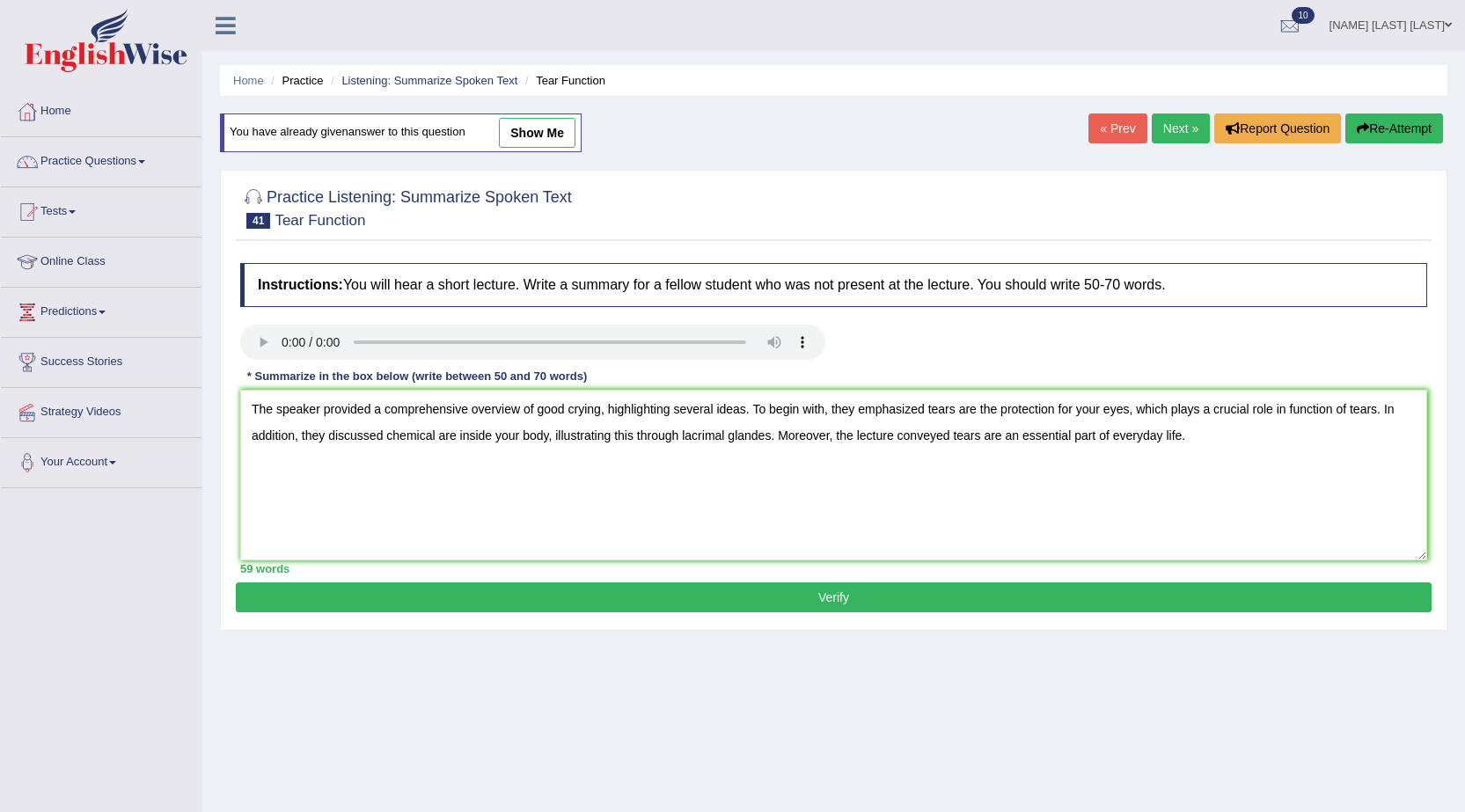 click on "Verify" at bounding box center (833, 597) 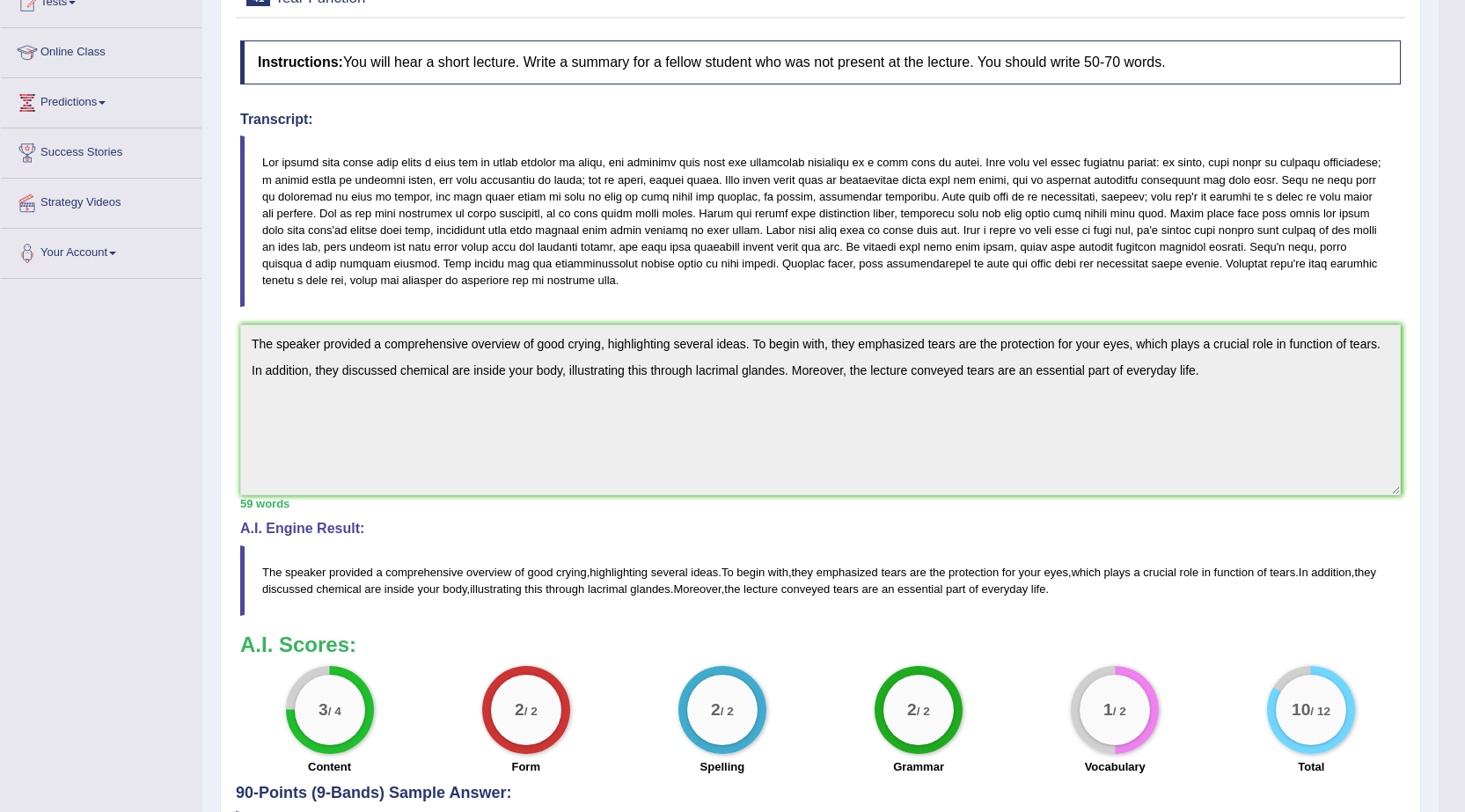 scroll, scrollTop: 0, scrollLeft: 0, axis: both 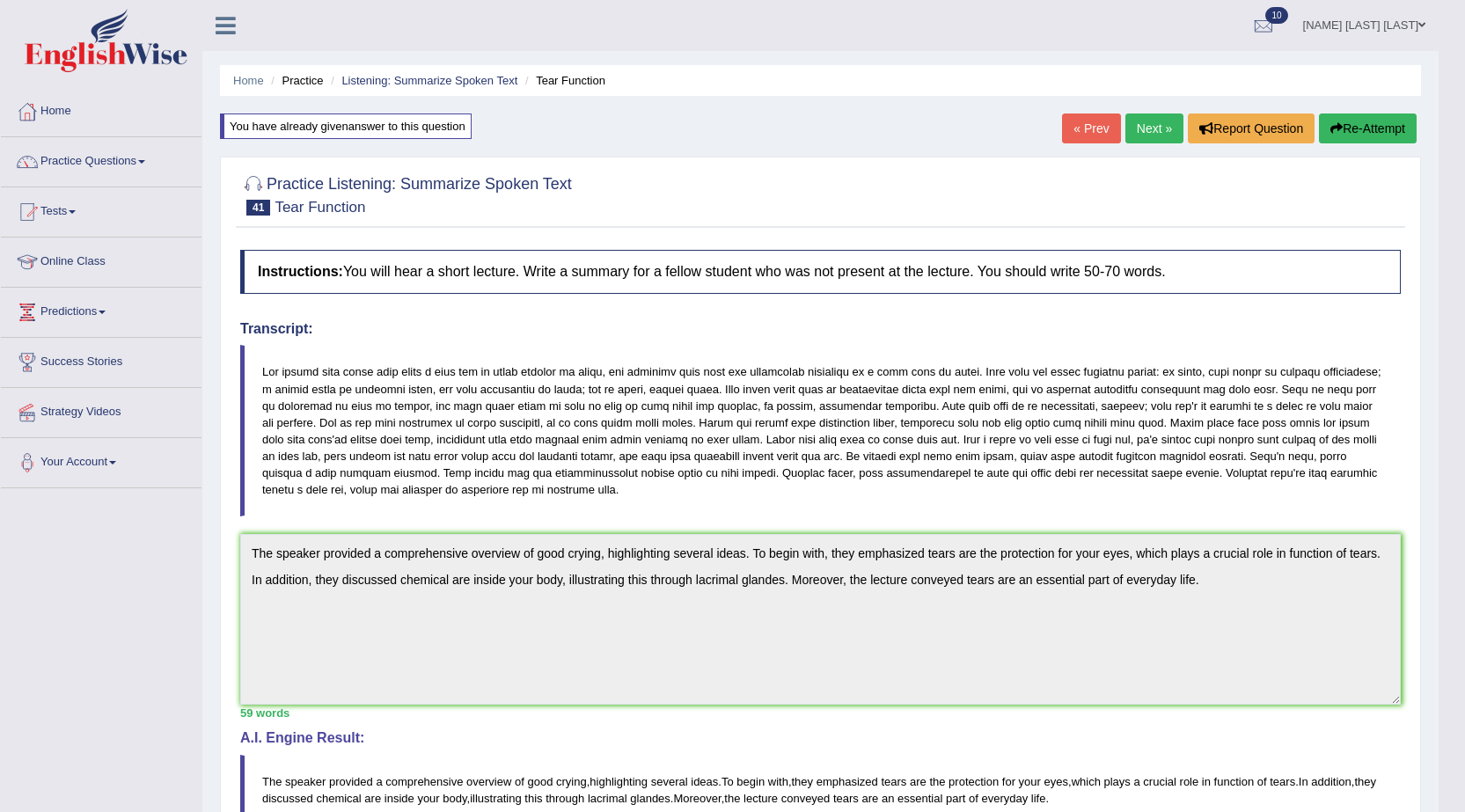 click on "Next »" at bounding box center (1154, 128) 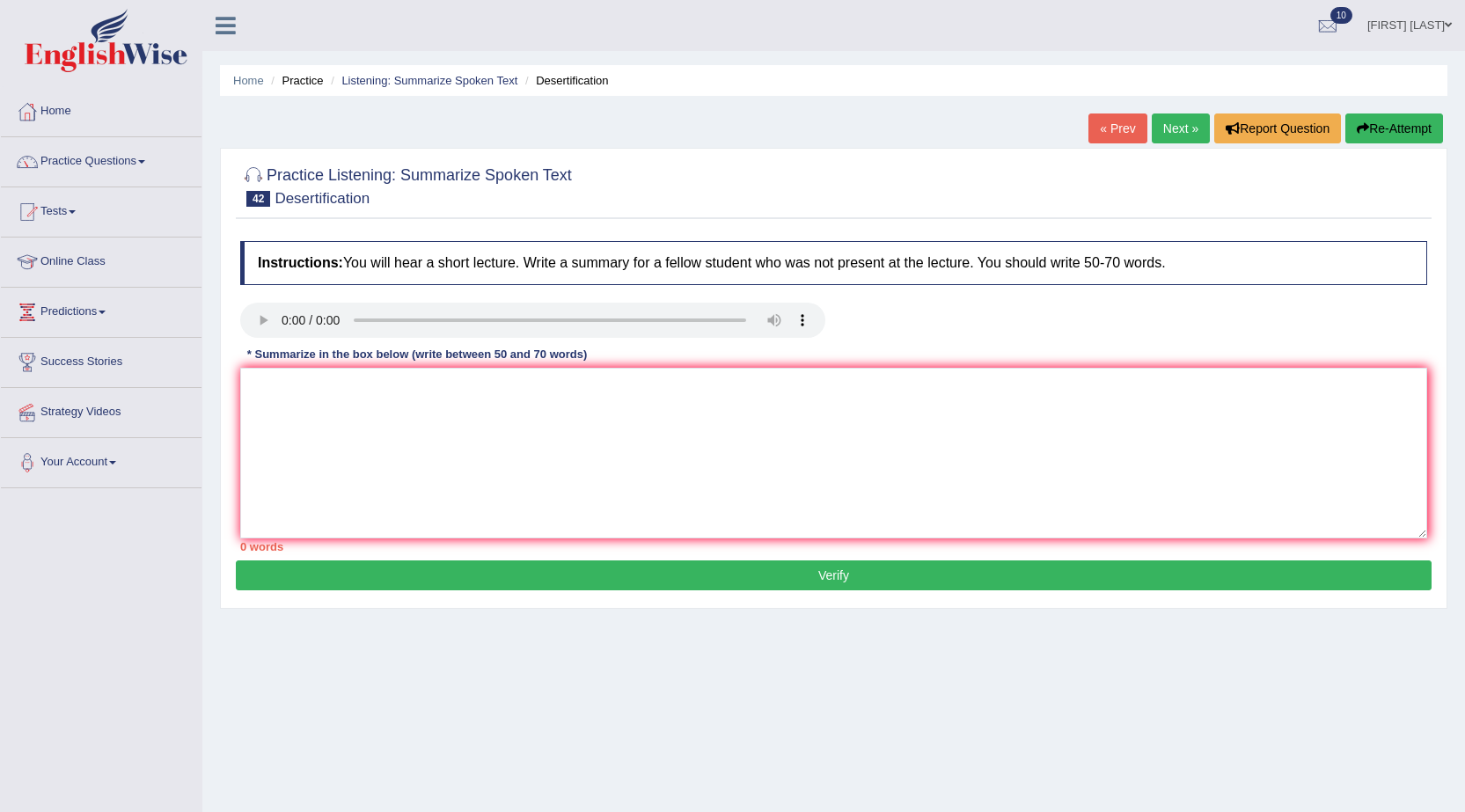scroll, scrollTop: 0, scrollLeft: 0, axis: both 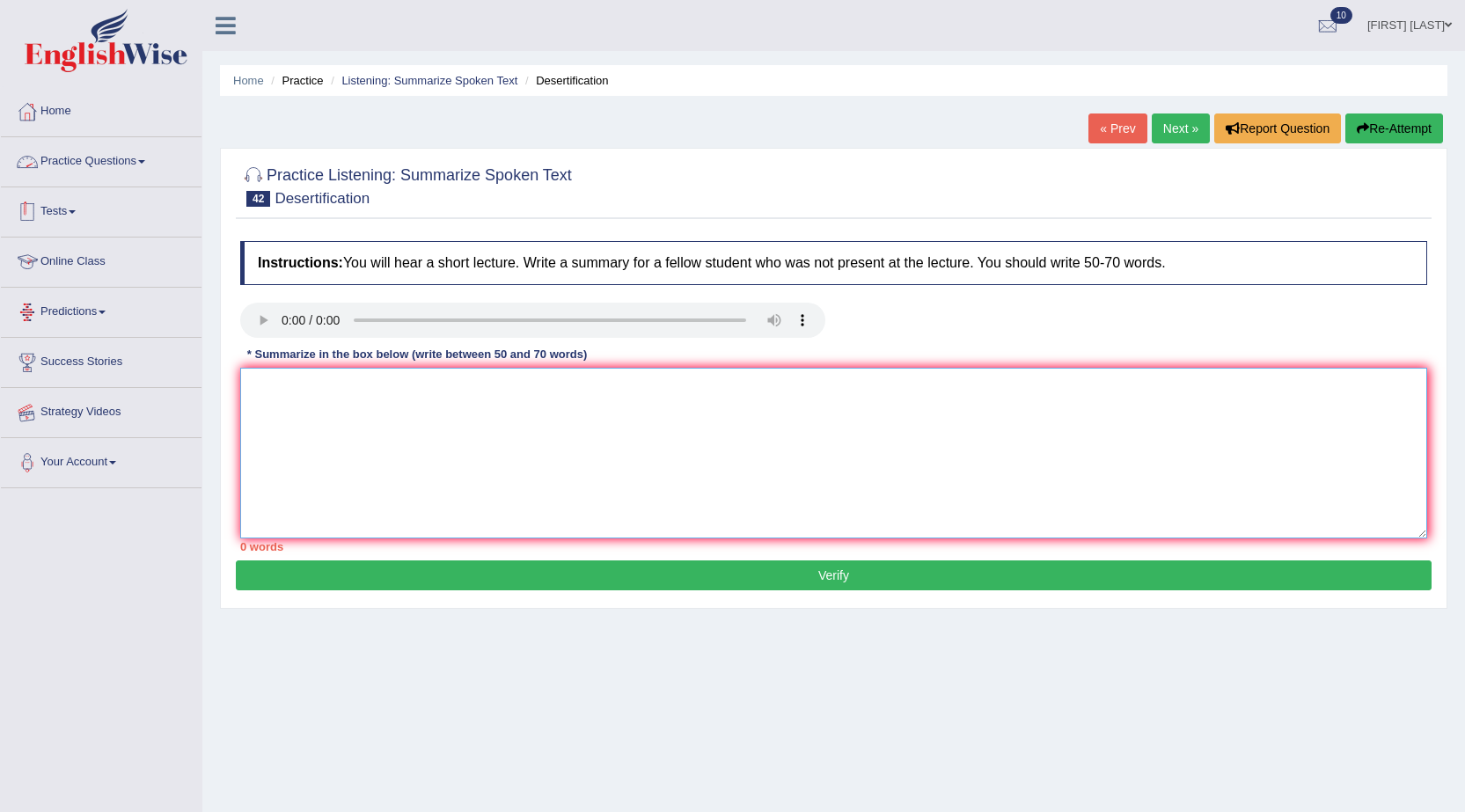 click at bounding box center (833, 453) 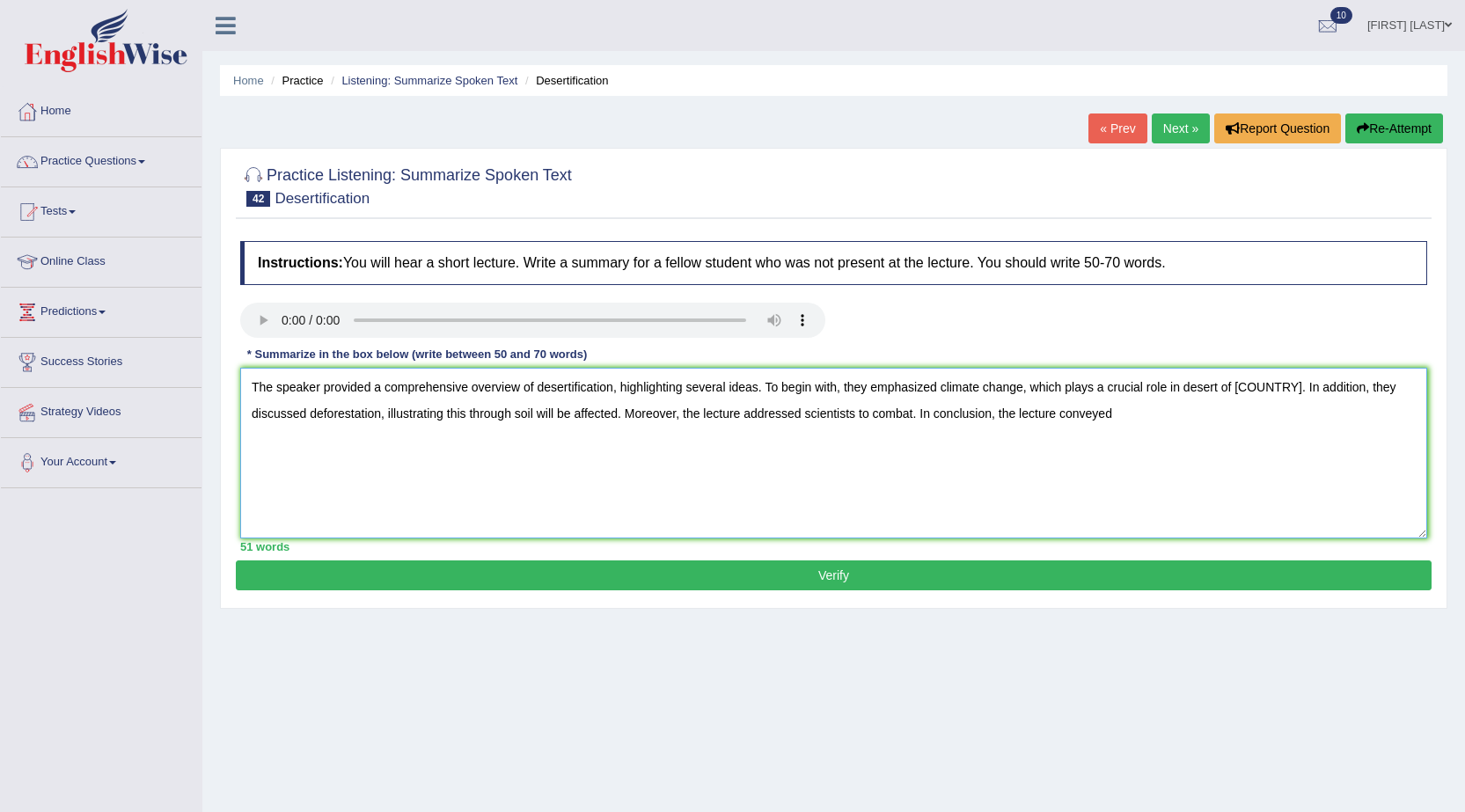 click on "The speaker provided a comprehensive overview of desertification, highlighting several ideas. To begin with, they emphasized climate change, which plays a crucial role in desert of [COUNTRY]. In addition, they discussed deforestation, illustrating this through soil will be affected. Moreover, the lecture addressed scientists to combat. In conclusion, the lecture conveyed" at bounding box center (833, 453) 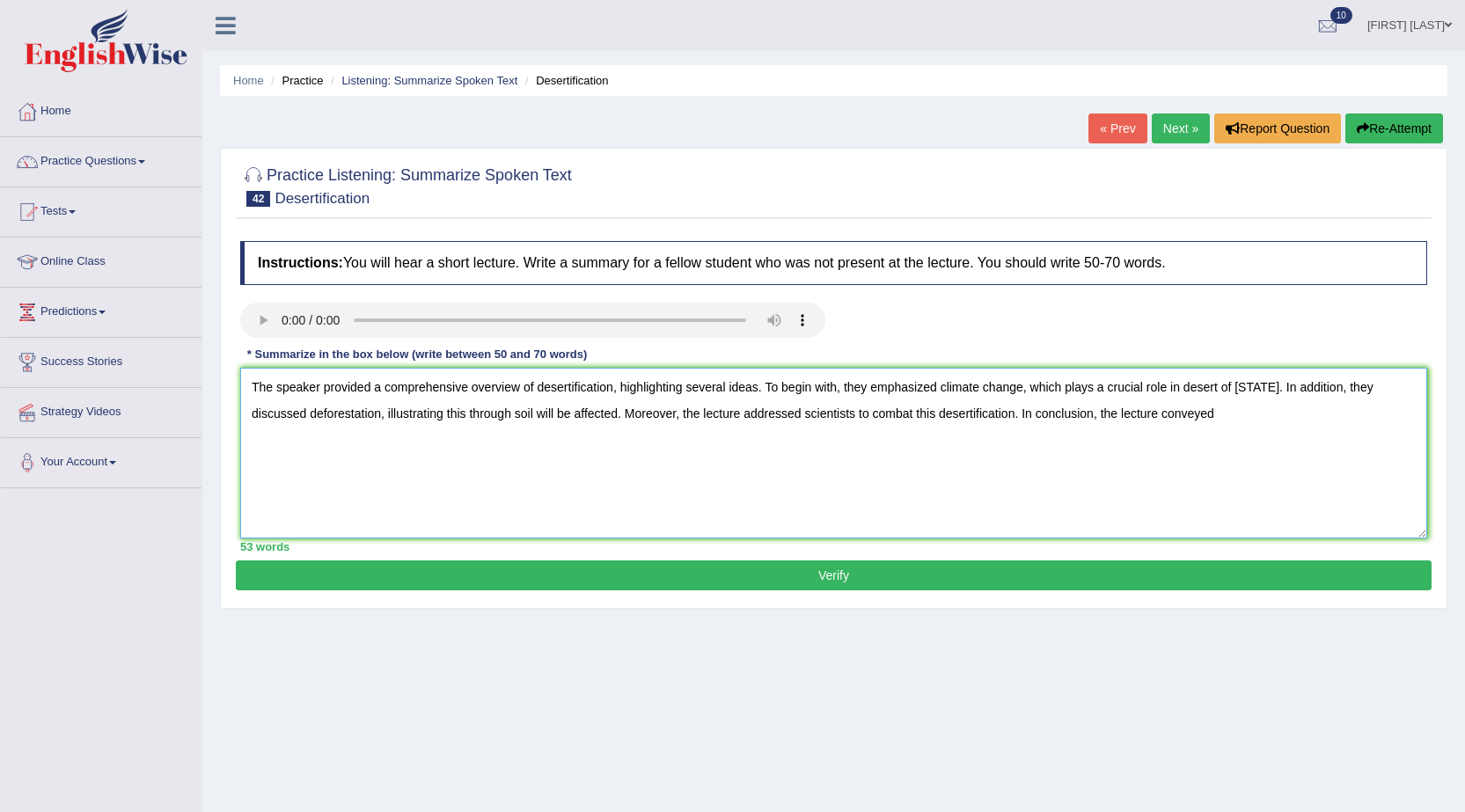 click on "The speaker provided a comprehensive overview of desertification, highlighting several ideas. To begin with, they emphasized climate change, which plays a crucial role in desert of [STATE]. In addition, they discussed deforestation, illustrating this through soil will be affected. Moreover, the lecture addressed scientists to combat this desertification. In conclusion, the lecture conveyed" at bounding box center [833, 453] 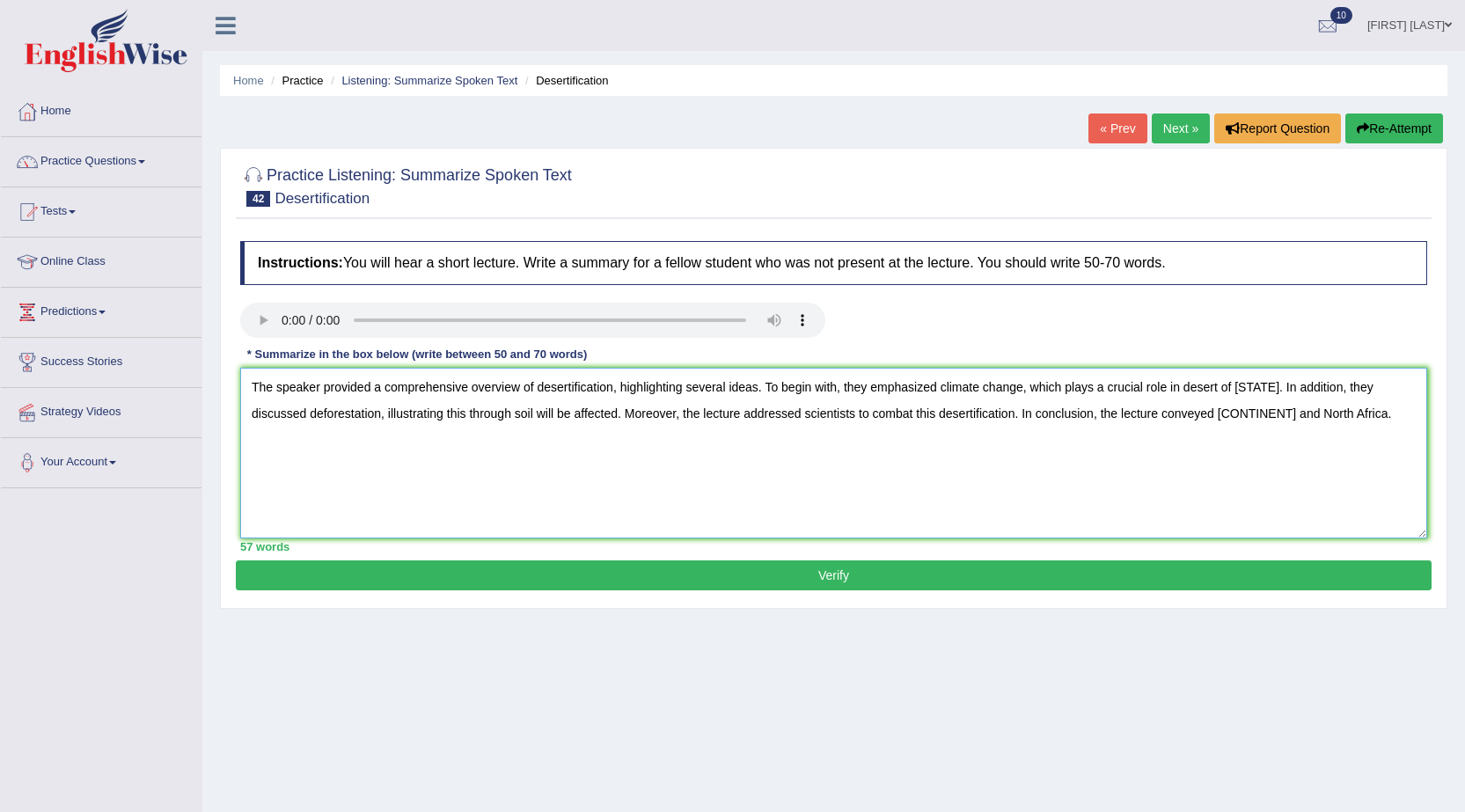 type on "The speaker provided a comprehensive overview of desertification, highlighting several ideas. To begin with, they emphasized climate change, which plays a crucial role in desert of [STATE]. In addition, they discussed deforestation, illustrating this through soil will be affected. Moreover, the lecture addressed scientists to combat this desertification. In conclusion, the lecture conveyed [CONTINENT] and North Africa." 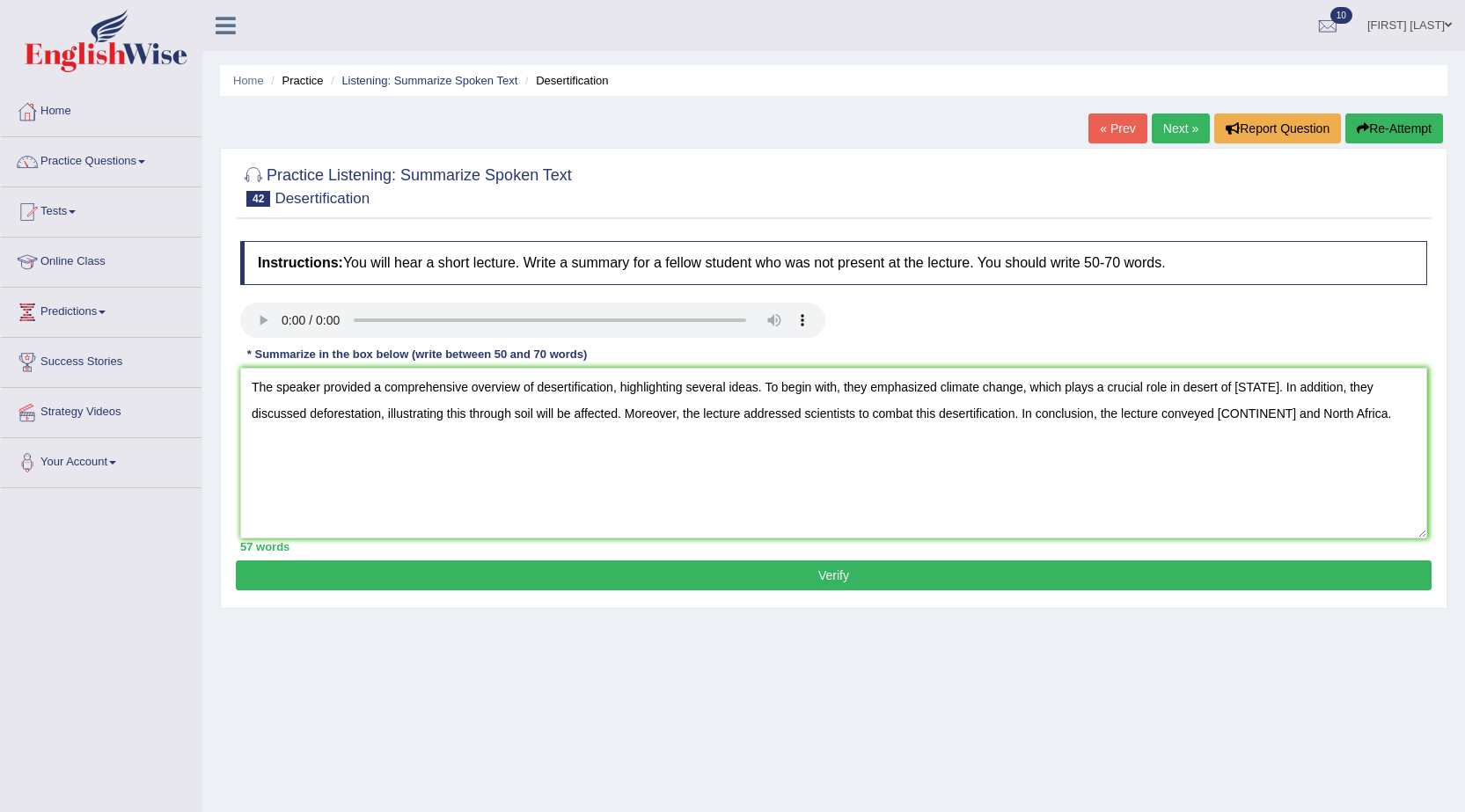 click on "Verify" at bounding box center (833, 575) 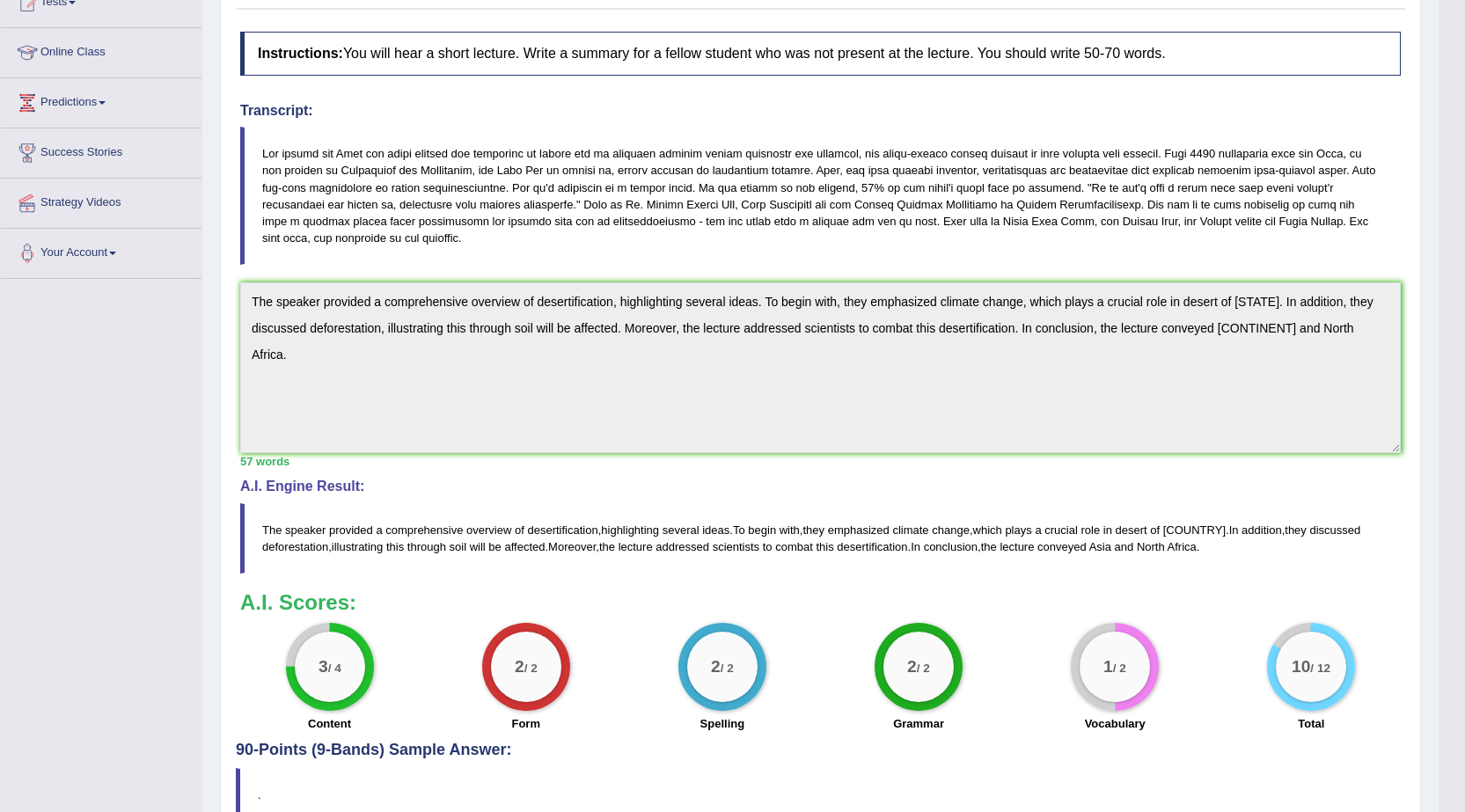 scroll, scrollTop: 287, scrollLeft: 0, axis: vertical 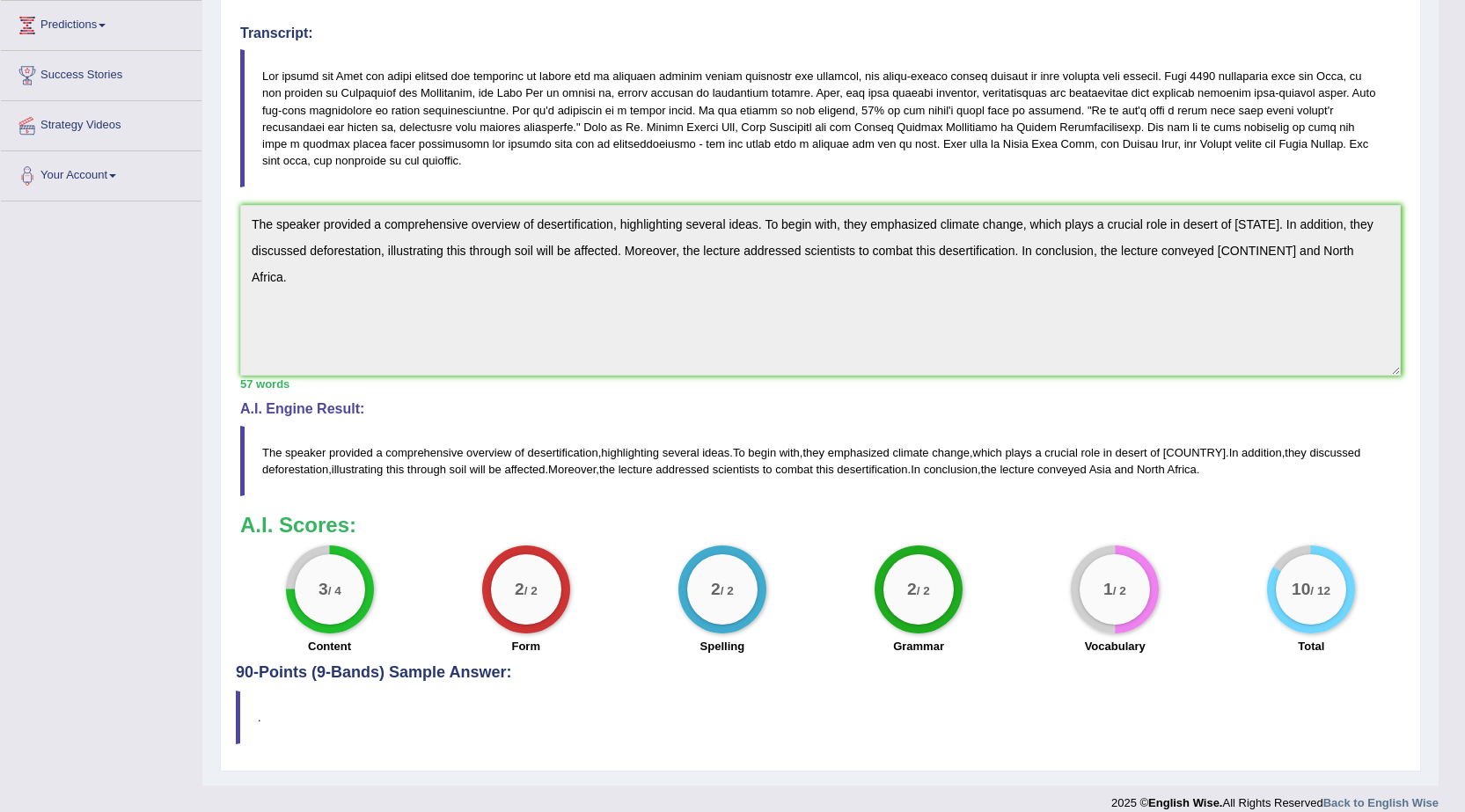 drag, startPoint x: 1084, startPoint y: 601, endPoint x: 1124, endPoint y: 508, distance: 101.237345 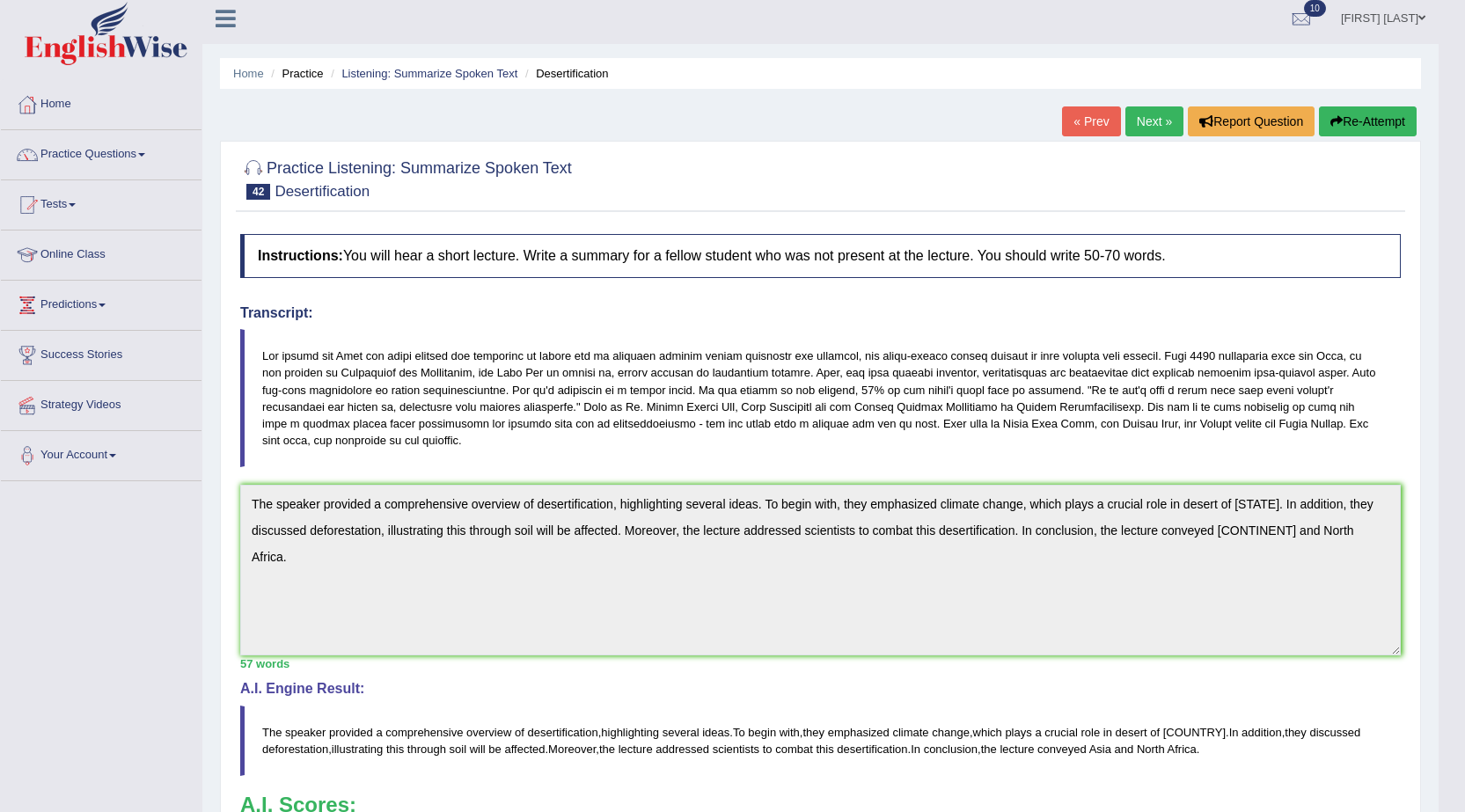 scroll, scrollTop: 0, scrollLeft: 0, axis: both 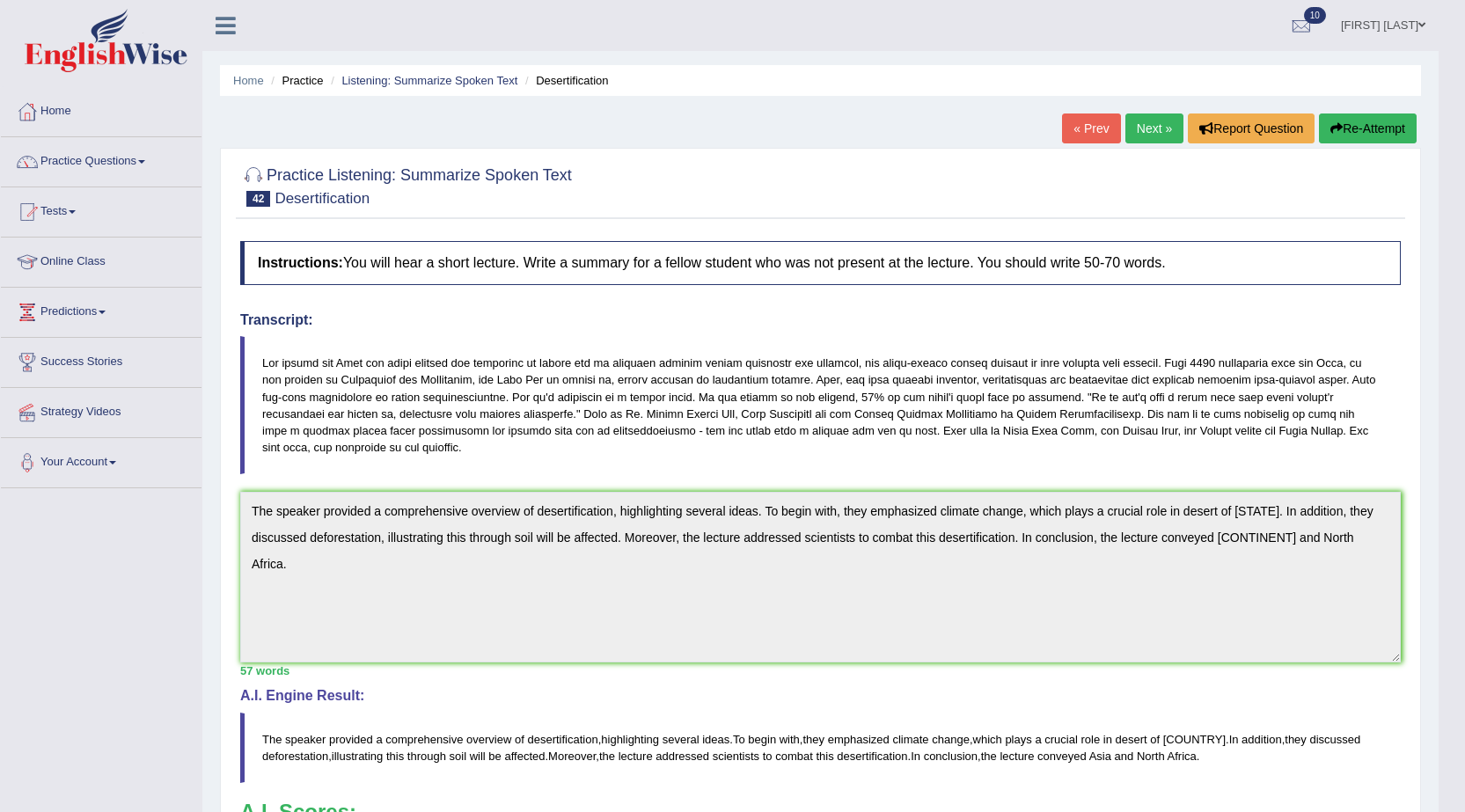 click on "Next »" at bounding box center (1154, 128) 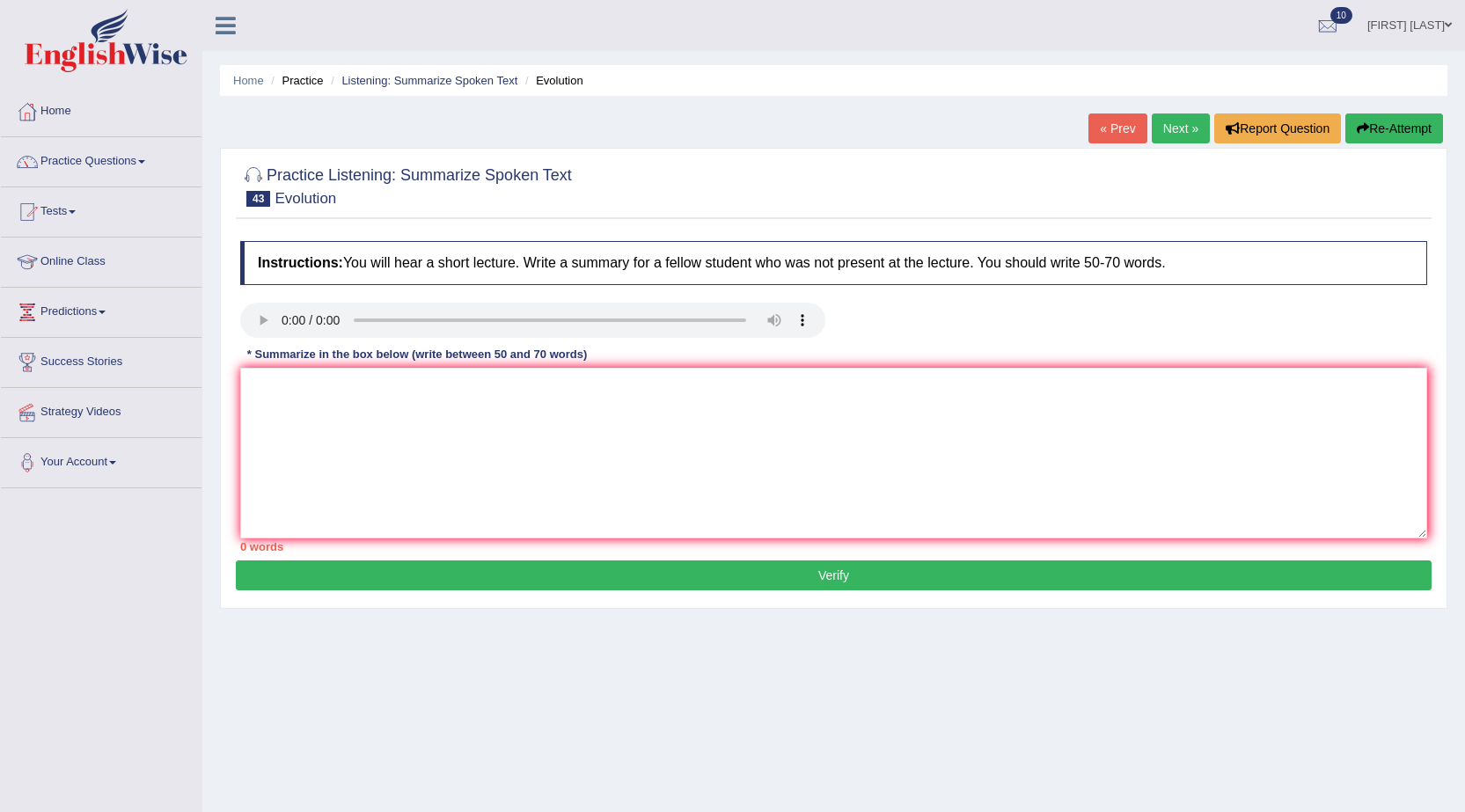 scroll, scrollTop: 0, scrollLeft: 0, axis: both 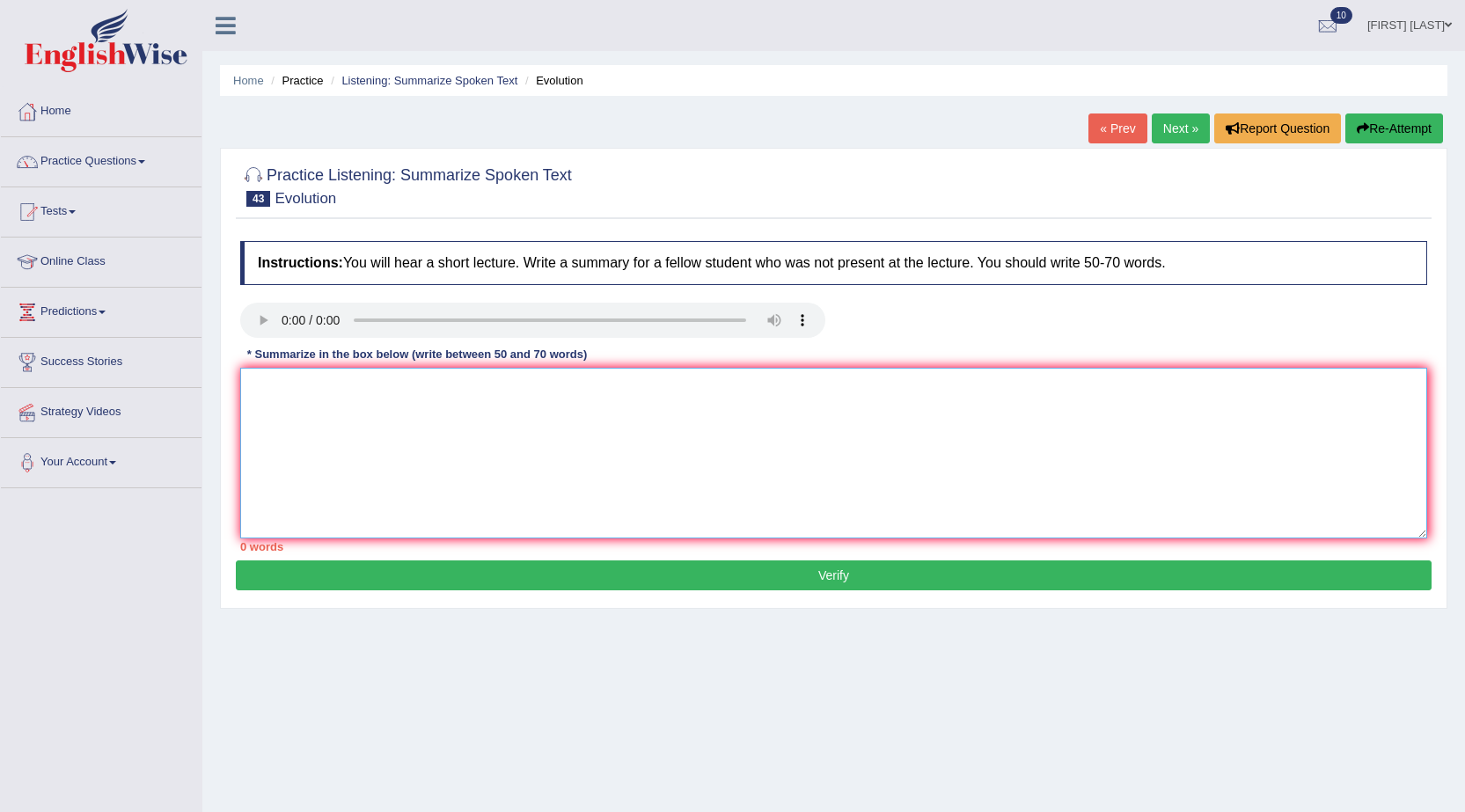 drag, startPoint x: 471, startPoint y: 453, endPoint x: 487, endPoint y: 450, distance: 16.278821 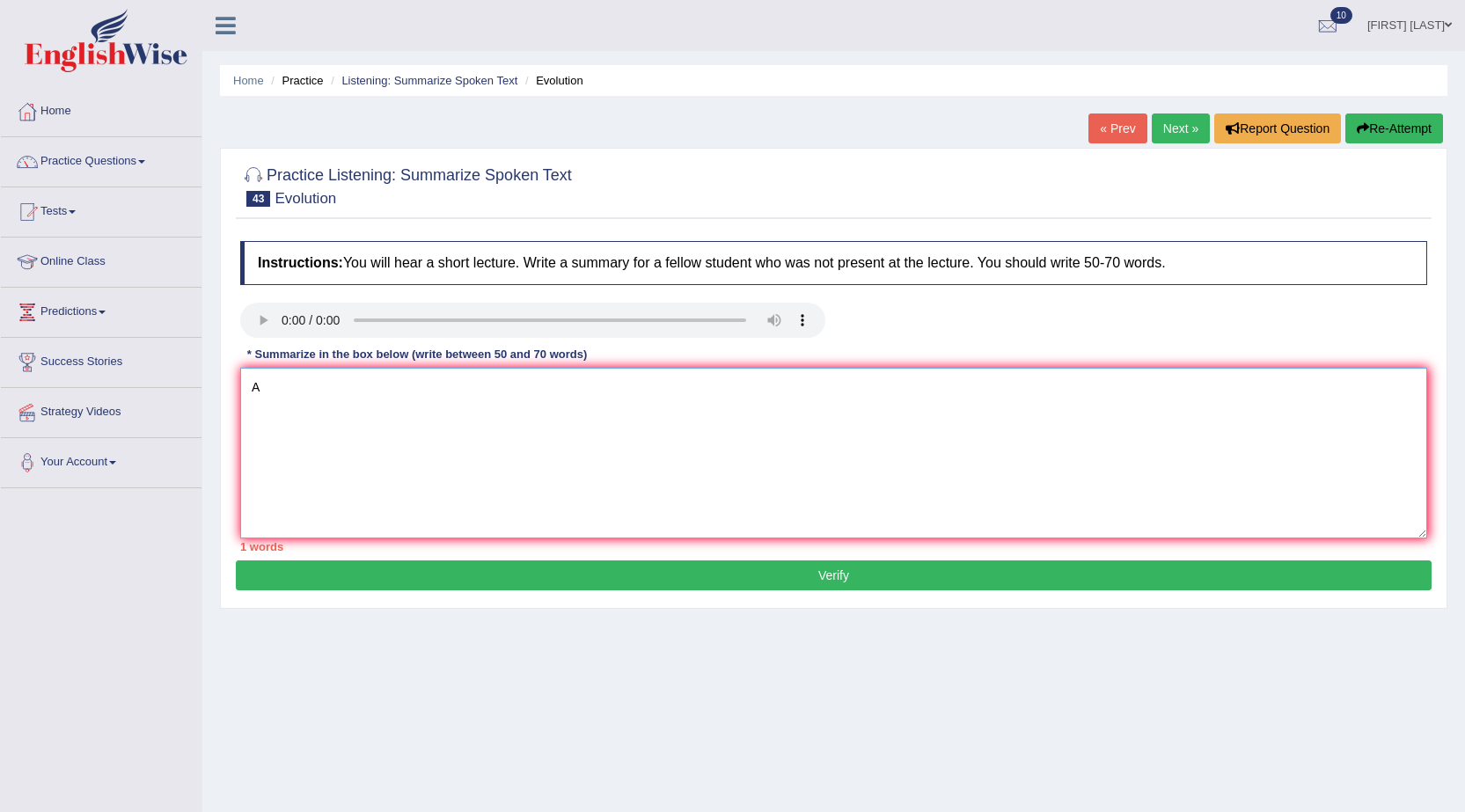 type on "A" 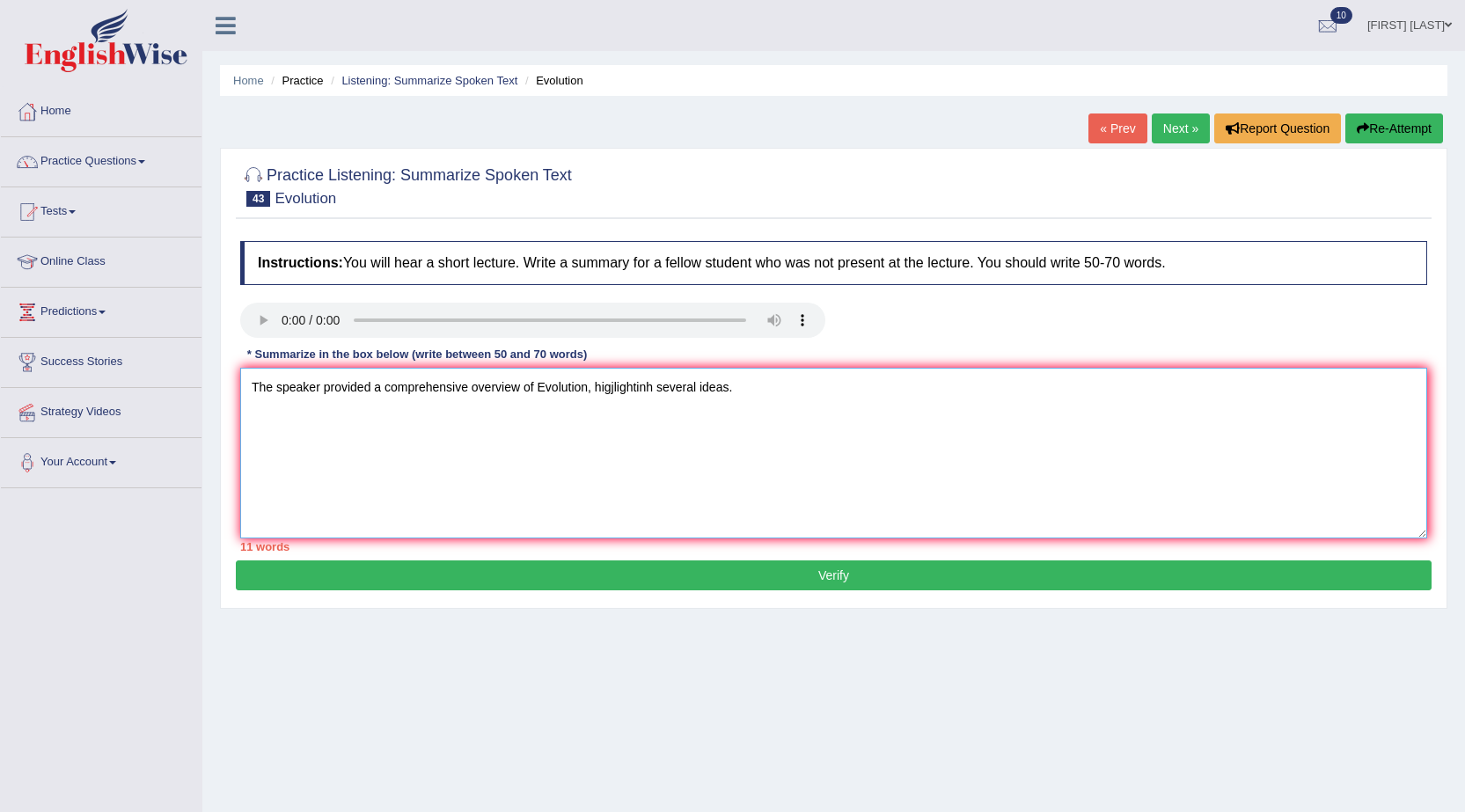 click on "The speaker provided a comprehensive overview of Evolution, higjlightinh several ideas." at bounding box center (833, 453) 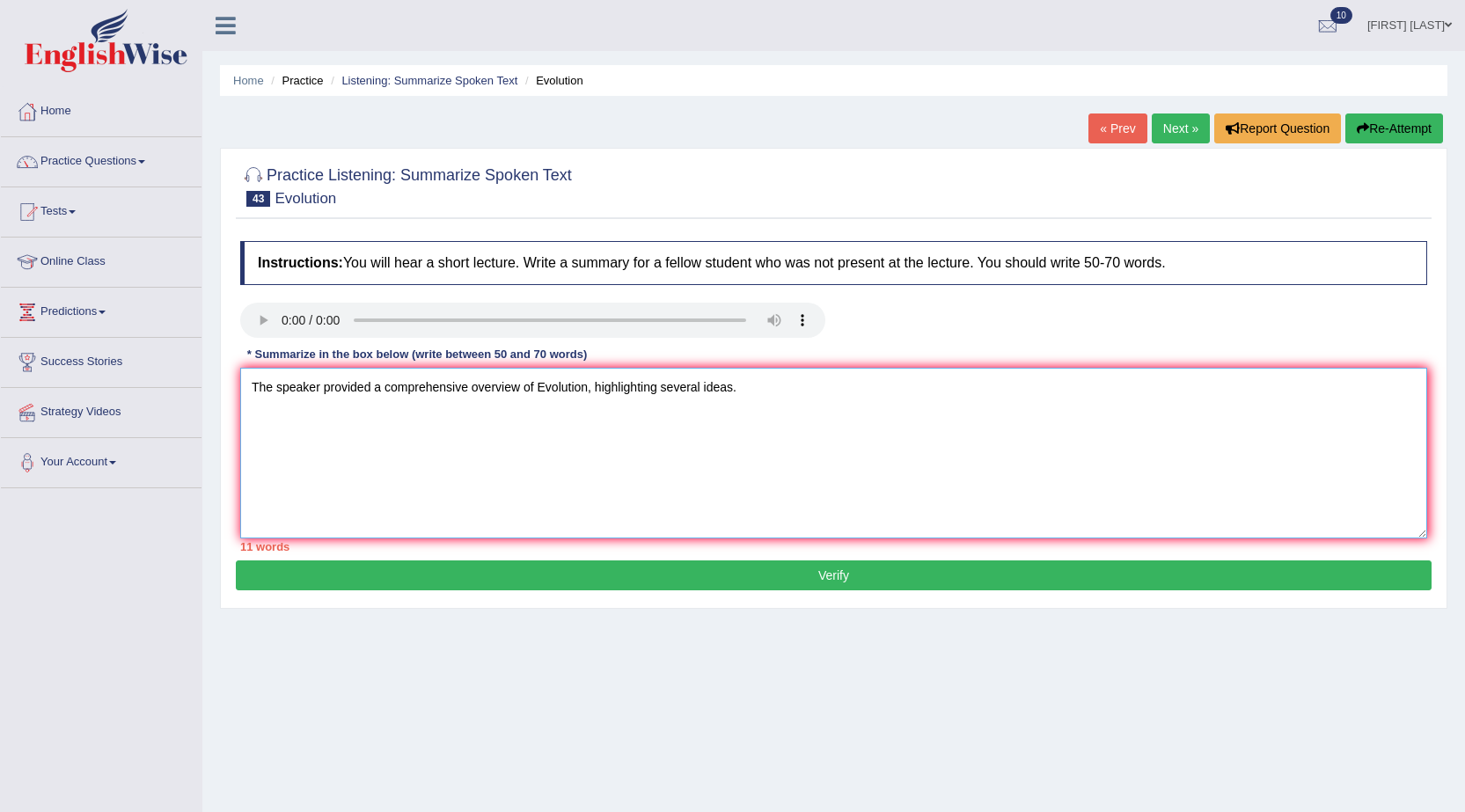 click on "The speaker provided a comprehensive overview of Evolution, highlighting several ideas." at bounding box center [833, 453] 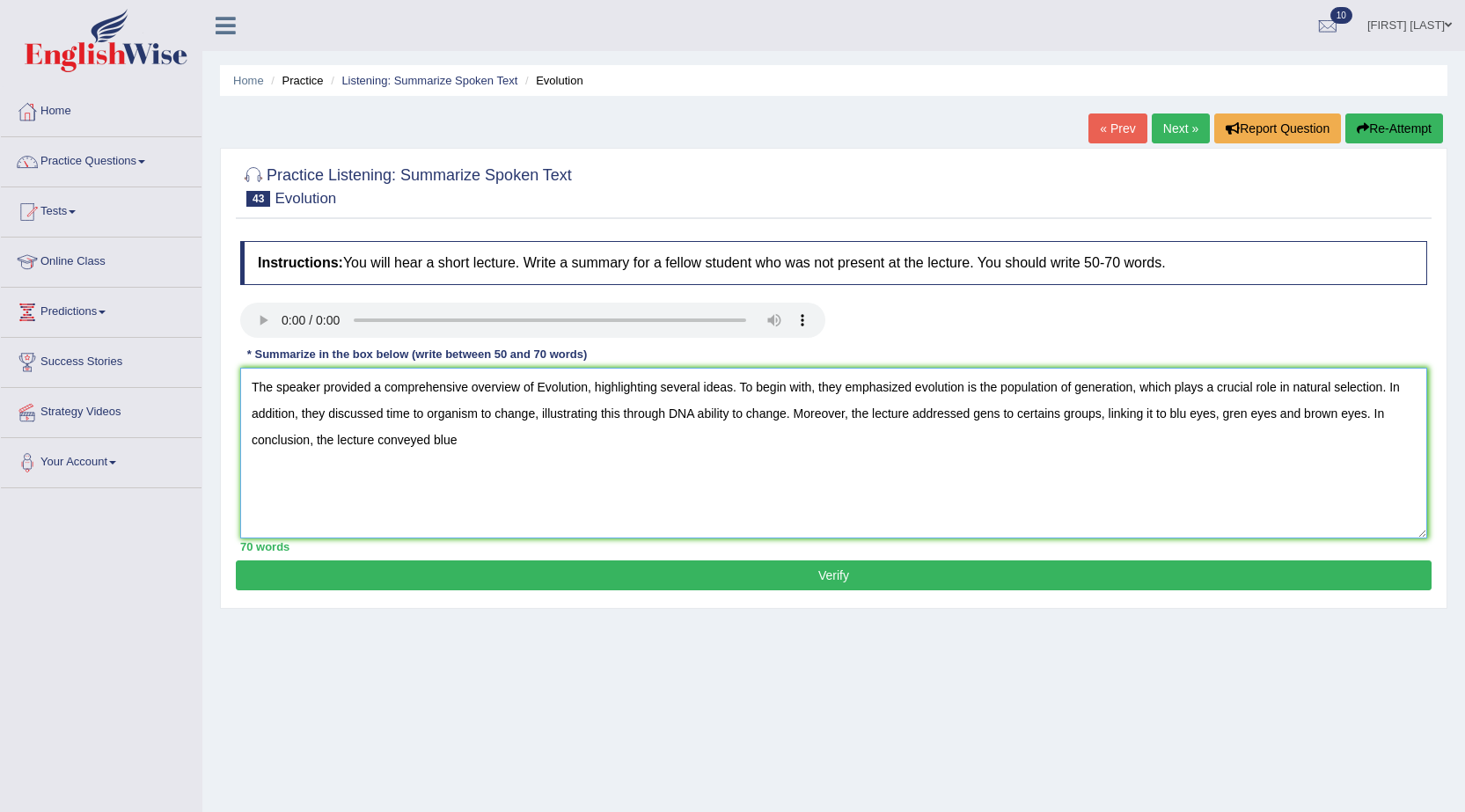 drag, startPoint x: 1278, startPoint y: 411, endPoint x: 1363, endPoint y: 423, distance: 85.84288 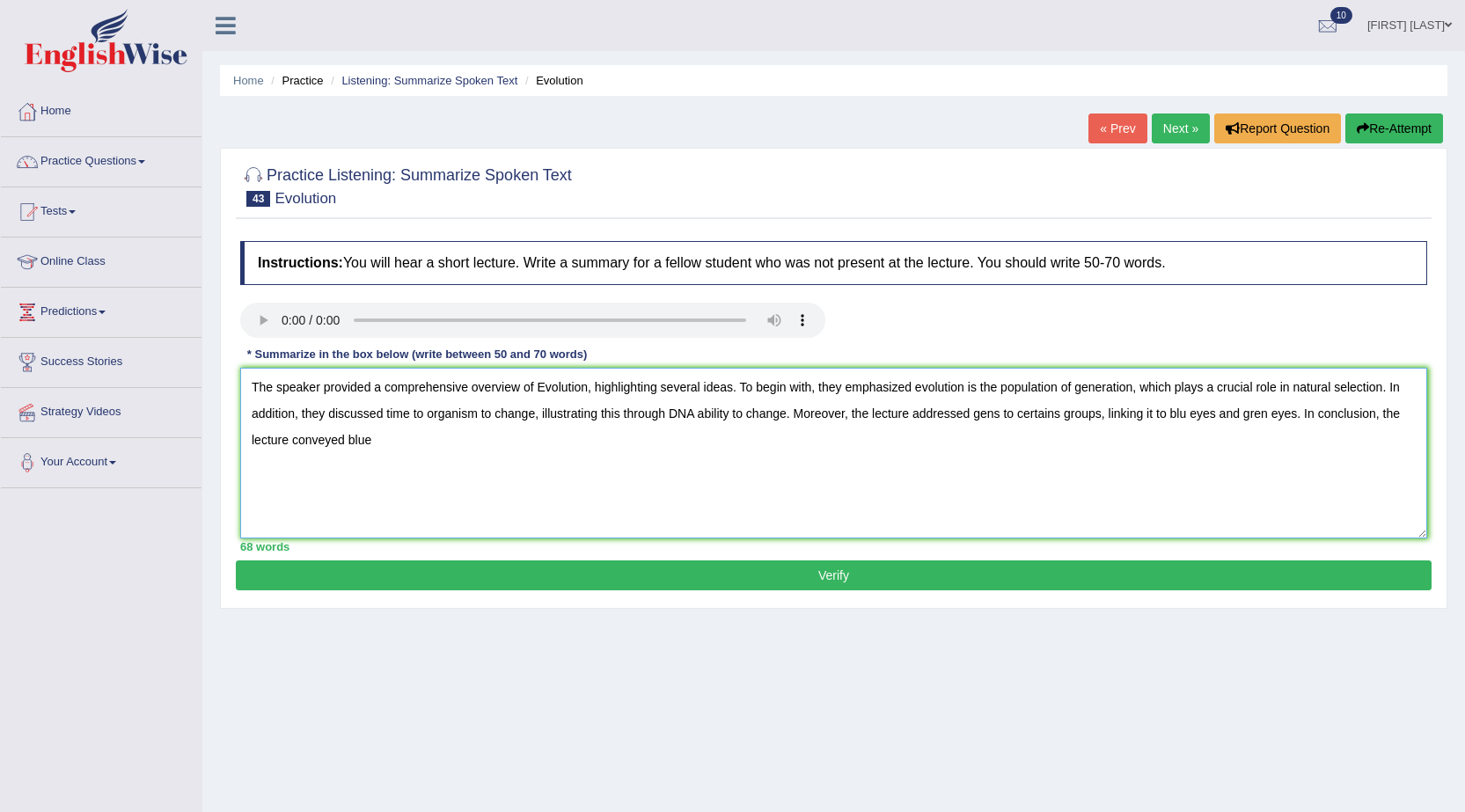 click on "The speaker provided a comprehensive overview of Evolution, highlighting several ideas. To begin with, they emphasized evolution is the population of generation, which plays a crucial role in natural selection. In addition, they discussed time to organism to change, illustrating this through DNA ability to change. Moreover, the lecture addressed gens to certains groups, linking it to blu eyes and gren eyes. In conclusion, the lecture conveyed blue" at bounding box center (833, 453) 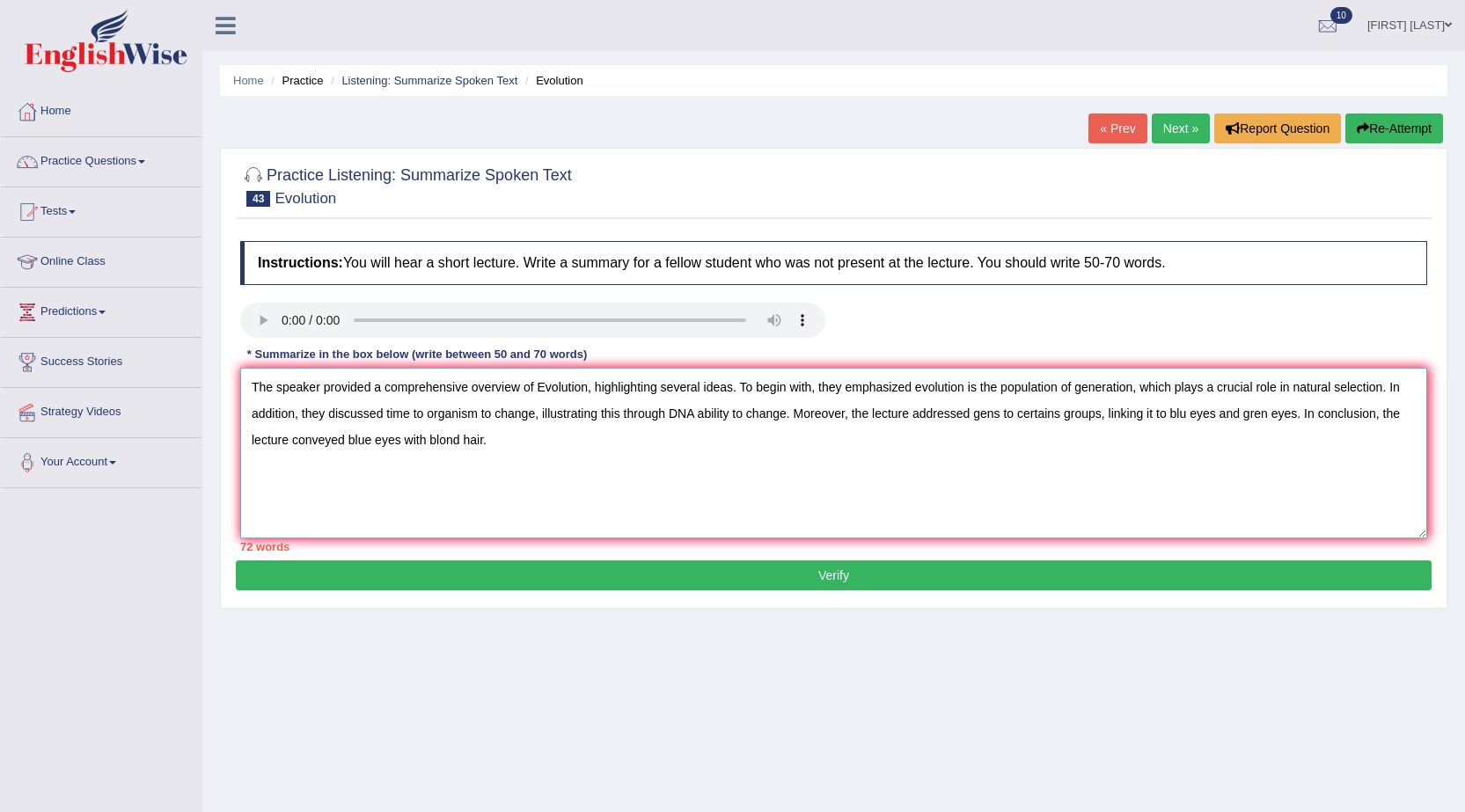 drag, startPoint x: 1242, startPoint y: 409, endPoint x: 1168, endPoint y: 422, distance: 75.13322 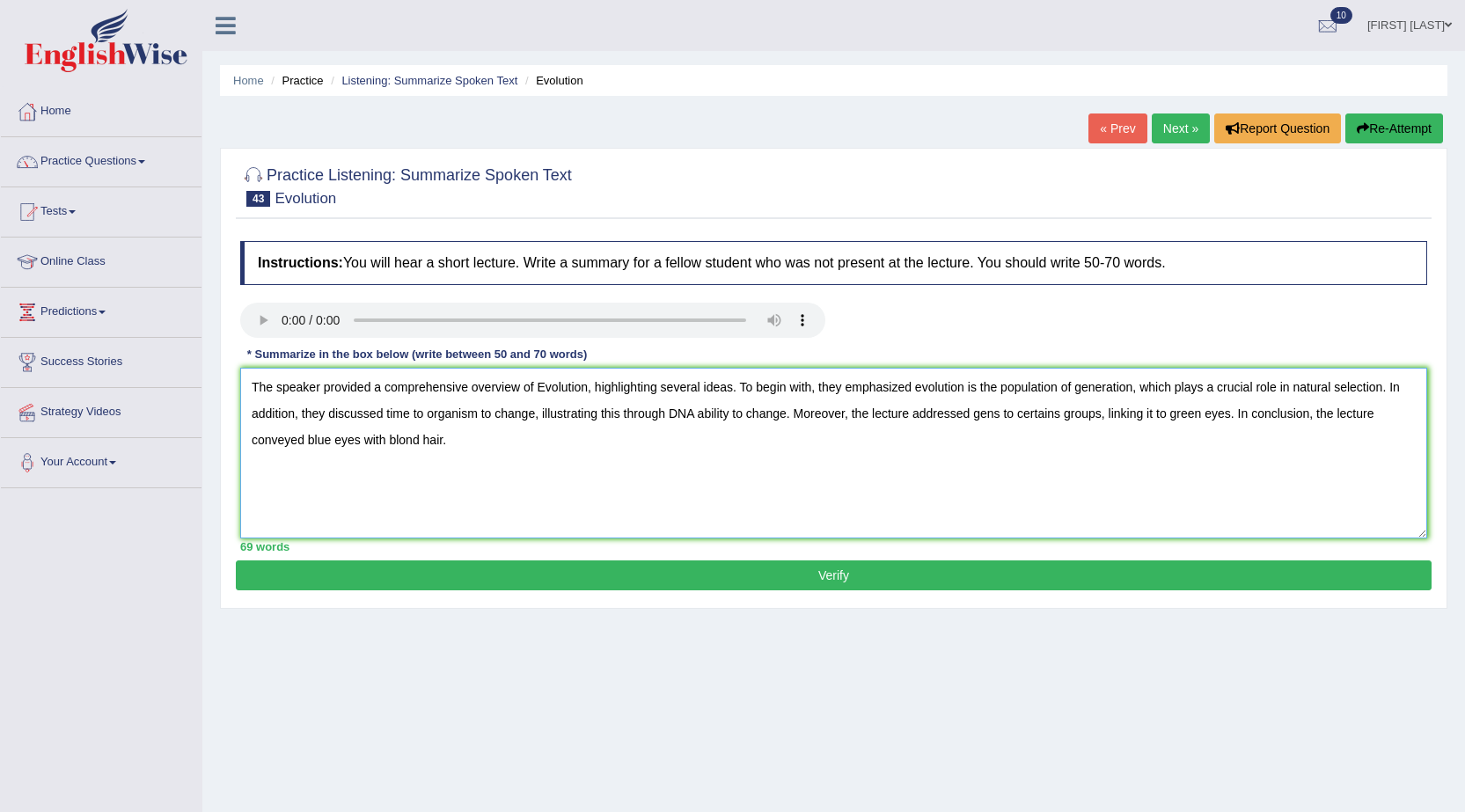 type on "The speaker provided a comprehensive overview of Evolution, highlighting several ideas. To begin with, they emphasized evolution is the population of generation, which plays a crucial role in natural selection. In addition, they discussed time to organism to change, illustrating this through DNA ability to change. Moreover, the lecture addressed gens to certains groups, linking it to green eyes. In conclusion, the lecture conveyed blue eyes with blond hair." 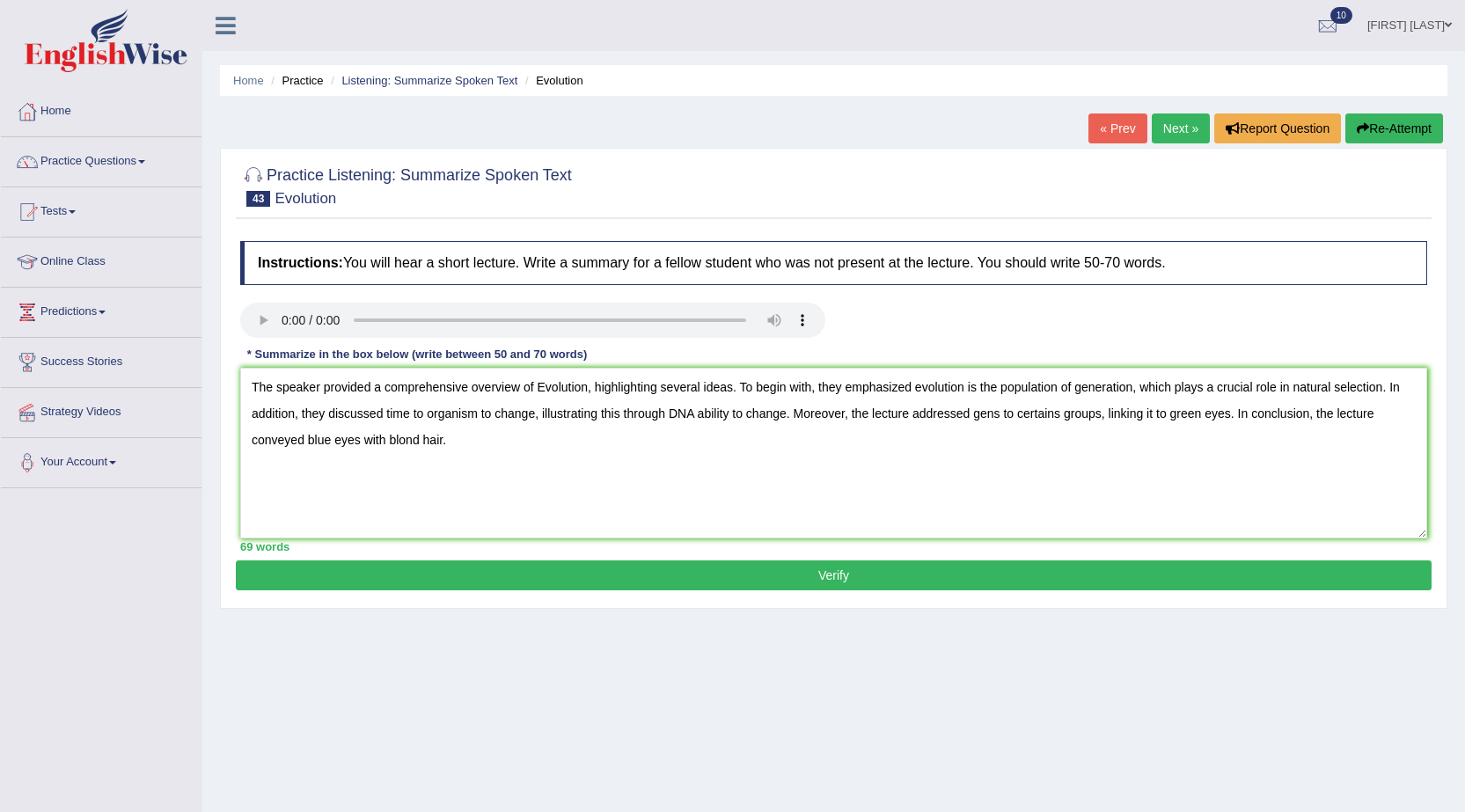click on "Home
Practice
Listening: Summarize Spoken Text
Evolution
« Prev Next »  Report Question  Re-Attempt
Practice Listening: Summarize Spoken Text
43
Evolution
Instructions:  You will hear a short lecture. Write a summary for a fellow student who was not present at the lecture. You should write 50-70 words.
Transcript: Recorded Answer: * Summarize in the box below (write between 50 and 70 words) 69 words Written Keywords: A.I. Engine Result: Processing... 90-Points (9-Bands) Sample Answer: . Verify" at bounding box center (833, 440) 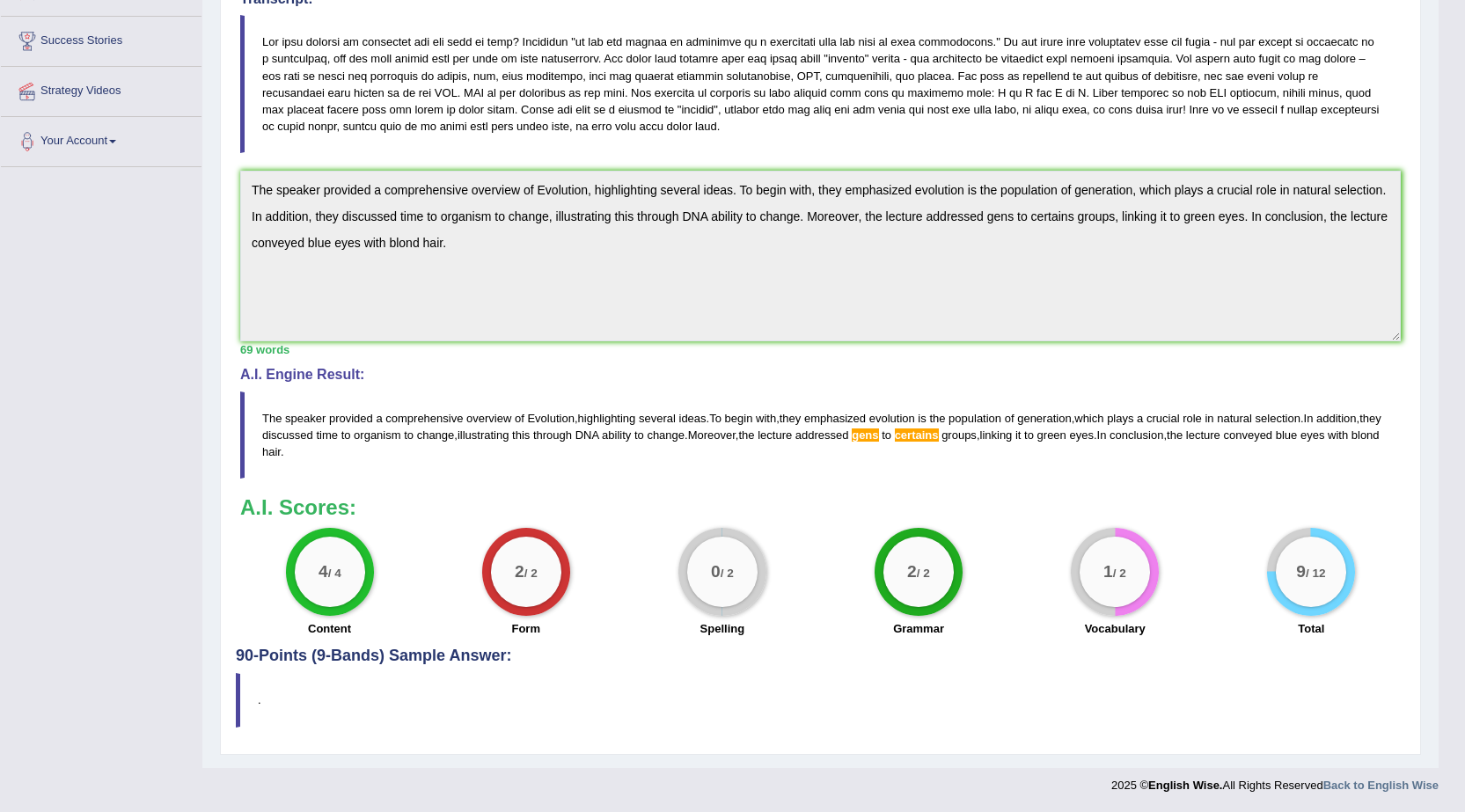 scroll, scrollTop: 145, scrollLeft: 0, axis: vertical 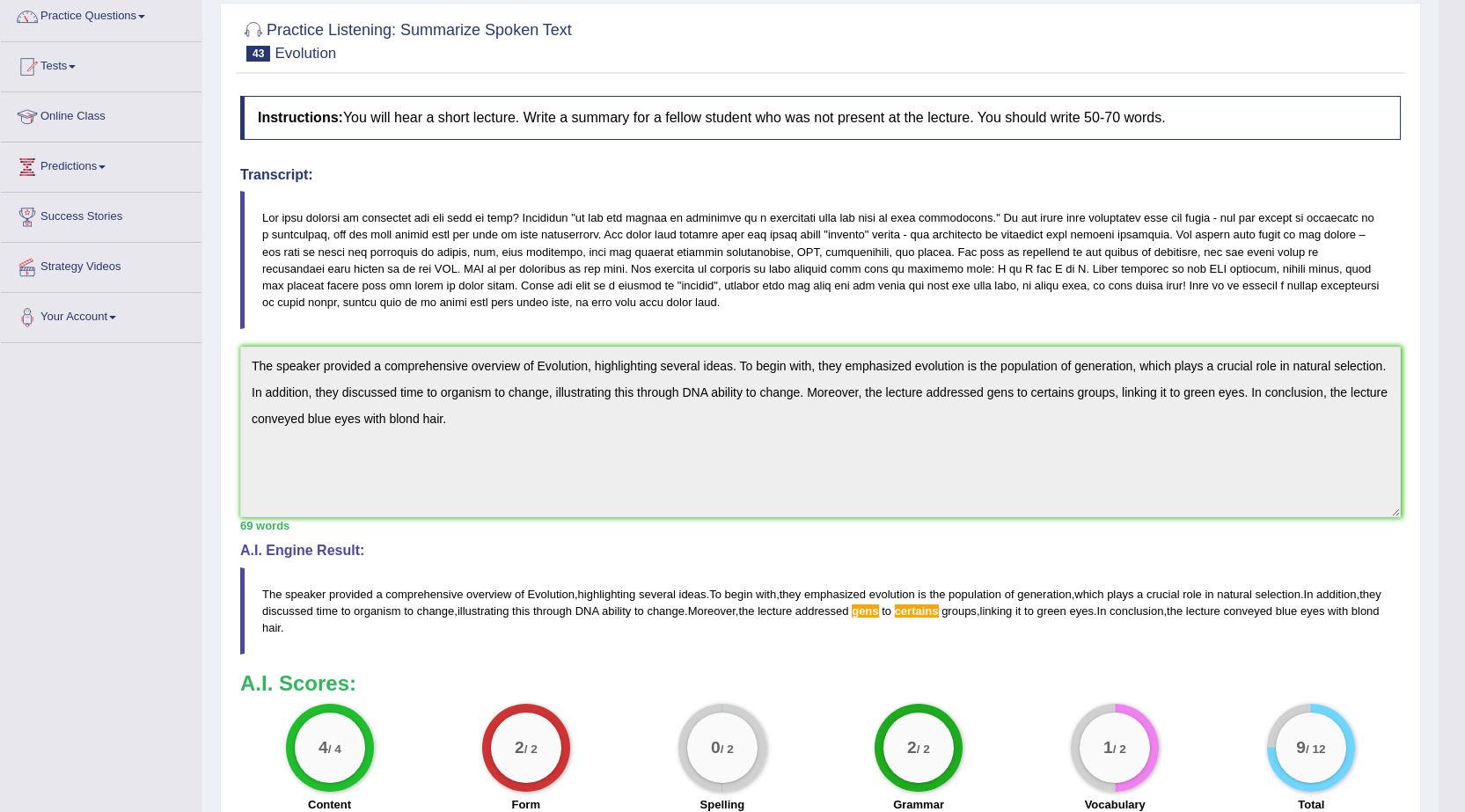click on "Practice Listening: Summarize Spoken Text
43
Evolution
Instructions:  You will hear a short lecture. Write a summary for a fellow student who was not present at the lecture. You should write 50-70 words.
Transcript: Recorded Answer: * Summarize in the box below (write between 50 and 70 words) The speaker provided a comprehensive overview of Evolution, highlighting several ideas. To begin with, they emphasized evolution is the population of generation, which plays a crucial role in natural selection. In addition, they discussed time to organism to change, illustrating this through DNA ability to change. Moreover, the lecture addressed gens to certains groups, linking it to green eyes. In conclusion, the lecture conveyed blue eyes with blond hair. 69 words Written Keywords: — A.I. Engine Result: The   speaker   provided   a   comprehensive   overview   of   Evolution ,  highlighting   several   ideas .  To   begin   with ," at bounding box center (820, 466) 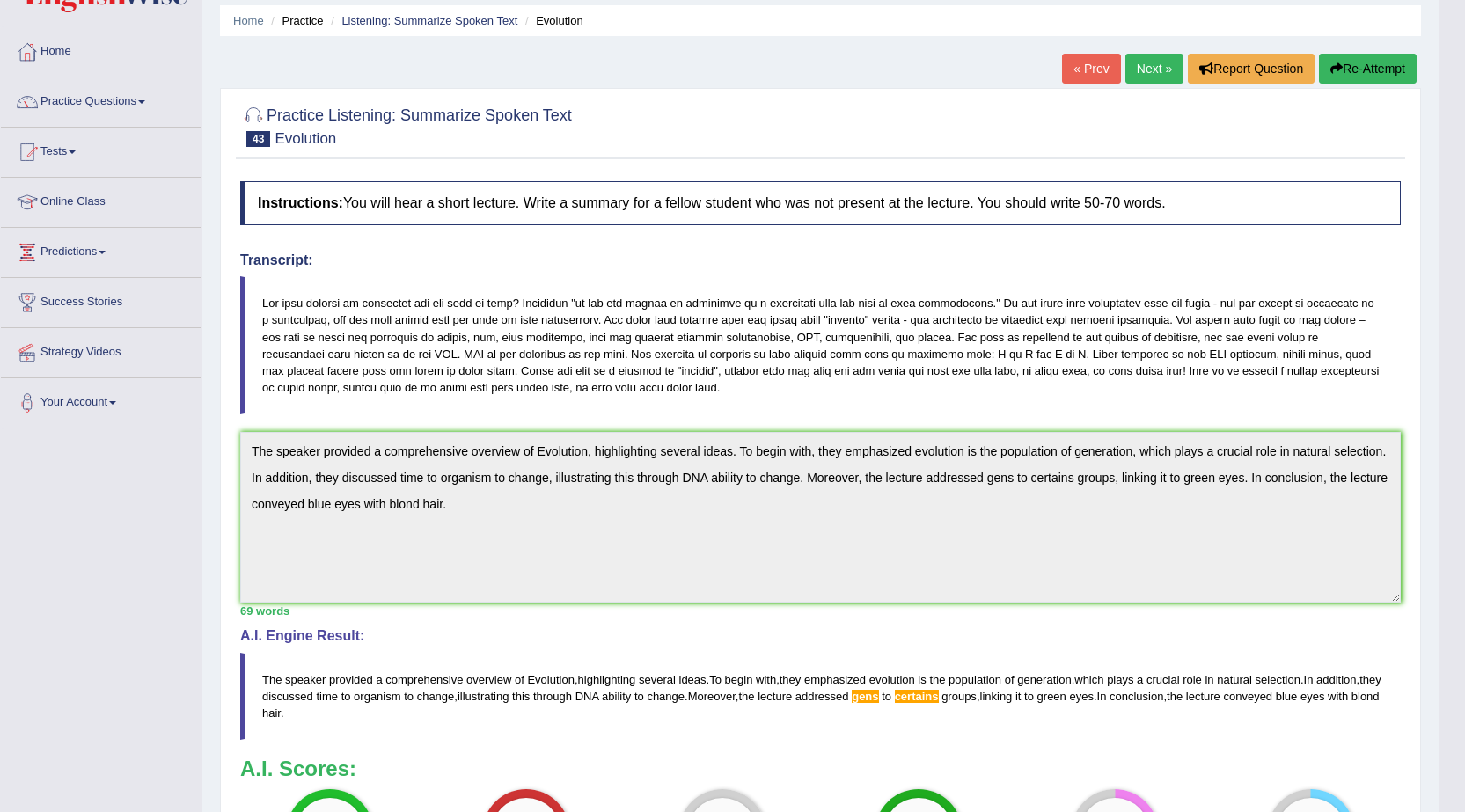 scroll, scrollTop: 0, scrollLeft: 0, axis: both 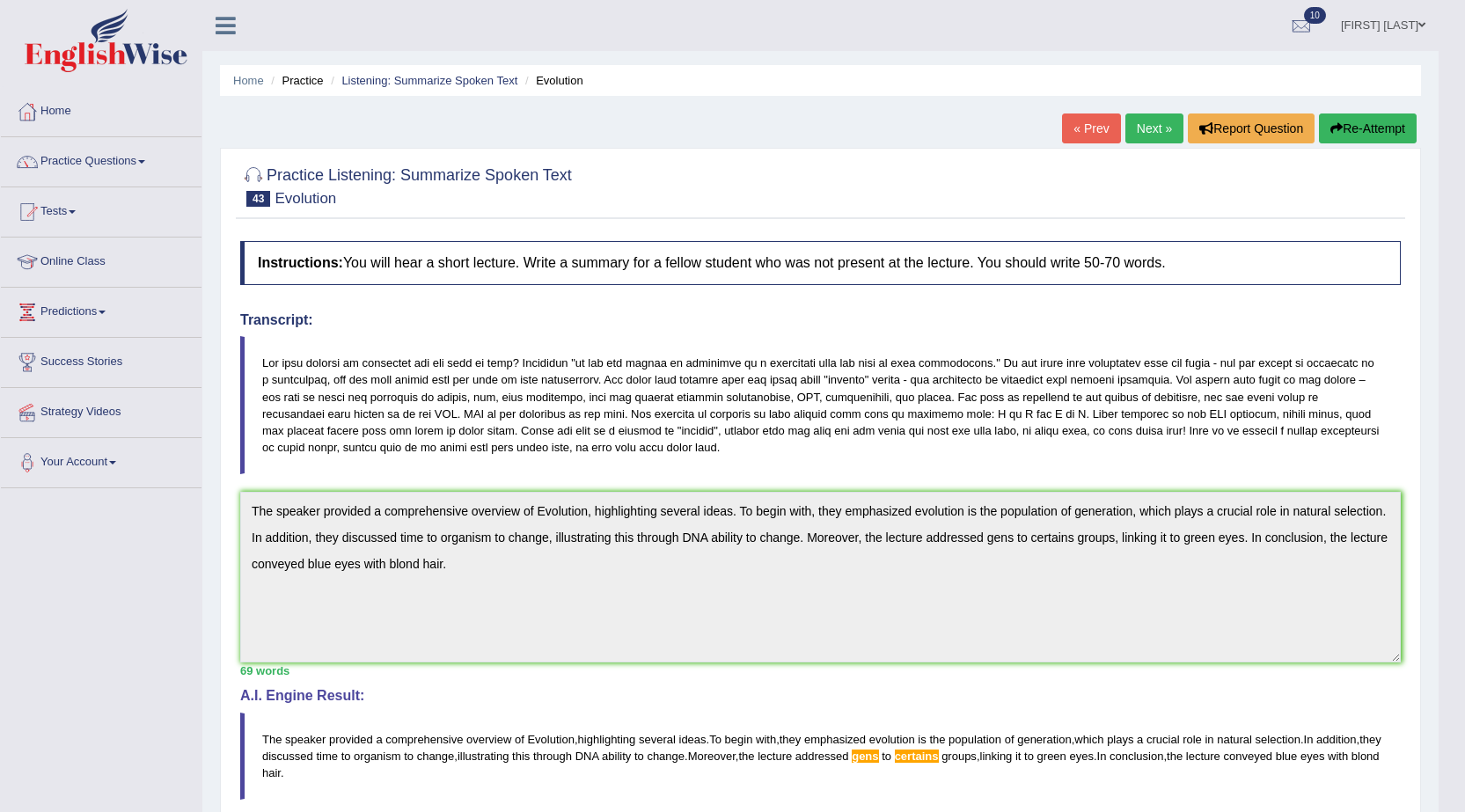 click on "Re-Attempt" at bounding box center (1367, 128) 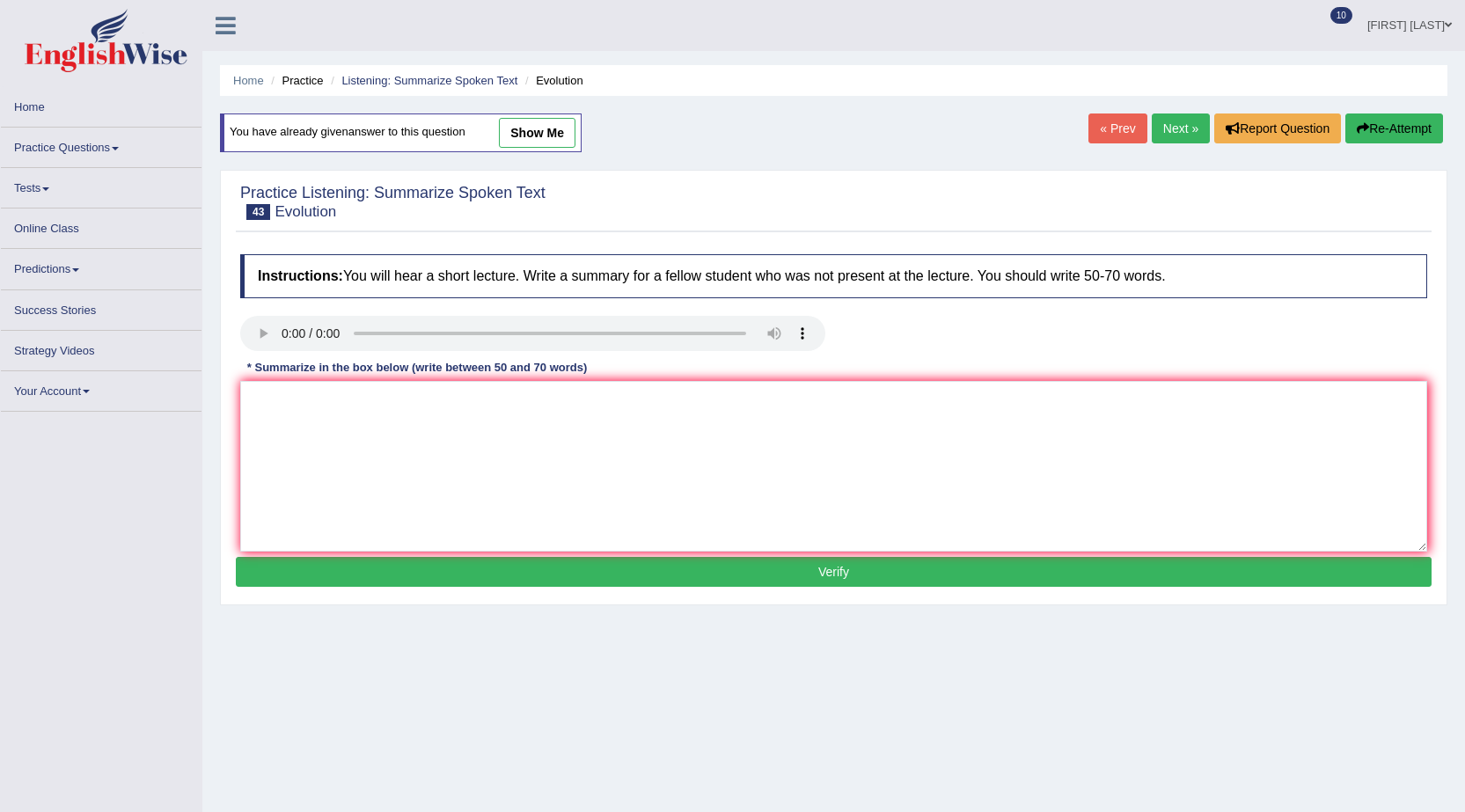 scroll, scrollTop: 0, scrollLeft: 0, axis: both 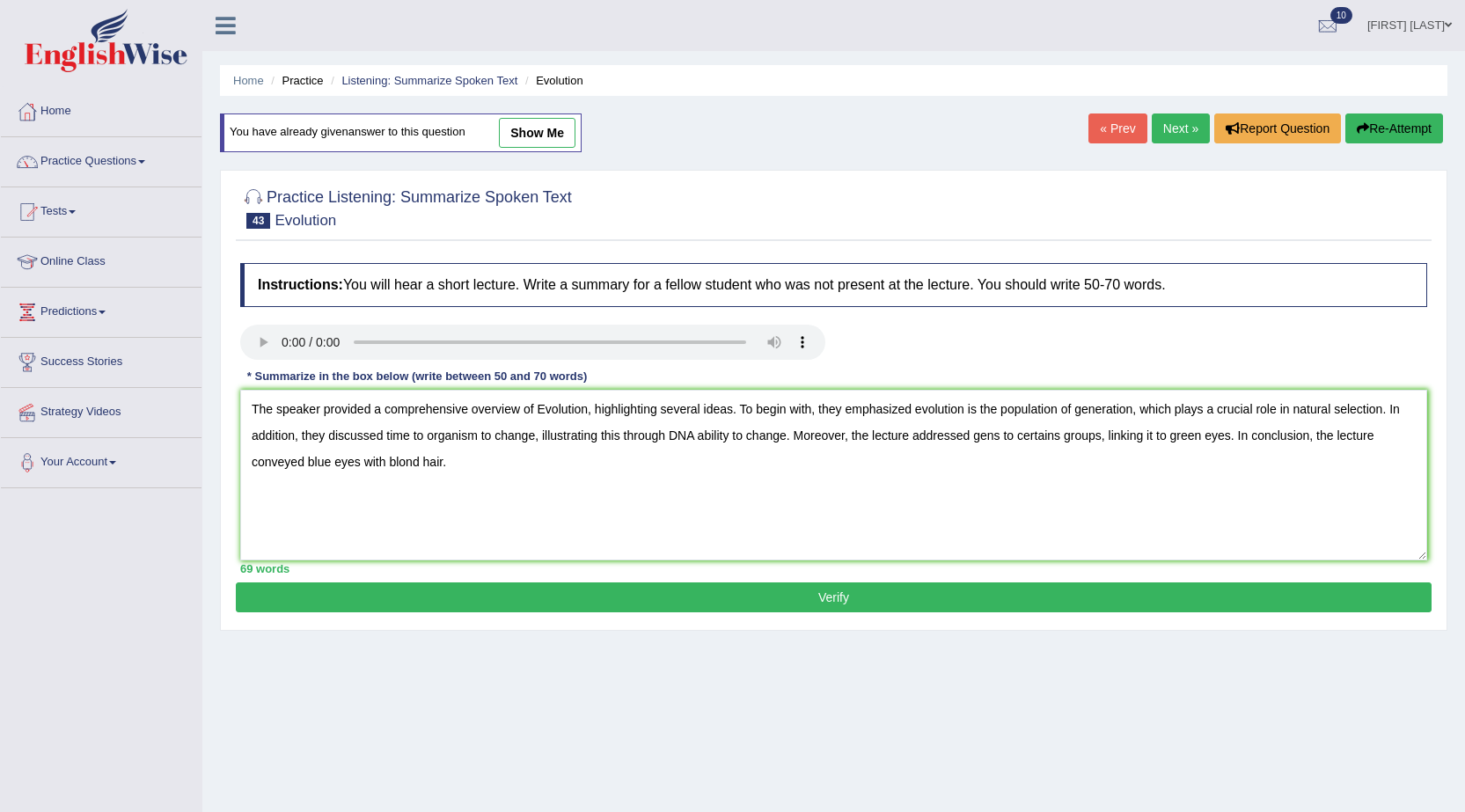 click on "The speaker provided a comprehensive overview of Evolution, highlighting several ideas. To begin with, they emphasized evolution is the population of generation, which plays a crucial role in natural selection. In addition, they discussed time to organism to change, illustrating this through DNA ability to change. Moreover, the lecture addressed gens to certains groups, linking it to green eyes. In conclusion, the lecture conveyed blue eyes with blond hair." at bounding box center [833, 475] 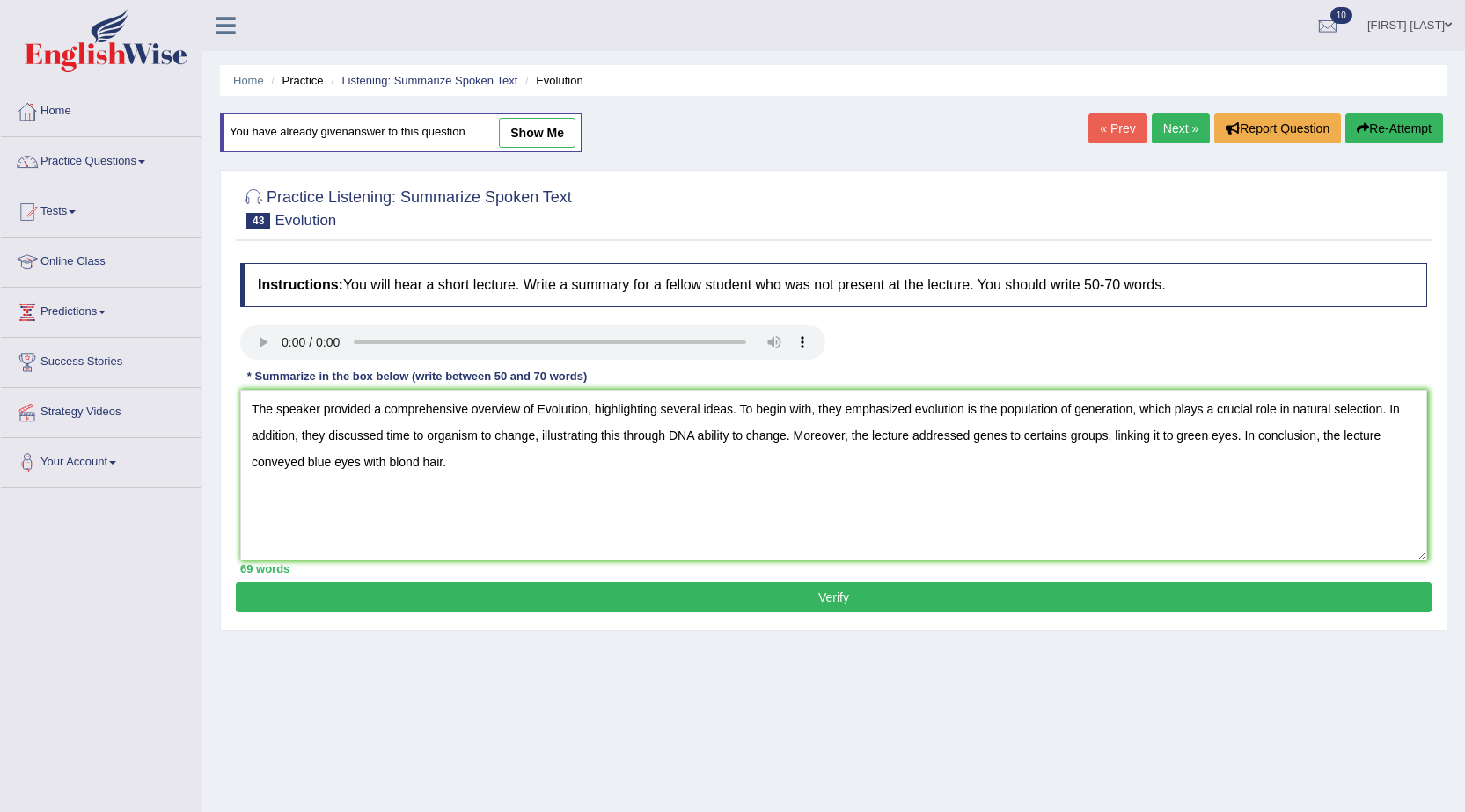 click on "The speaker provided a comprehensive overview of Evolution, highlighting several ideas. To begin with, they emphasized evolution is the population of generation, which plays a crucial role in natural selection. In addition, they discussed time to organism to change, illustrating this through DNA ability to change. Moreover, the lecture addressed genes to certains groups, linking it to green eyes. In conclusion, the lecture conveyed blue eyes with blond hair." at bounding box center (833, 475) 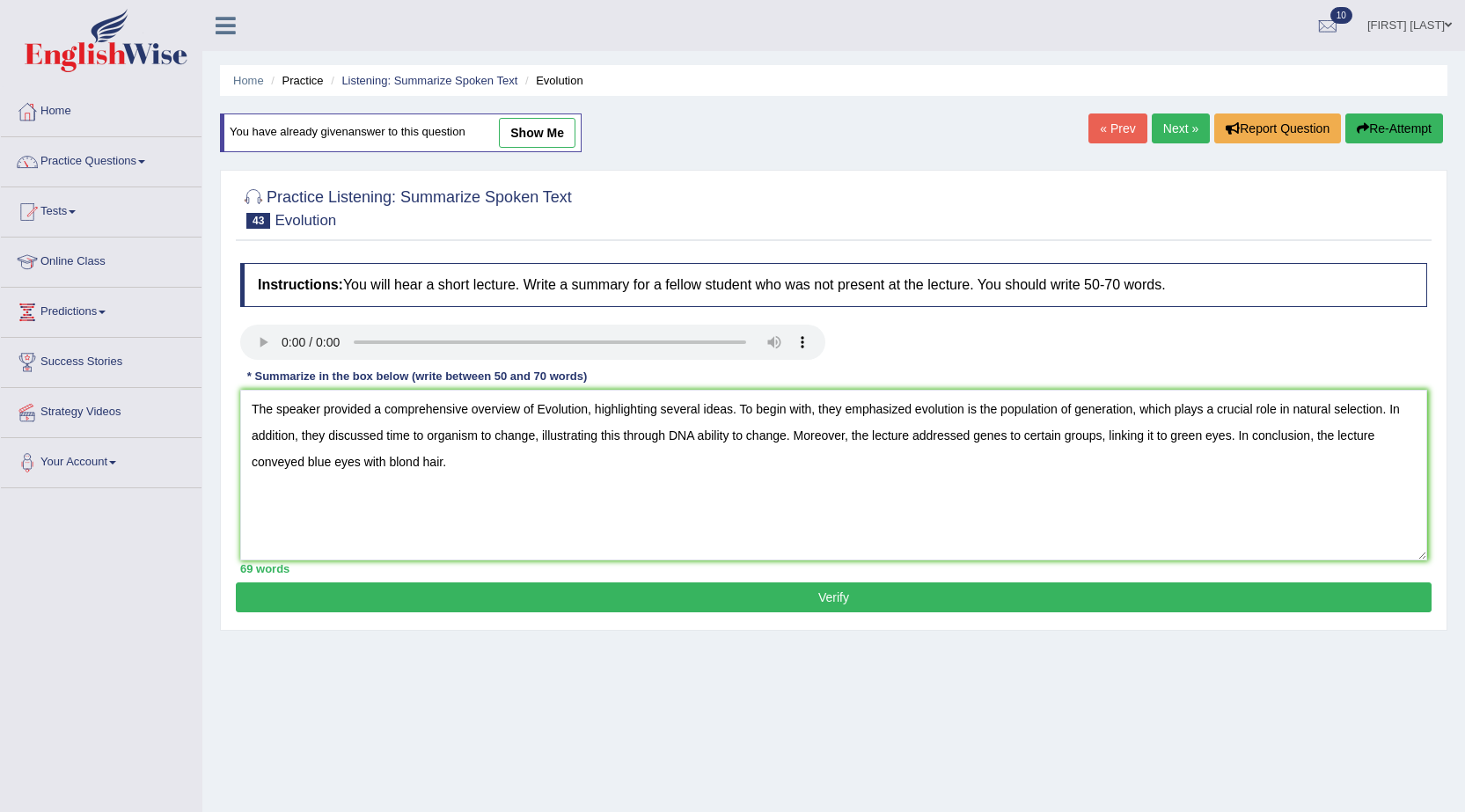 type on "The speaker provided a comprehensive overview of Evolution, highlighting several ideas. To begin with, they emphasized evolution is the population of generation, which plays a crucial role in natural selection. In addition, they discussed time to organism to change, illustrating this through DNA ability to change. Moreover, the lecture addressed genes to certain groups, linking it to green eyes. In conclusion, the lecture conveyed blue eyes with blond hair." 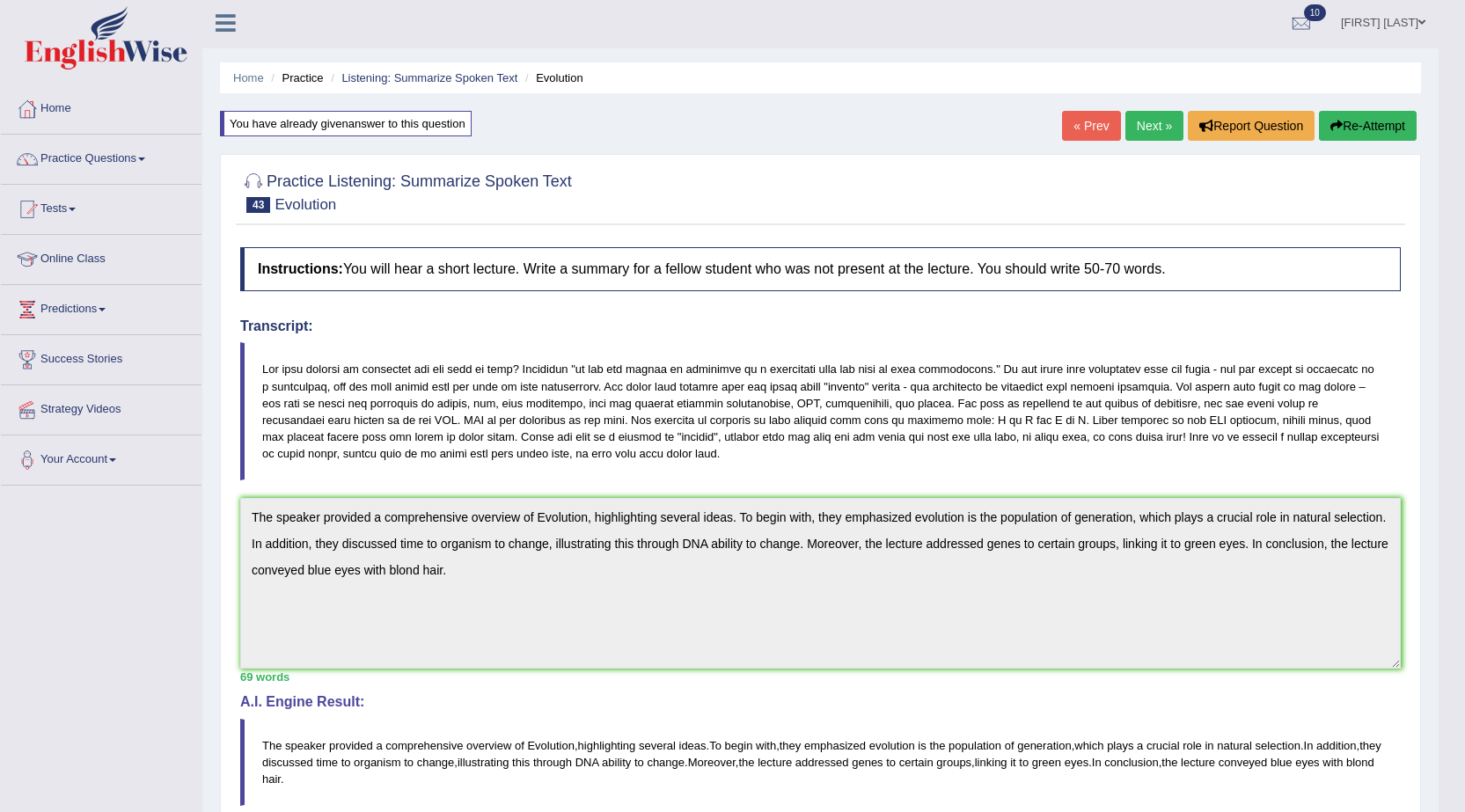 scroll, scrollTop: 0, scrollLeft: 0, axis: both 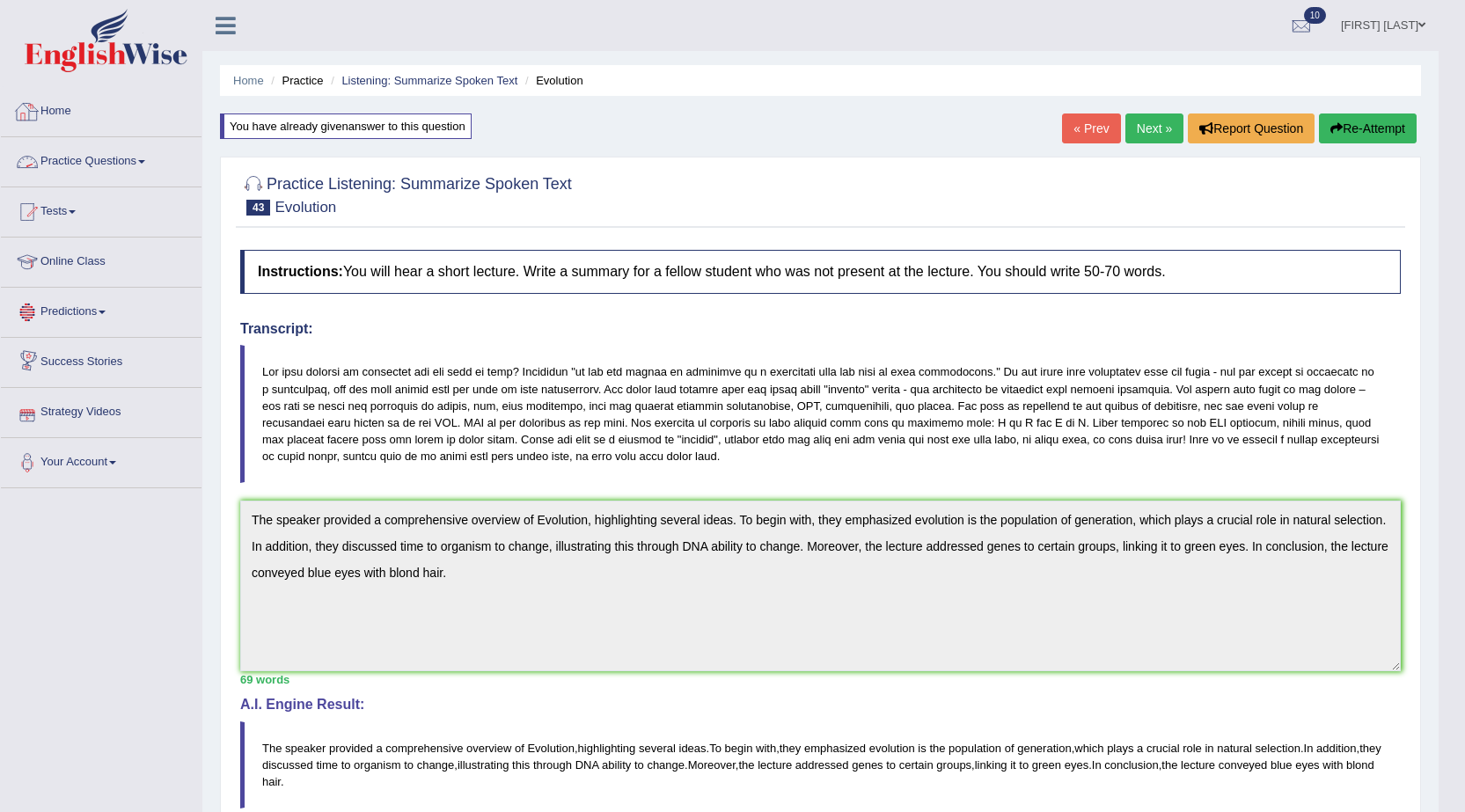 click on "Practice Questions" at bounding box center [101, 159] 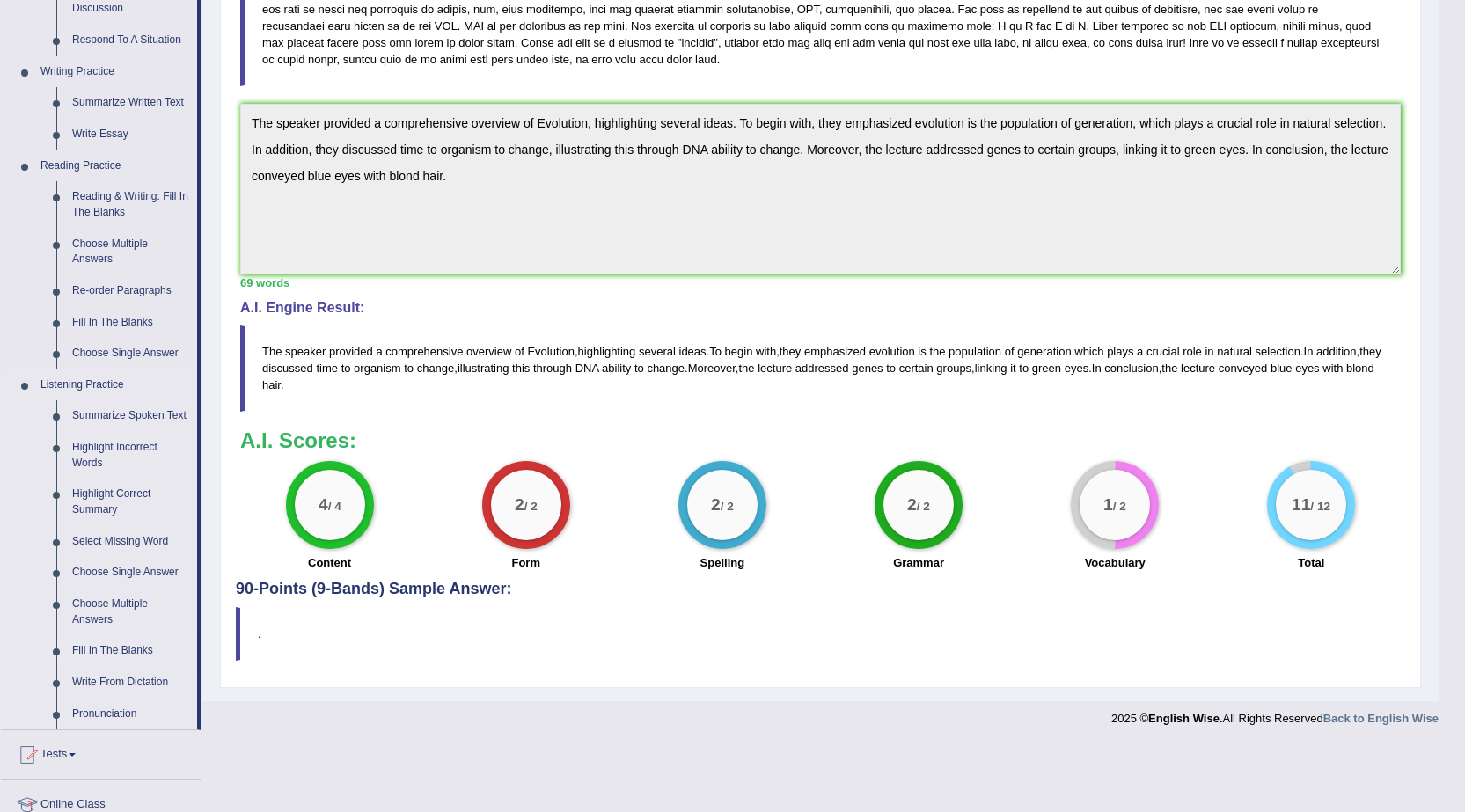 scroll, scrollTop: 353, scrollLeft: 0, axis: vertical 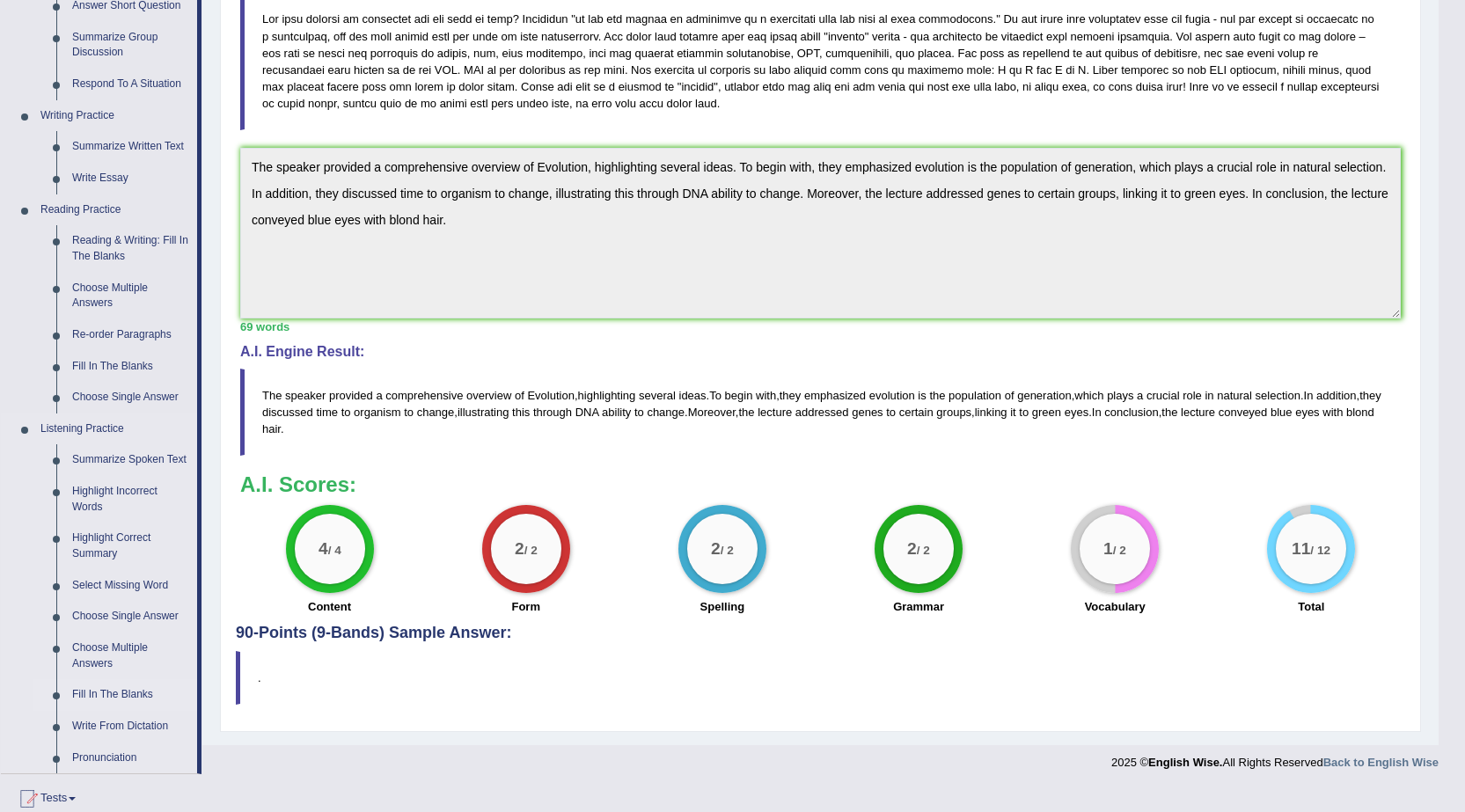 click on "Fill In The Blanks" at bounding box center (130, 695) 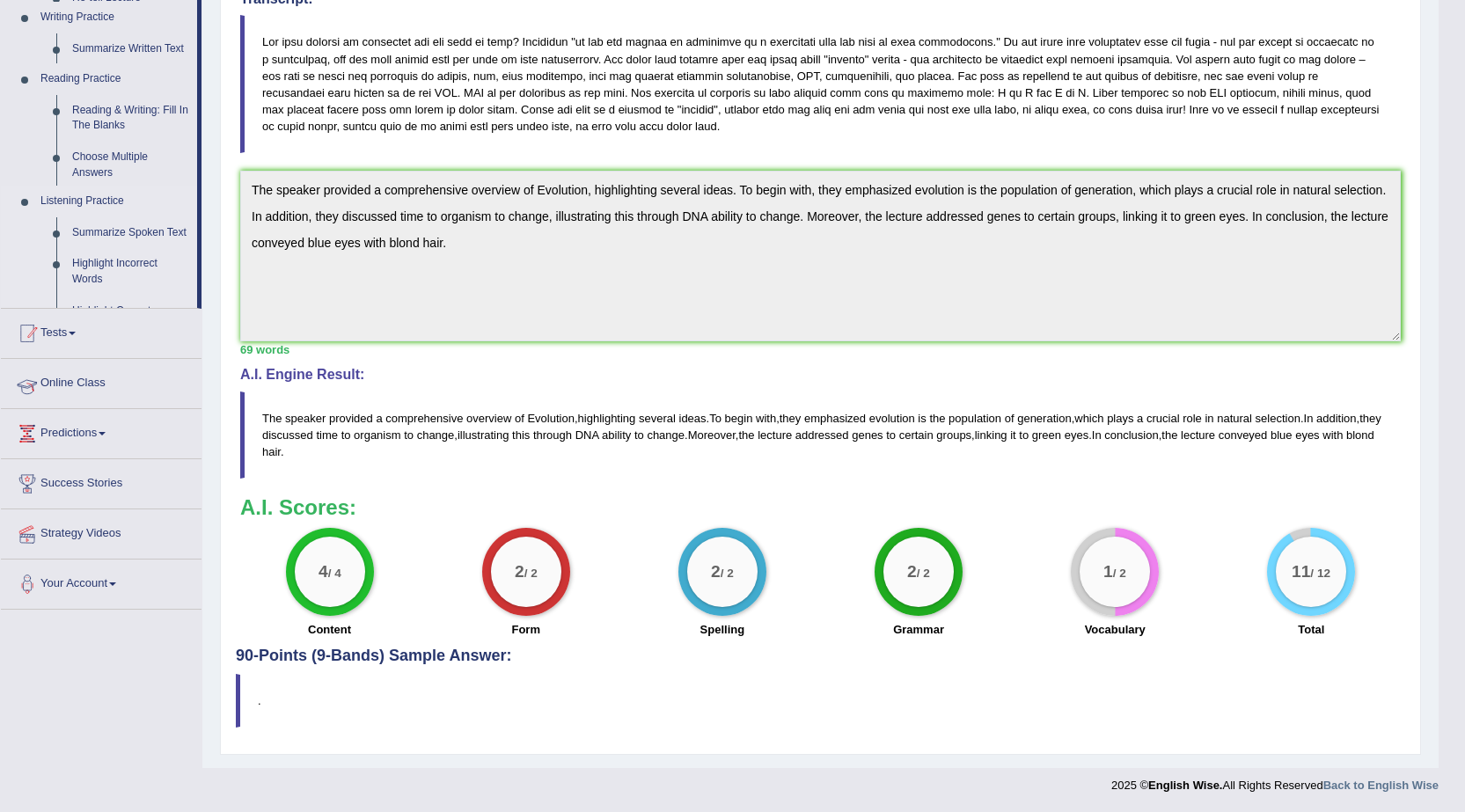 scroll, scrollTop: 330, scrollLeft: 0, axis: vertical 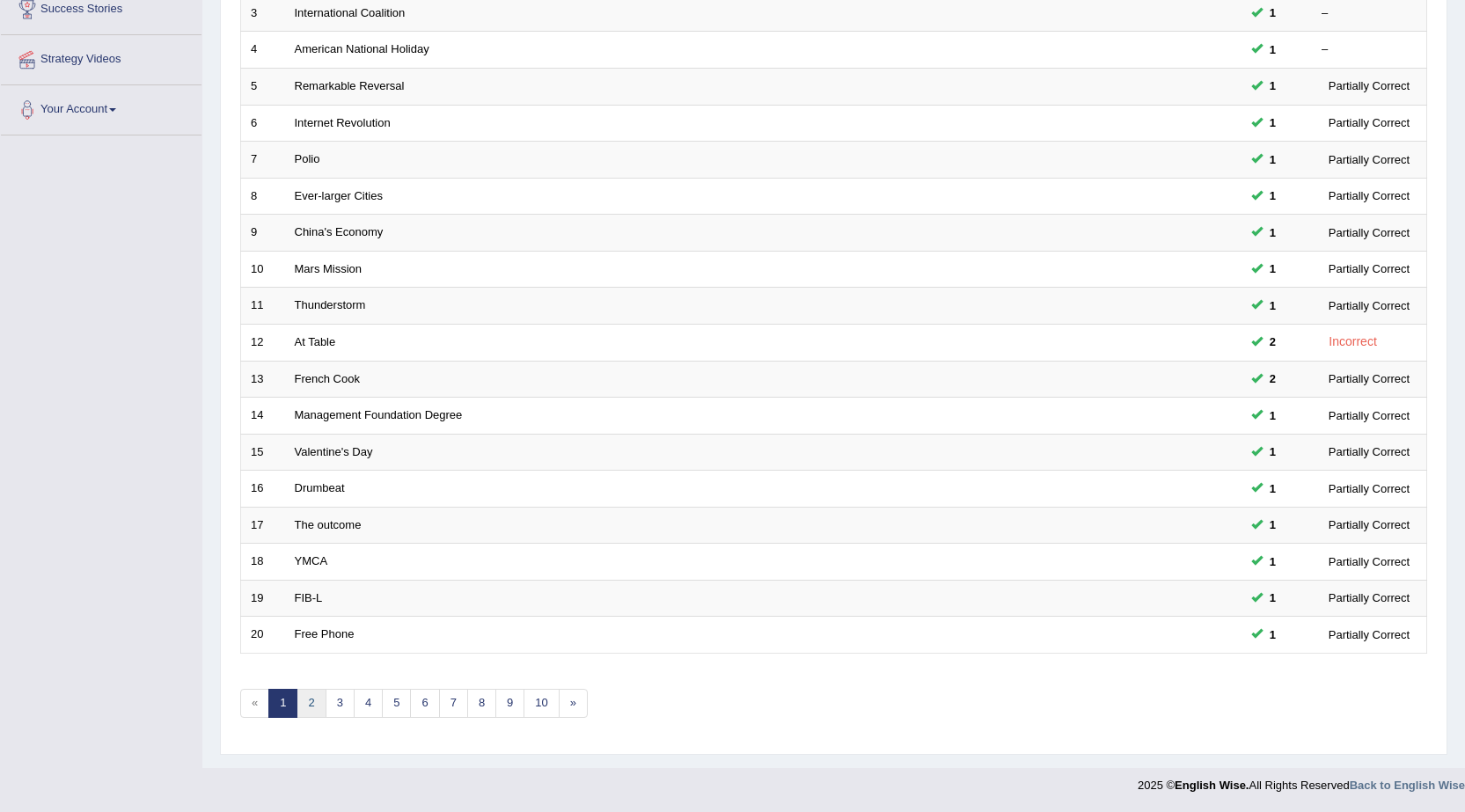 click on "2" at bounding box center (311, 703) 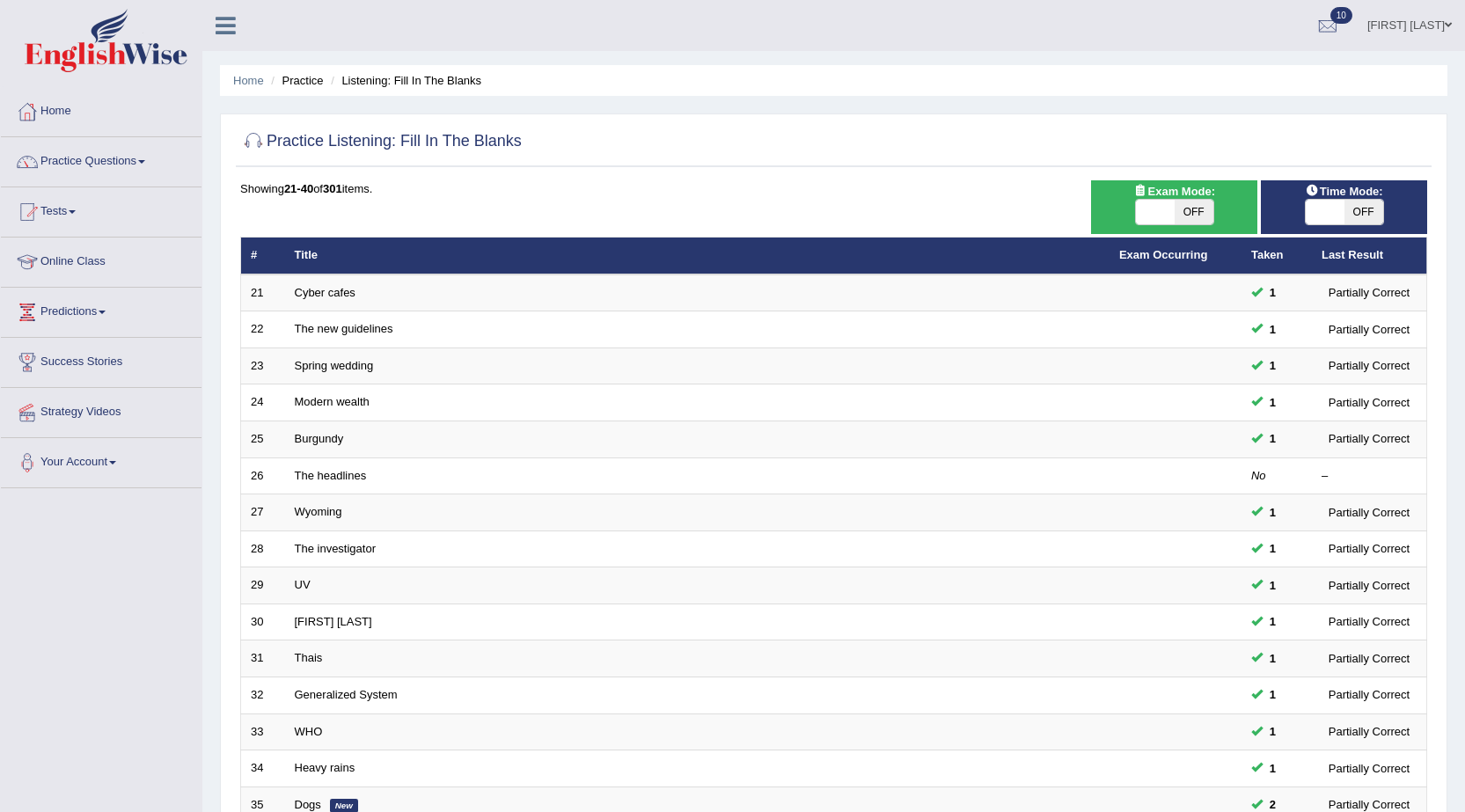 scroll, scrollTop: 0, scrollLeft: 0, axis: both 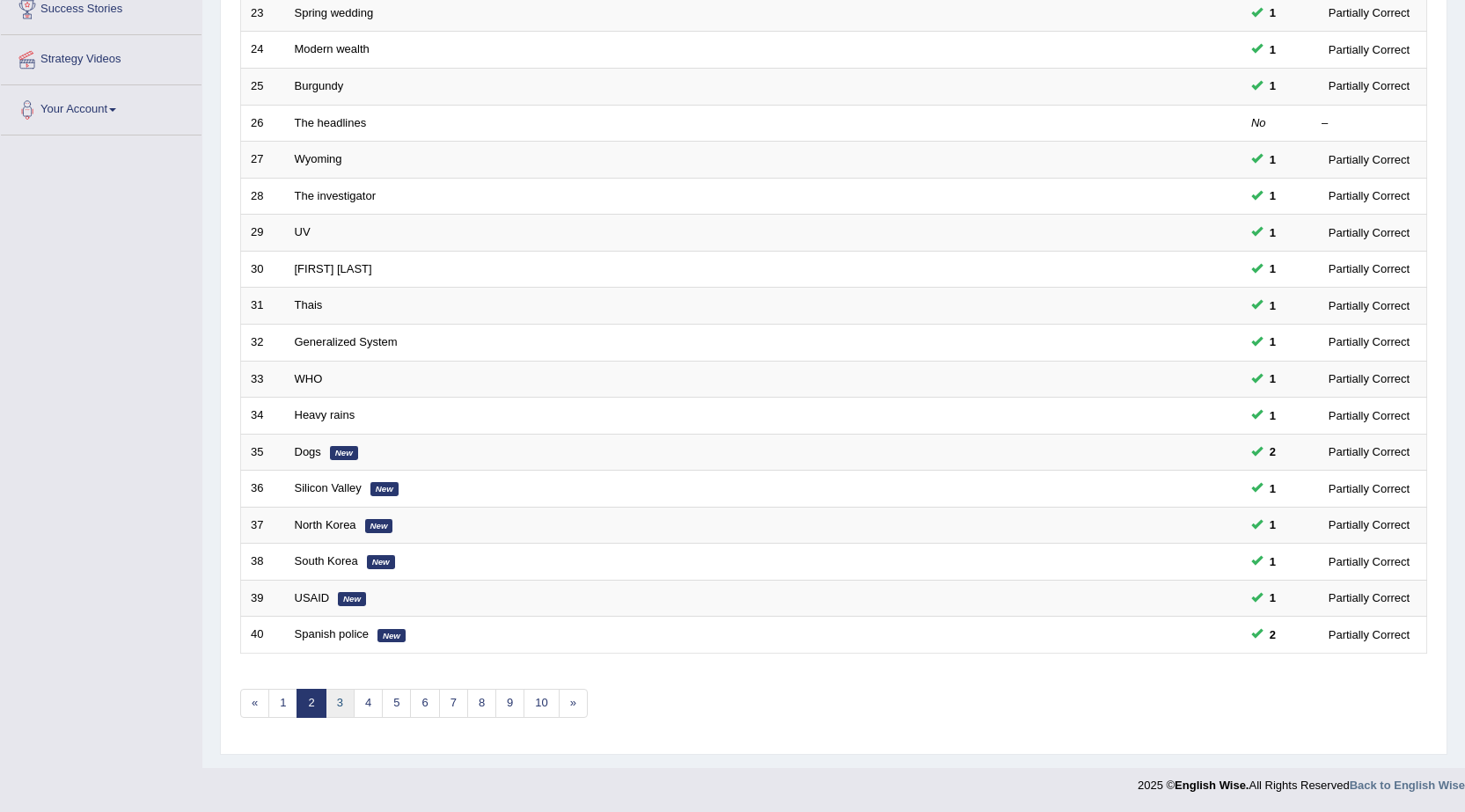click on "3" at bounding box center (340, 703) 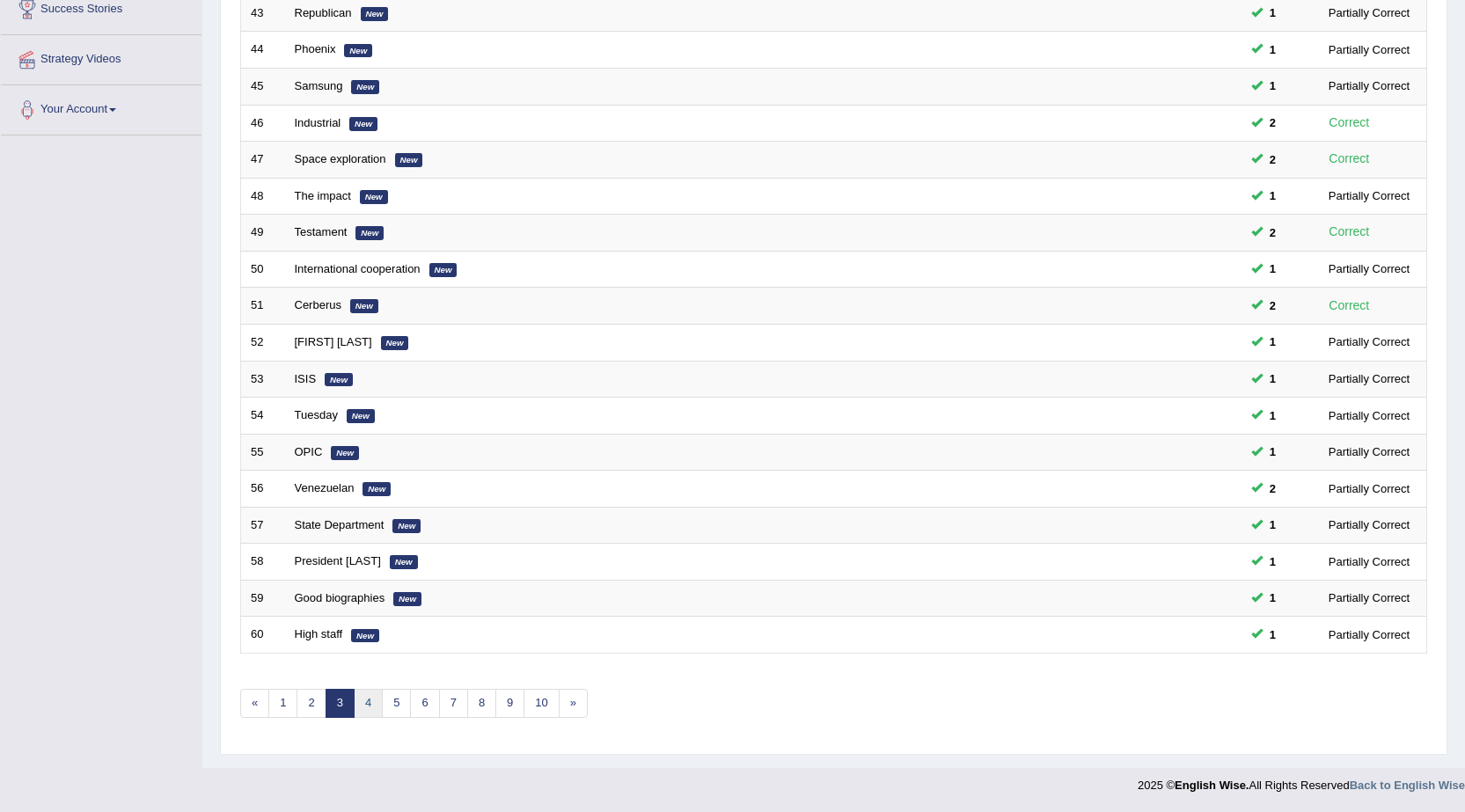 scroll, scrollTop: 0, scrollLeft: 0, axis: both 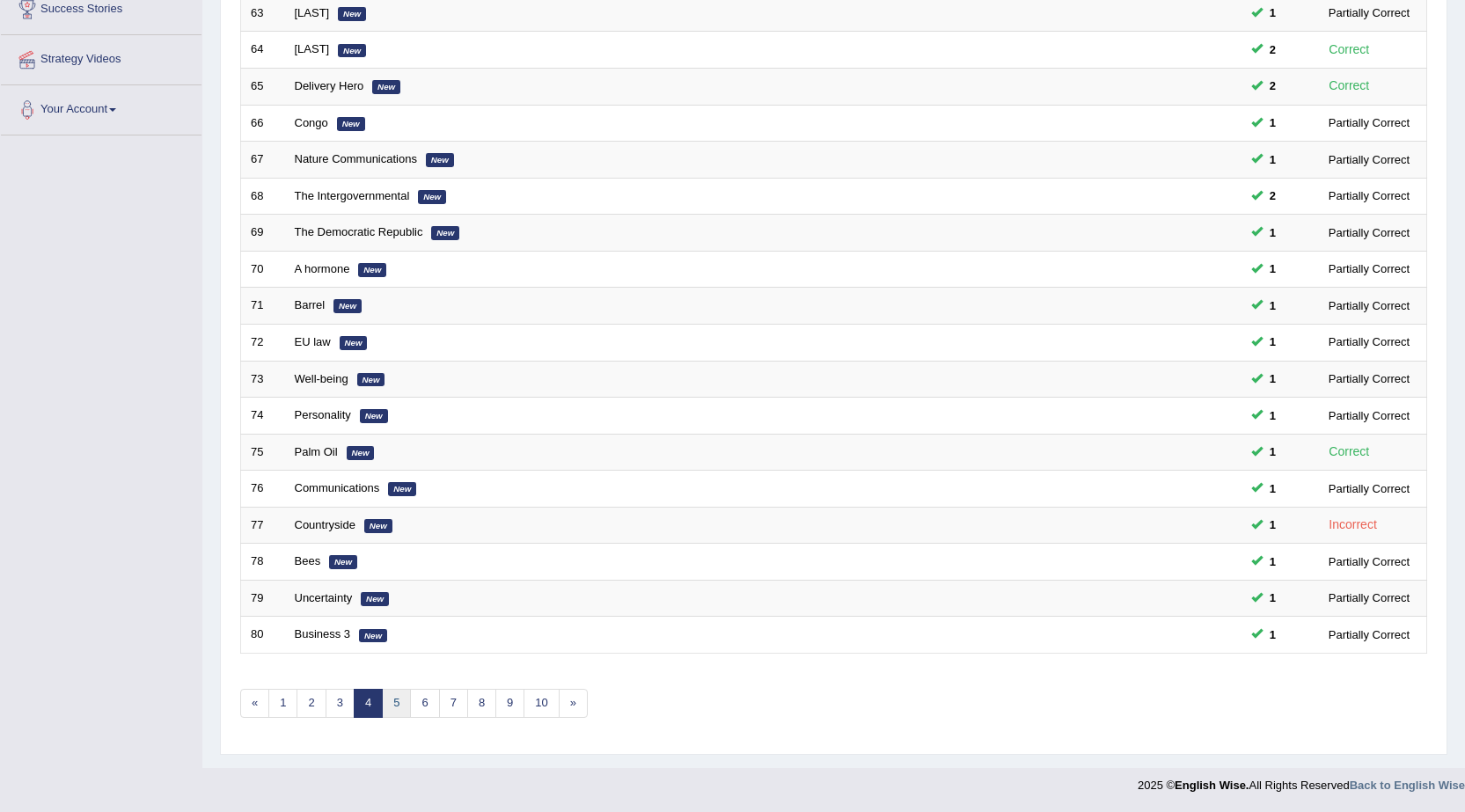 click on "5" at bounding box center [396, 703] 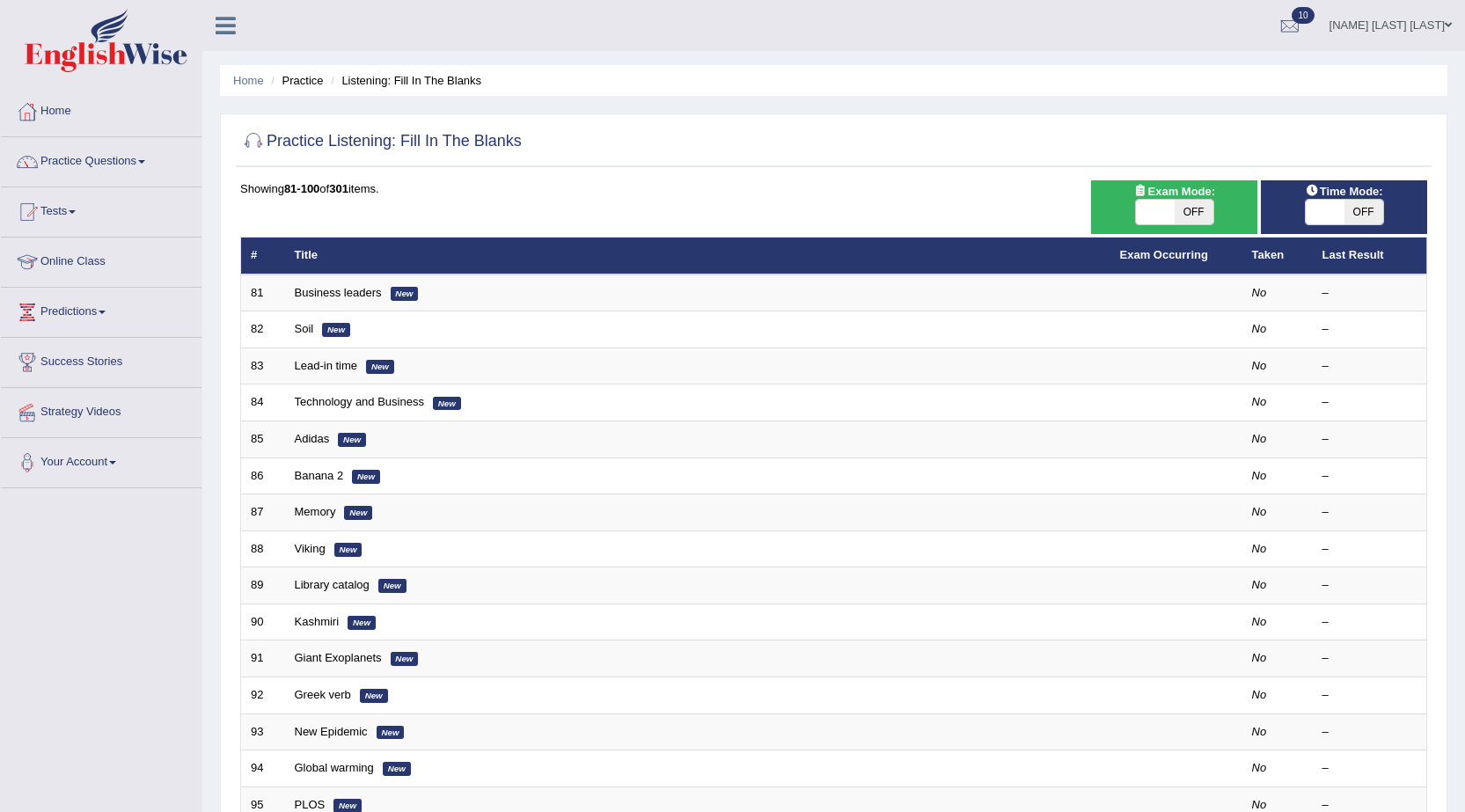 scroll, scrollTop: 0, scrollLeft: 0, axis: both 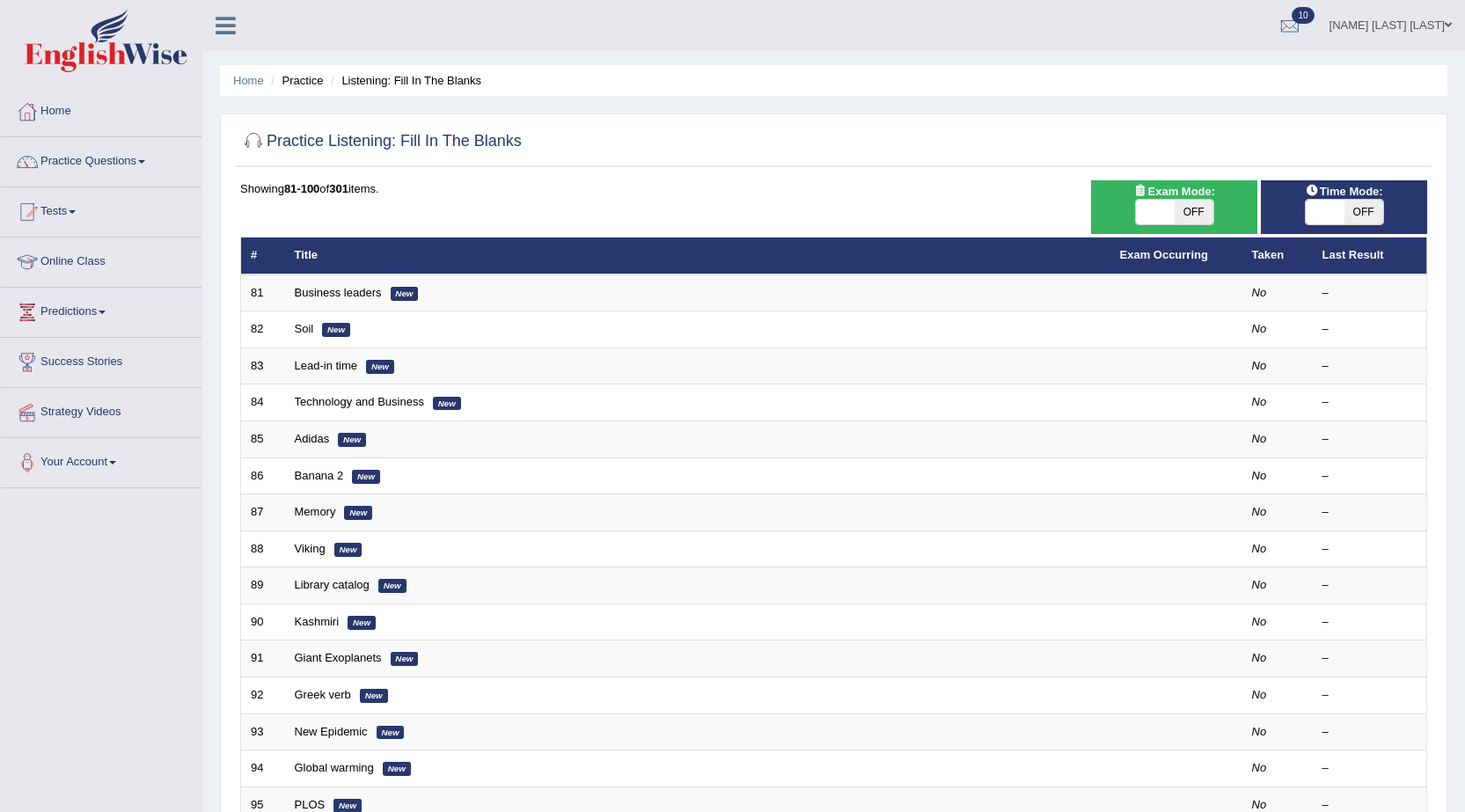 click at bounding box center (1325, 212) 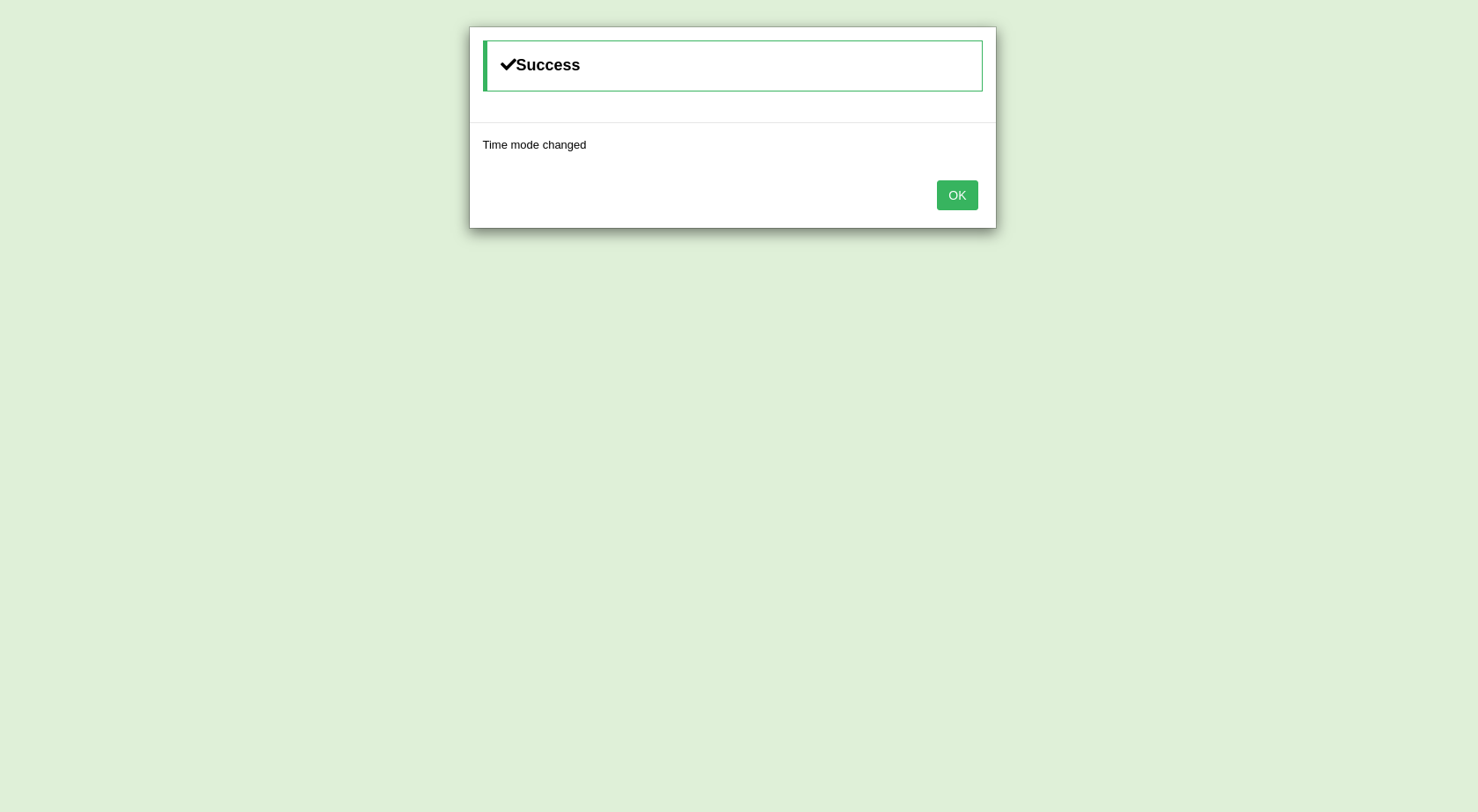 click on "OK" at bounding box center (957, 195) 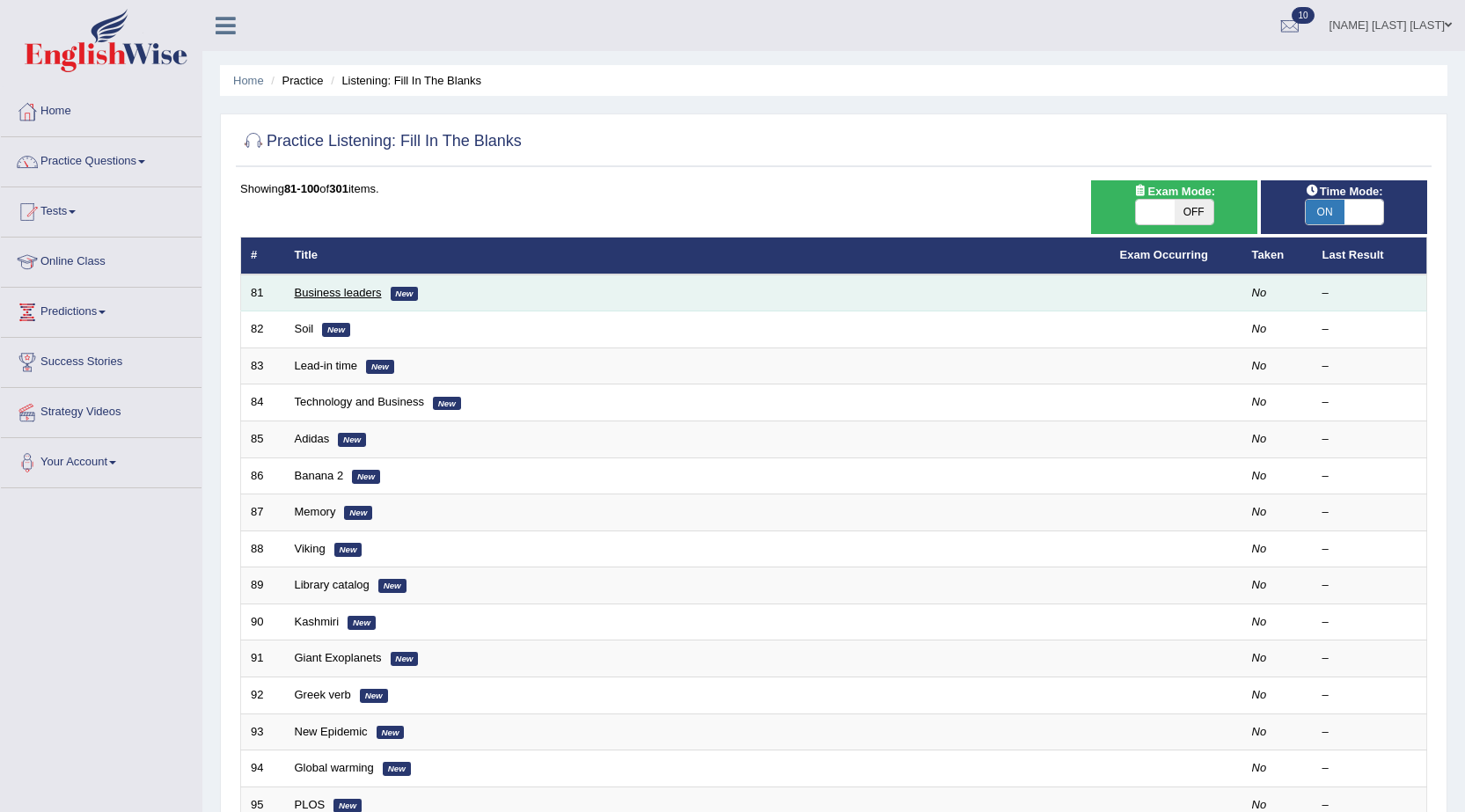 click on "Business  leaders" at bounding box center [338, 292] 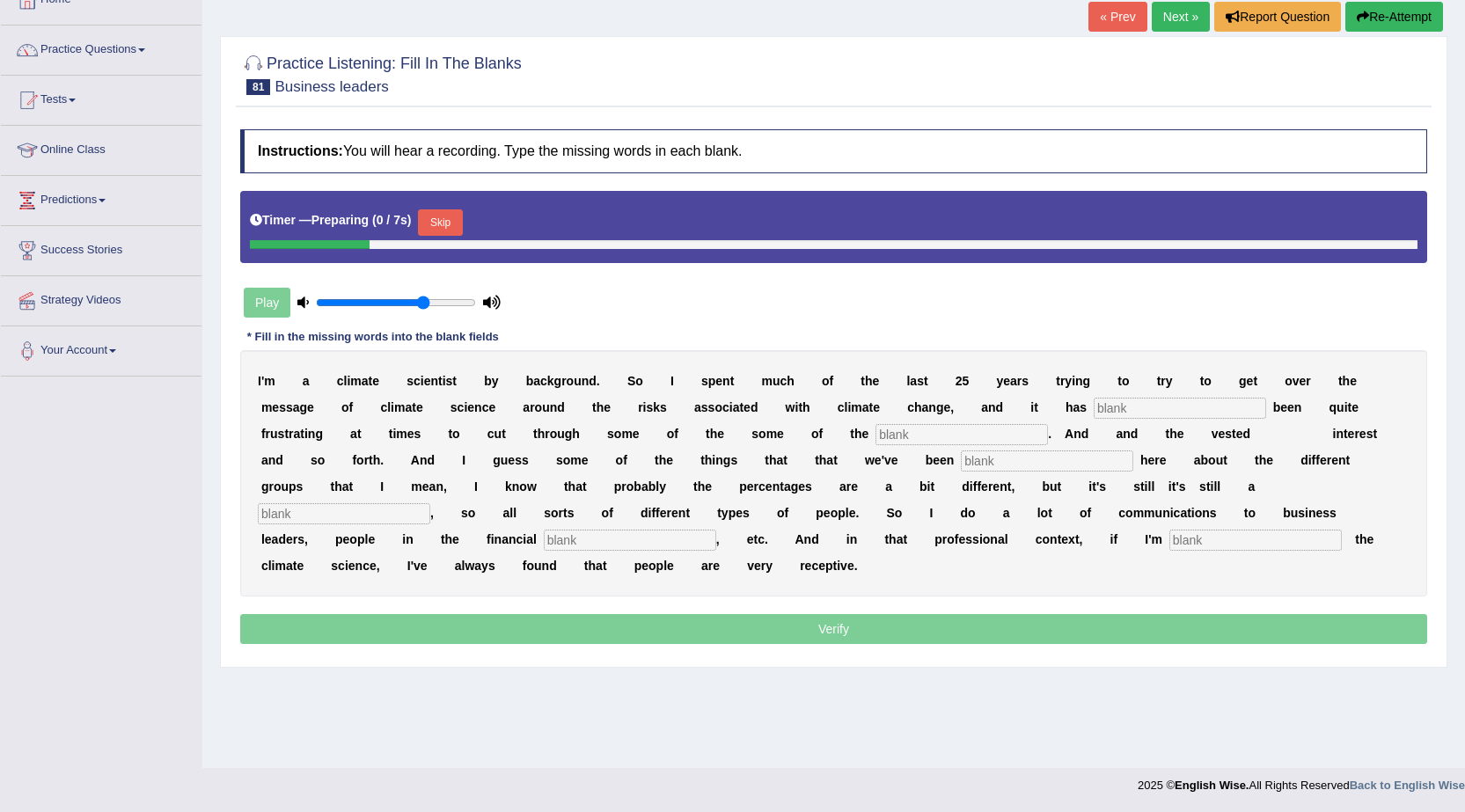 scroll, scrollTop: 112, scrollLeft: 0, axis: vertical 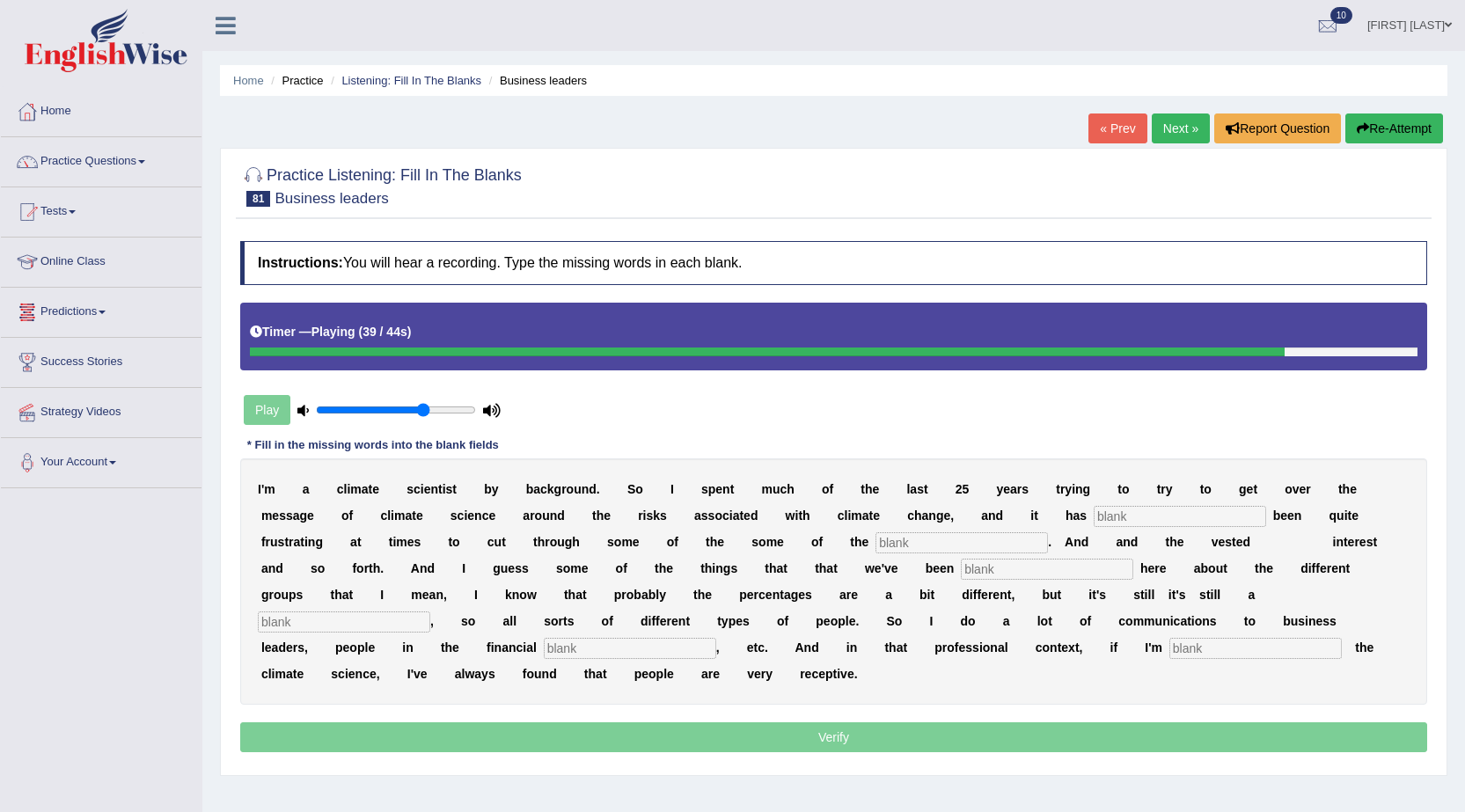 click on "Re-Attempt" at bounding box center [1394, 128] 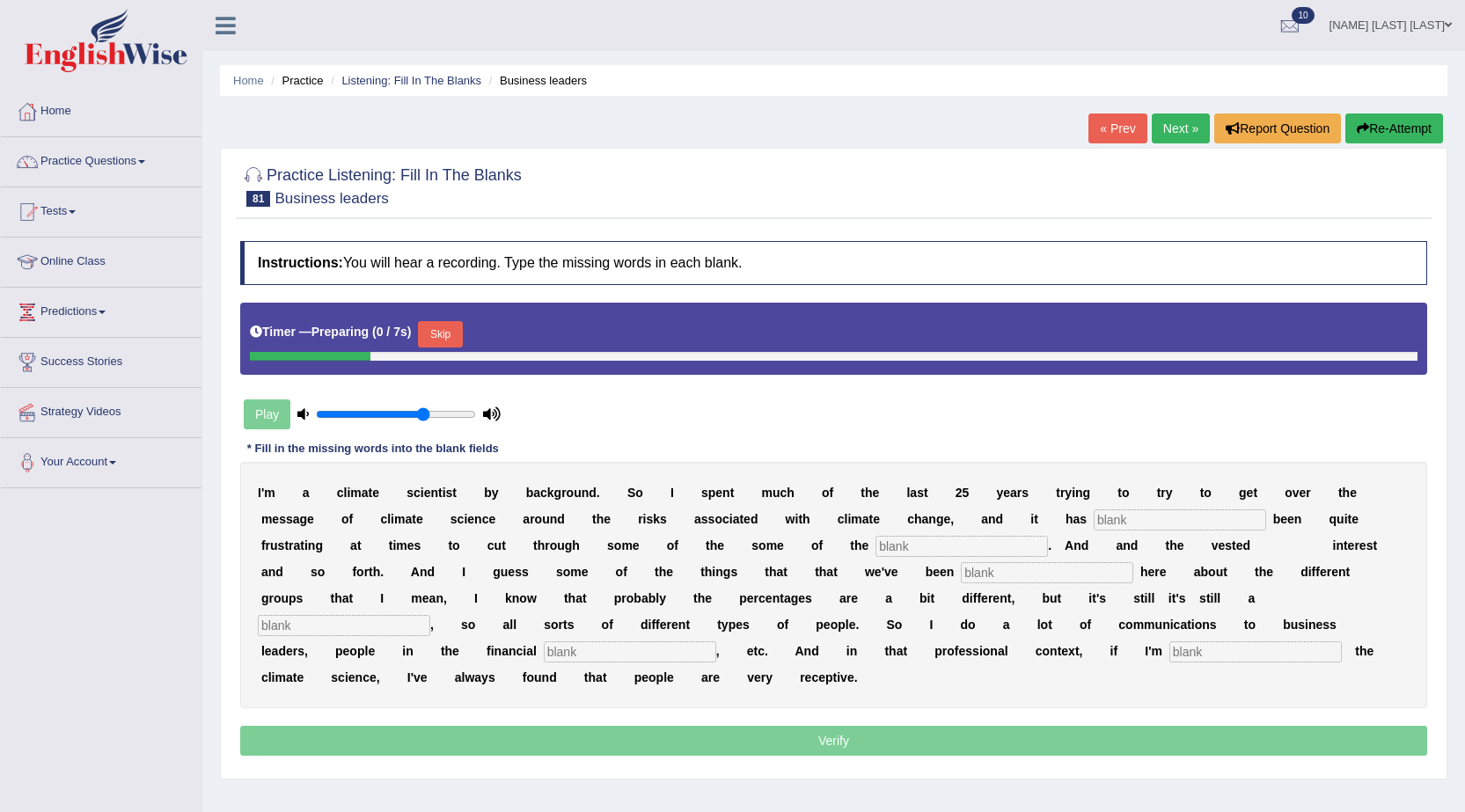 scroll, scrollTop: 0, scrollLeft: 0, axis: both 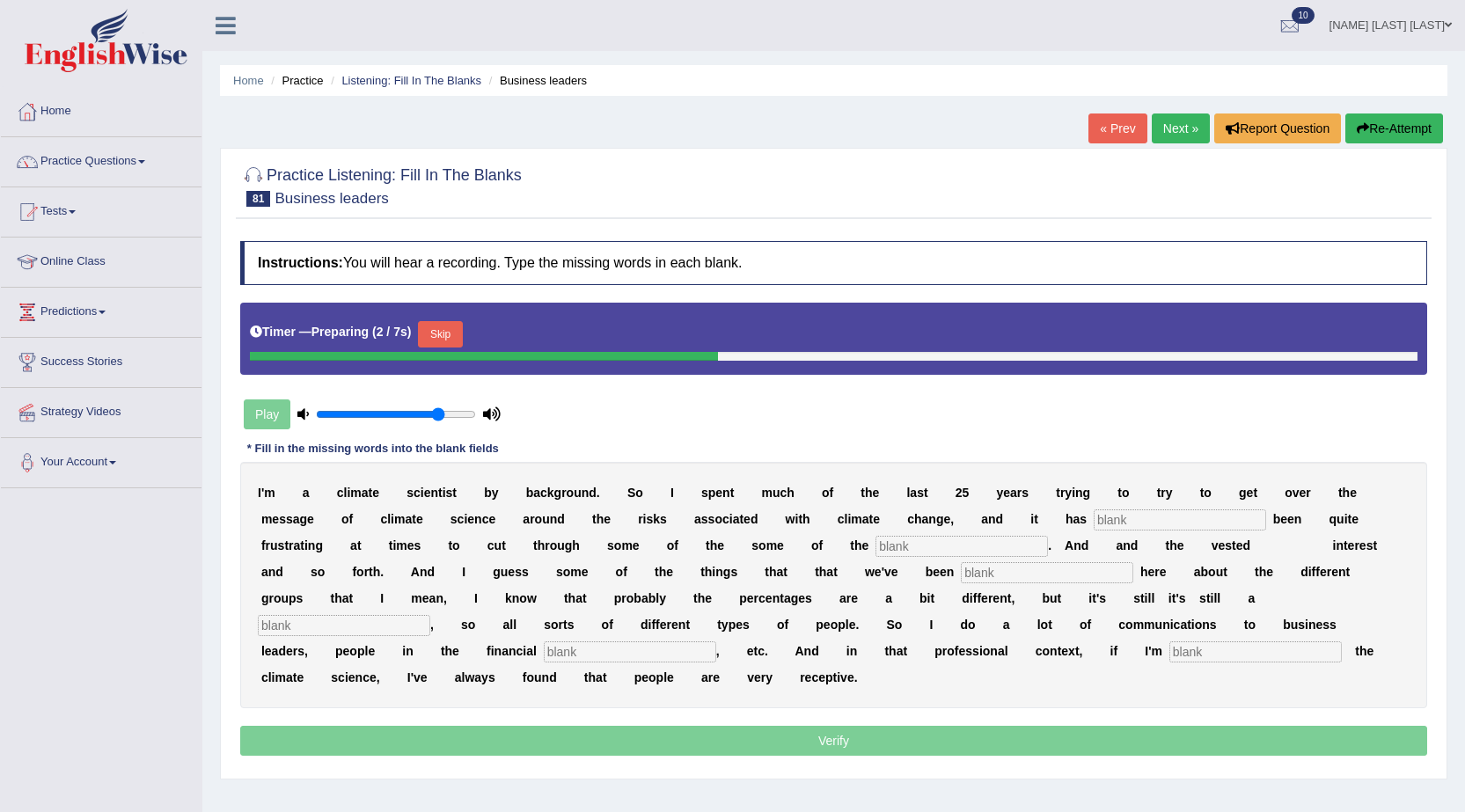 type on "0.8" 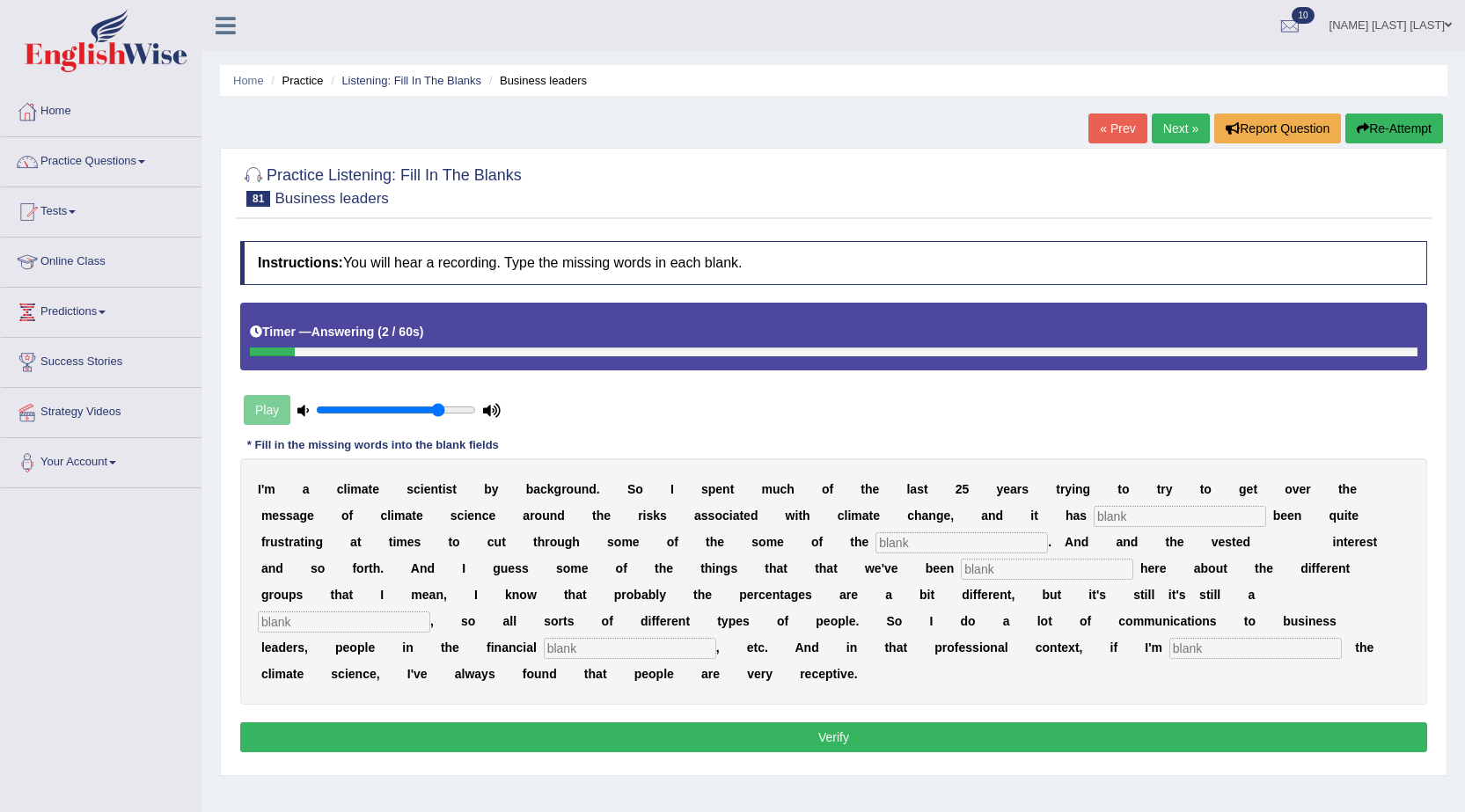click at bounding box center [1256, 648] 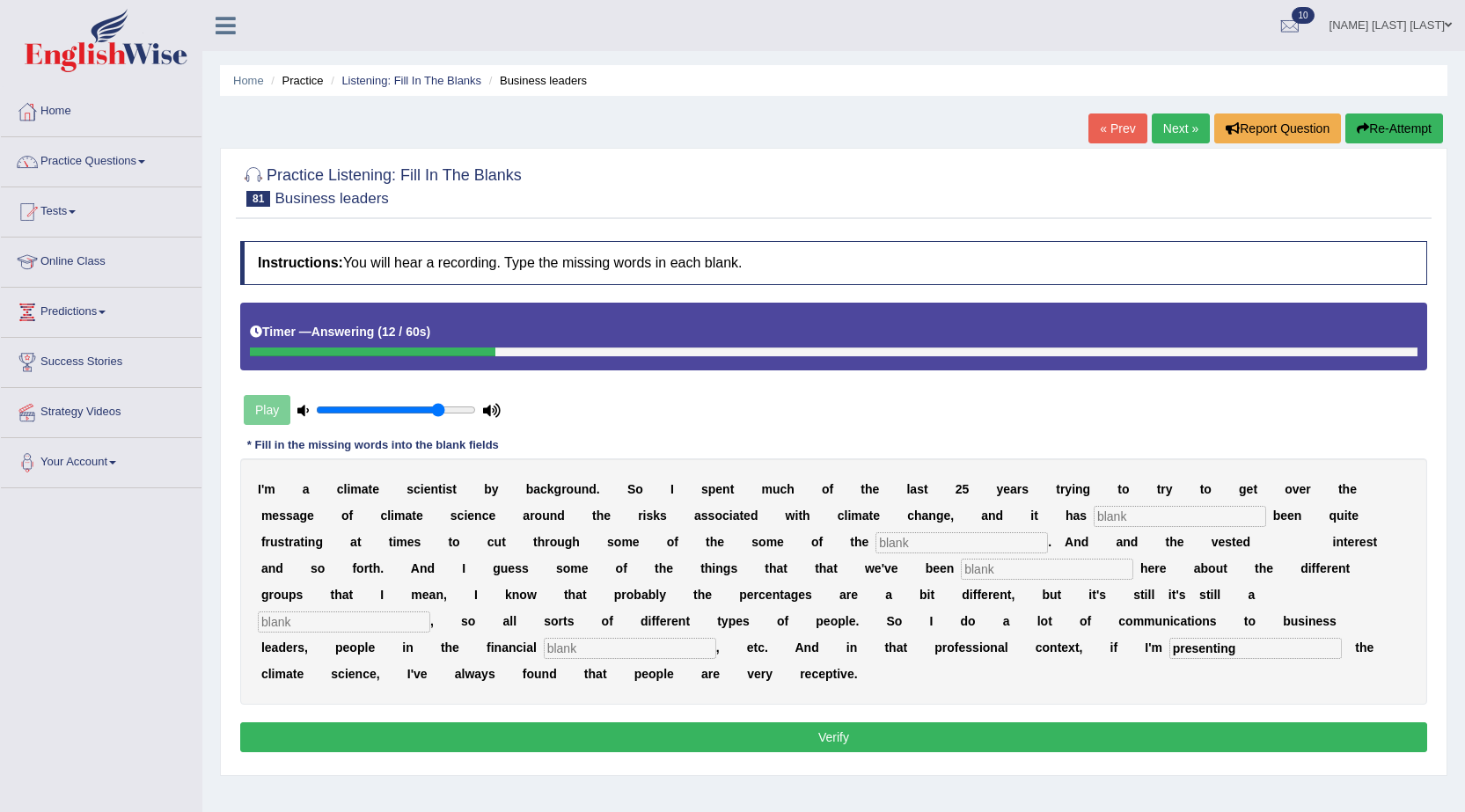 type on "presenting" 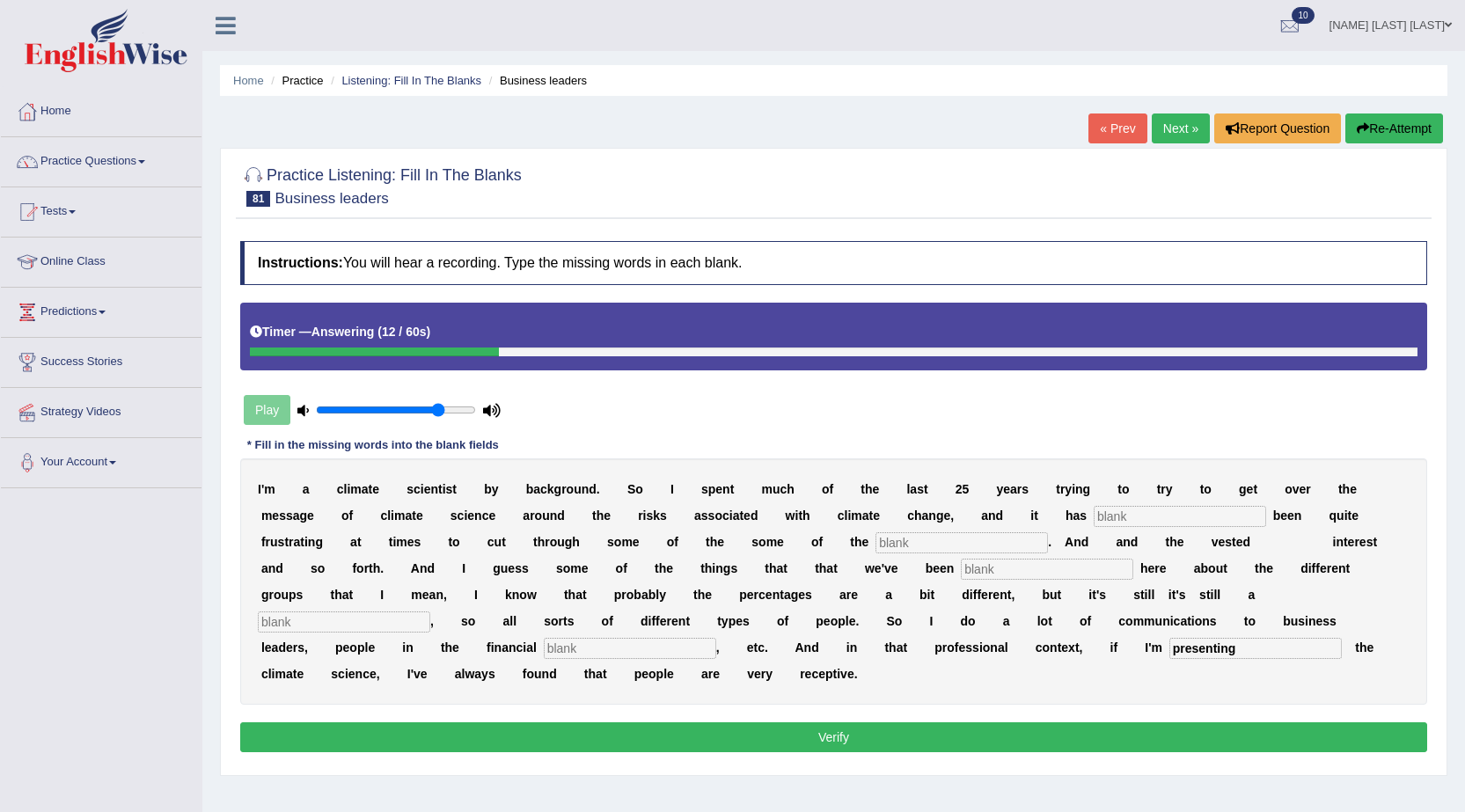 click at bounding box center [630, 648] 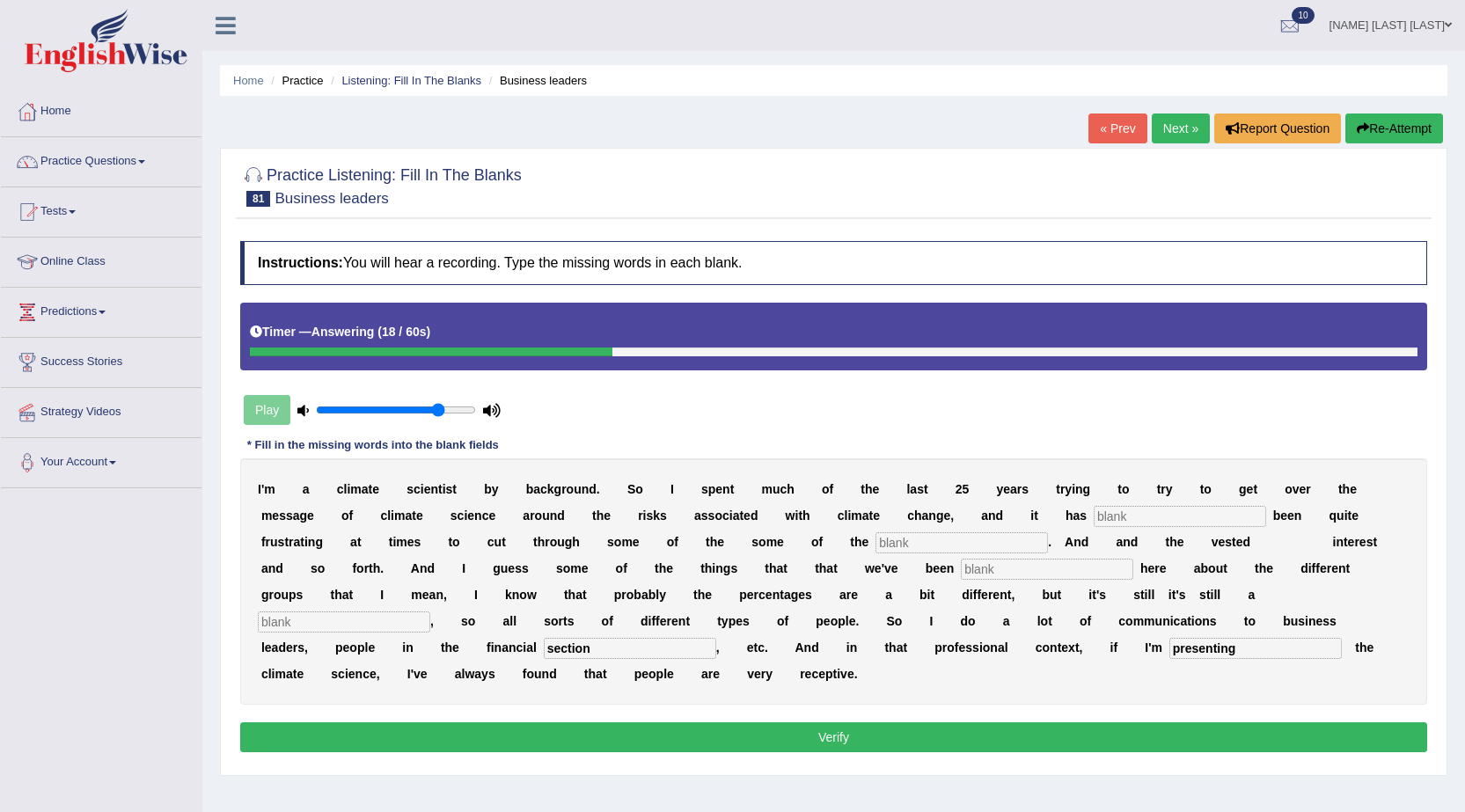 type on "section" 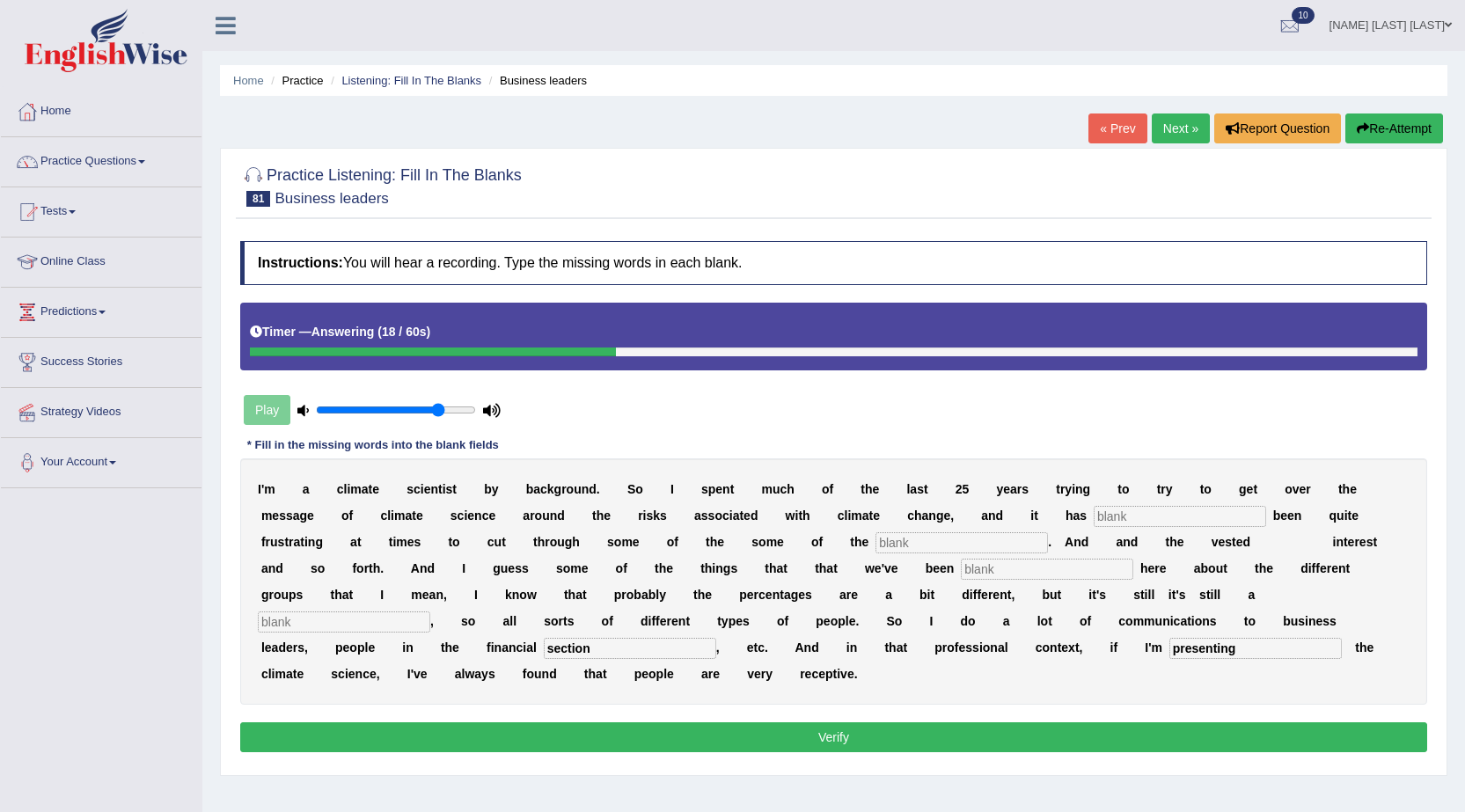 click at bounding box center [1180, 516] 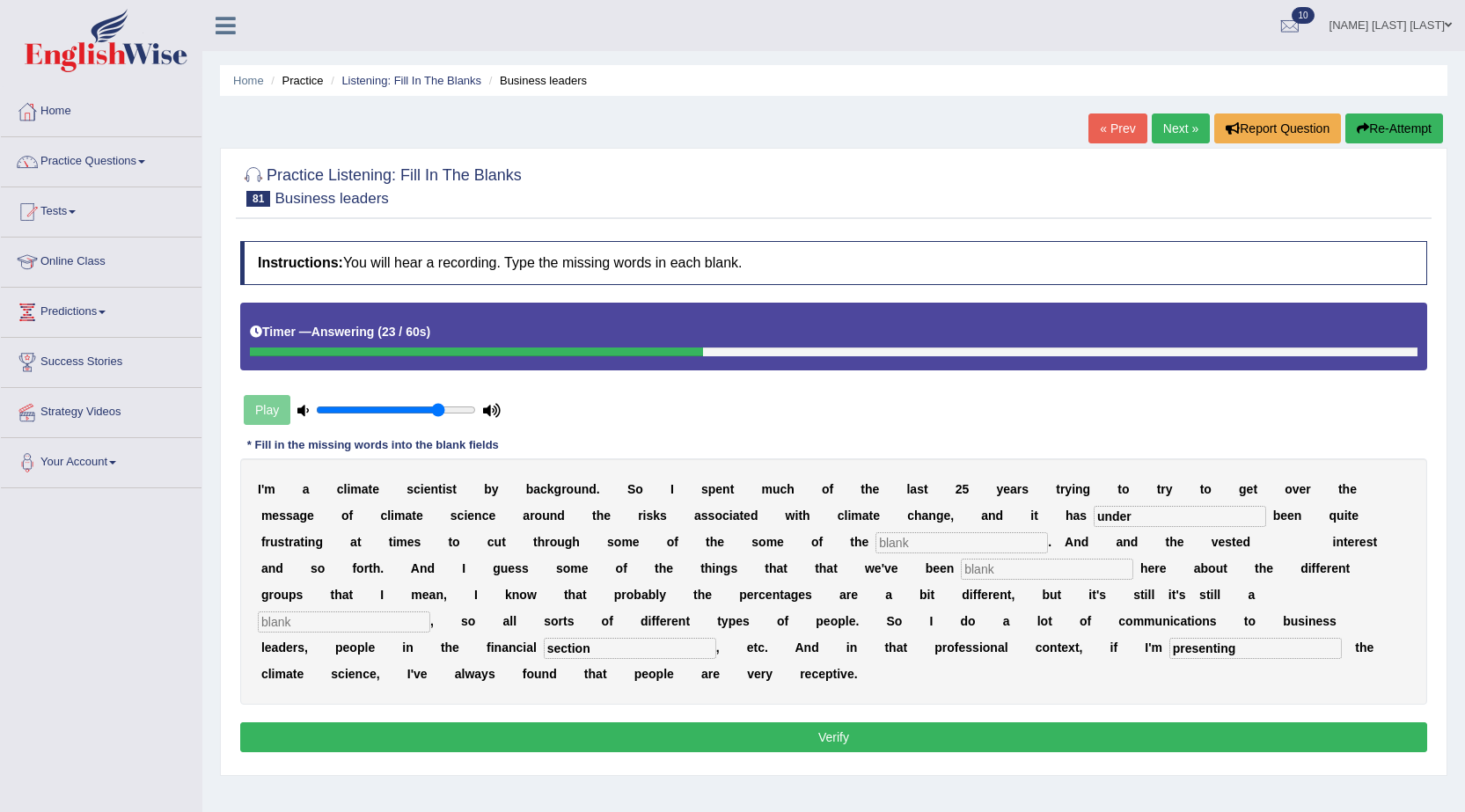 type on "under" 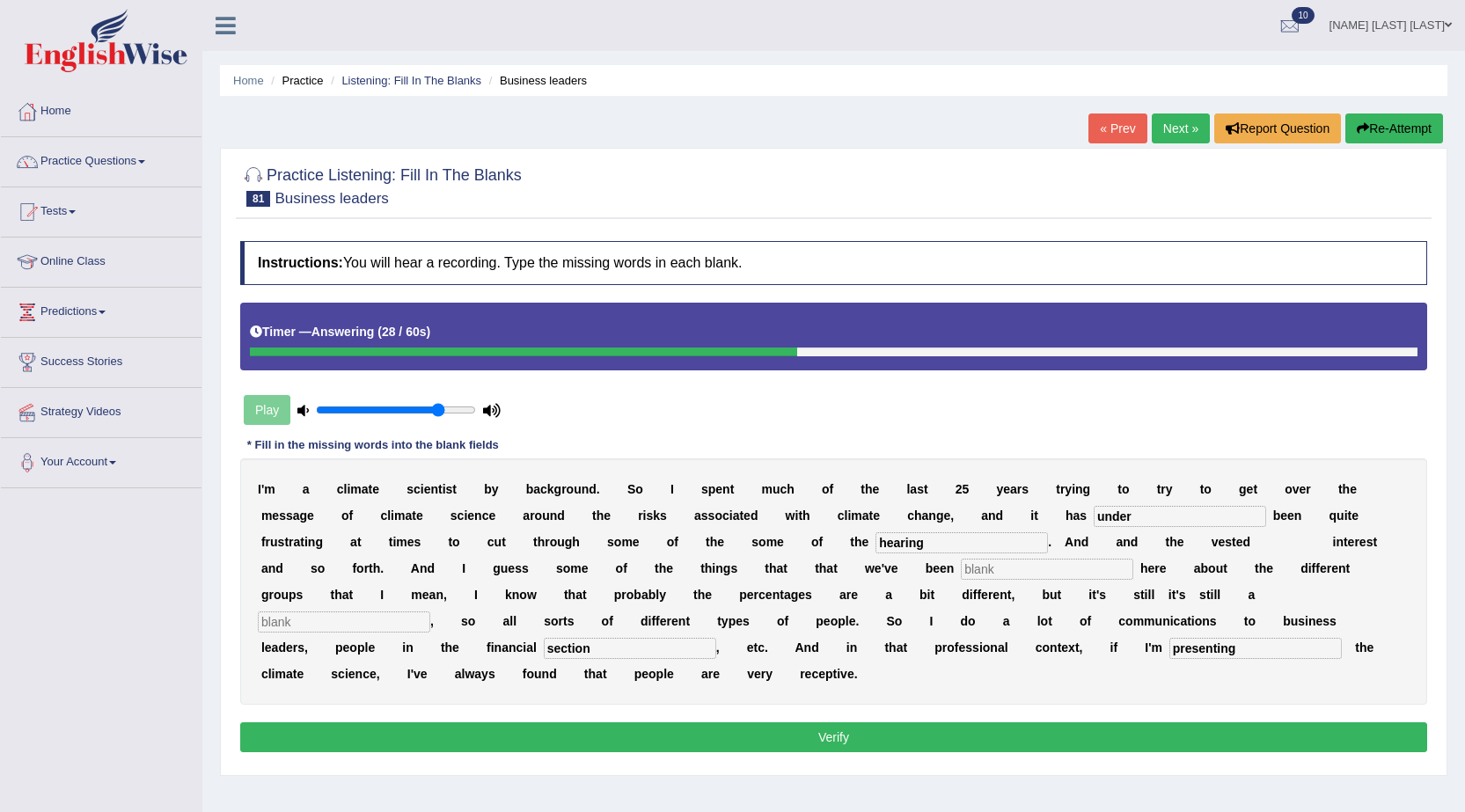click at bounding box center (1047, 569) 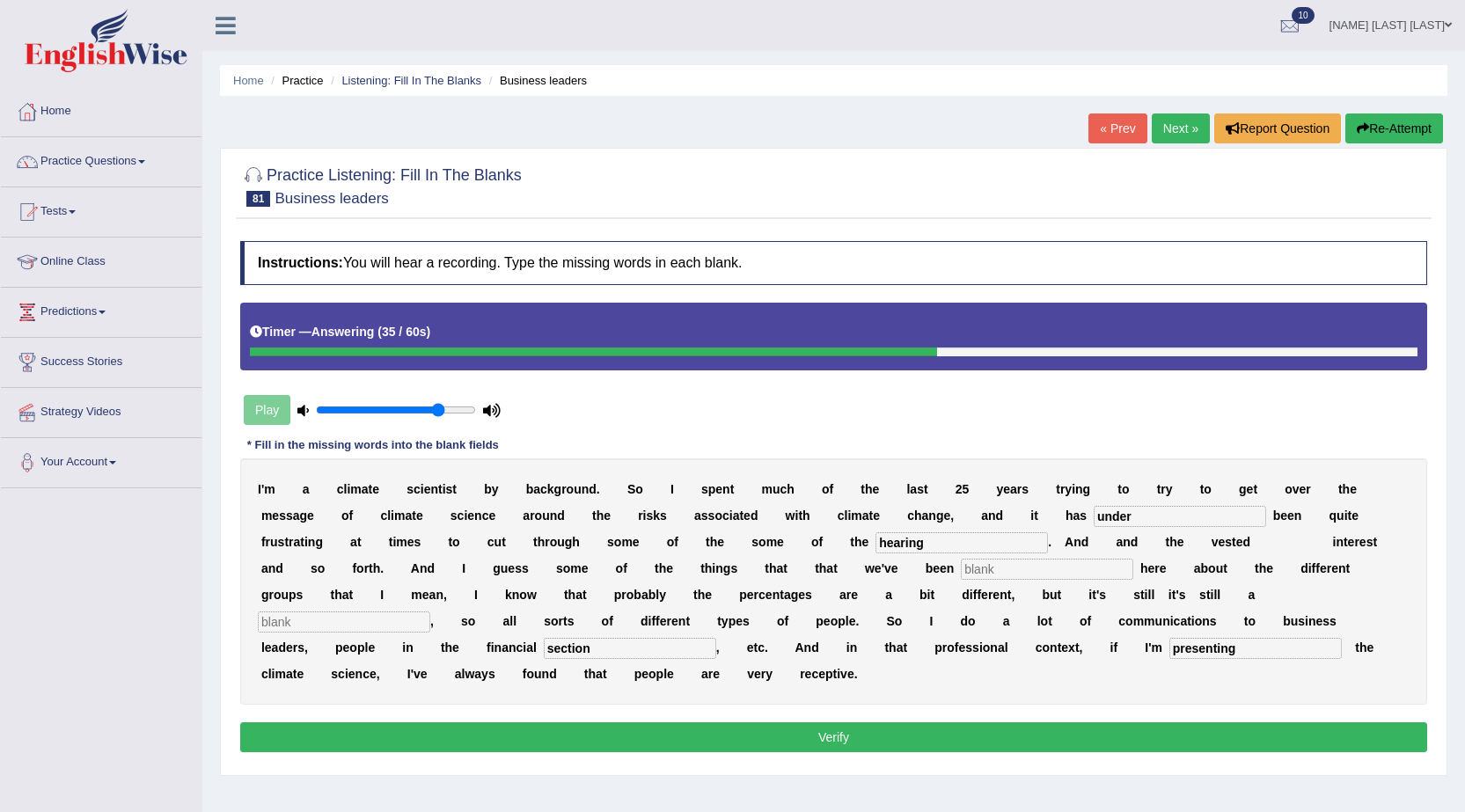 click on "hearing" at bounding box center (962, 543) 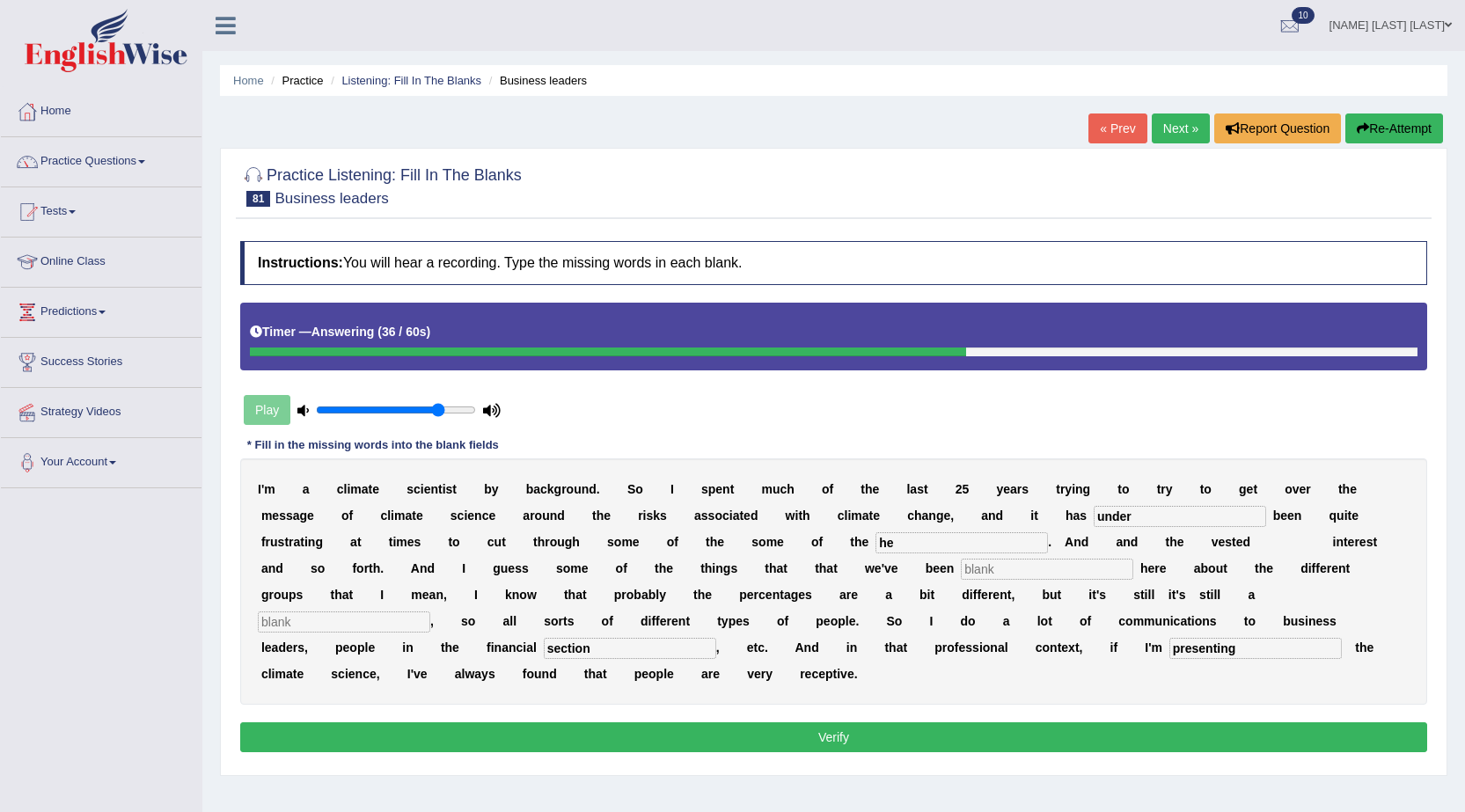 type on "h" 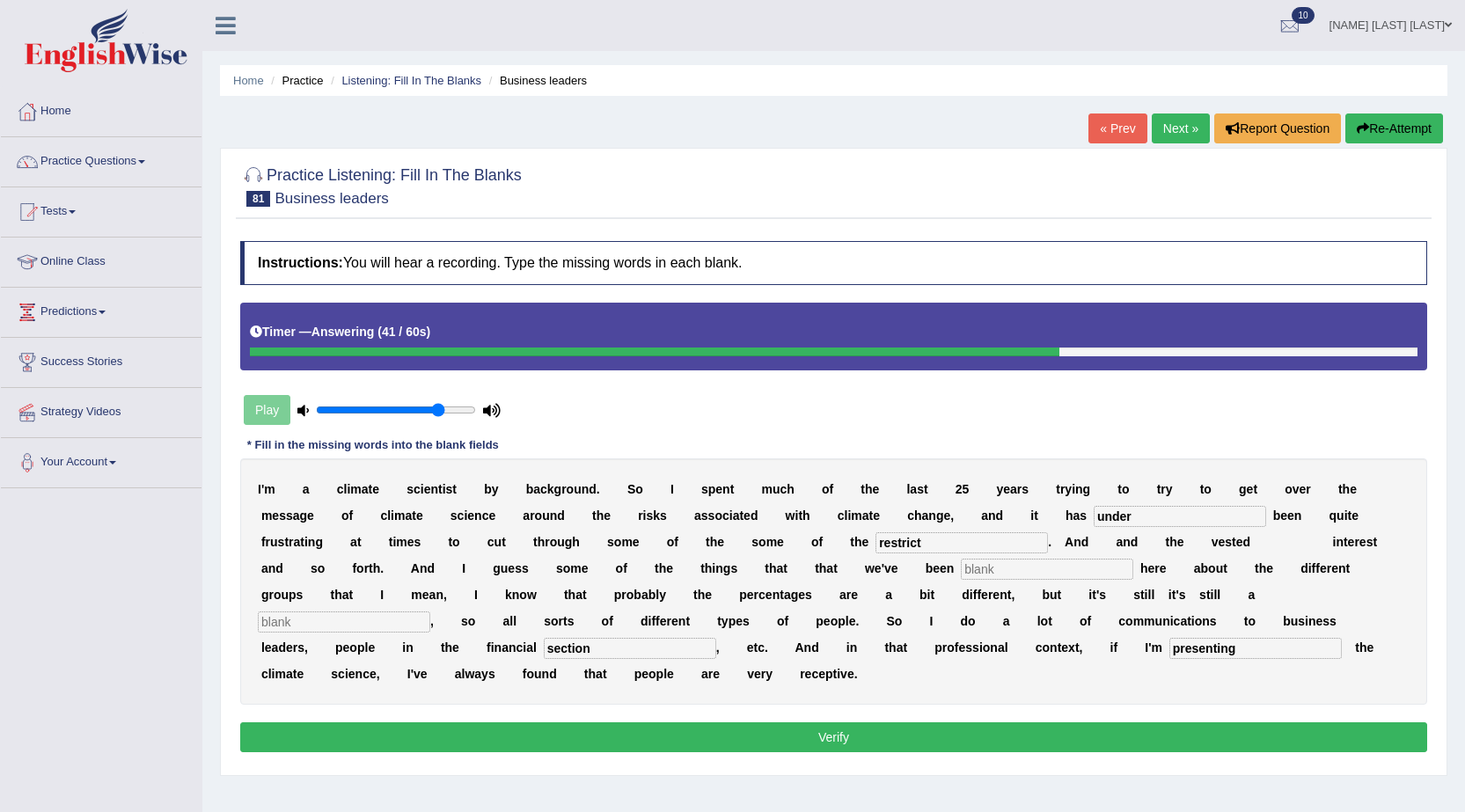 type on "restrict" 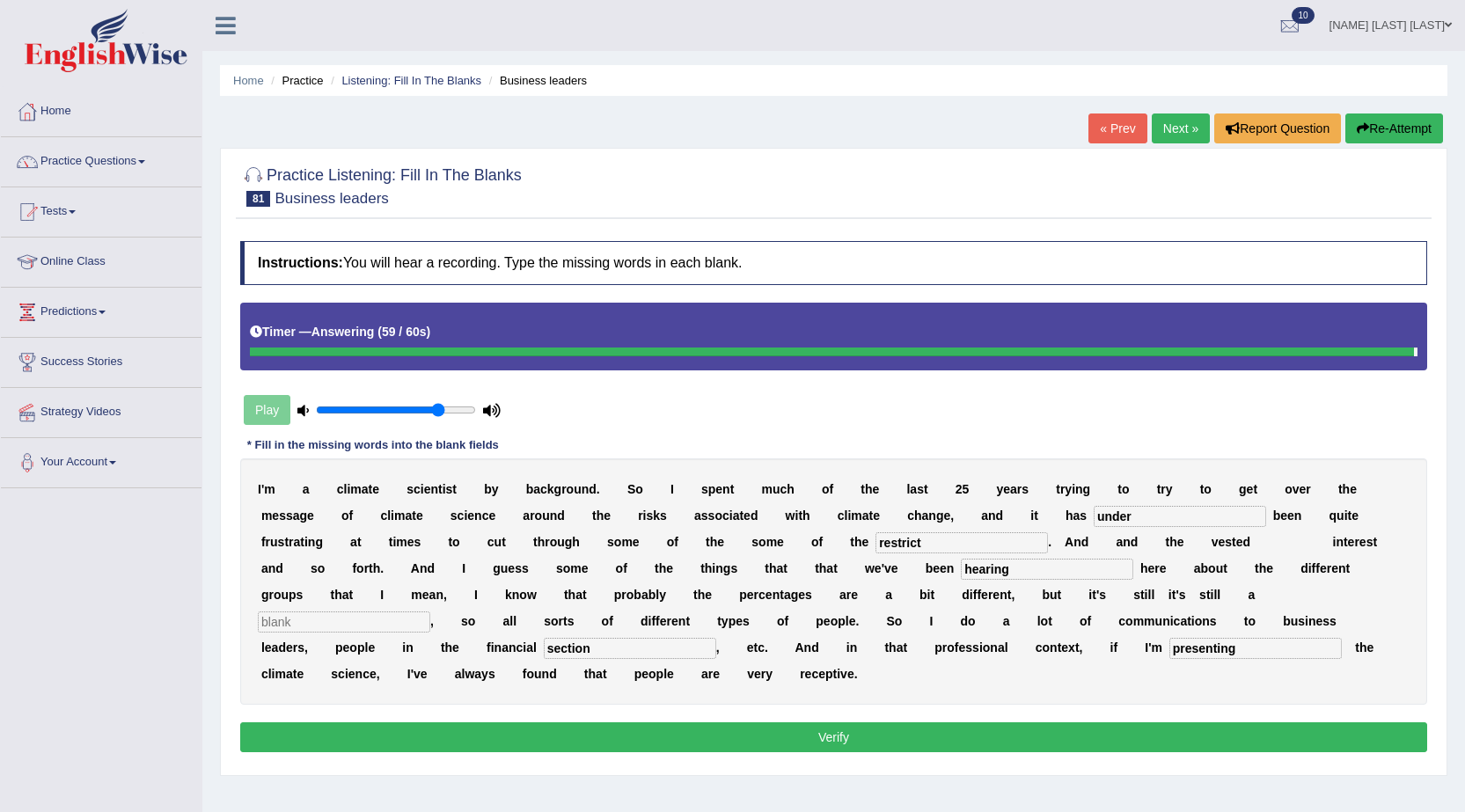 type on "hearing" 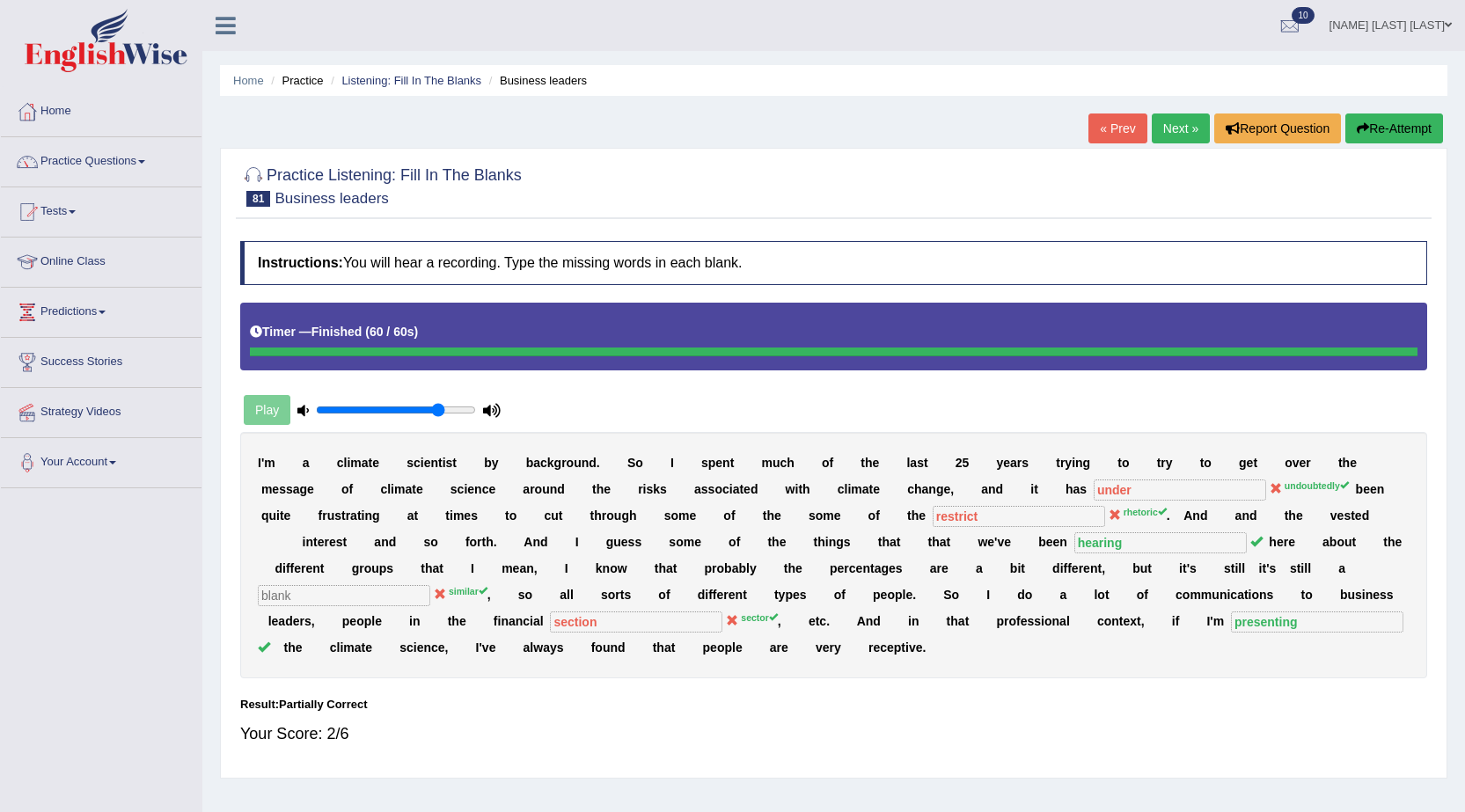 click on "Next »" at bounding box center (1181, 128) 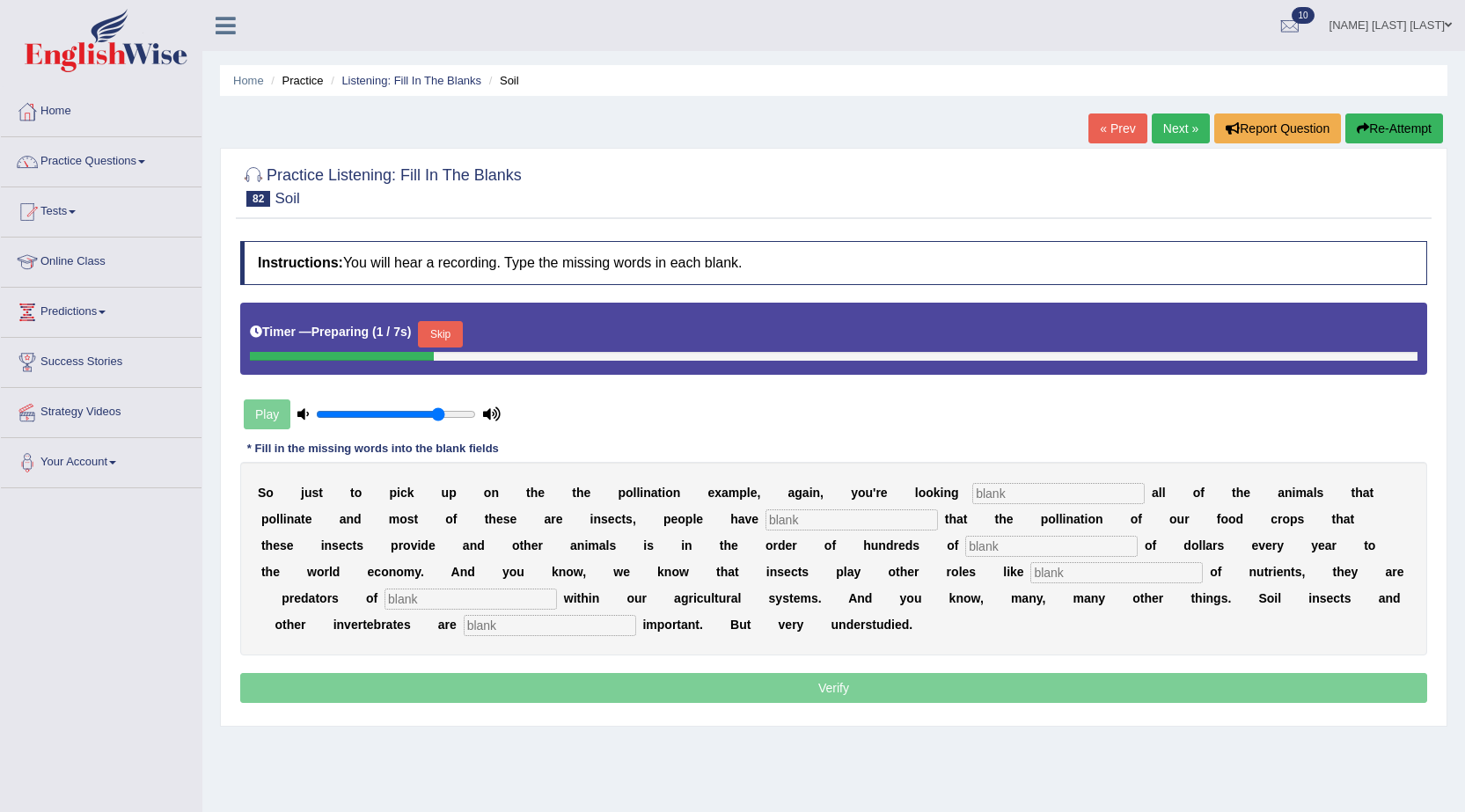 scroll, scrollTop: 0, scrollLeft: 0, axis: both 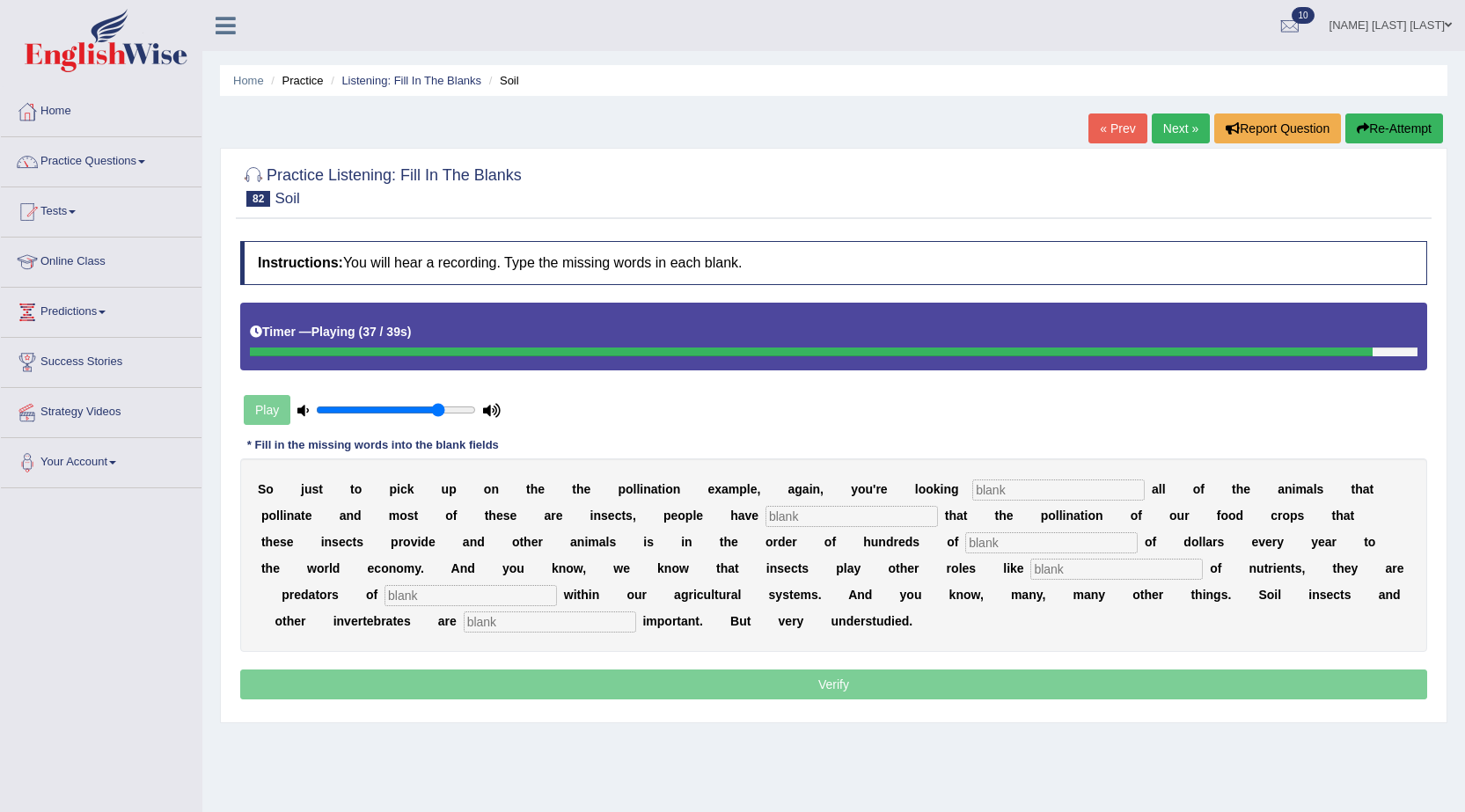 click at bounding box center (550, 622) 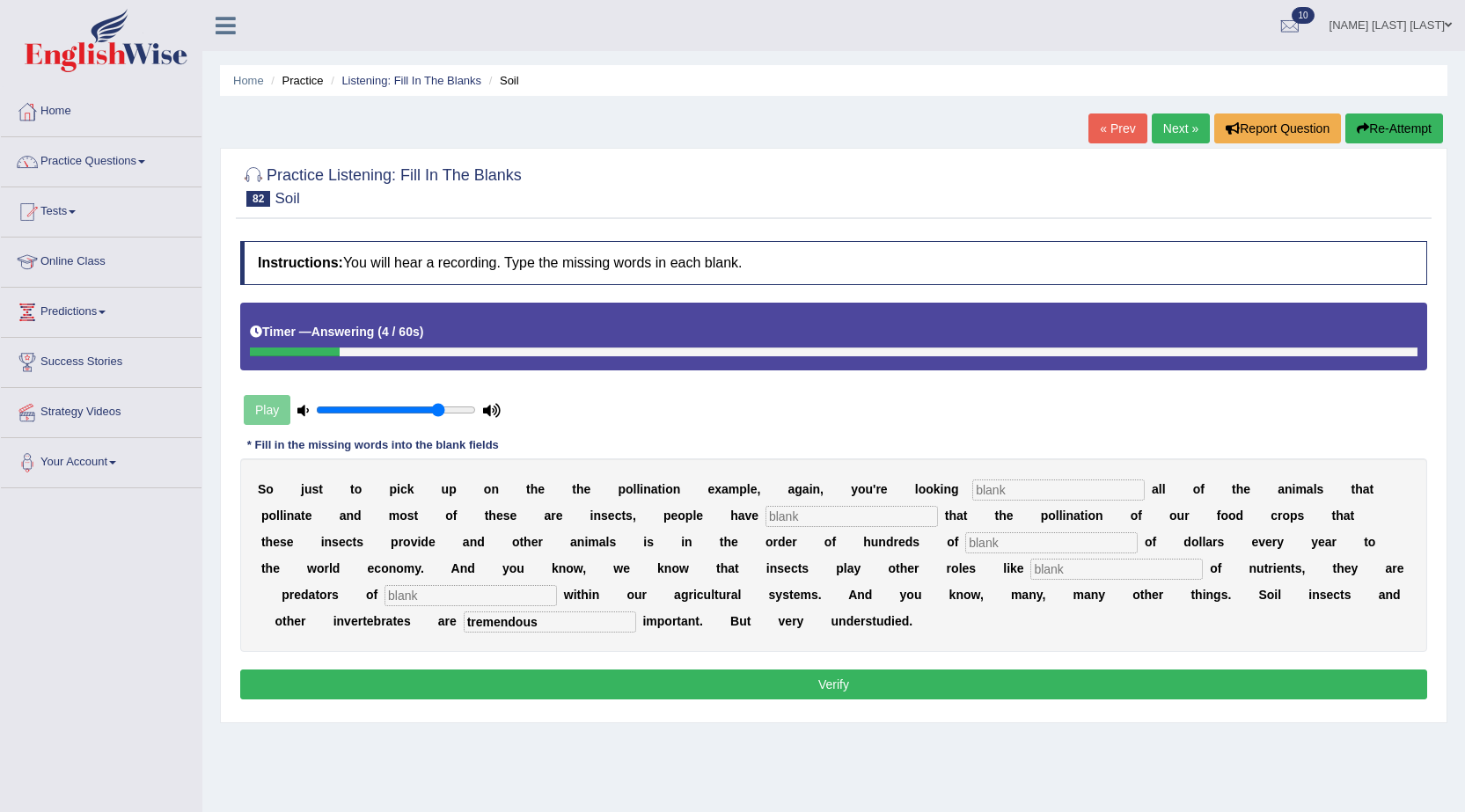 type on "tremendous" 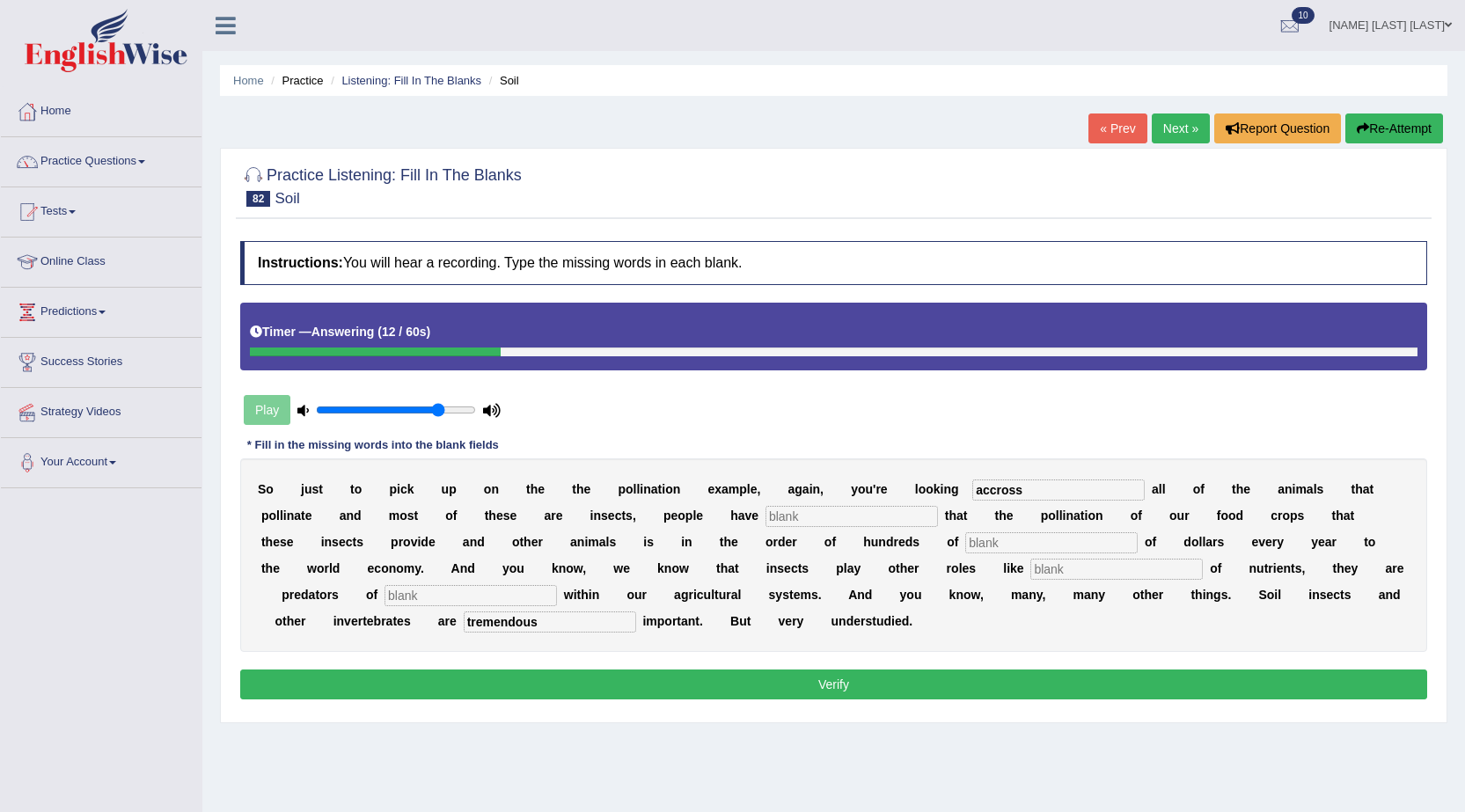 type on "accross" 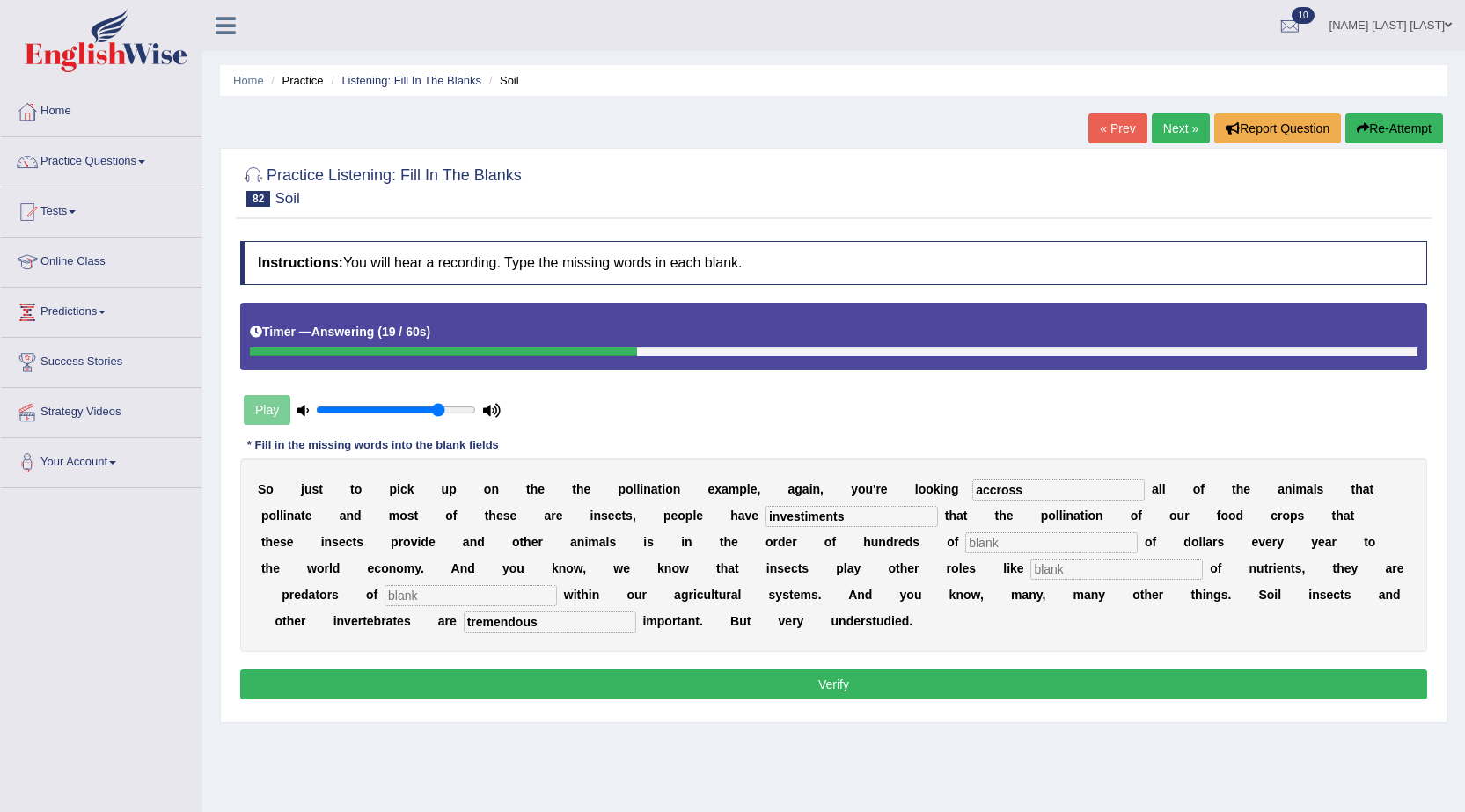 type on "investiments" 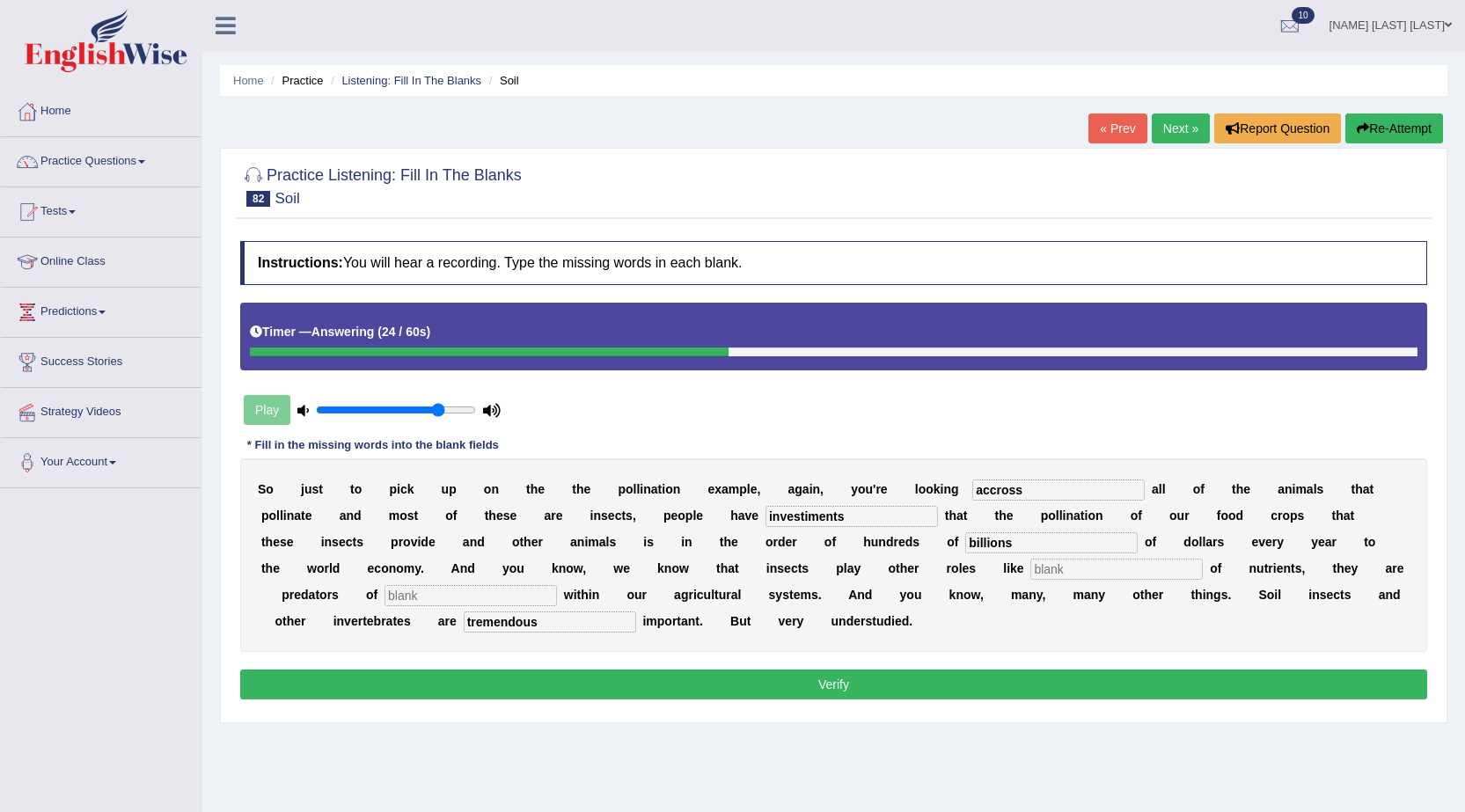 type on "billions" 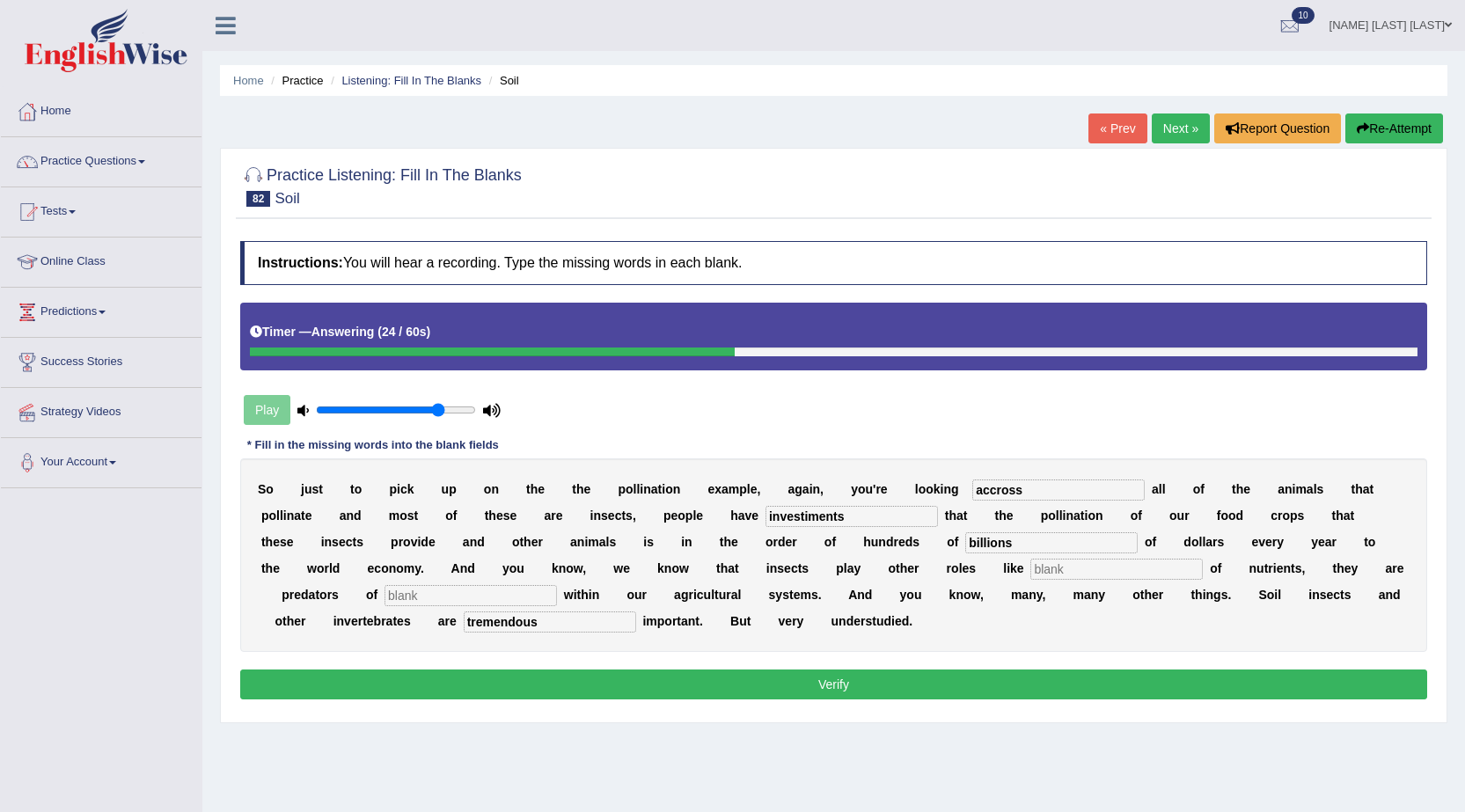 click at bounding box center [1117, 569] 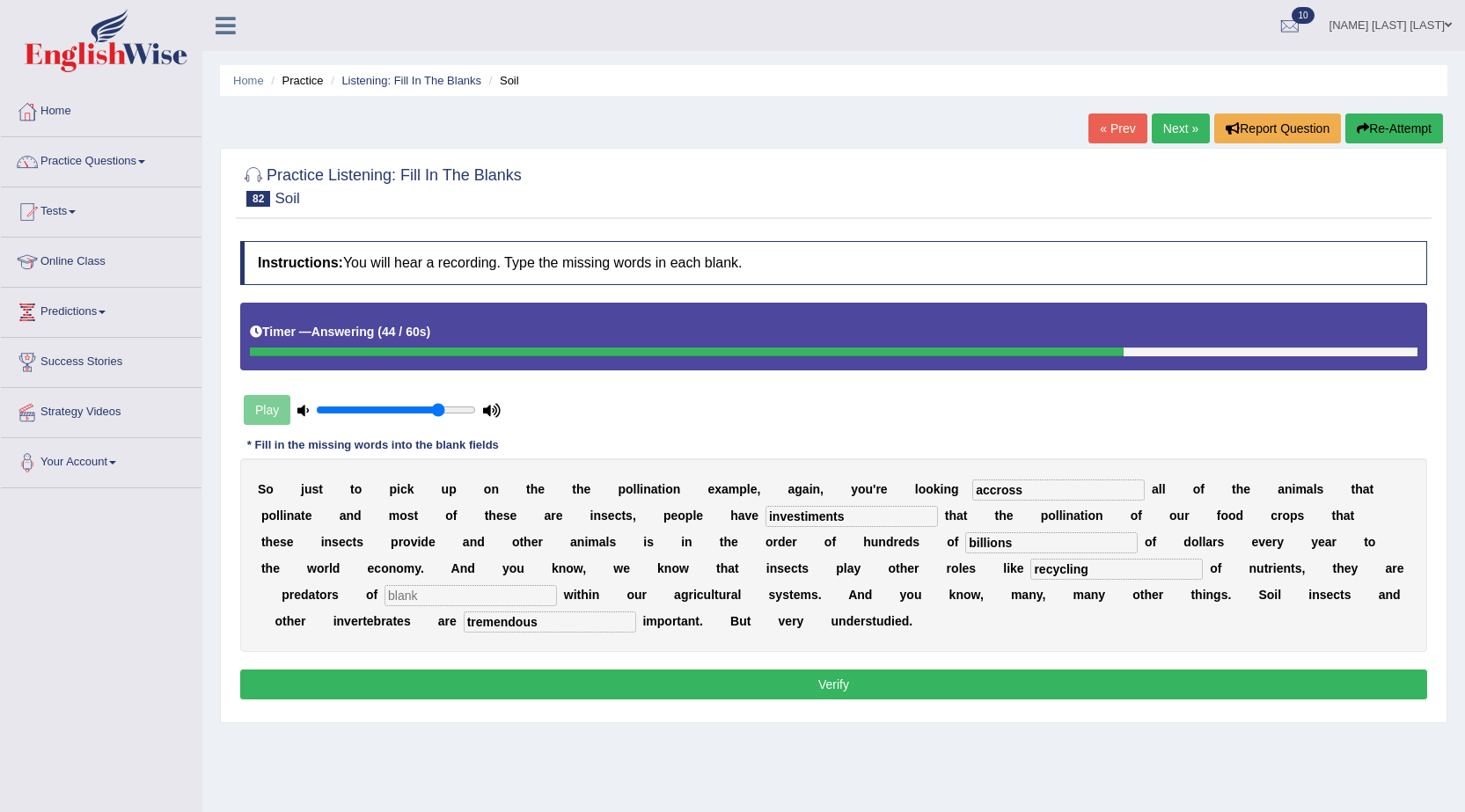 type on "recycling" 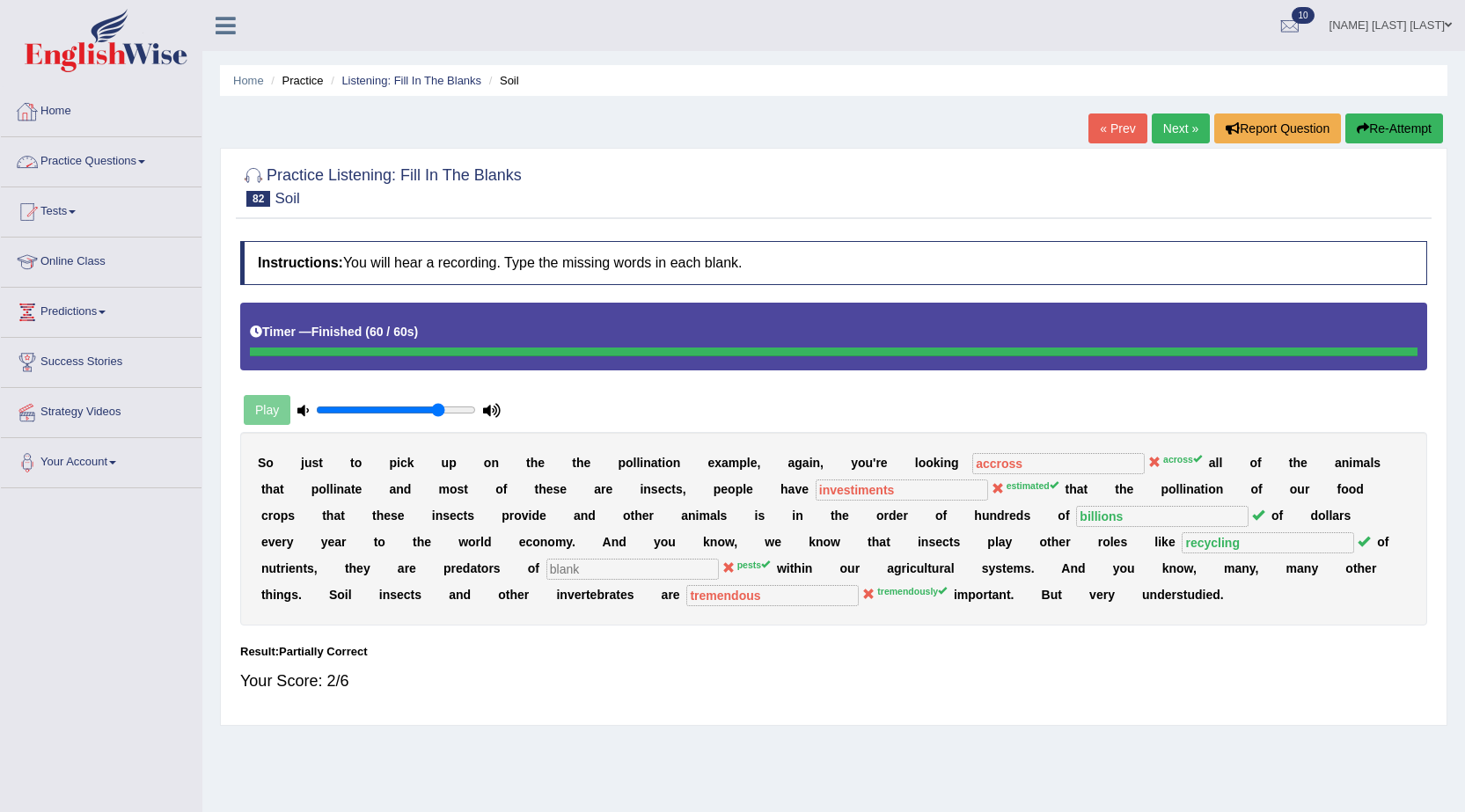 click on "Home" at bounding box center (101, 109) 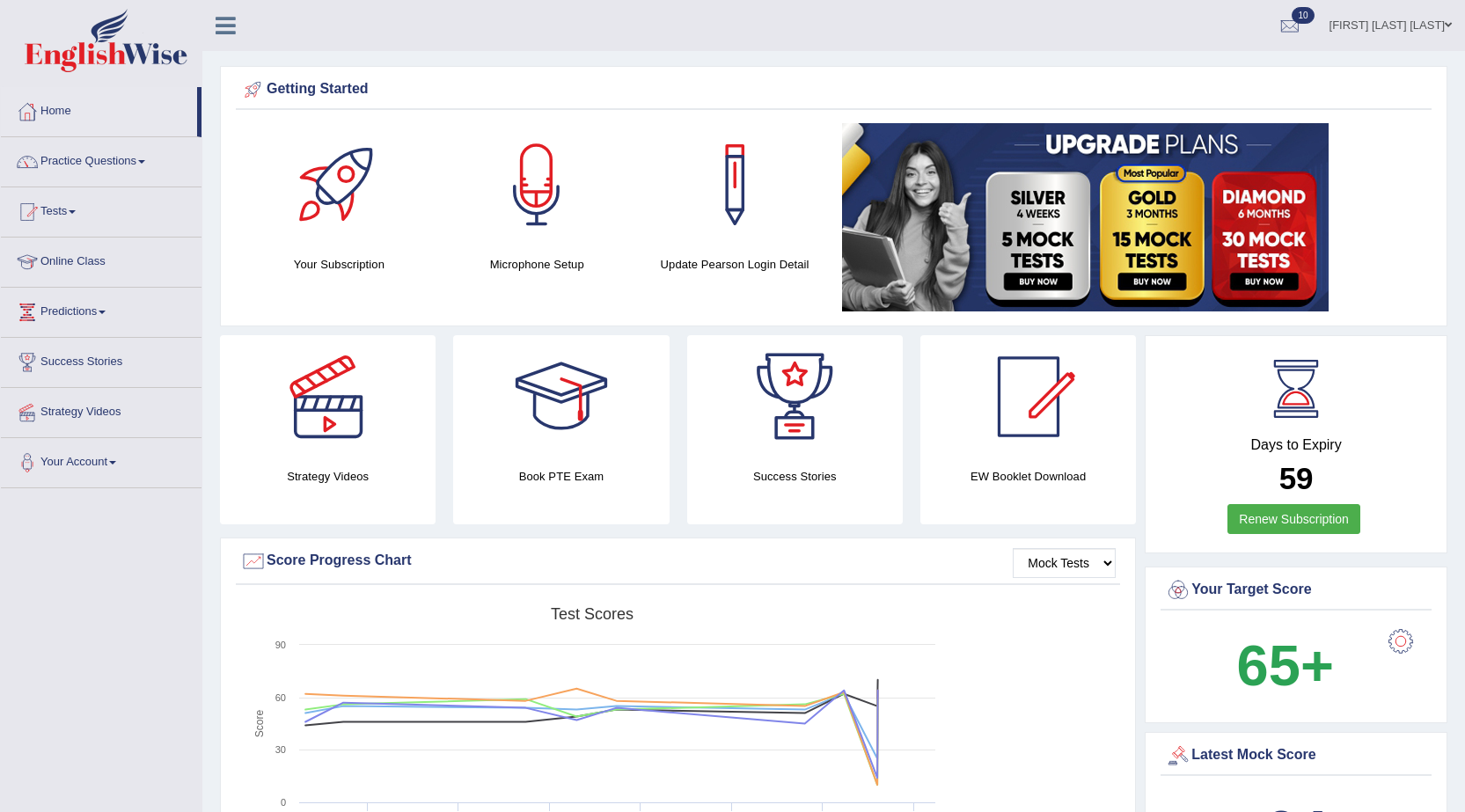 scroll, scrollTop: 0, scrollLeft: 0, axis: both 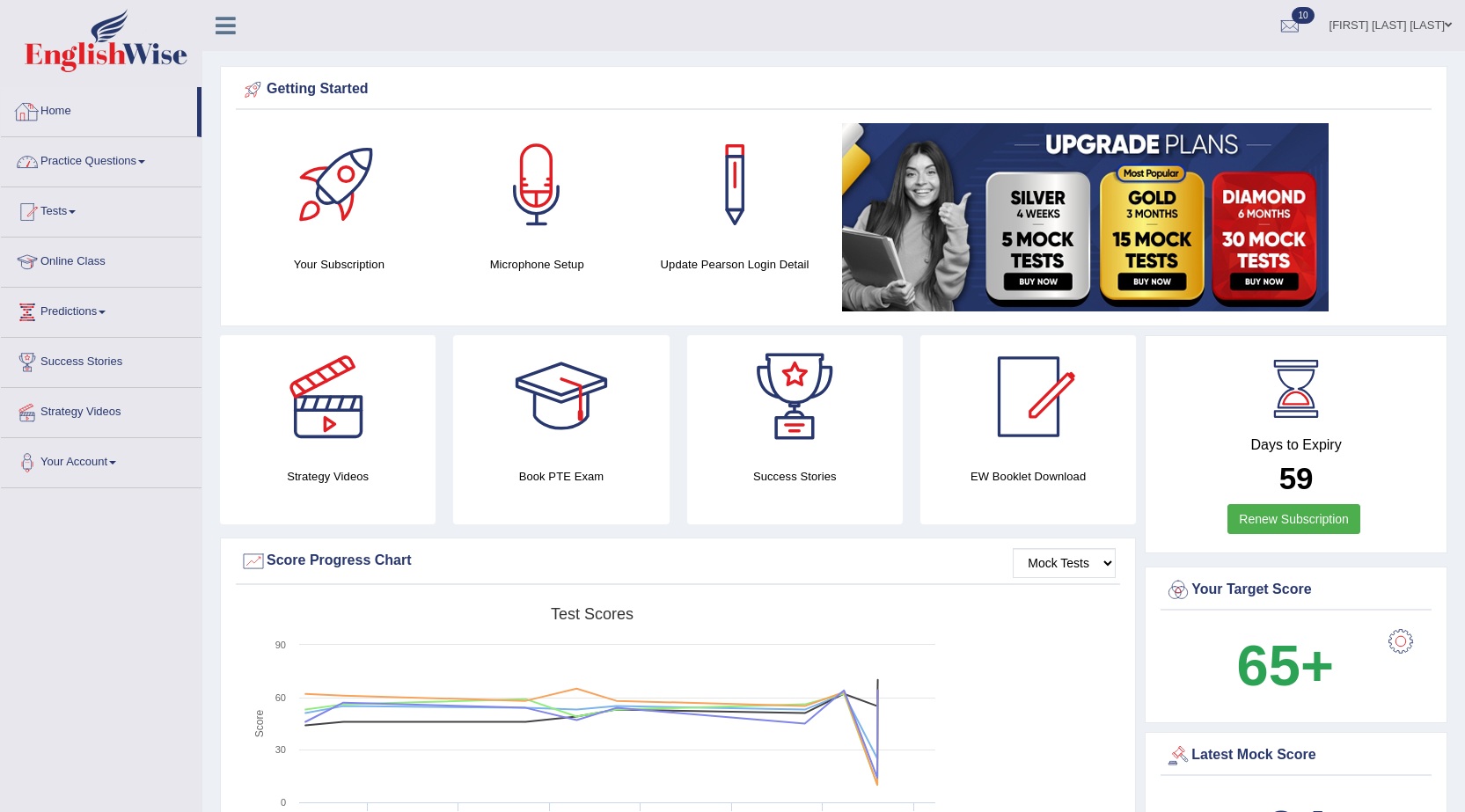 click on "Practice Questions" at bounding box center (101, 159) 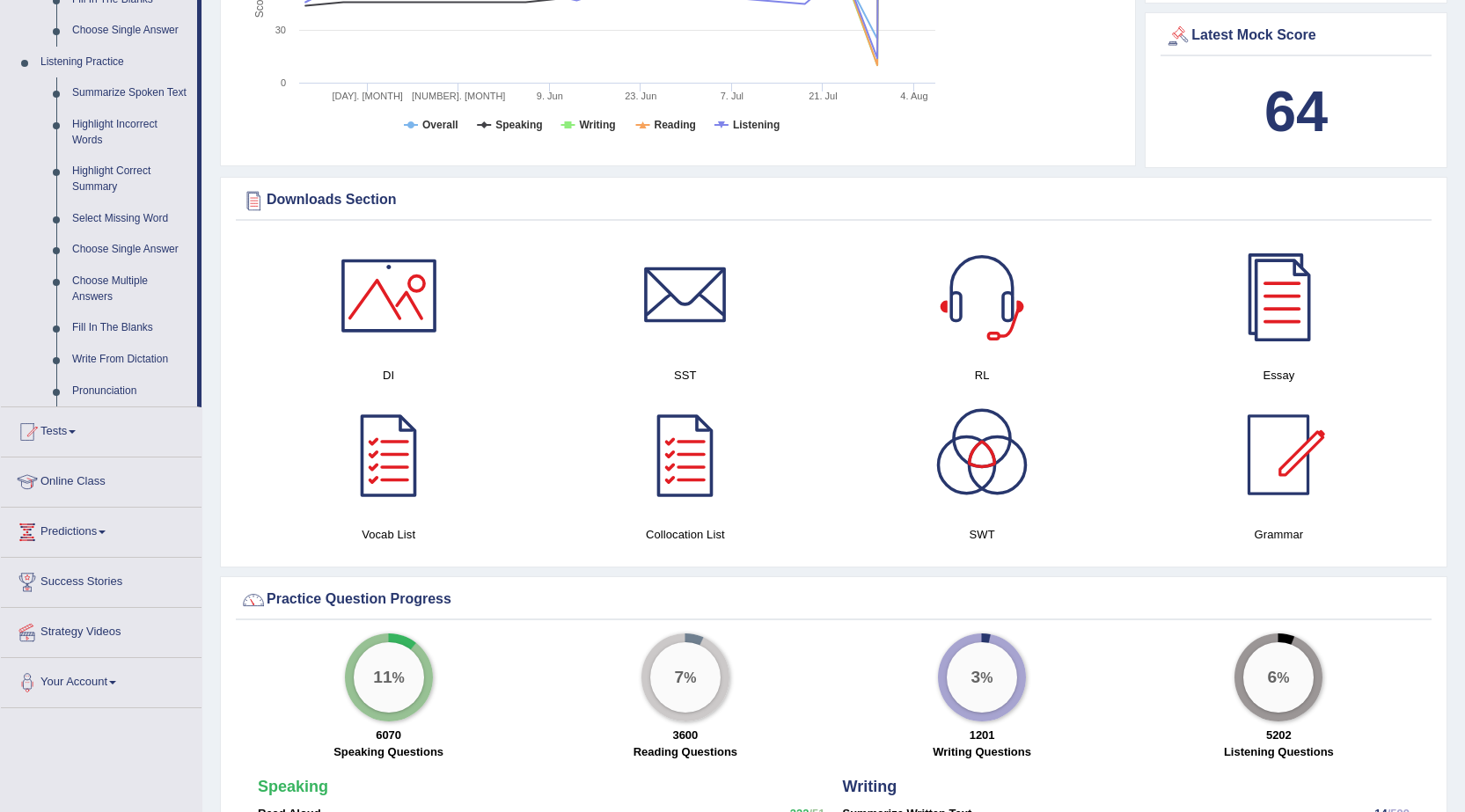 scroll, scrollTop: 792, scrollLeft: 0, axis: vertical 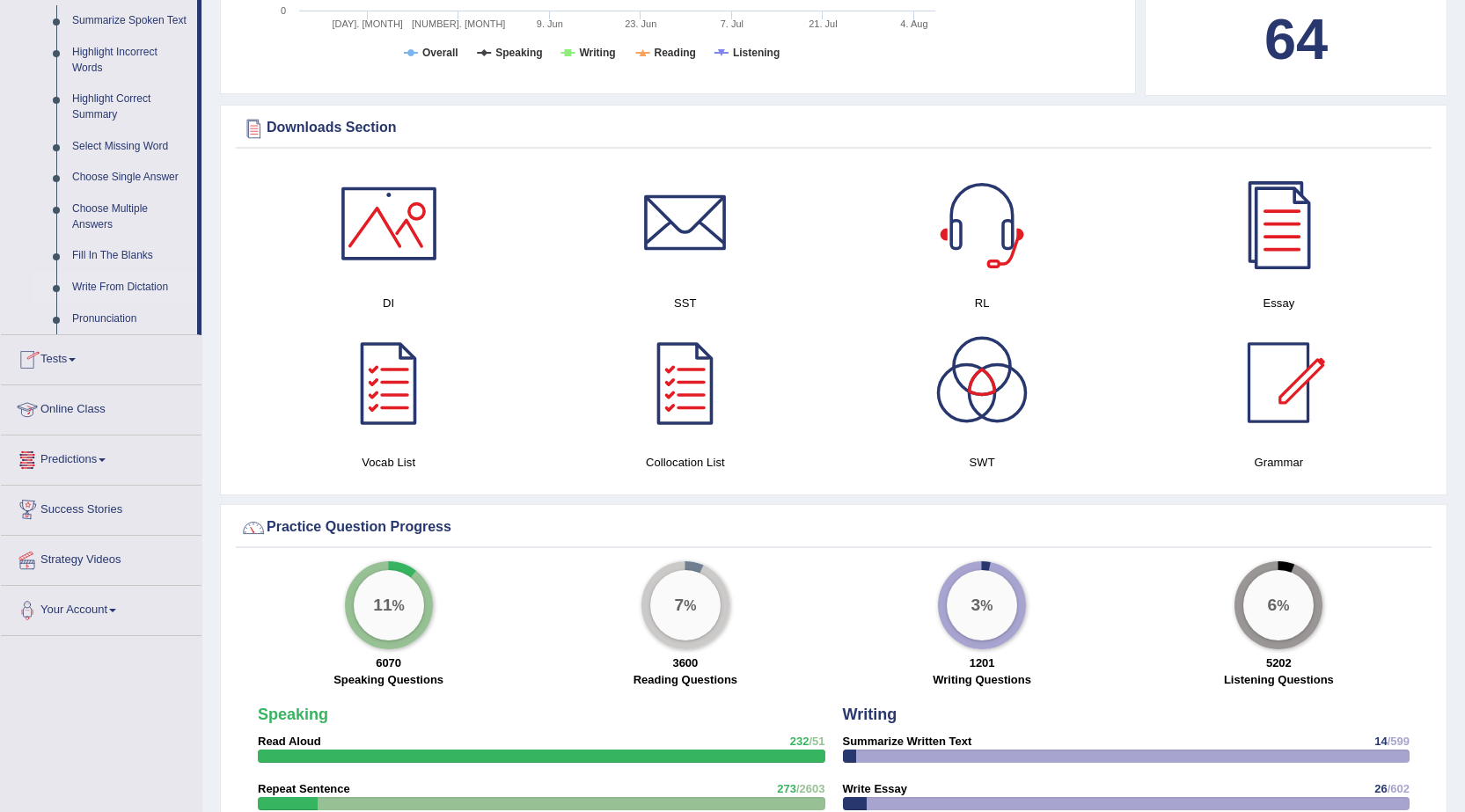 click on "Write From Dictation" at bounding box center [130, 288] 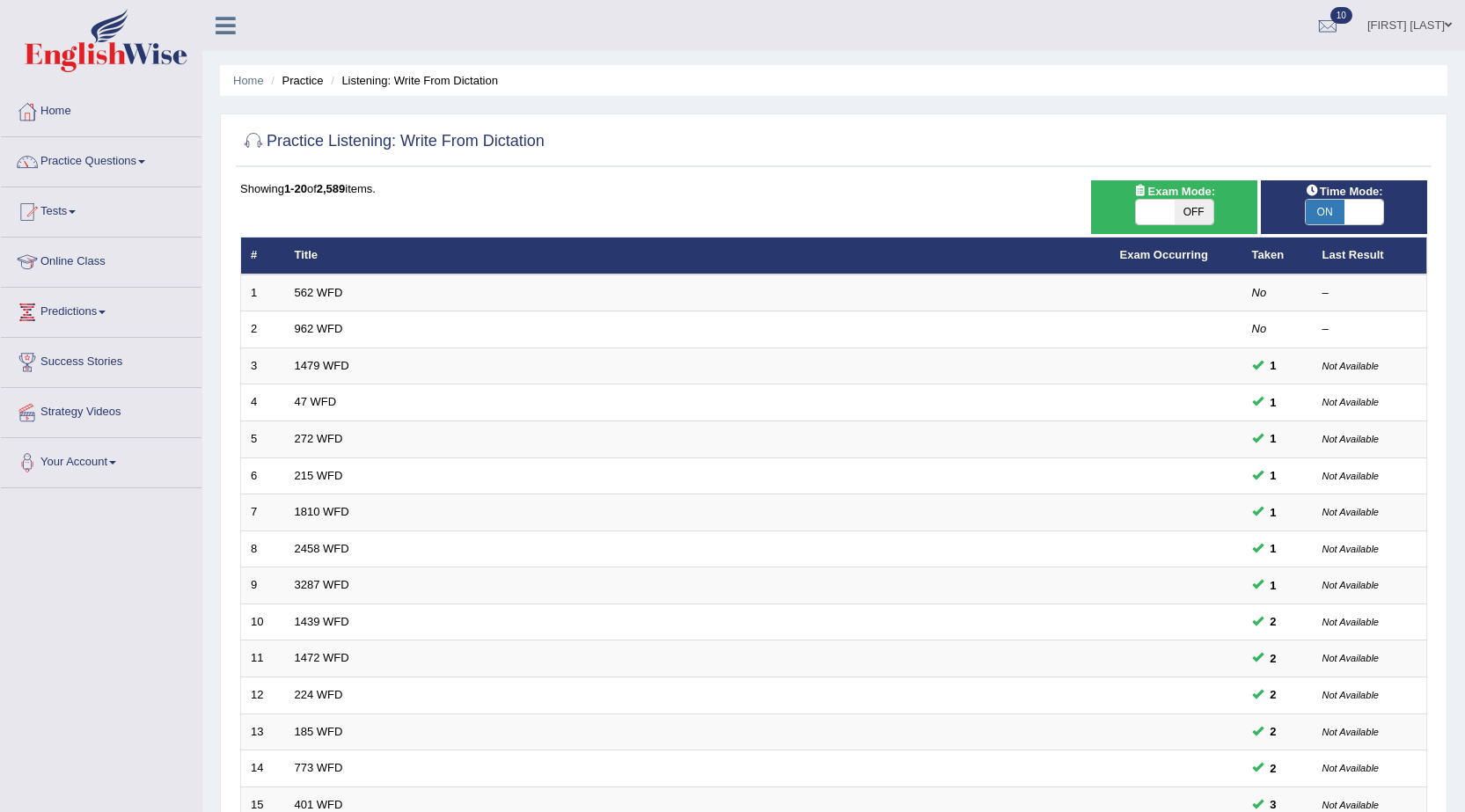 scroll, scrollTop: 353, scrollLeft: 0, axis: vertical 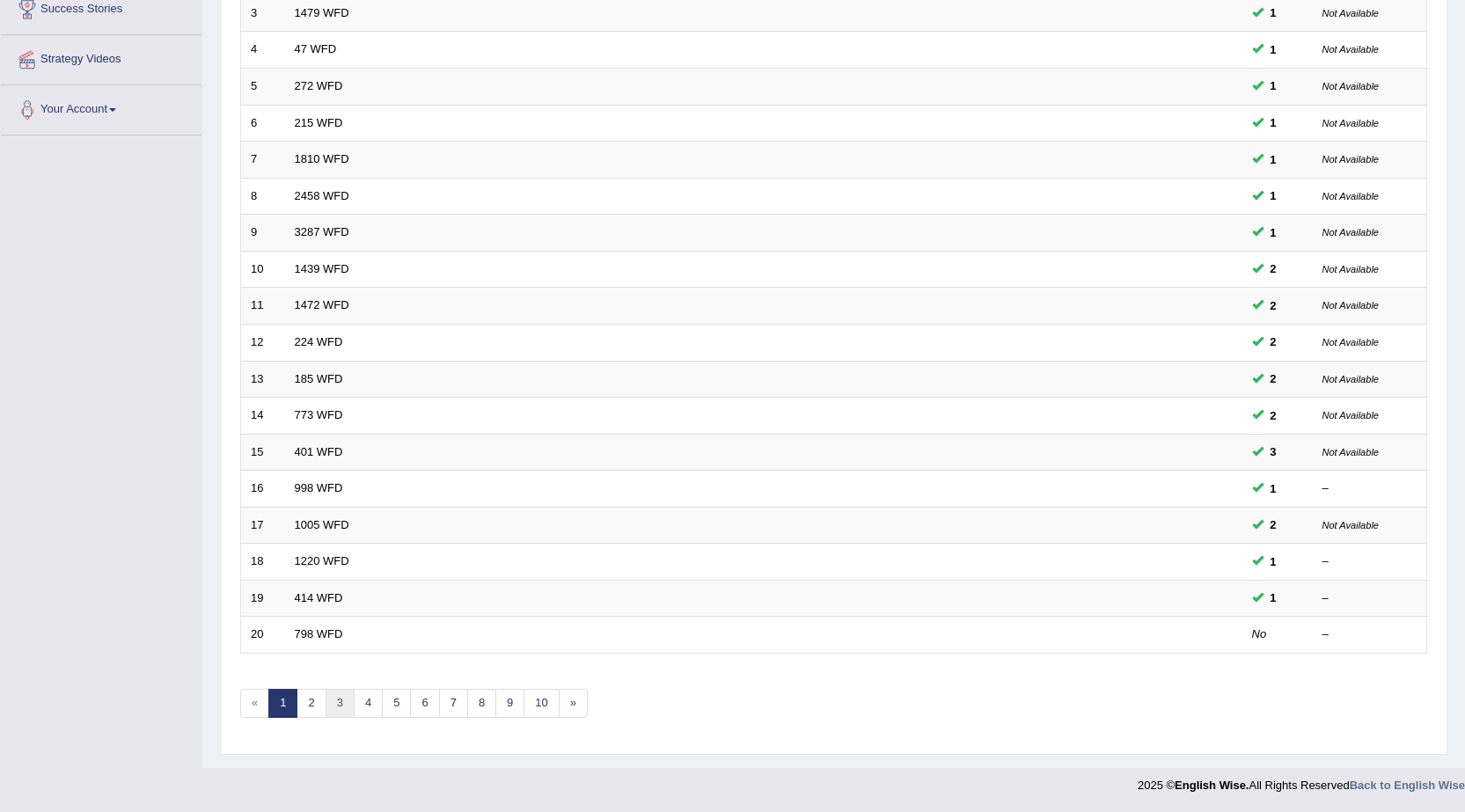 click on "3" at bounding box center [340, 703] 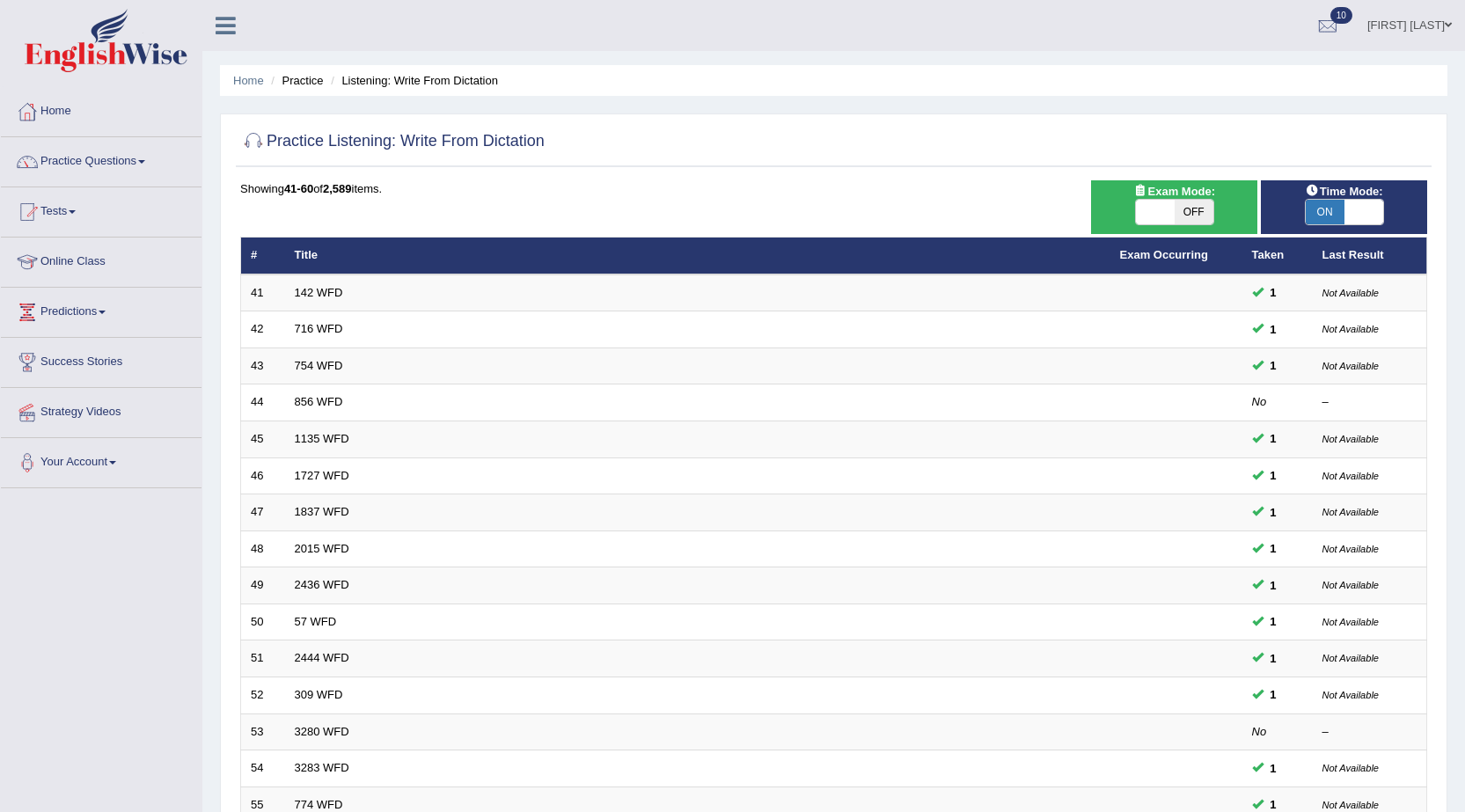 scroll, scrollTop: 353, scrollLeft: 0, axis: vertical 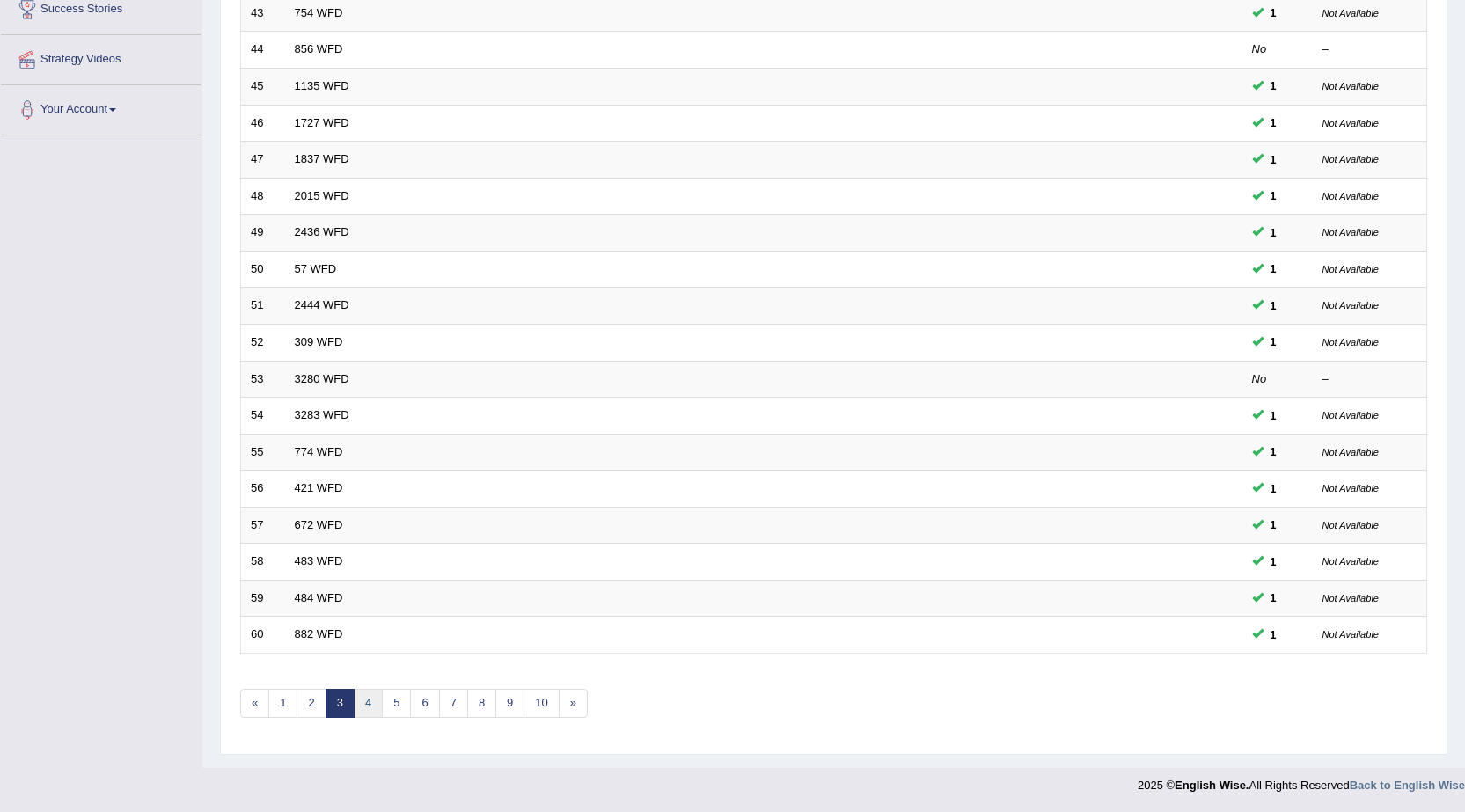 click on "4" at bounding box center (368, 703) 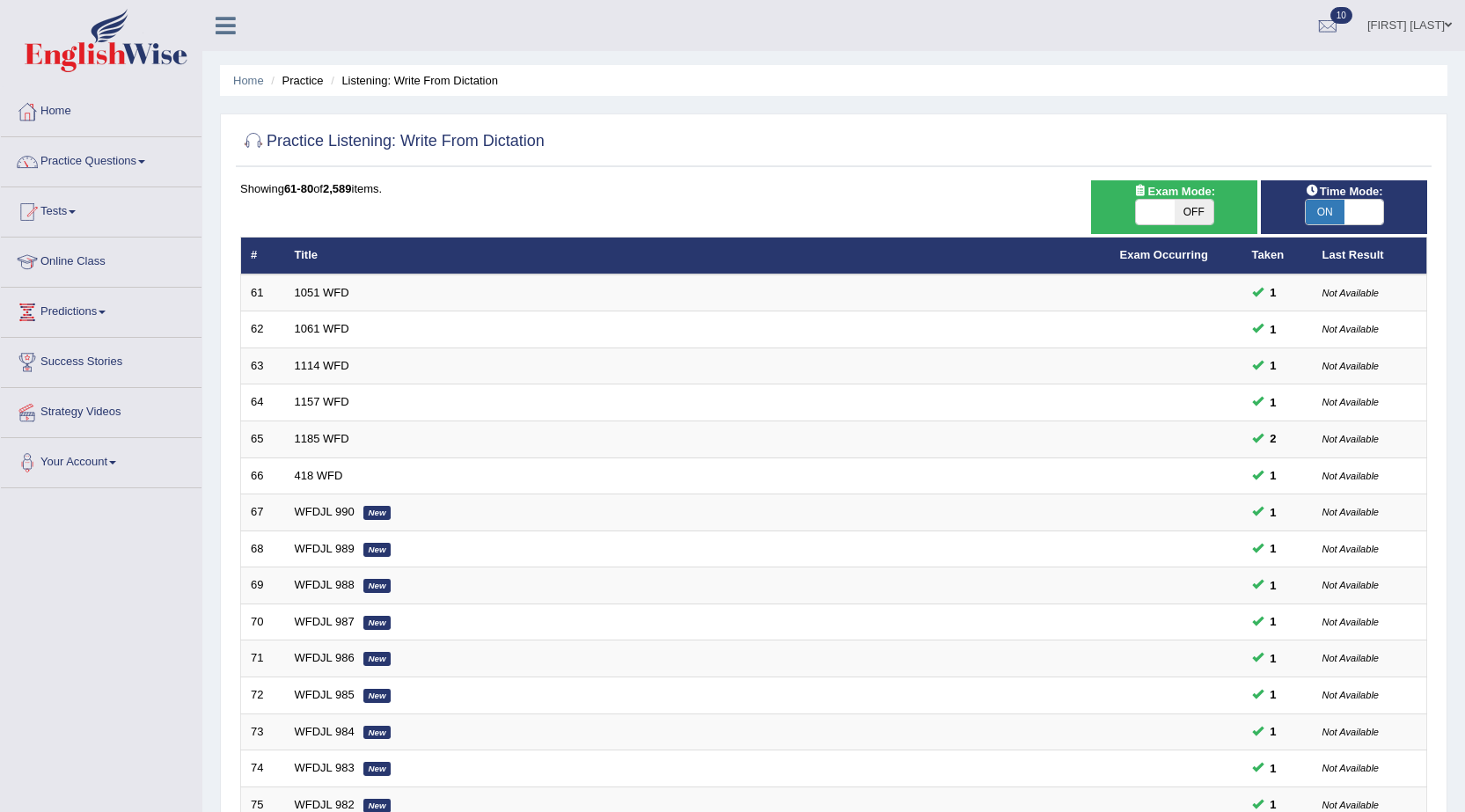 scroll, scrollTop: 353, scrollLeft: 0, axis: vertical 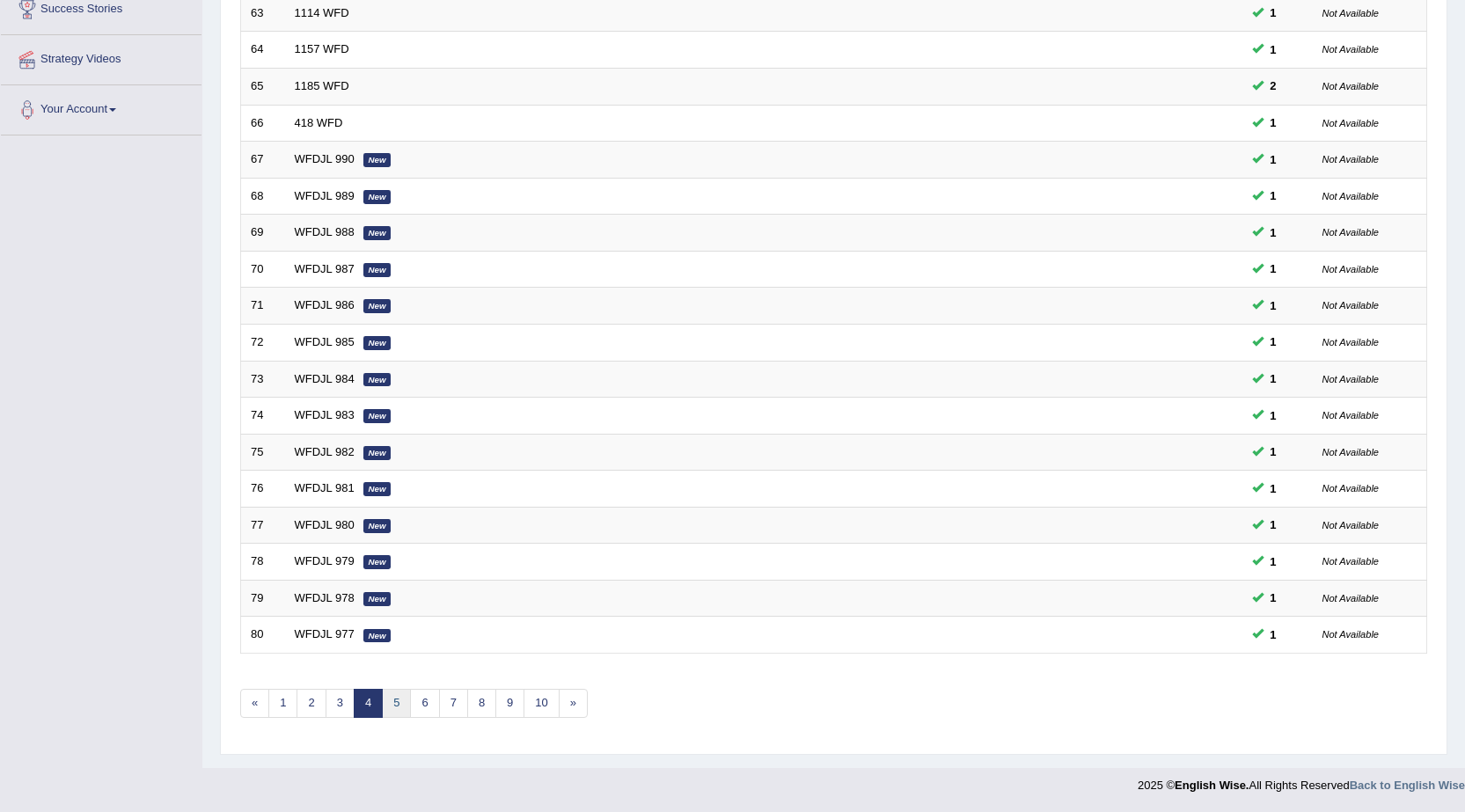 click on "5" at bounding box center (396, 703) 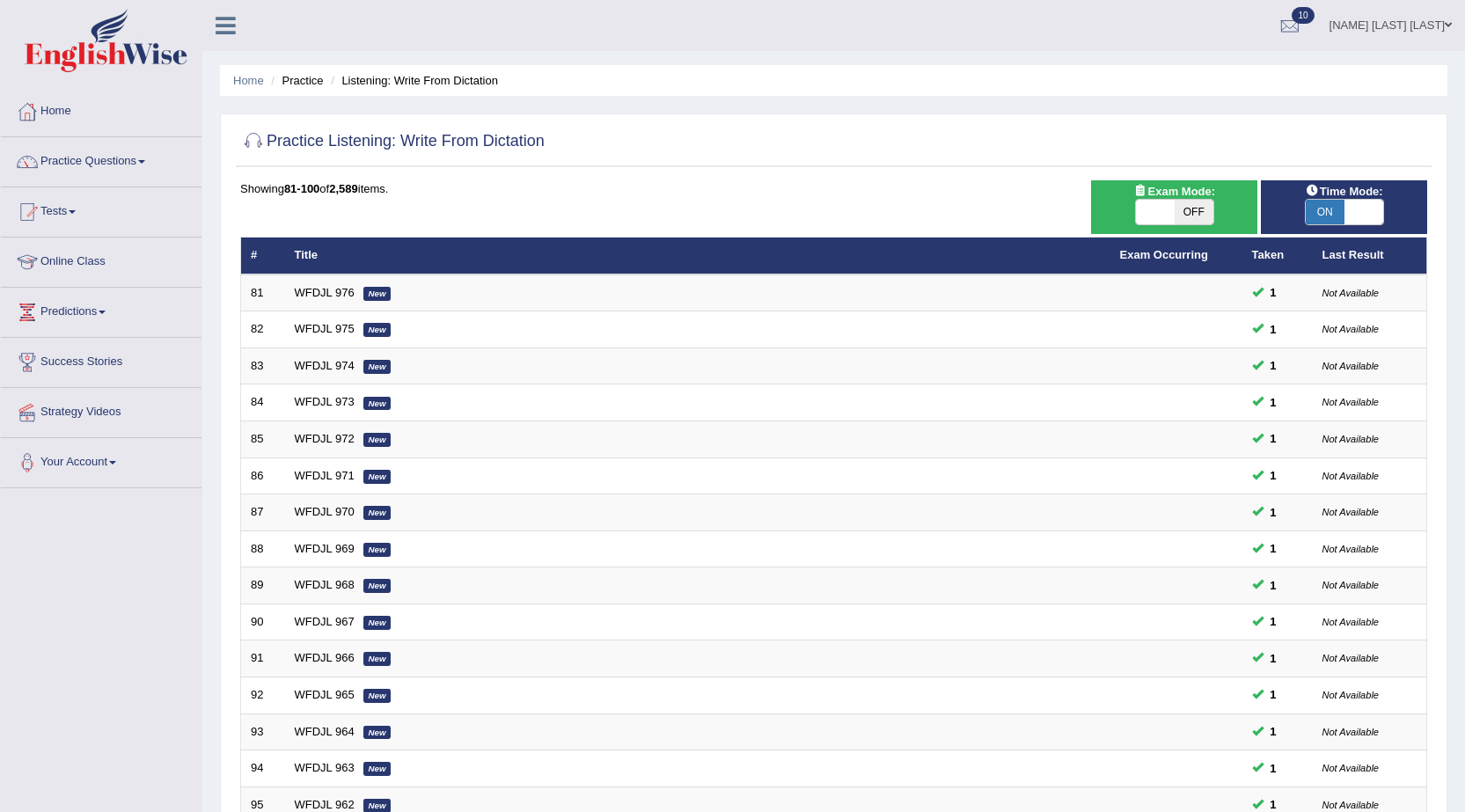 scroll, scrollTop: 353, scrollLeft: 0, axis: vertical 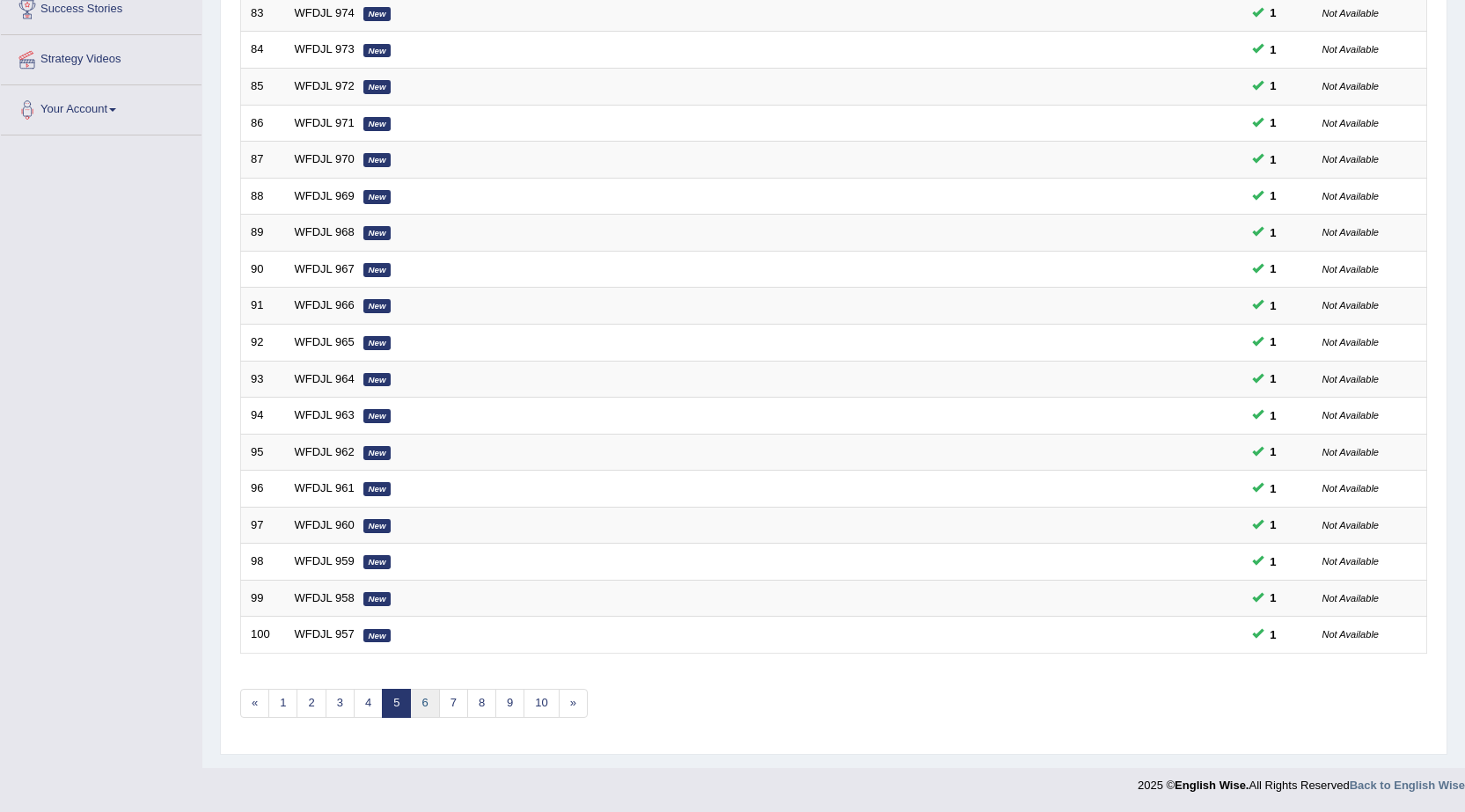 click on "6" at bounding box center (424, 703) 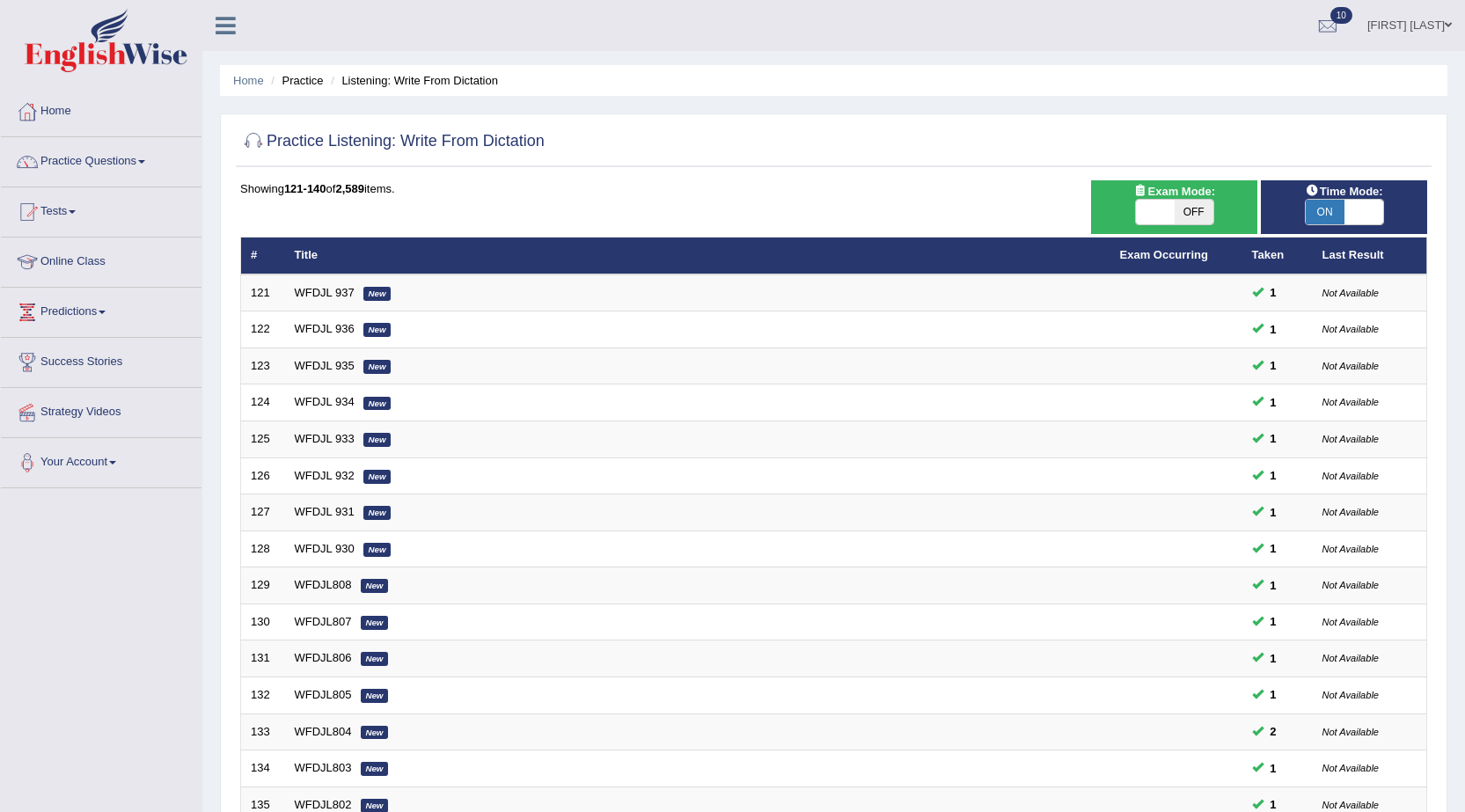 click on "9" at bounding box center [481, 1056] 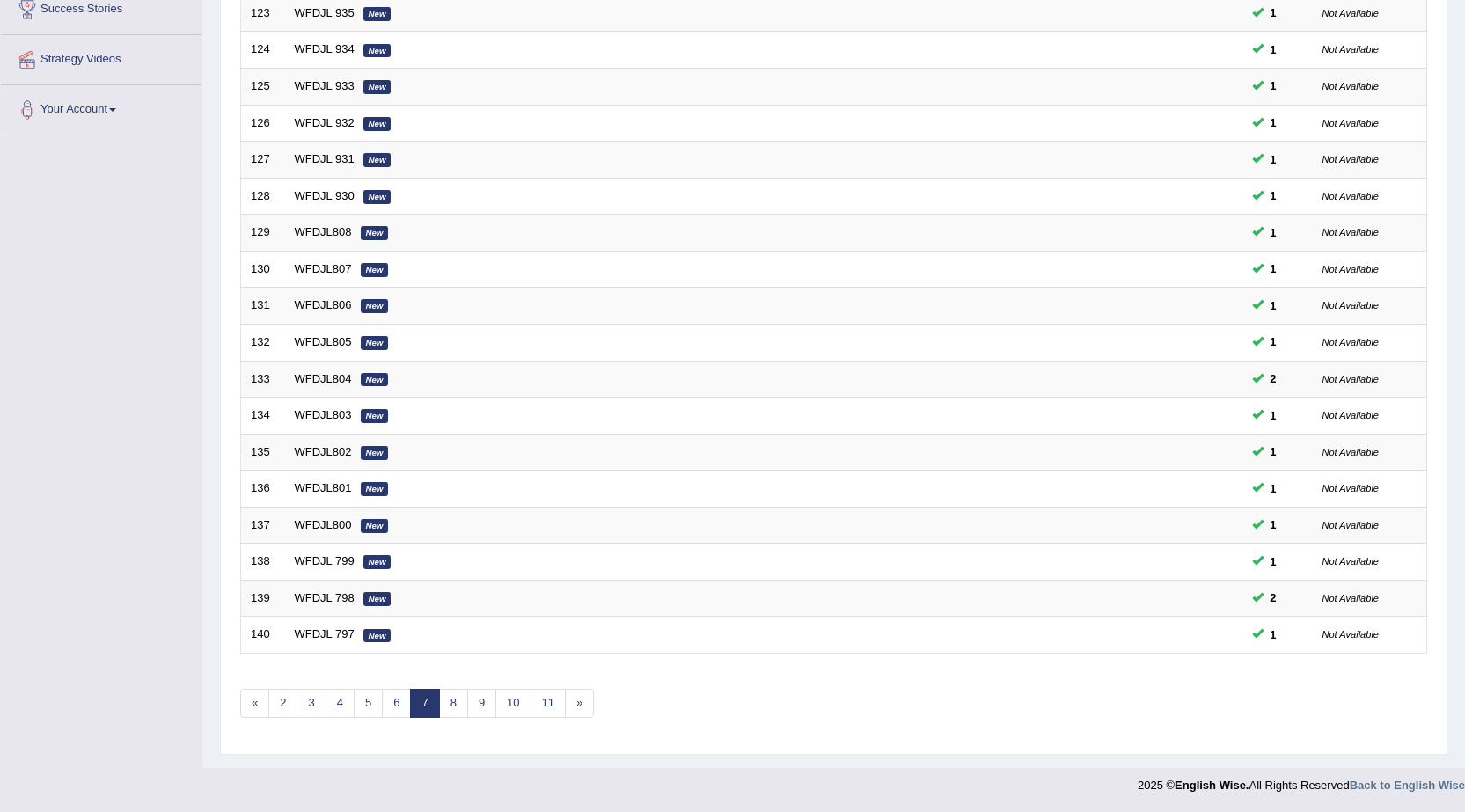 scroll, scrollTop: 0, scrollLeft: 0, axis: both 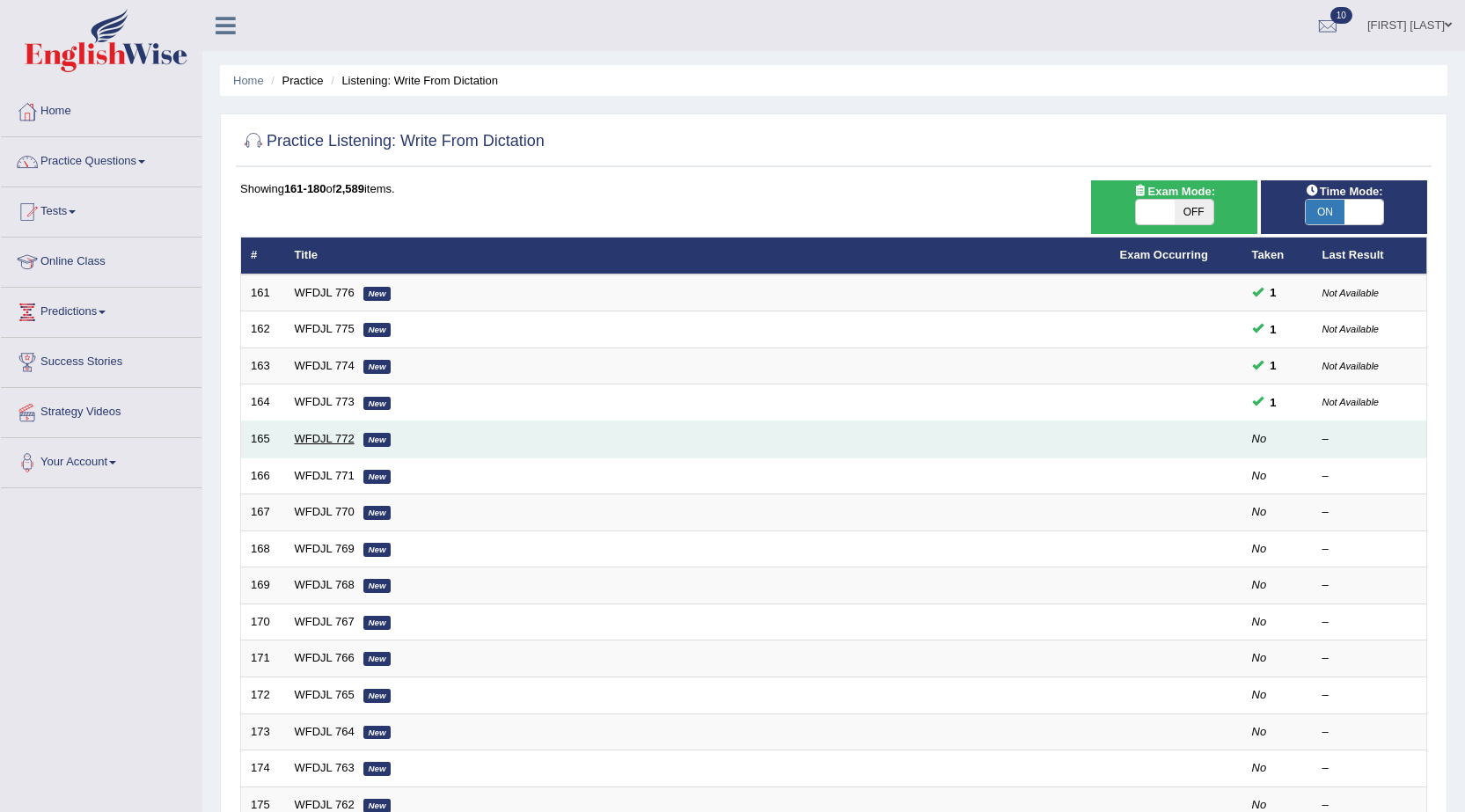 click on "WFDJL 772" at bounding box center (325, 438) 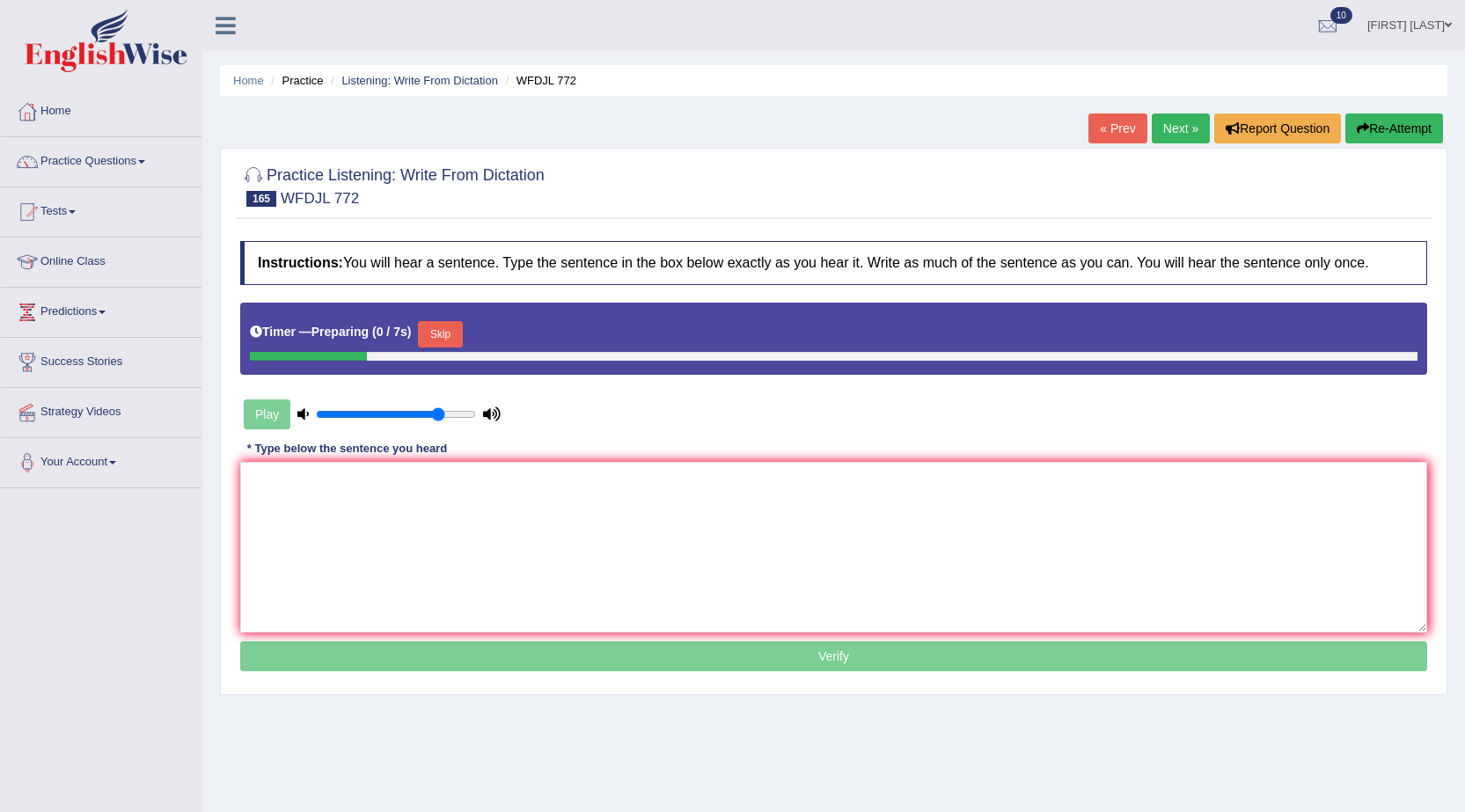 scroll, scrollTop: 0, scrollLeft: 0, axis: both 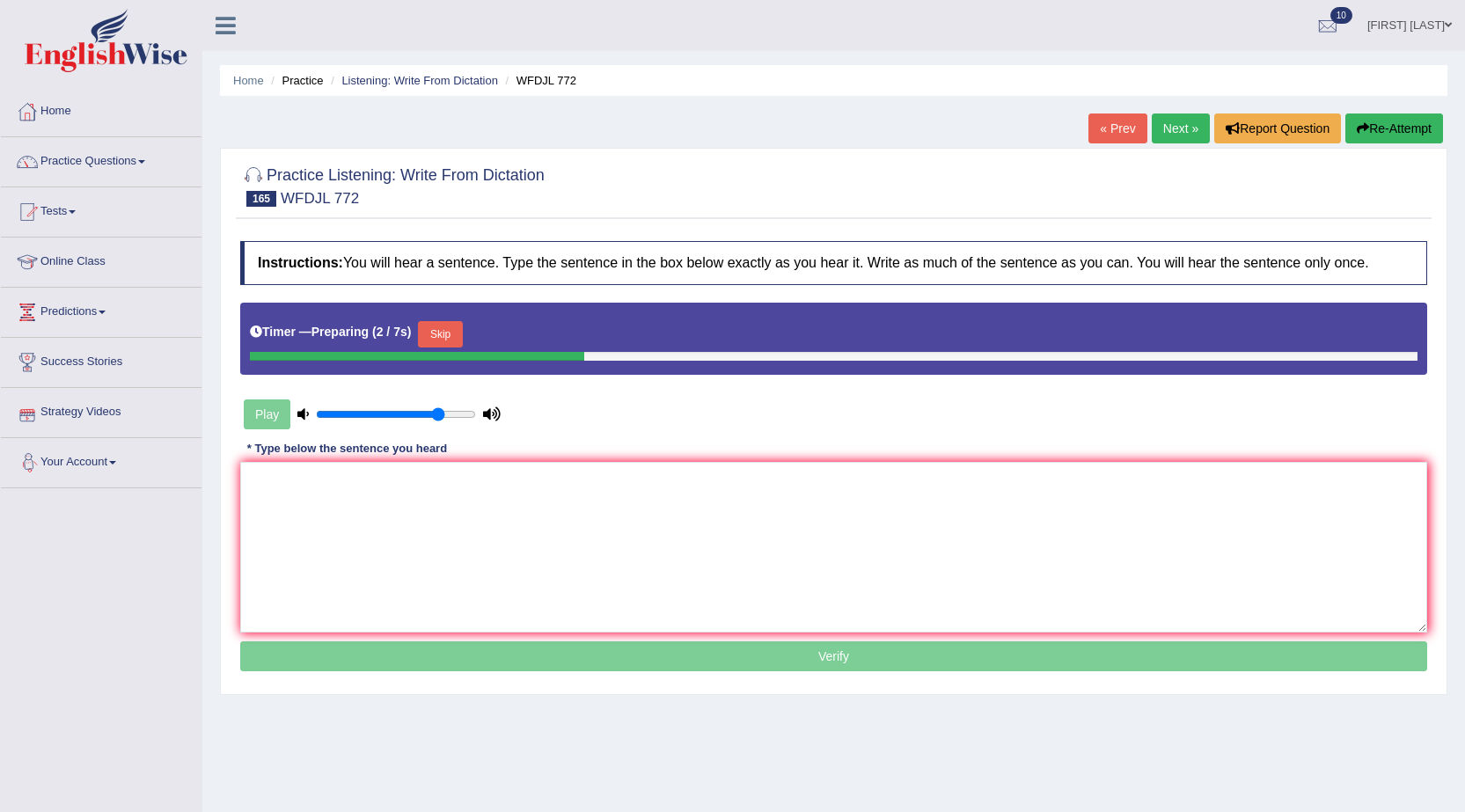click on "Skip" at bounding box center [440, 334] 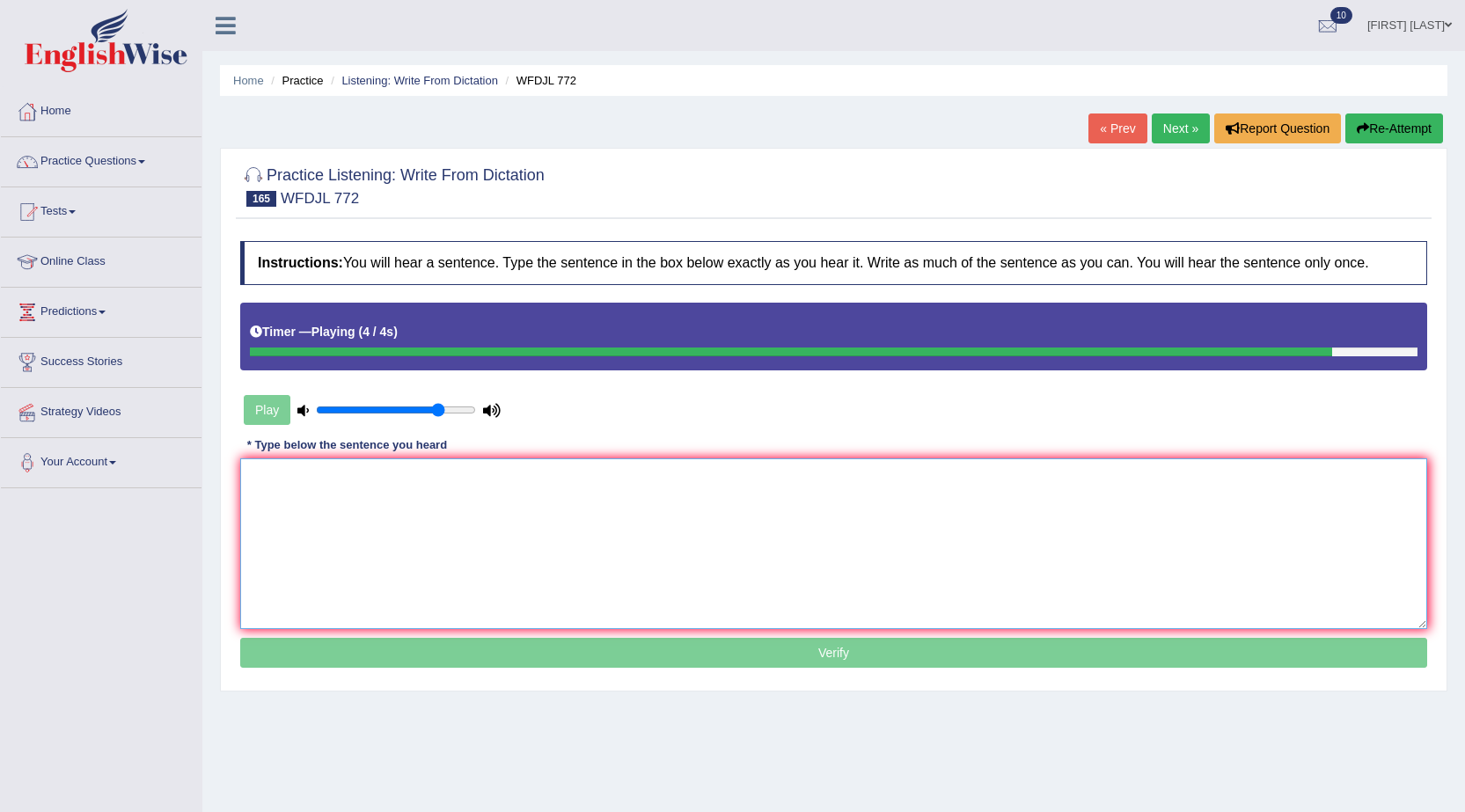 click at bounding box center (833, 544) 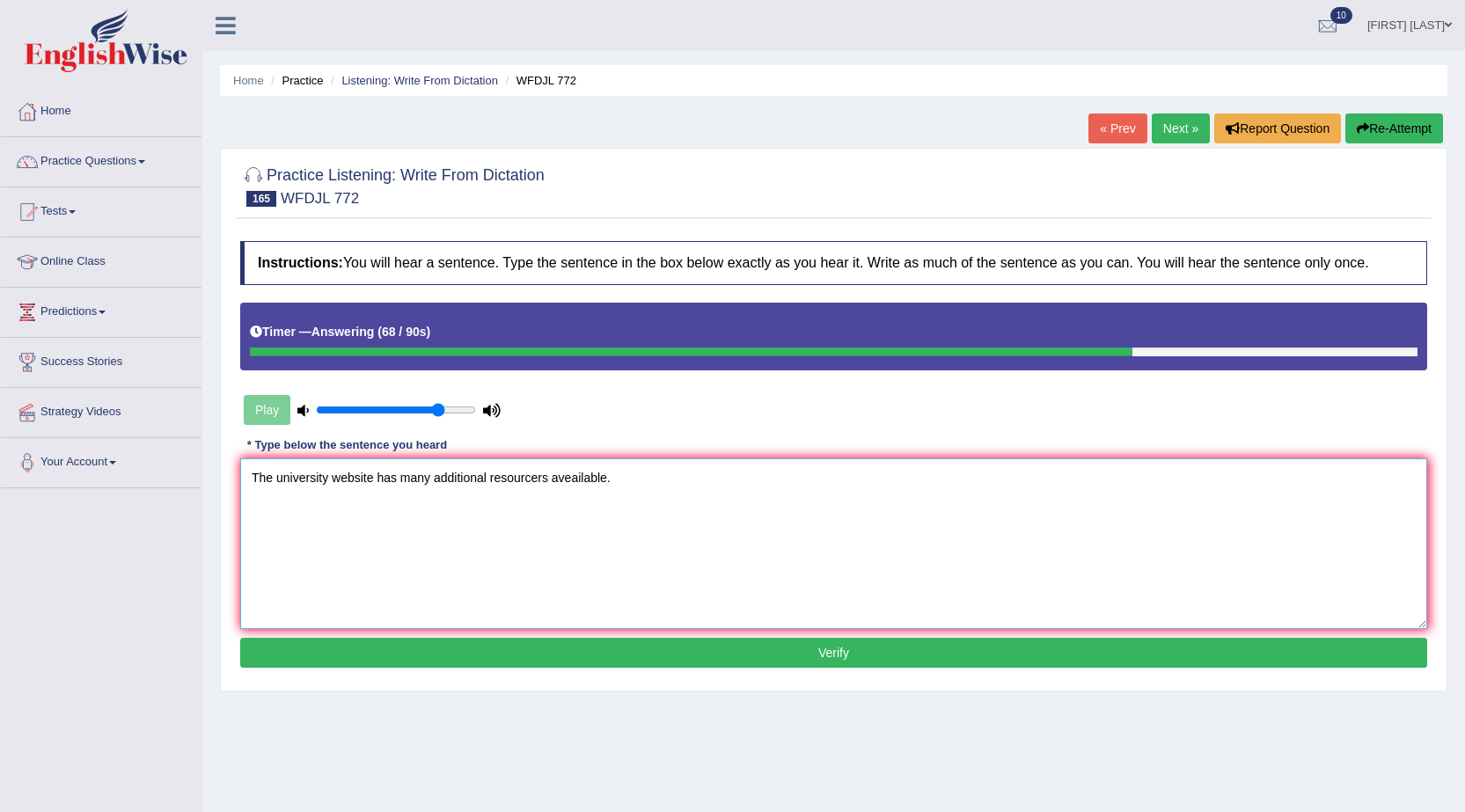 click on "The university website has many additional resourcers aveailable." at bounding box center [833, 544] 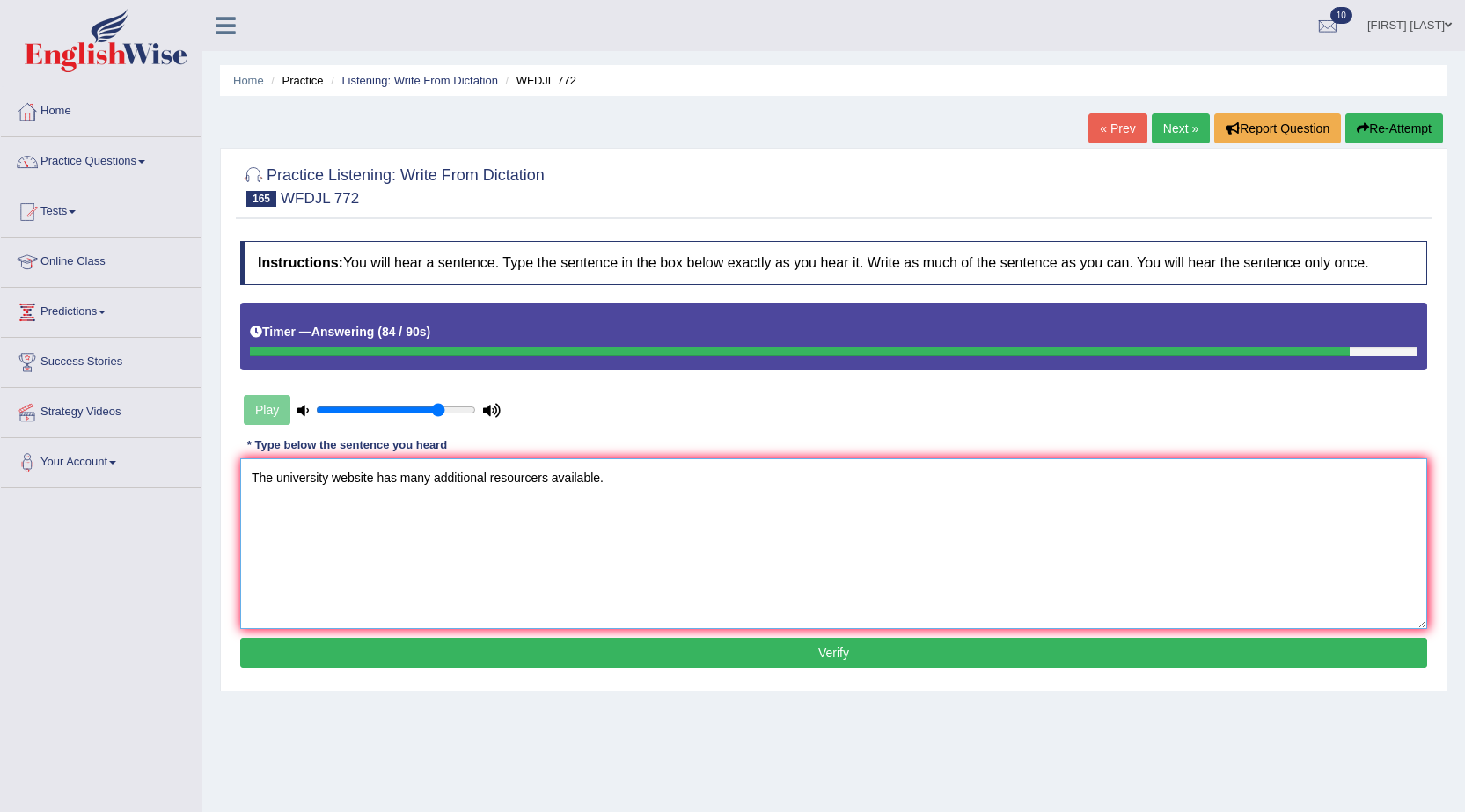 type on "The university website has many additional resourcers available." 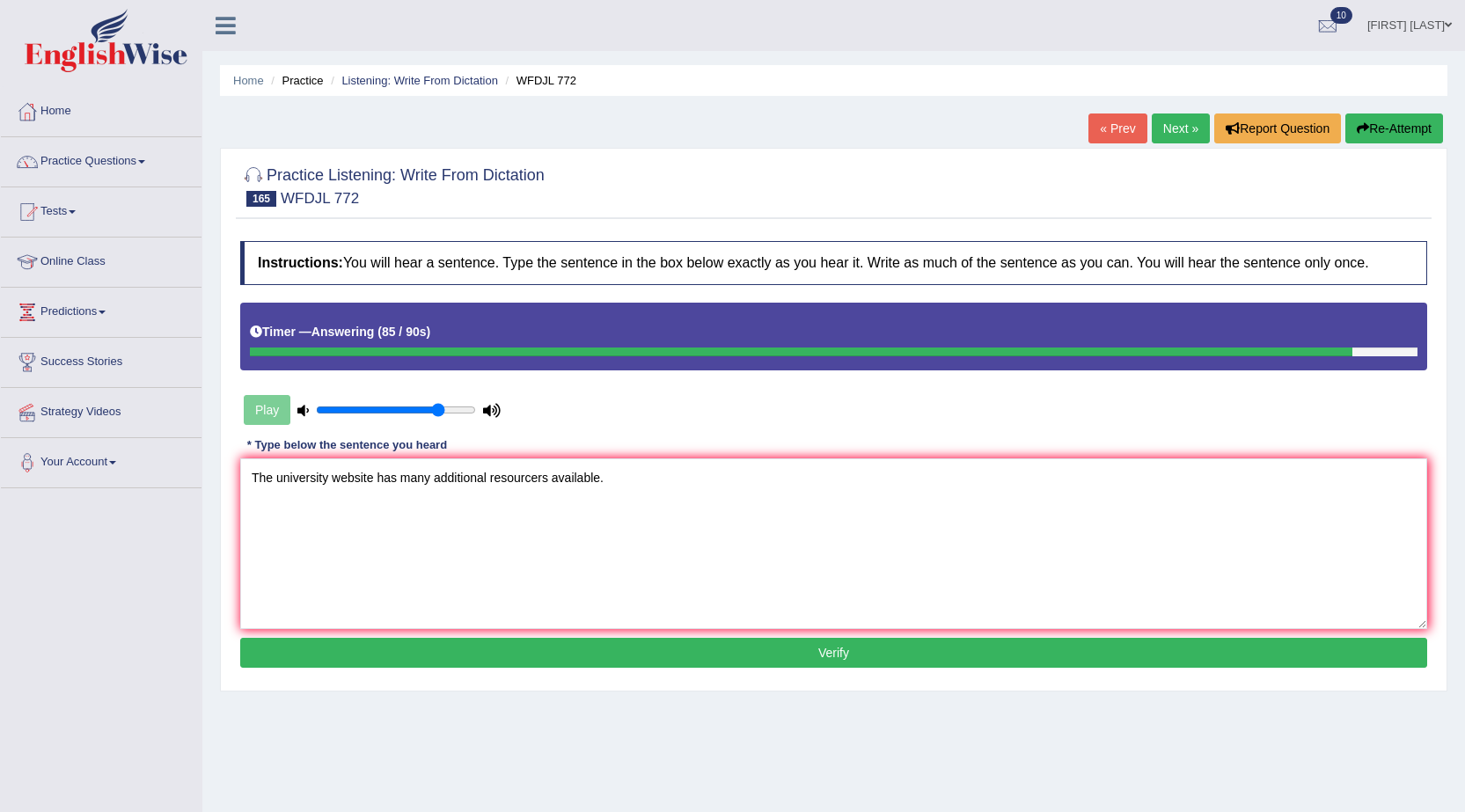 click on "Verify" at bounding box center (833, 653) 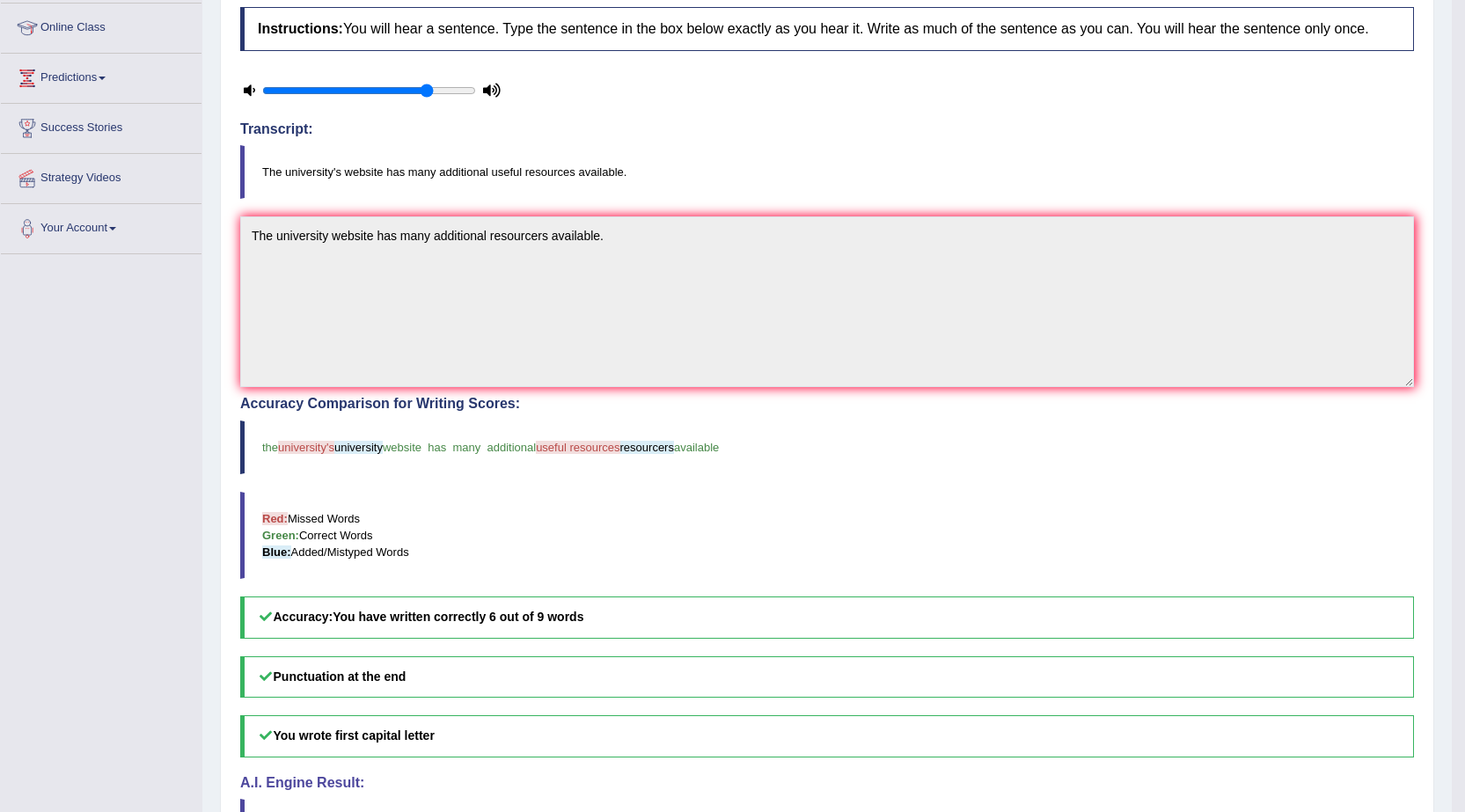 scroll, scrollTop: 0, scrollLeft: 0, axis: both 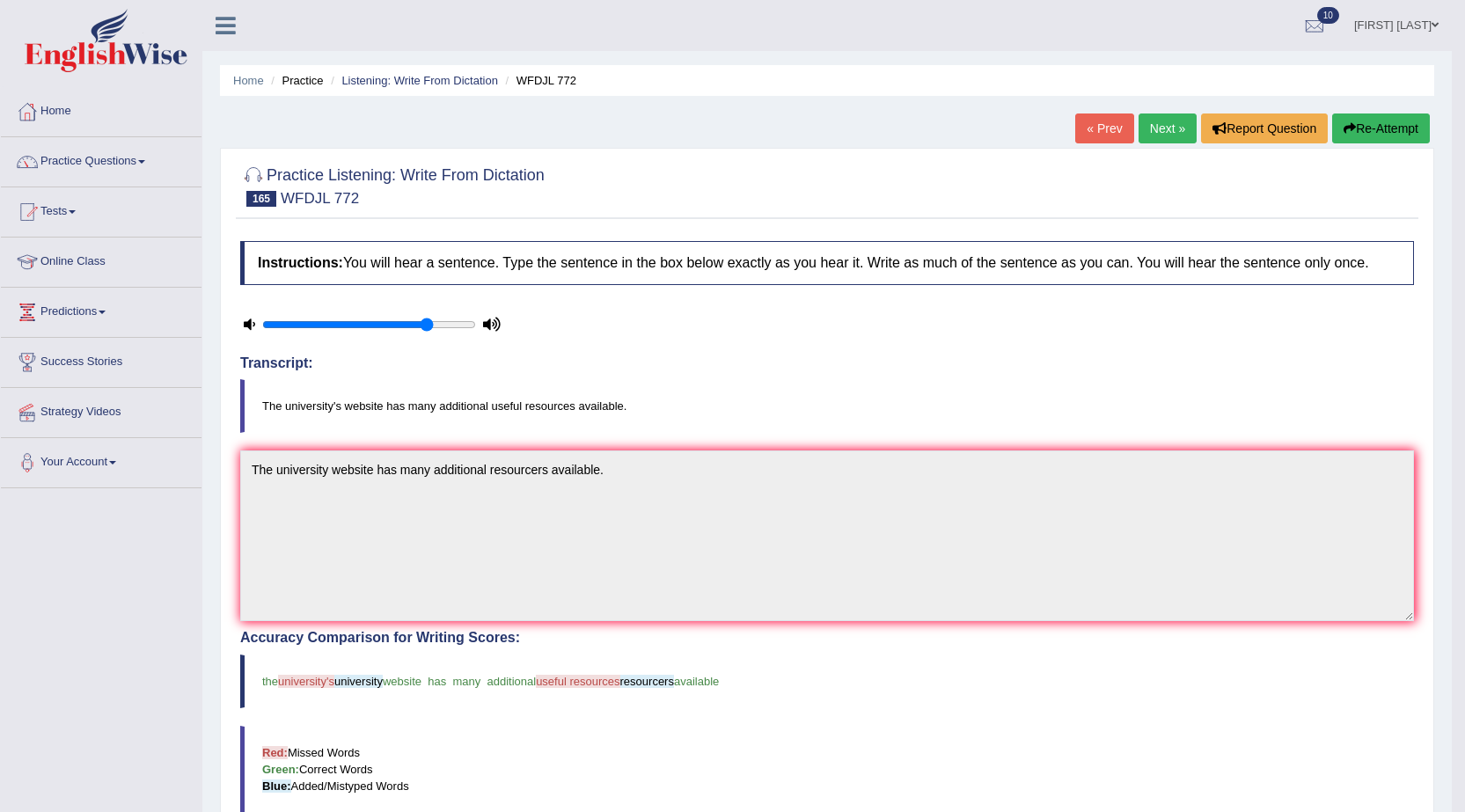 click on "Red:  Missed Words
Green:  Correct Words
Blue:  Added/Mistyped Words" at bounding box center (827, 769) 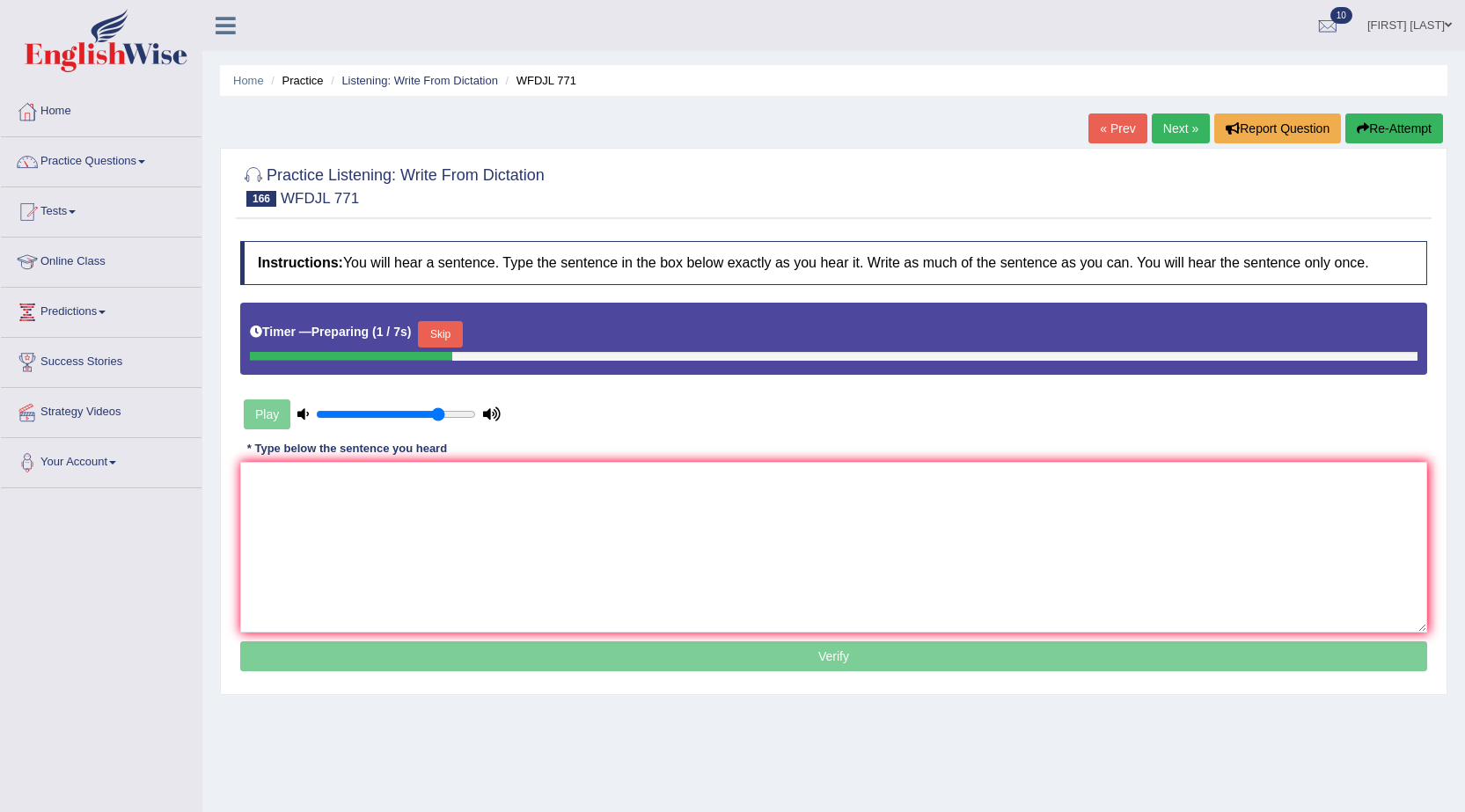 scroll, scrollTop: 0, scrollLeft: 0, axis: both 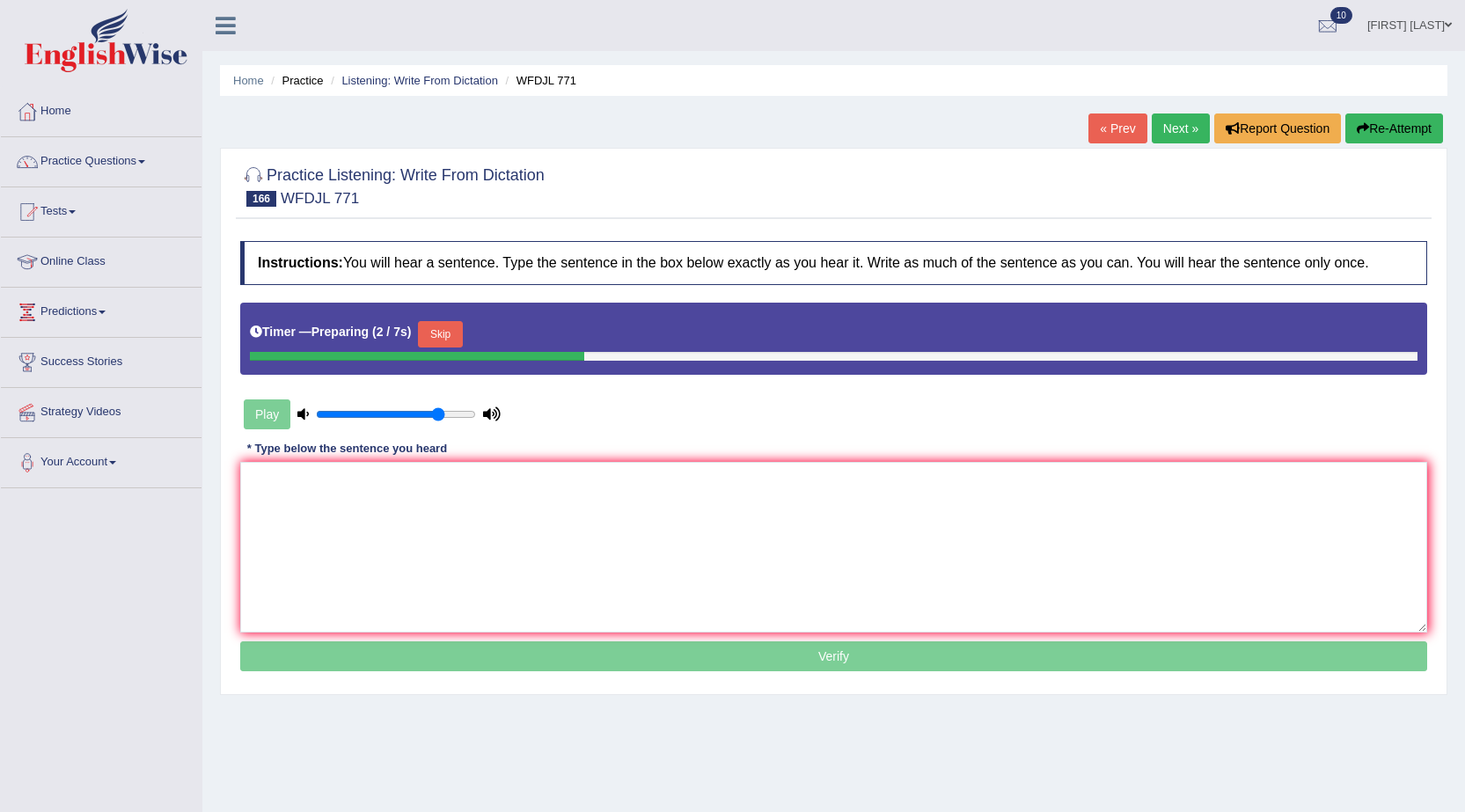 click on "Skip" at bounding box center [440, 334] 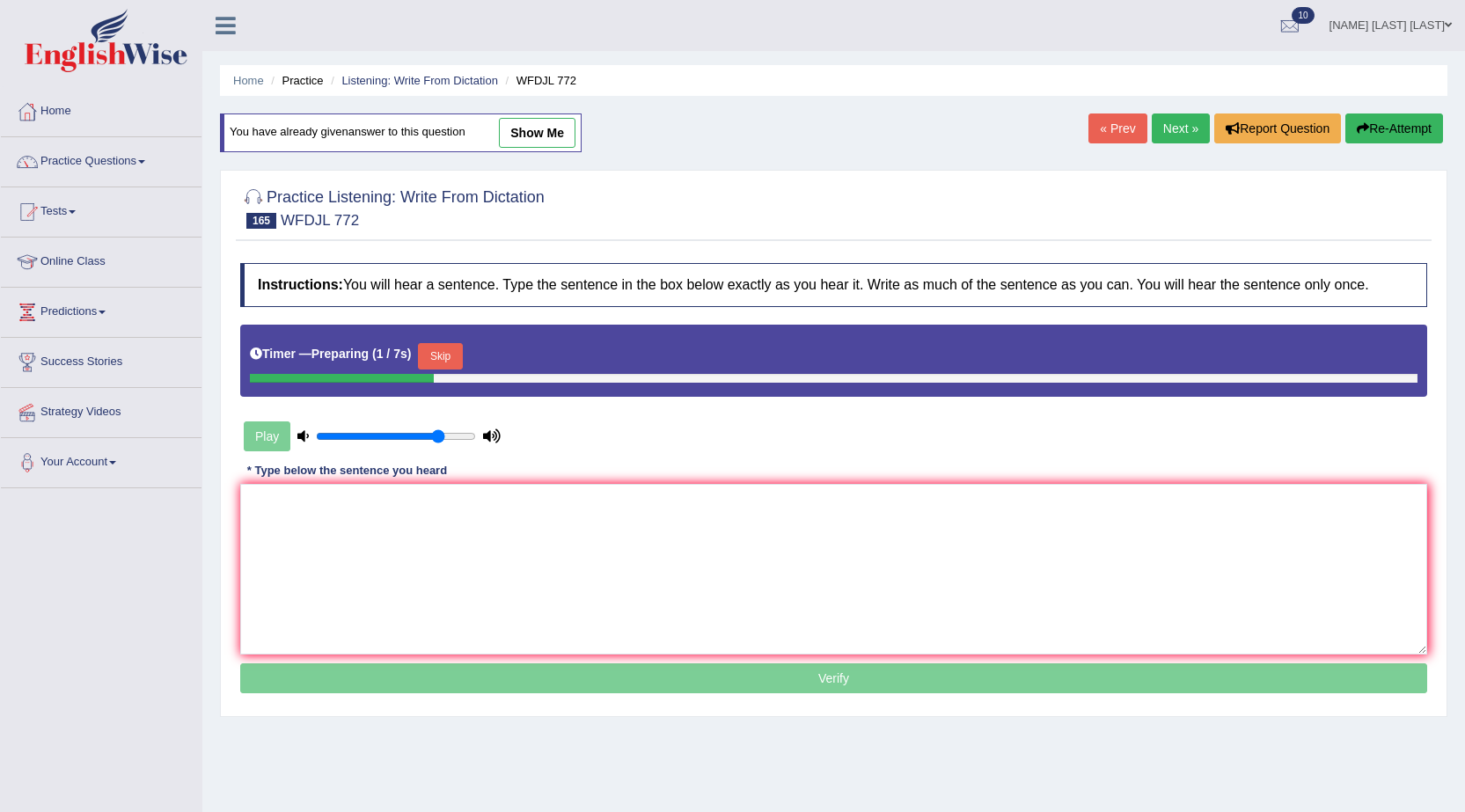 scroll, scrollTop: 0, scrollLeft: 0, axis: both 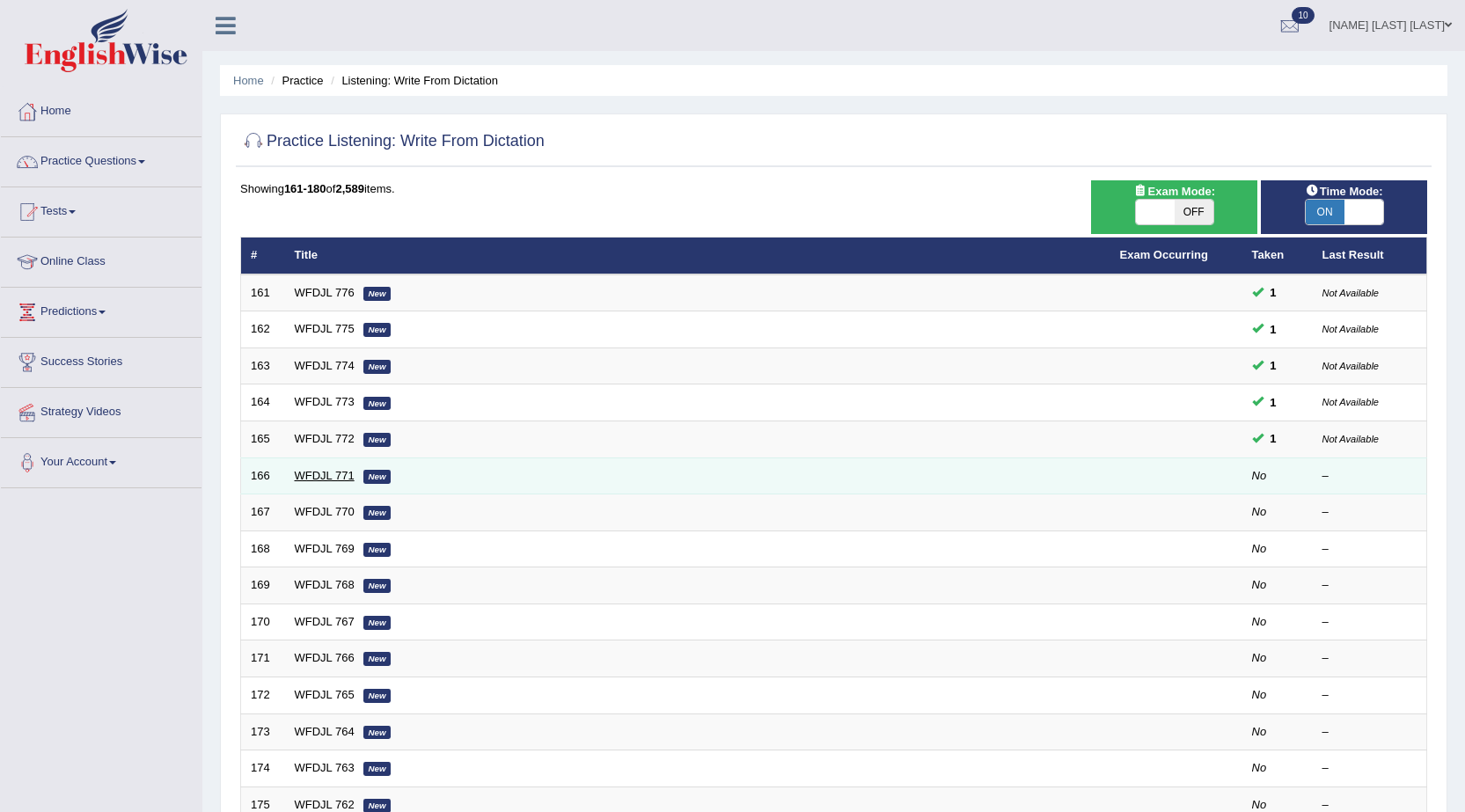 click on "WFDJL 771" at bounding box center (325, 475) 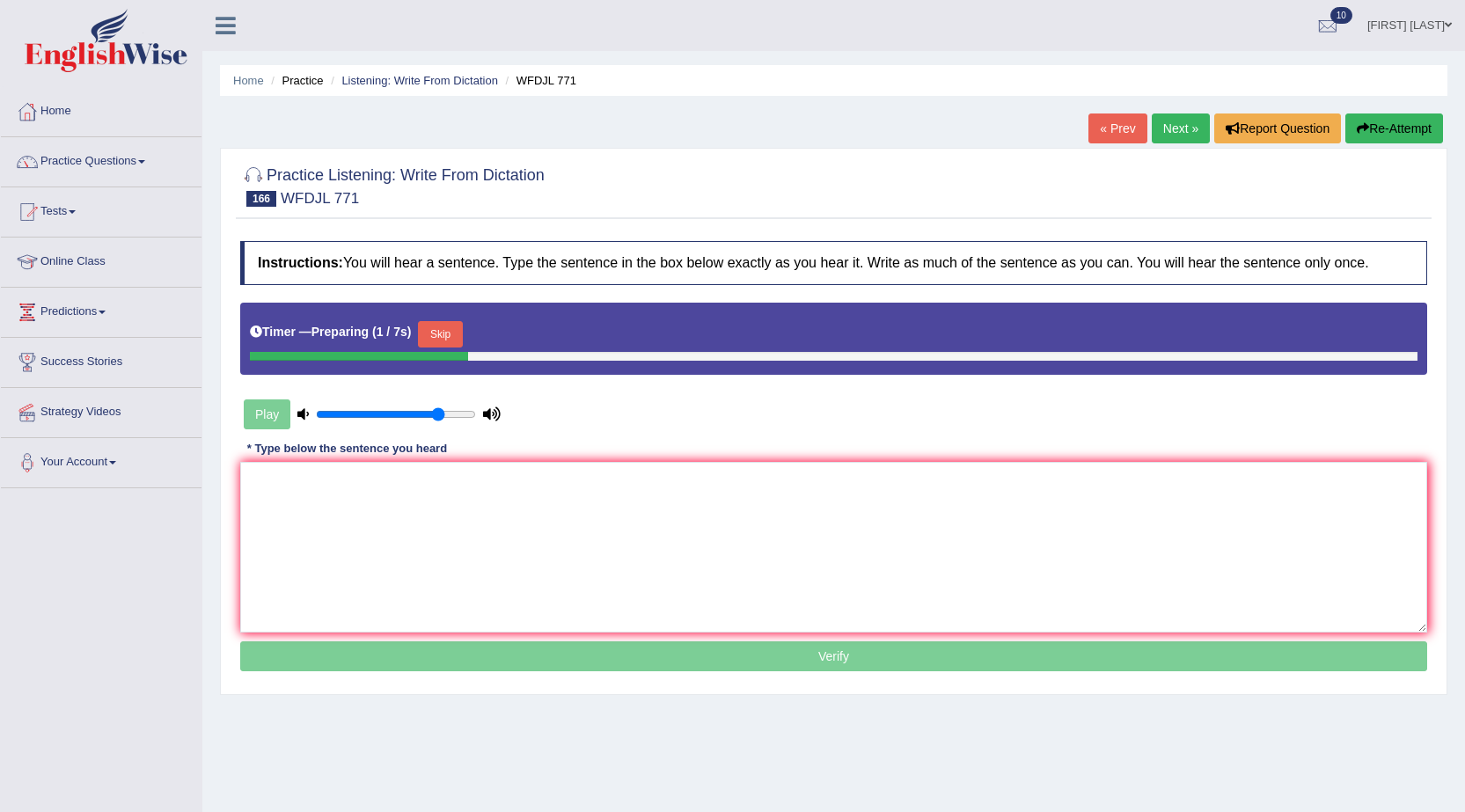 scroll, scrollTop: 0, scrollLeft: 0, axis: both 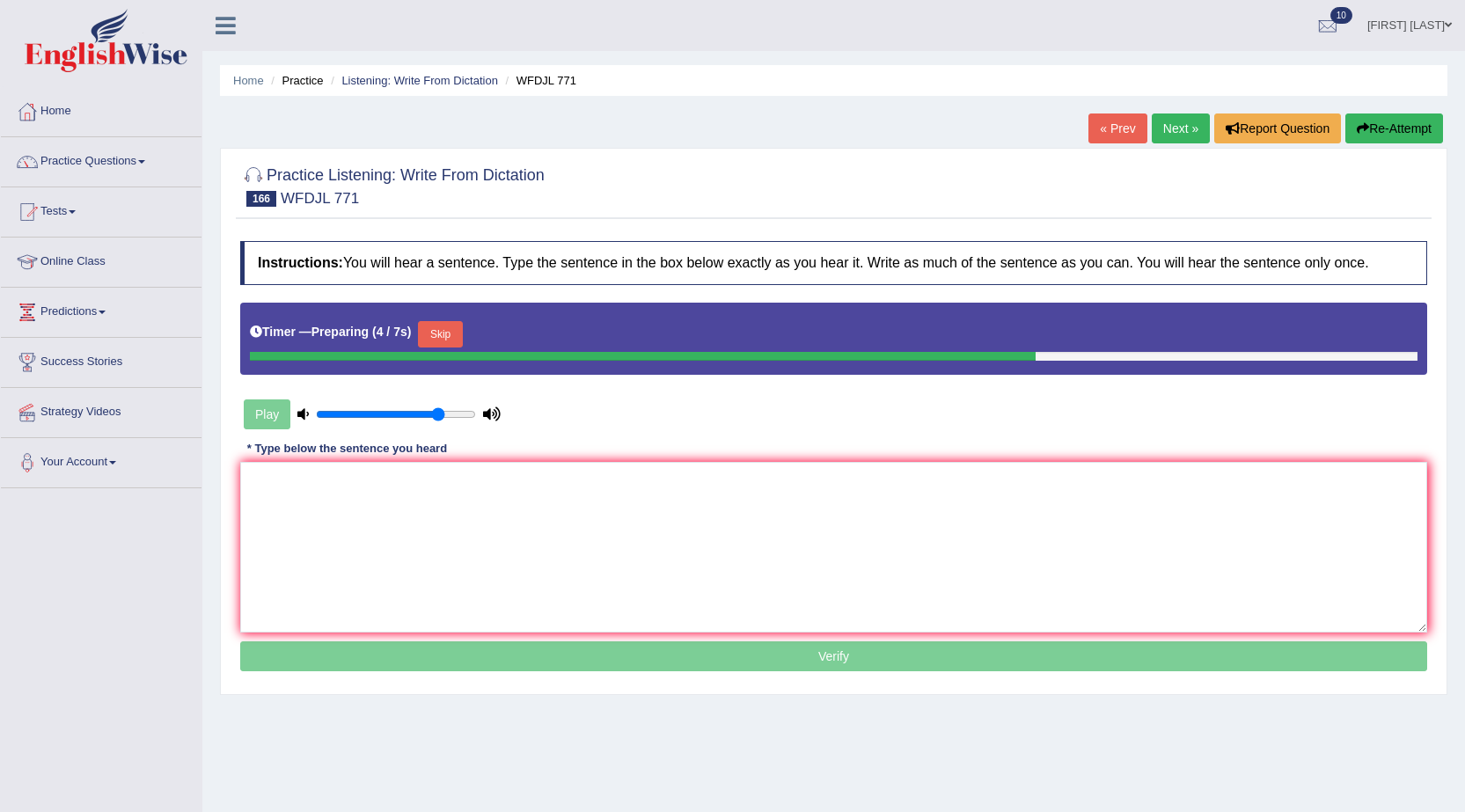 click on "Skip" at bounding box center [440, 334] 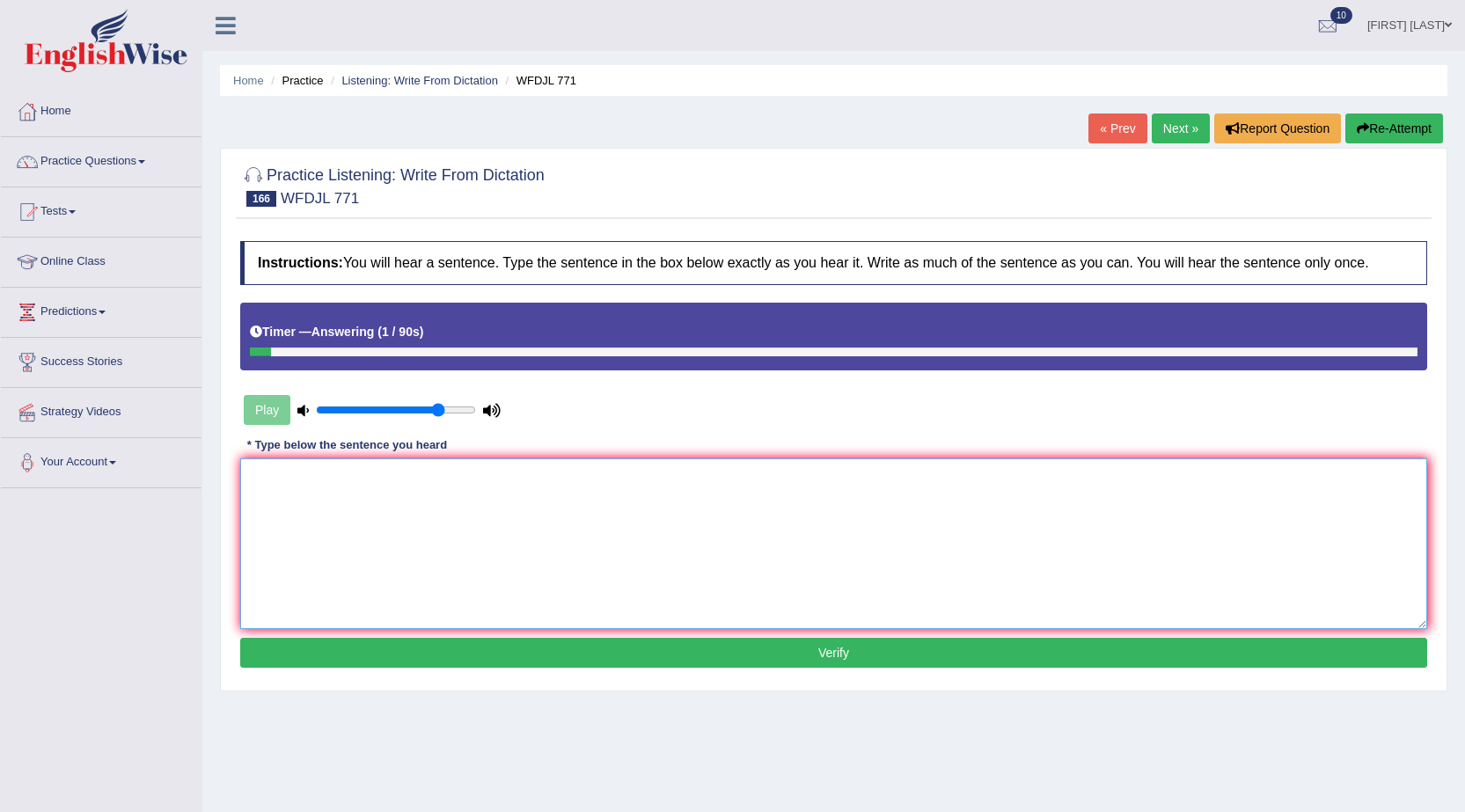 click at bounding box center (833, 544) 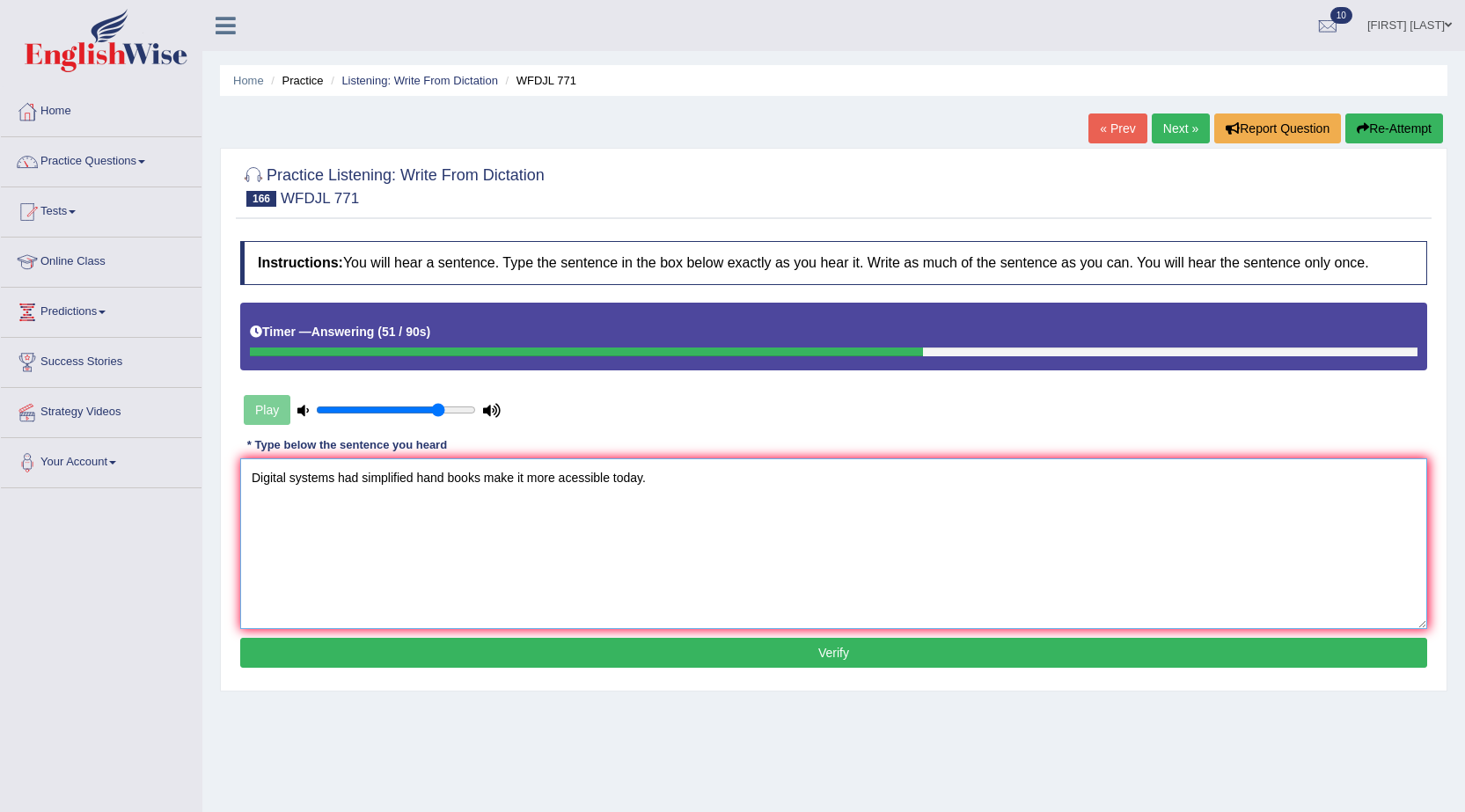 click on "Digital systems had simplified hand books make it more acessible today." at bounding box center [833, 544] 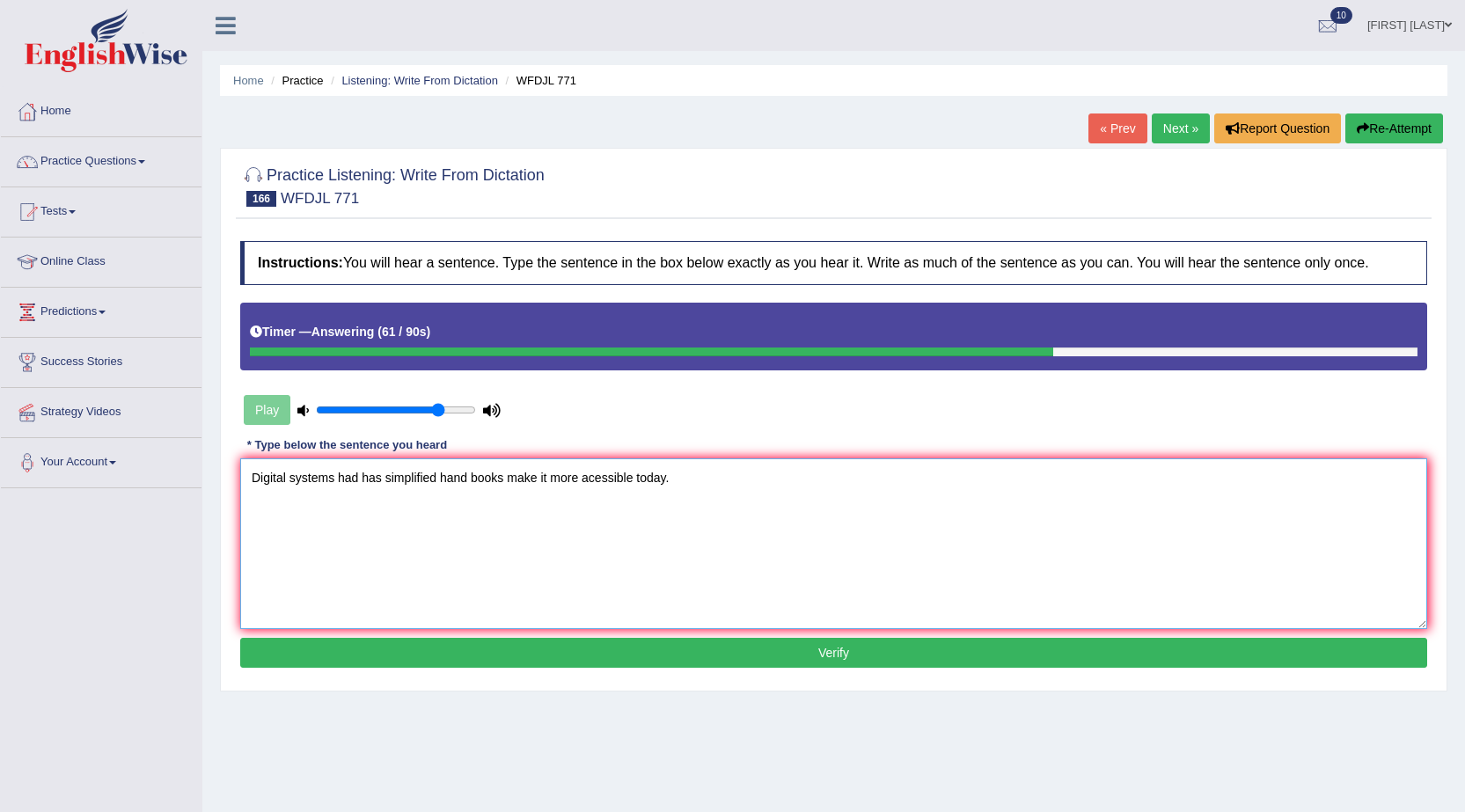 type on "Digital systems had has simplified hand books make it more acessible today." 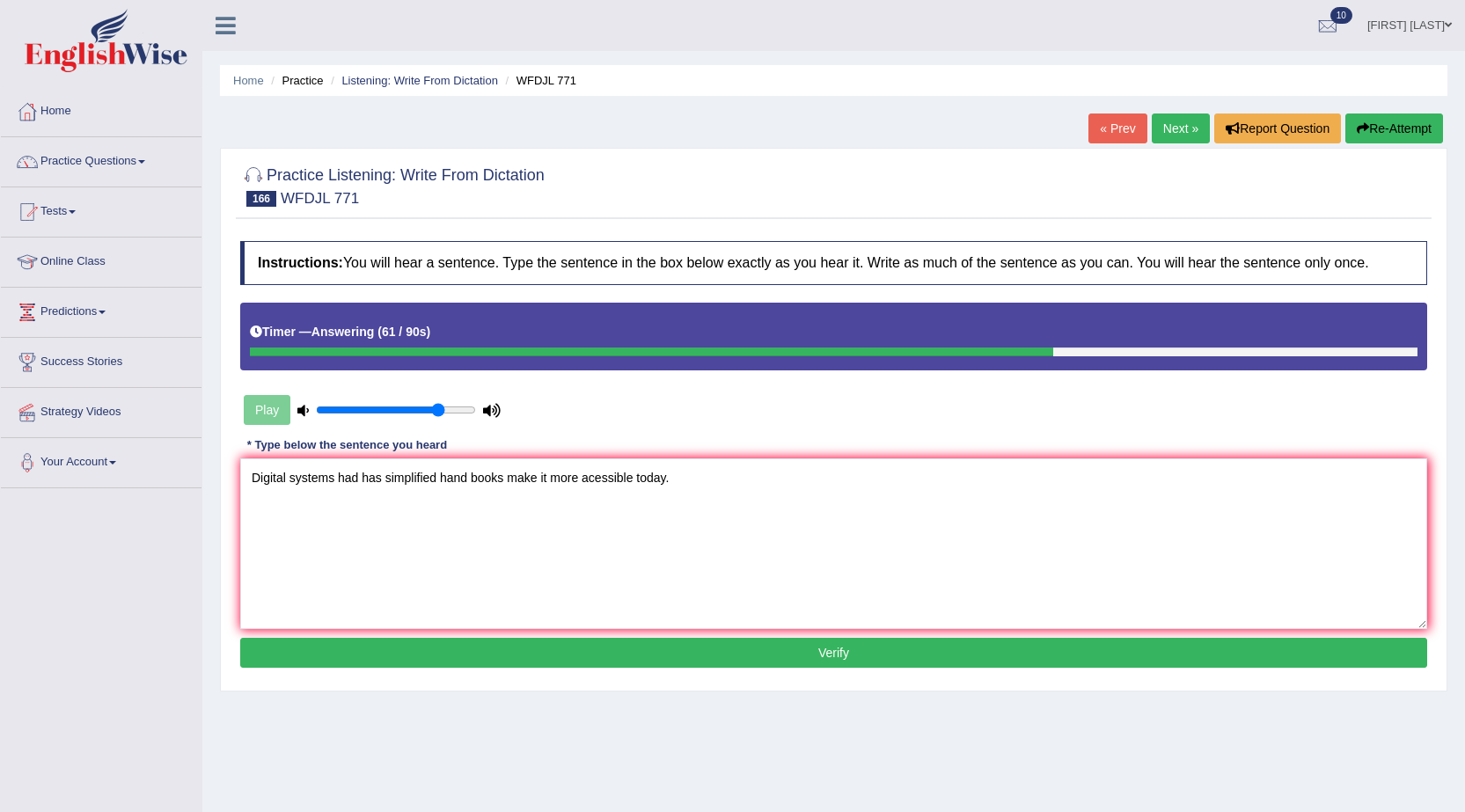 click on "Verify" at bounding box center [833, 653] 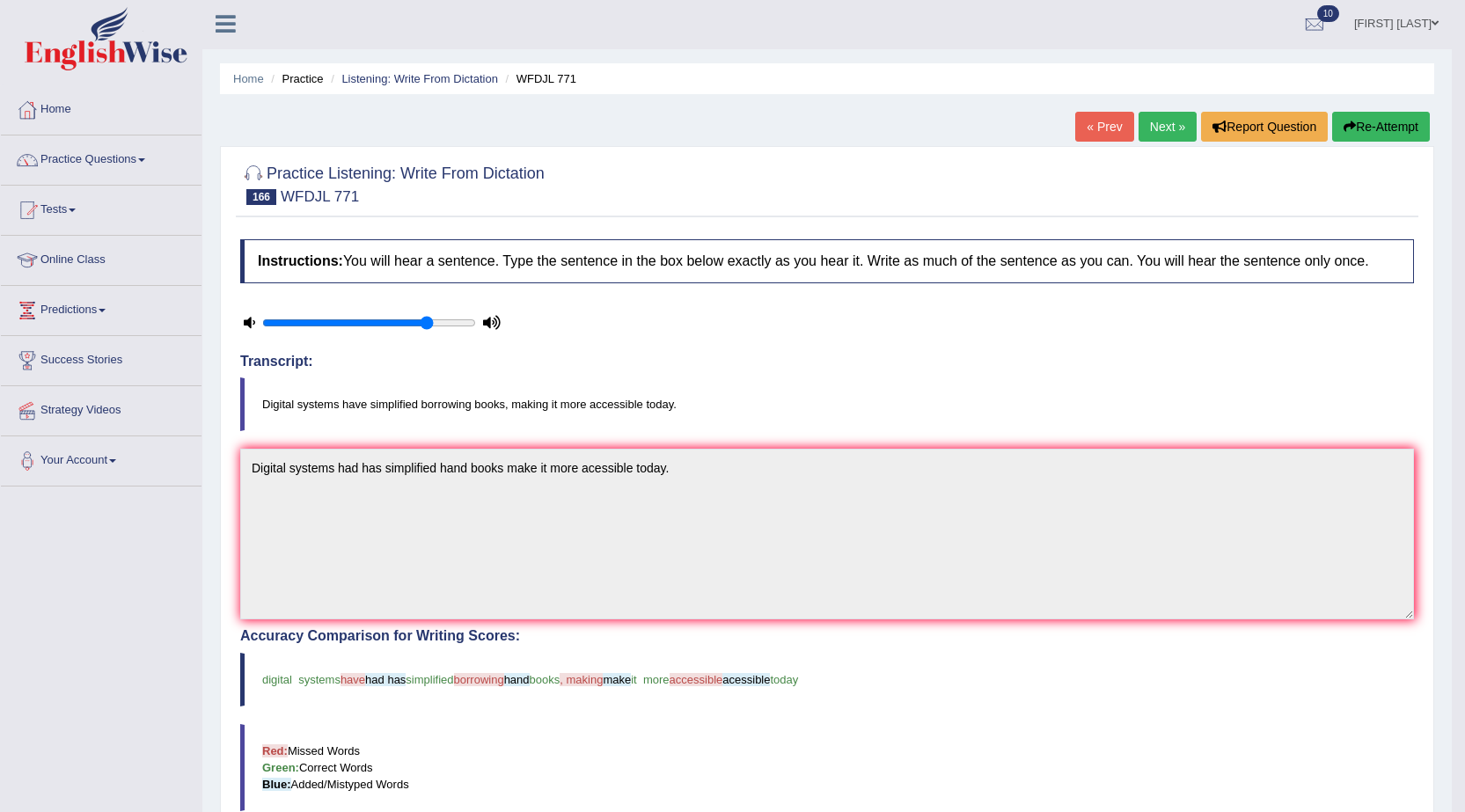 scroll, scrollTop: 0, scrollLeft: 0, axis: both 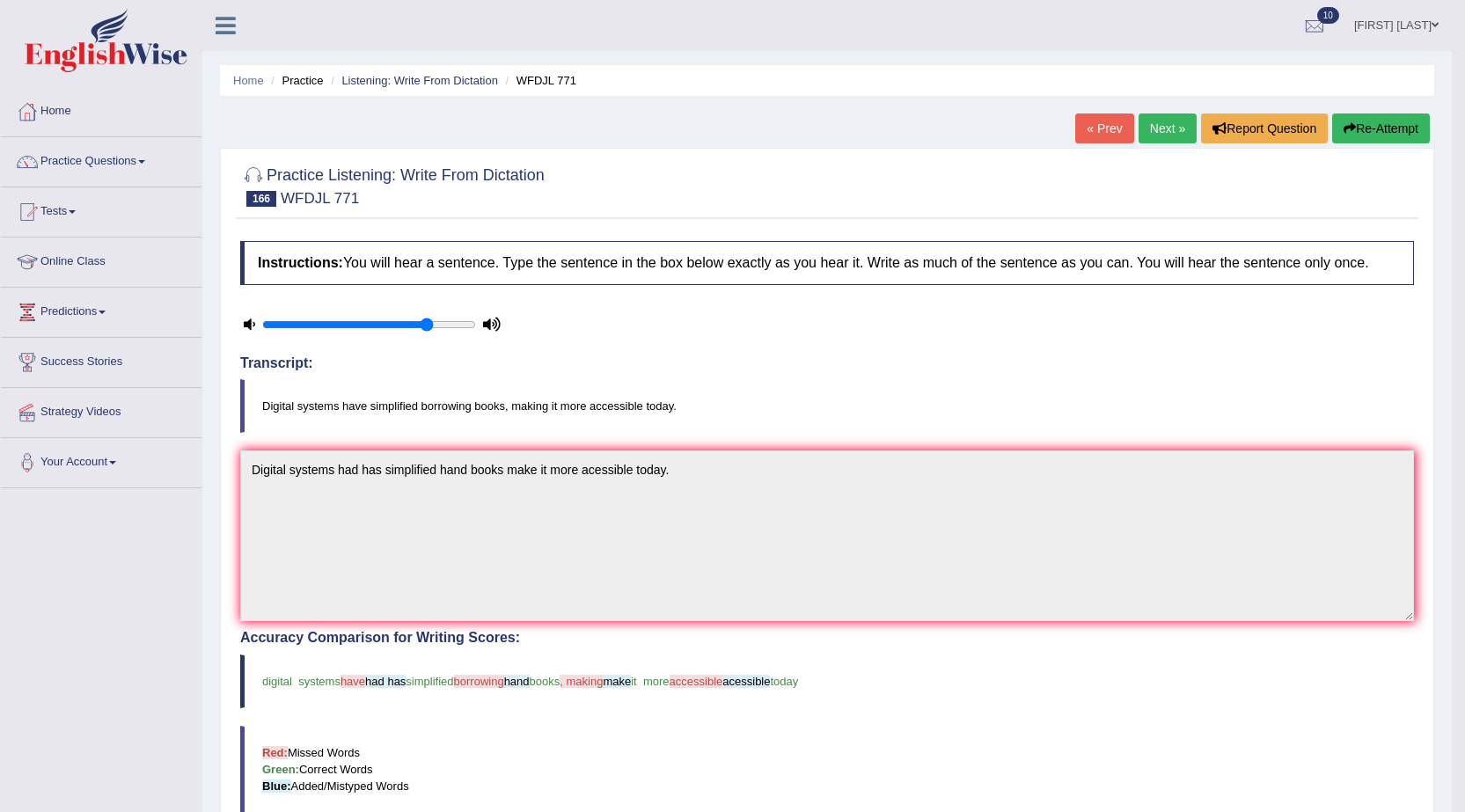 click on "Next »" at bounding box center (1168, 128) 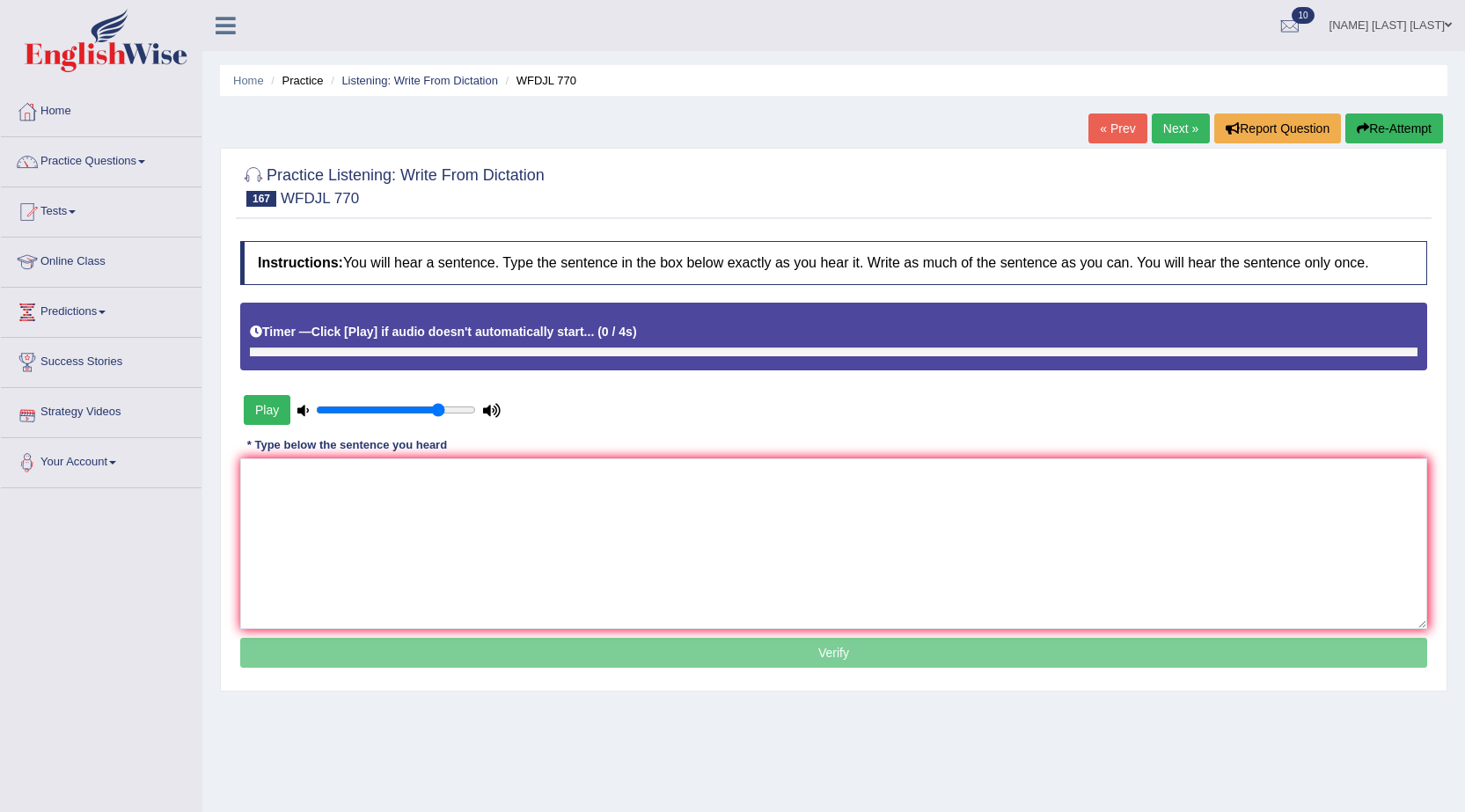 scroll, scrollTop: 0, scrollLeft: 0, axis: both 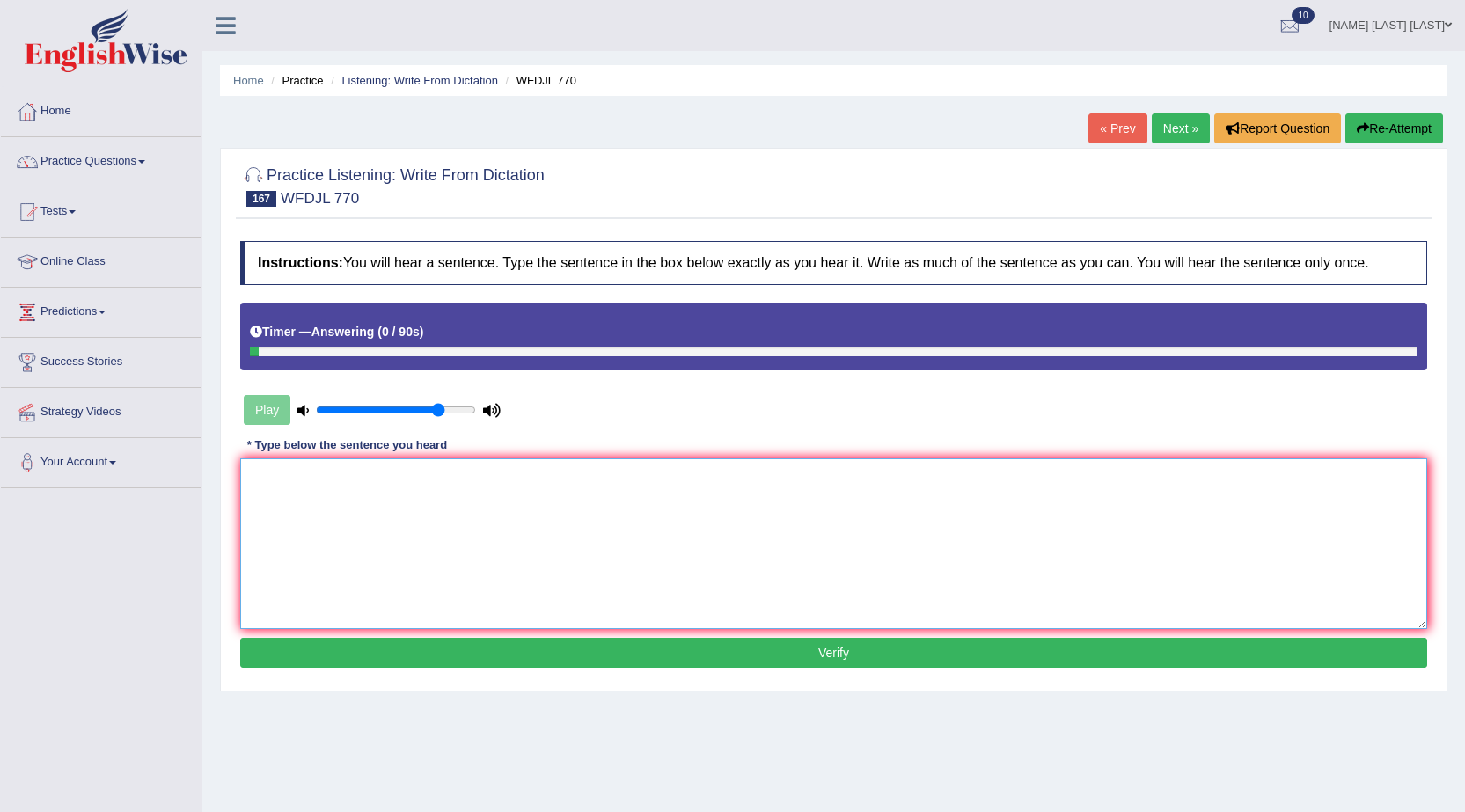 click at bounding box center [833, 544] 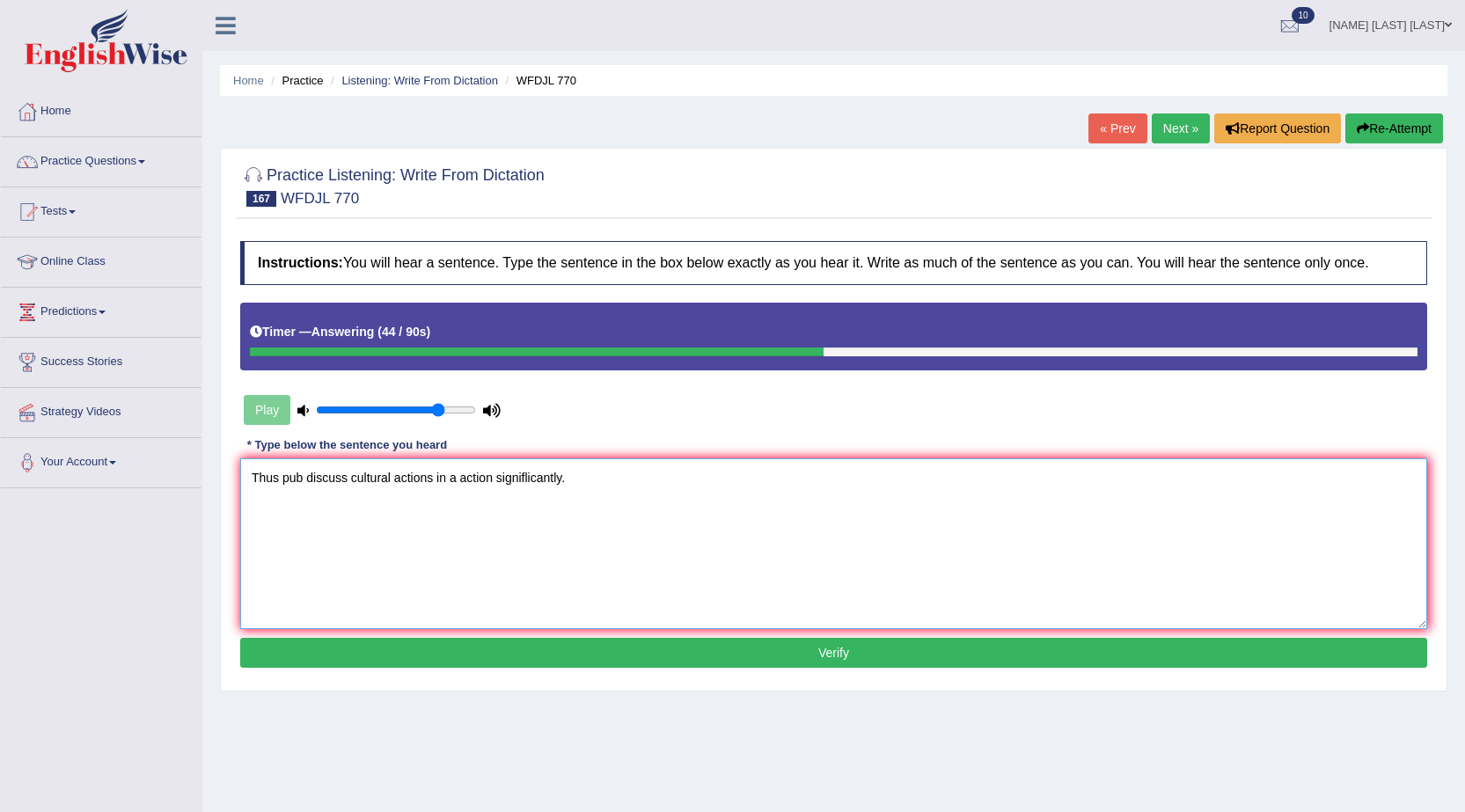 click on "Thus pub discuss cultural actions in a action signiflicantly." at bounding box center (833, 544) 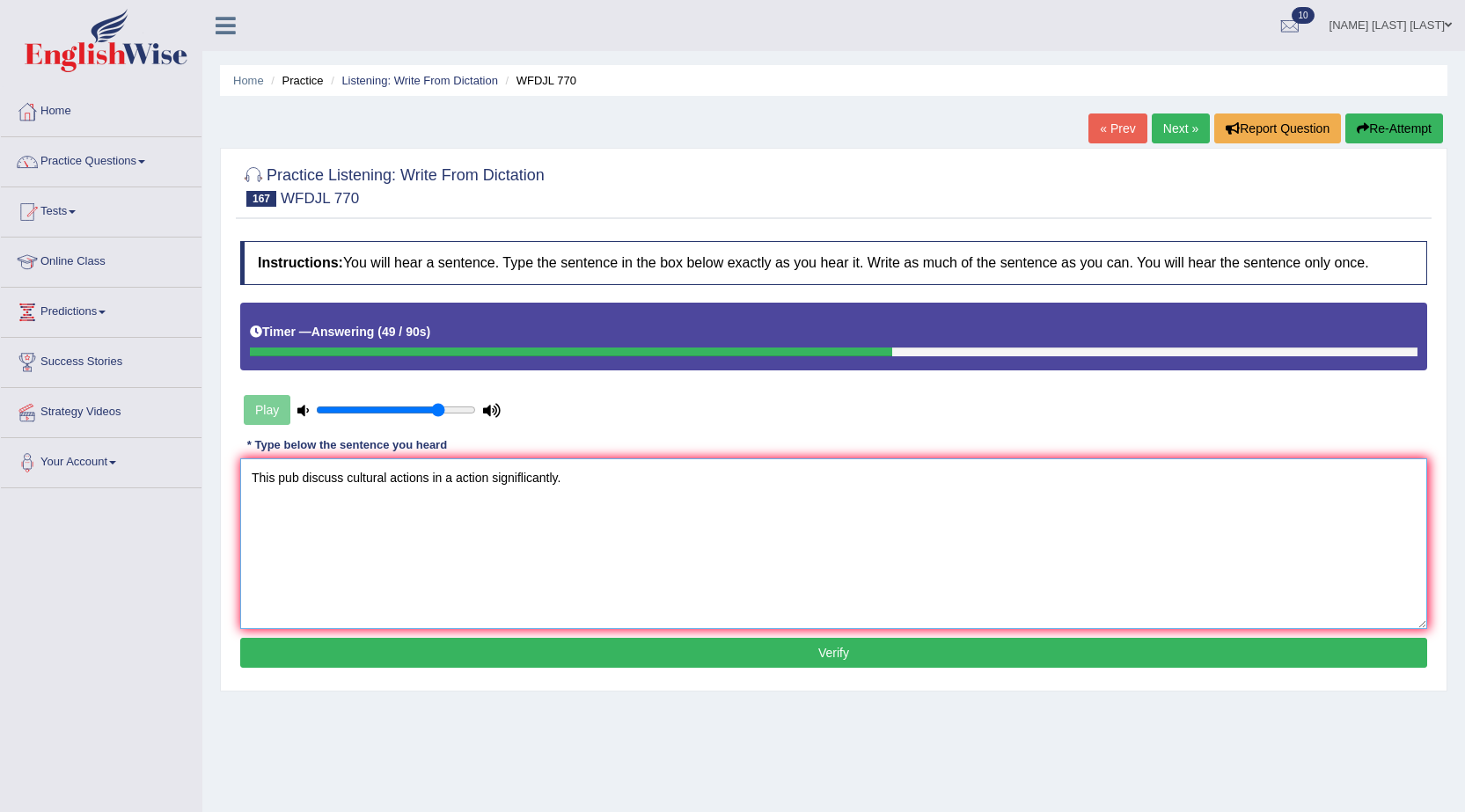 type on "This pub discuss cultural actions in a action signiflicantly." 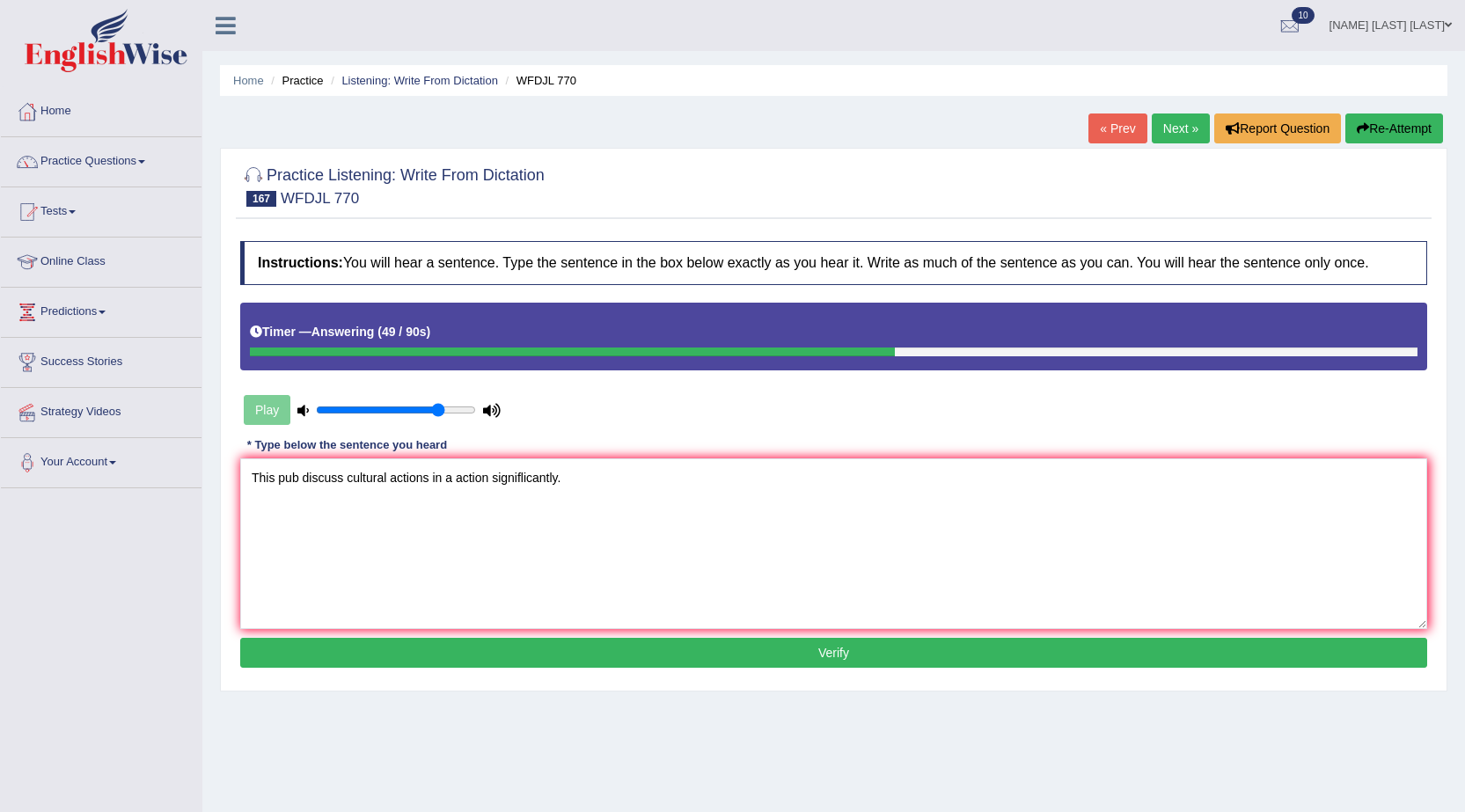 click on "Verify" at bounding box center [833, 653] 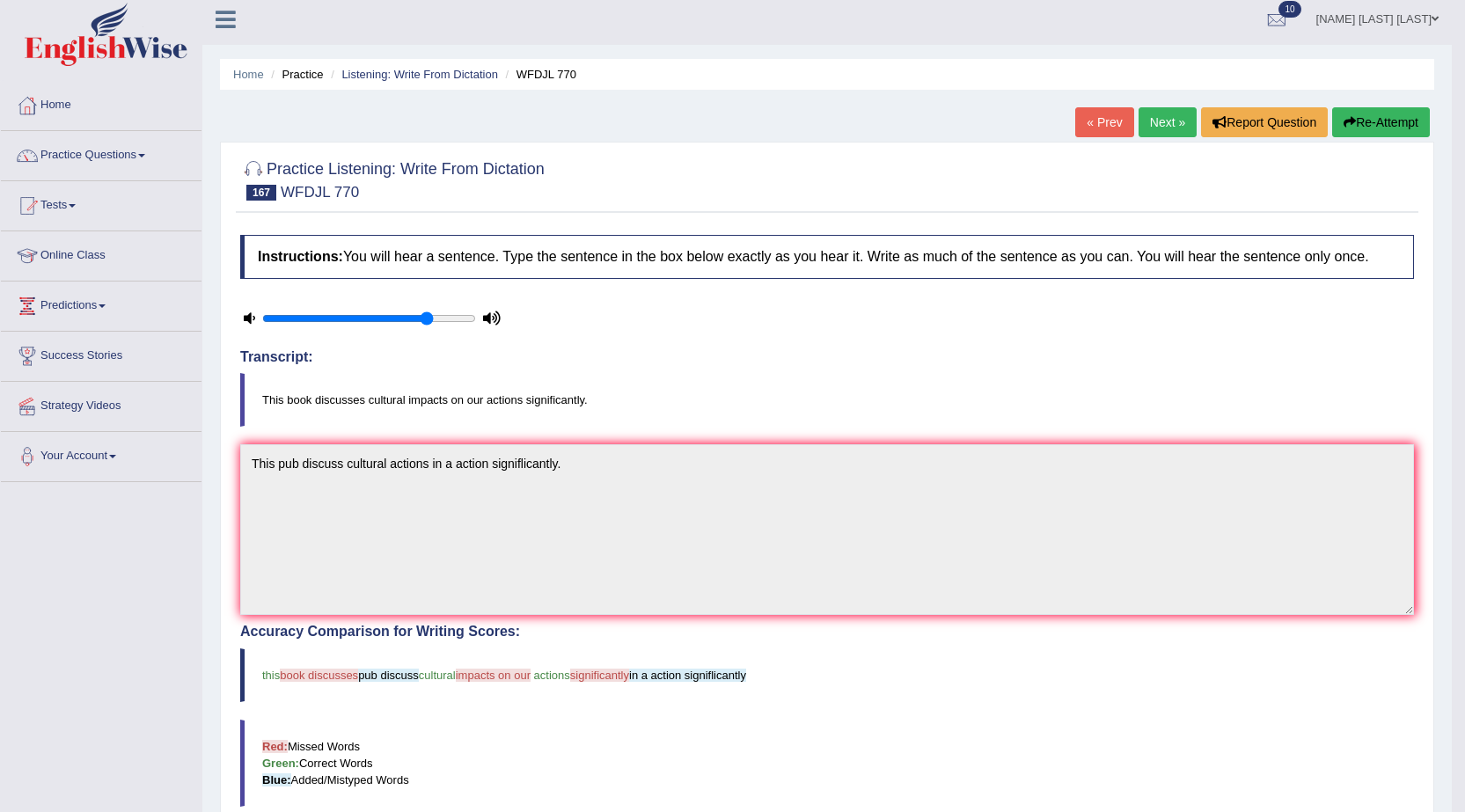scroll, scrollTop: 0, scrollLeft: 0, axis: both 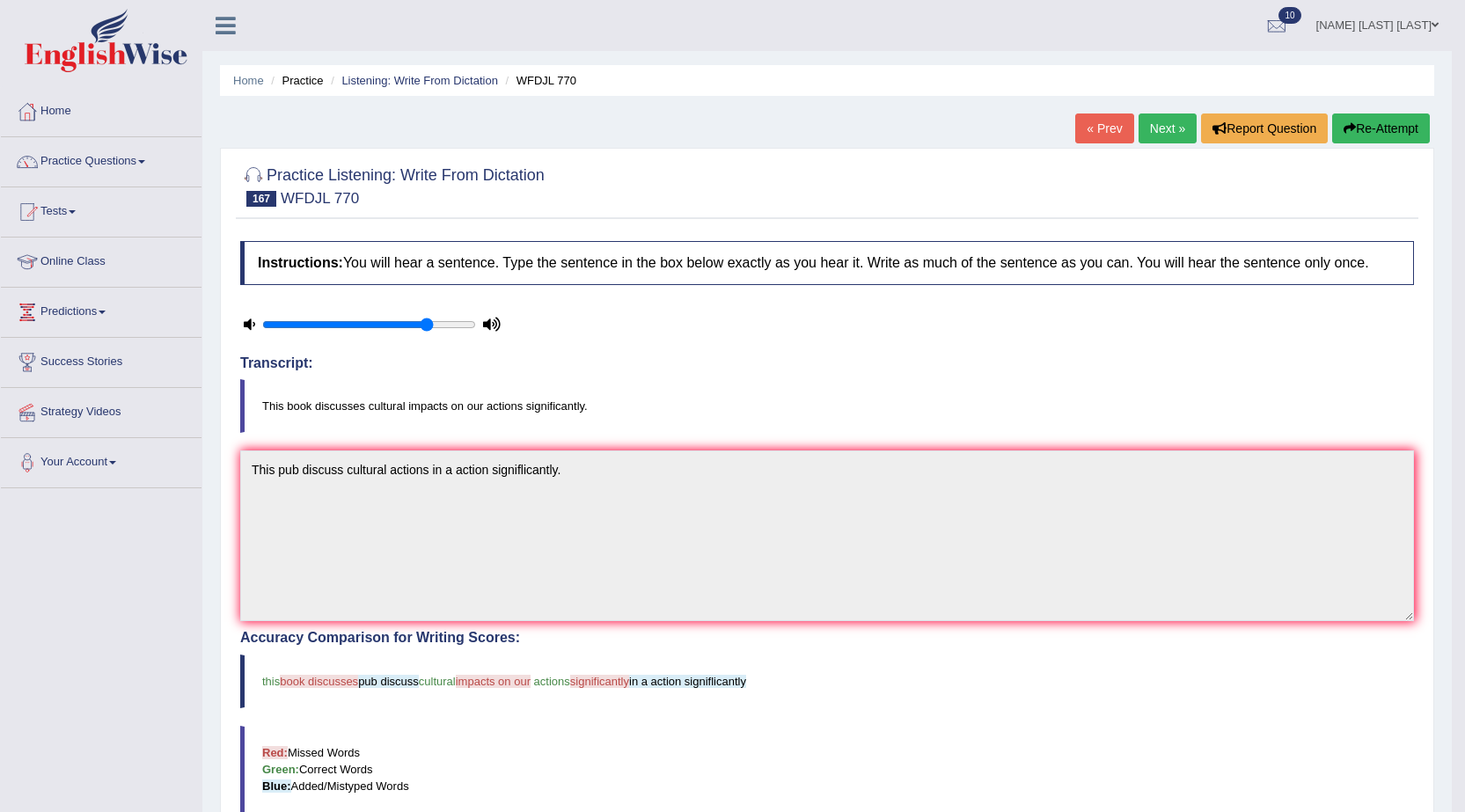 click on "Next »" at bounding box center [1168, 128] 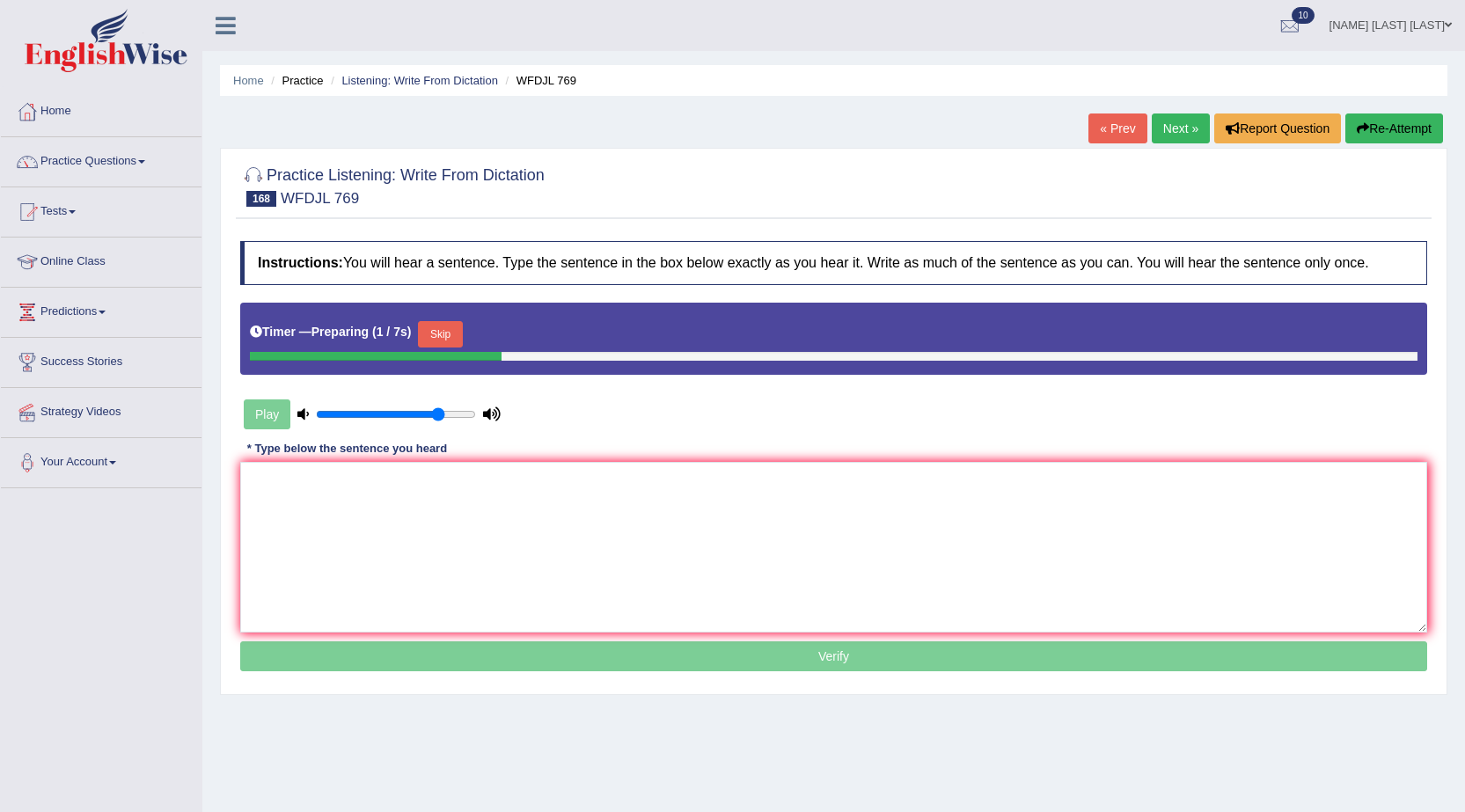 scroll, scrollTop: 0, scrollLeft: 0, axis: both 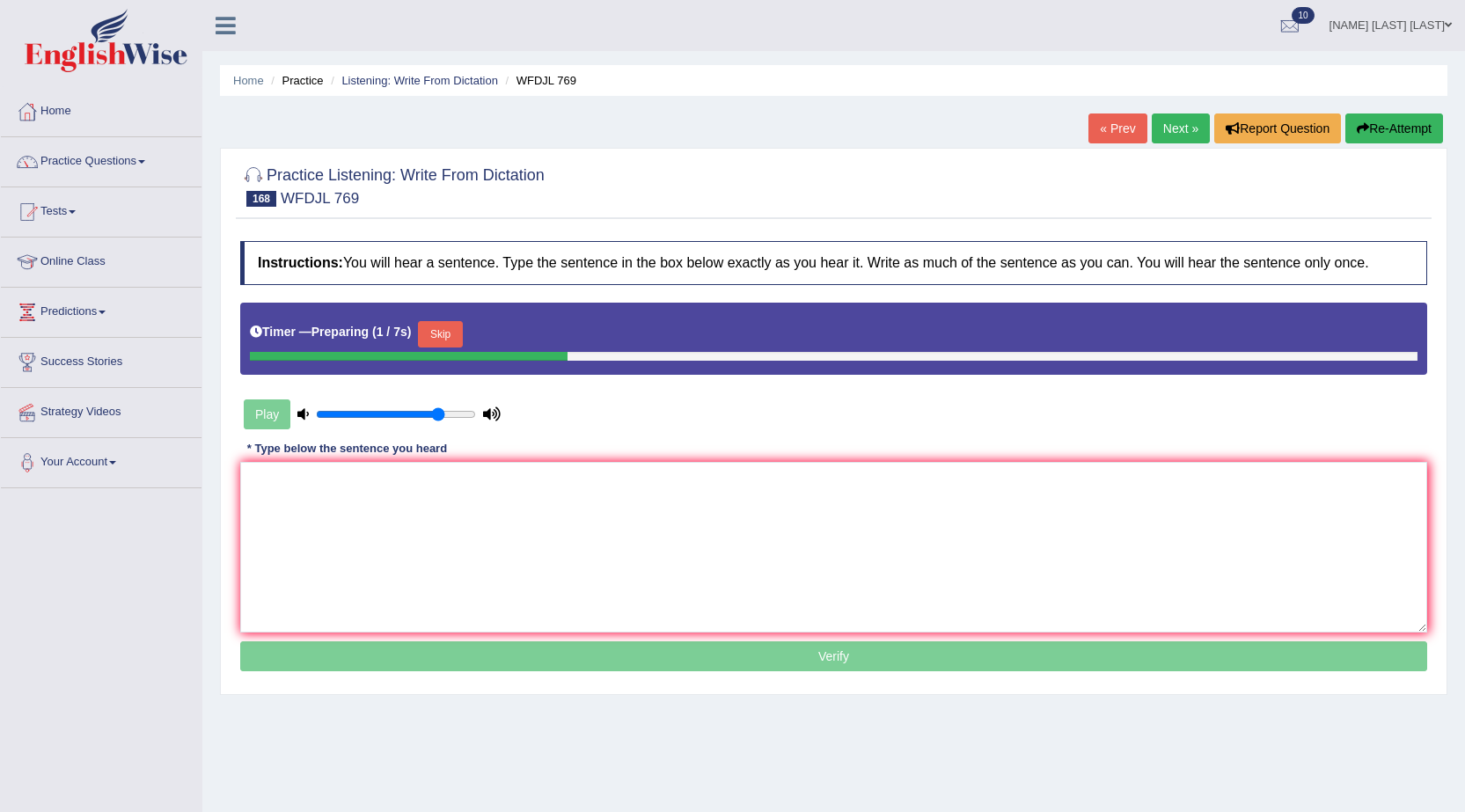 click on "Skip" at bounding box center [440, 334] 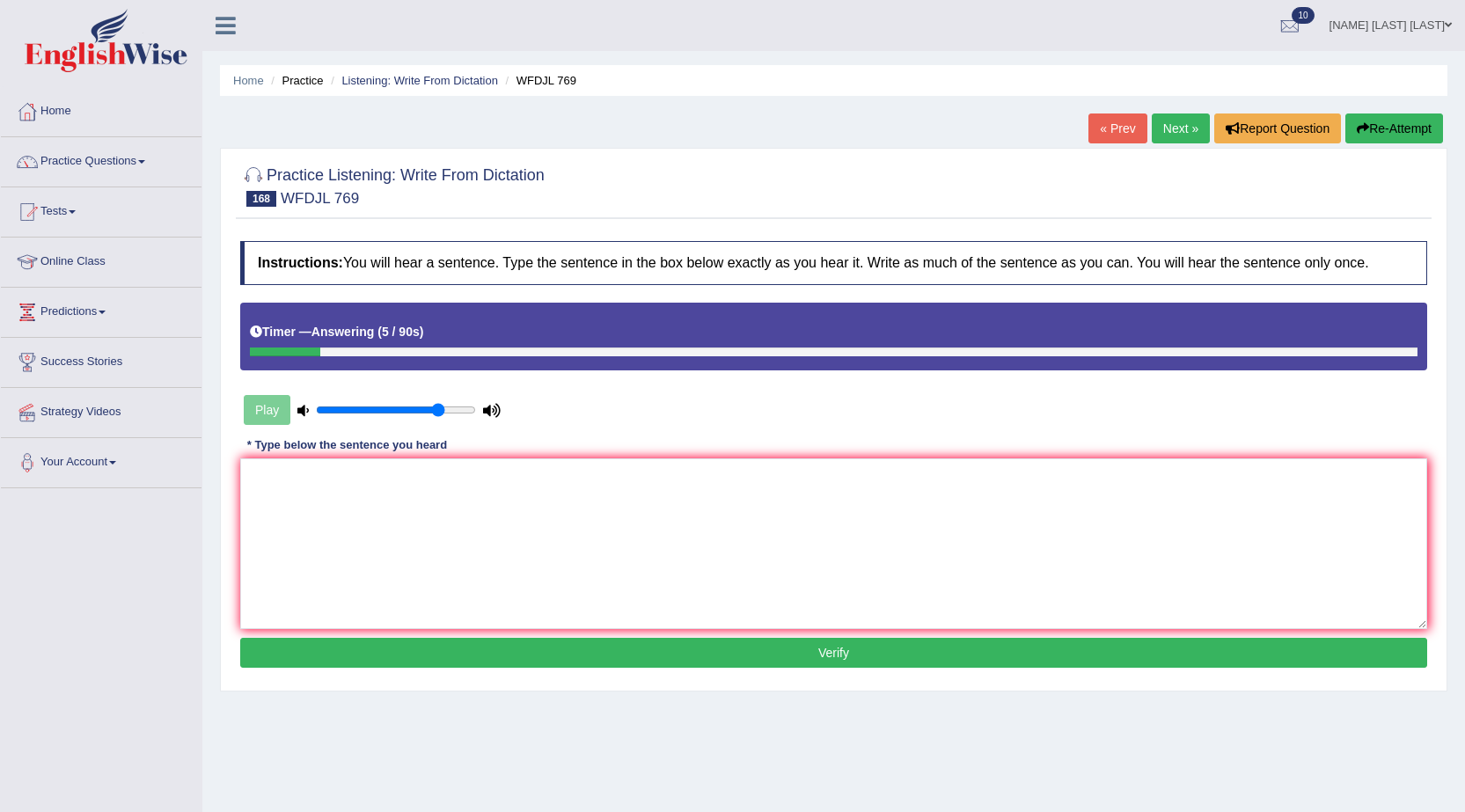 click on "Re-Attempt" at bounding box center [1394, 128] 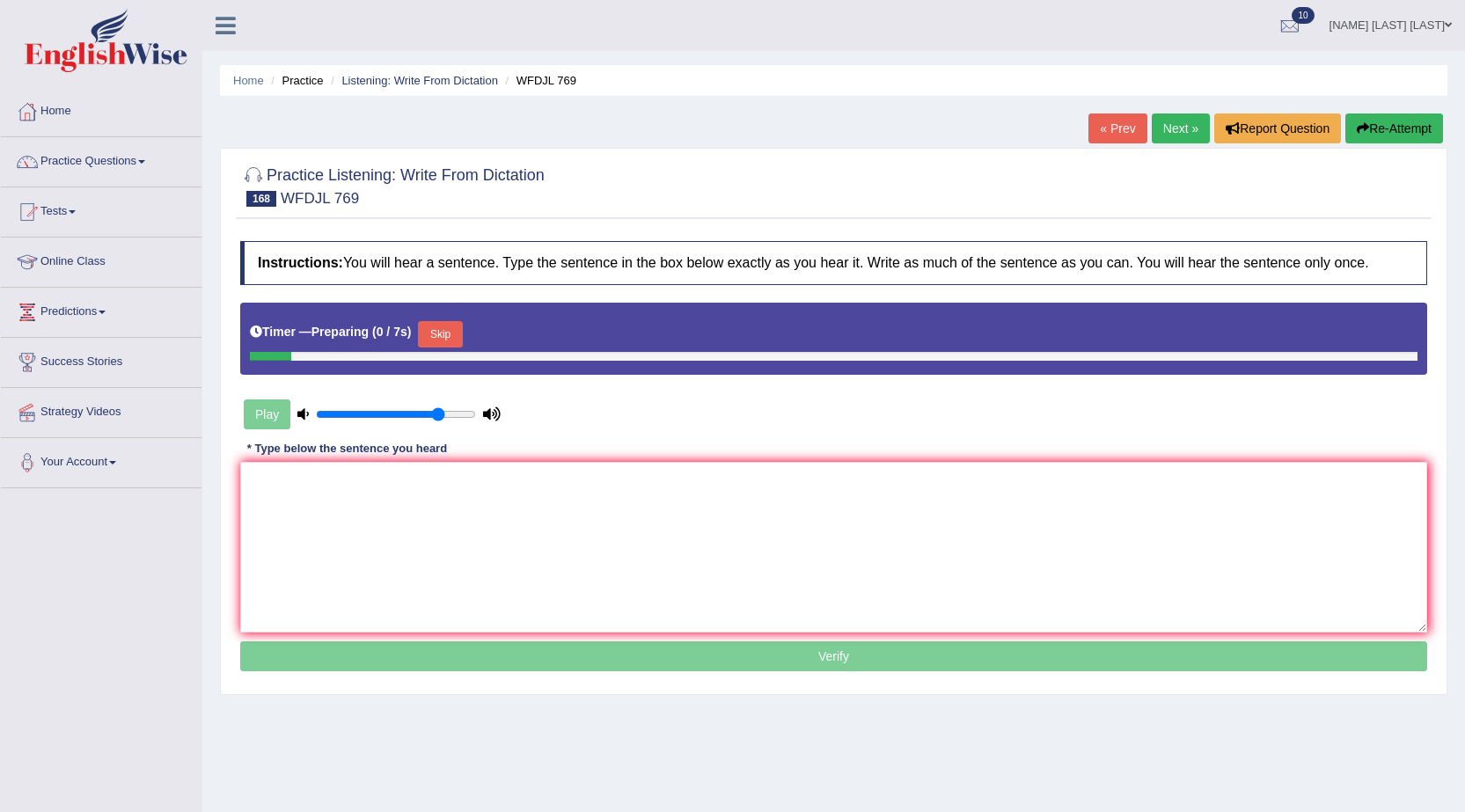 scroll, scrollTop: 0, scrollLeft: 0, axis: both 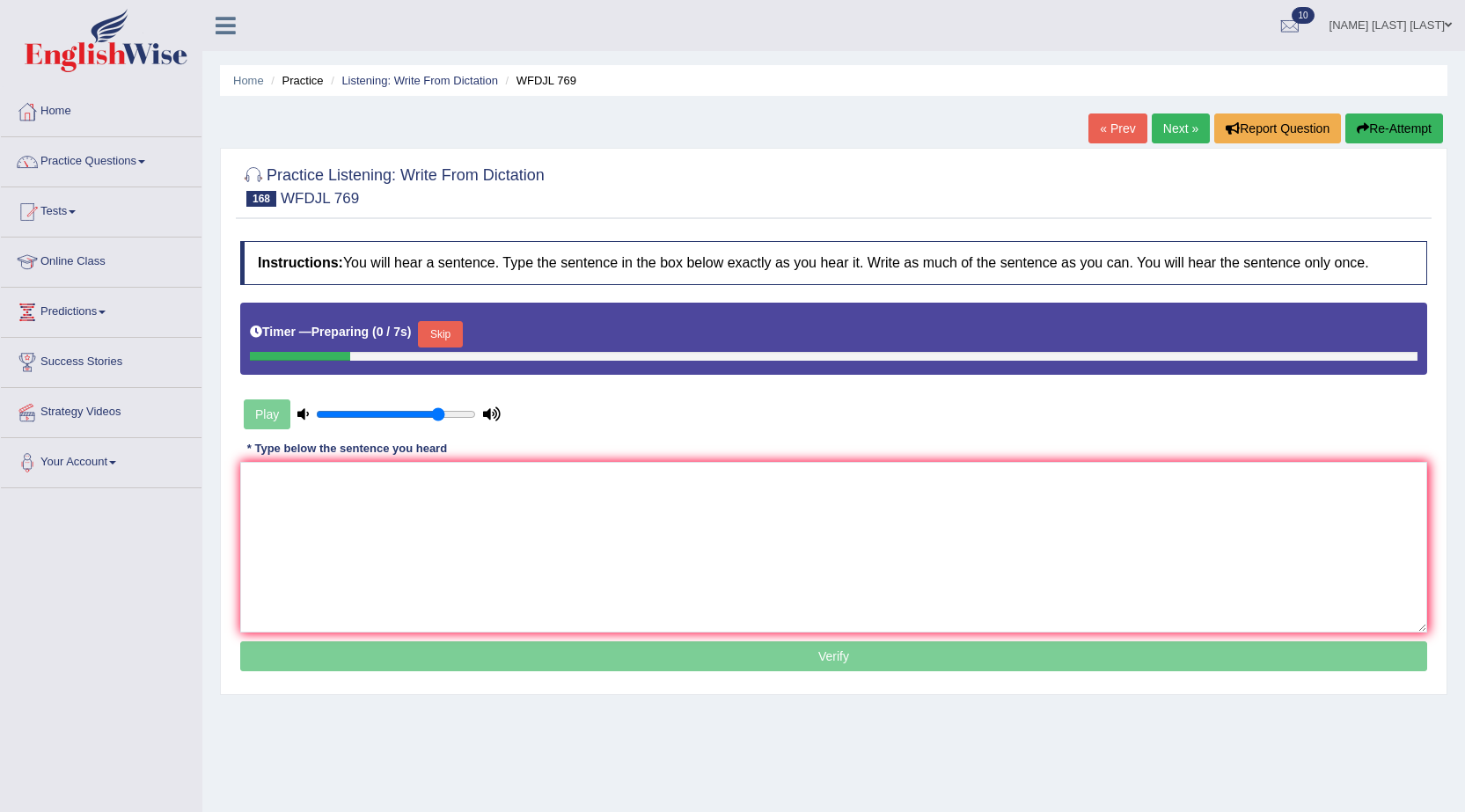 click on "Skip" at bounding box center [440, 334] 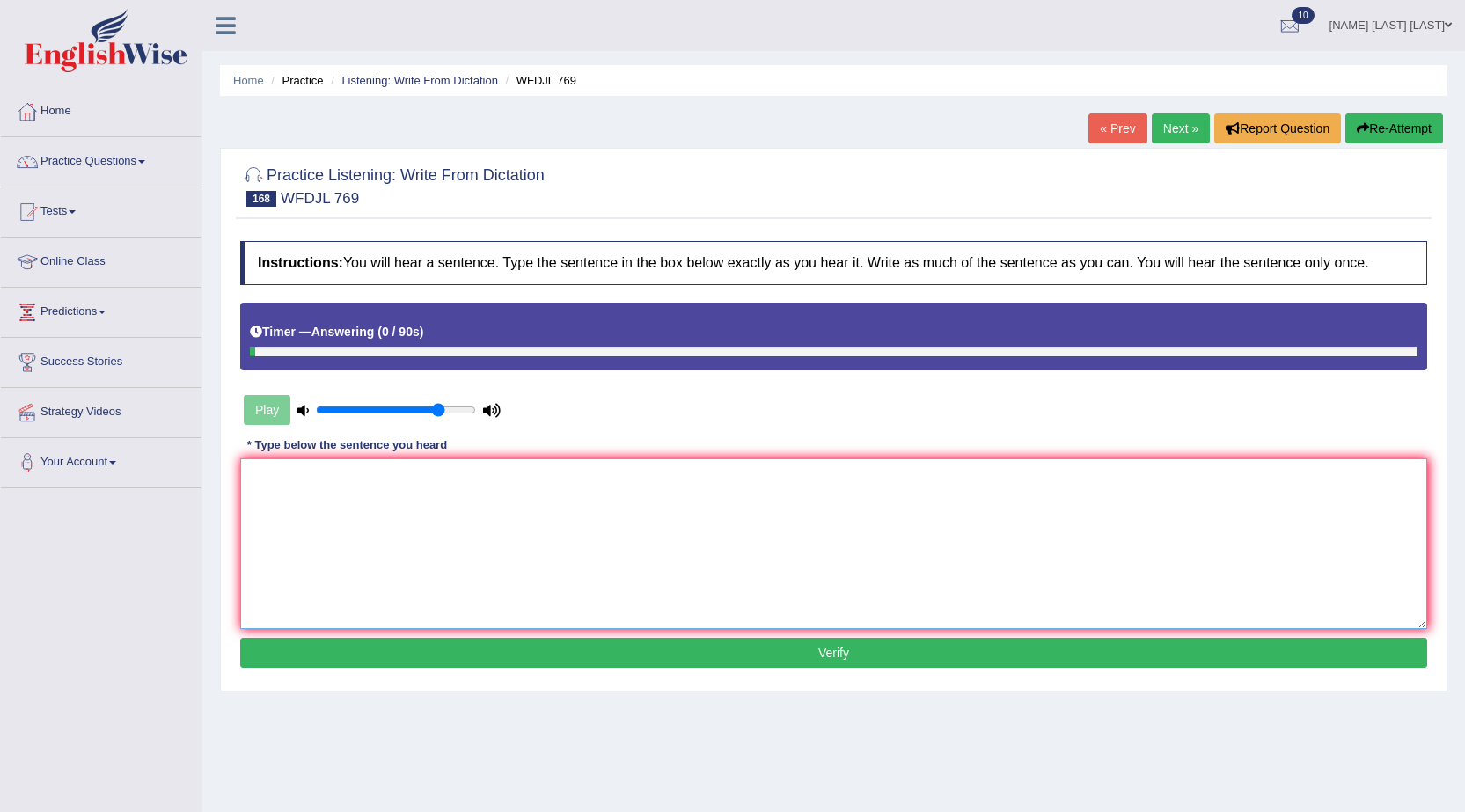 click at bounding box center [833, 544] 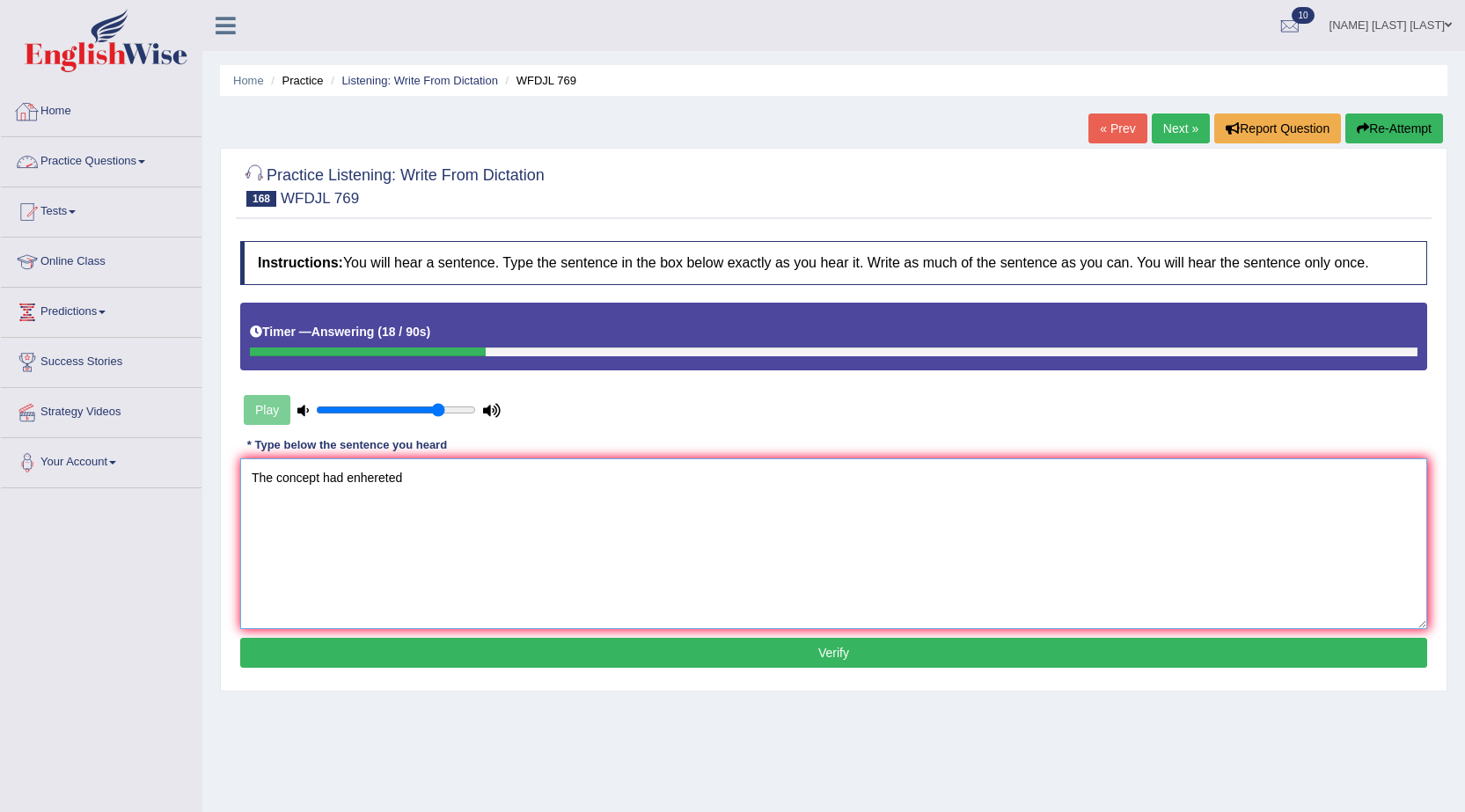 type on "The concept had enhereted" 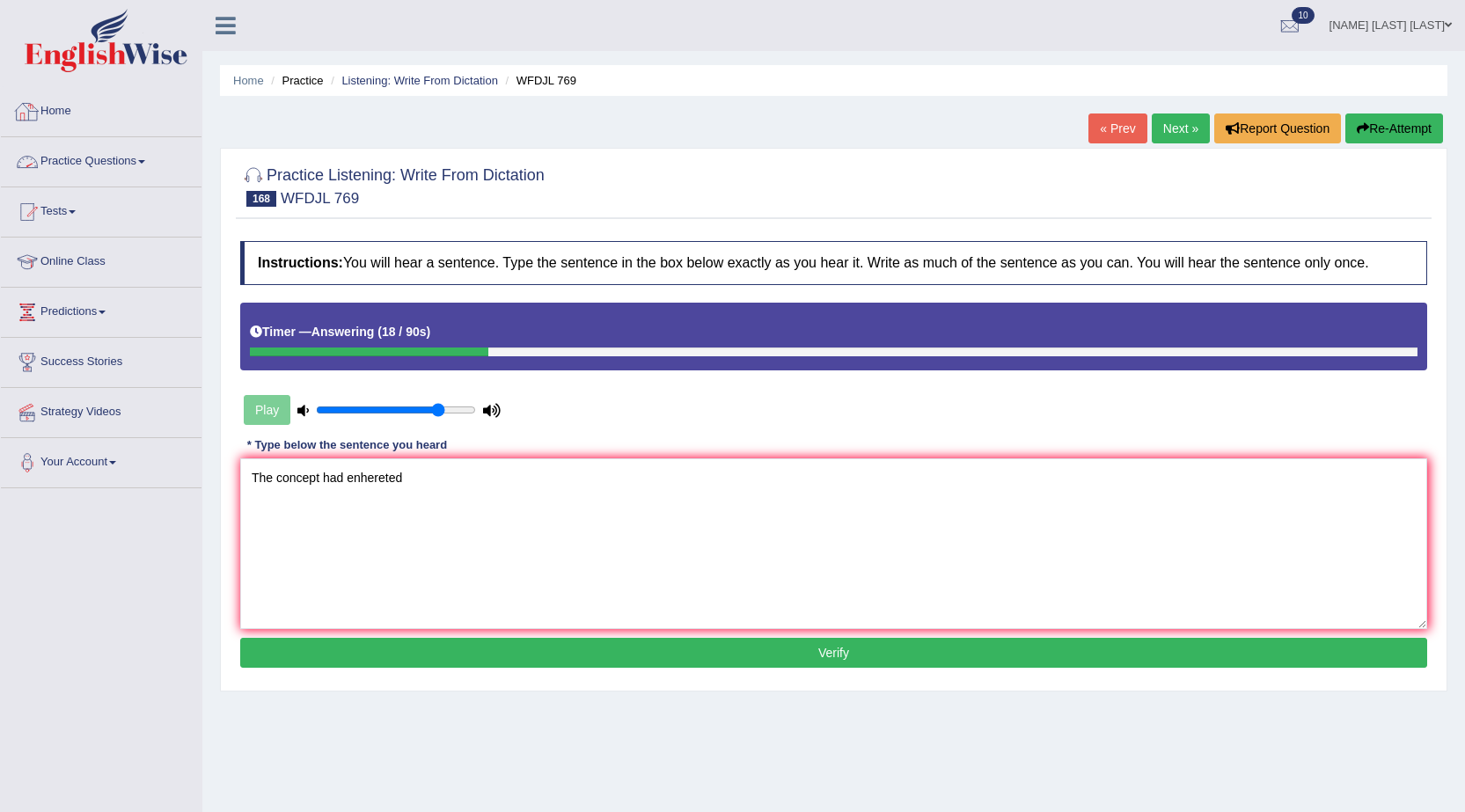 click on "Home" at bounding box center [101, 109] 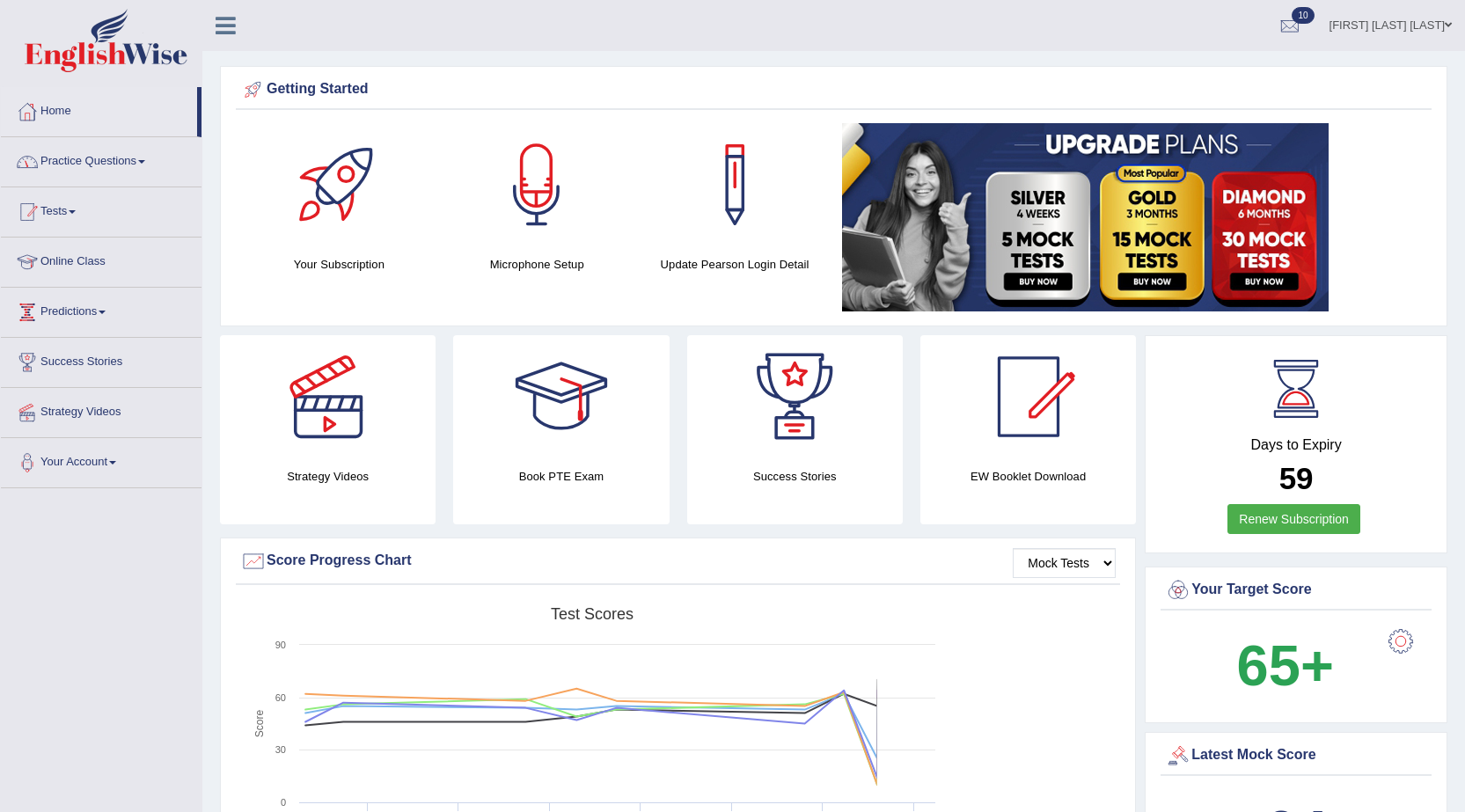 scroll, scrollTop: 0, scrollLeft: 0, axis: both 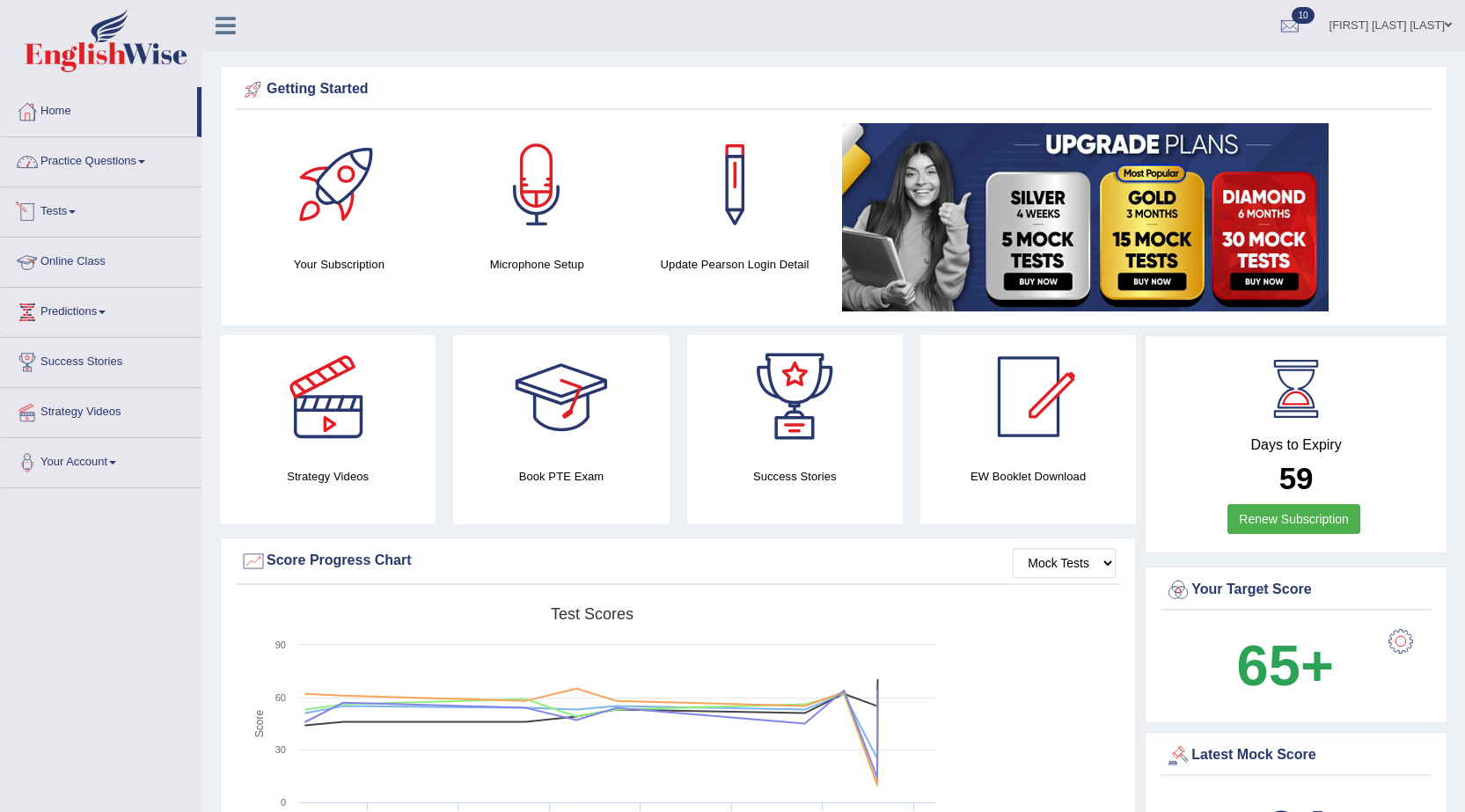 click on "Practice Questions" at bounding box center [101, 159] 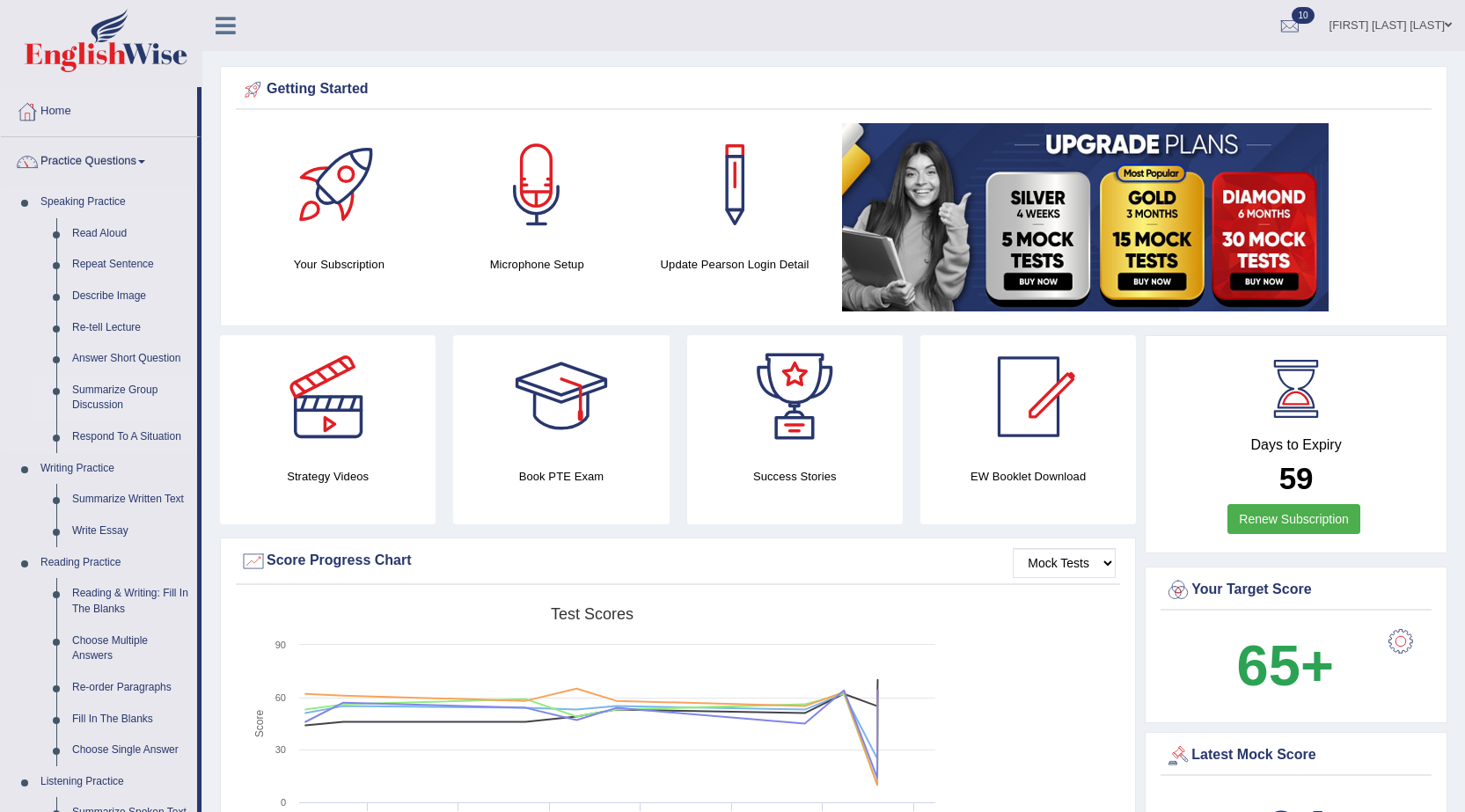 click on "Summarize Group Discussion" at bounding box center (130, 398) 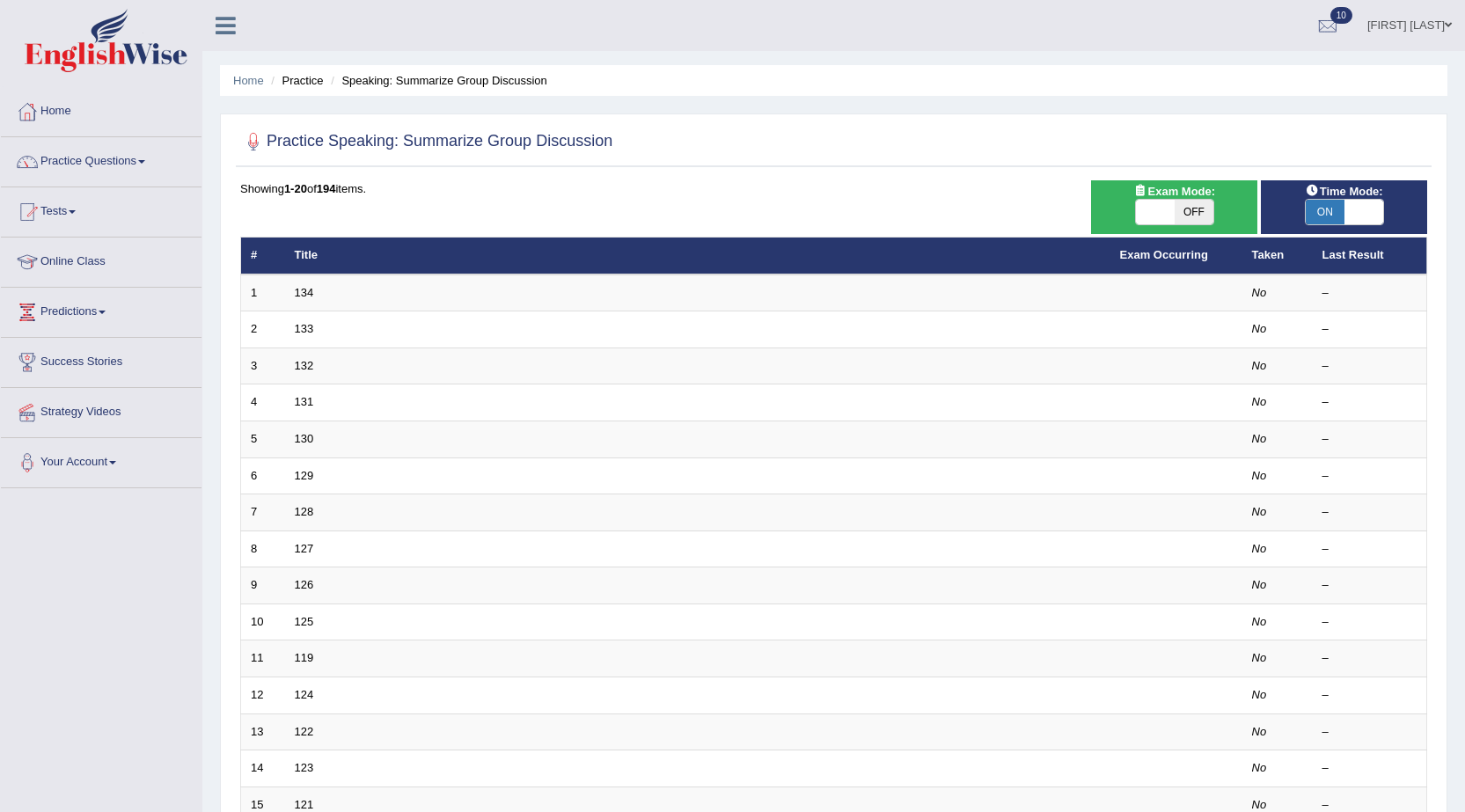 scroll, scrollTop: 0, scrollLeft: 0, axis: both 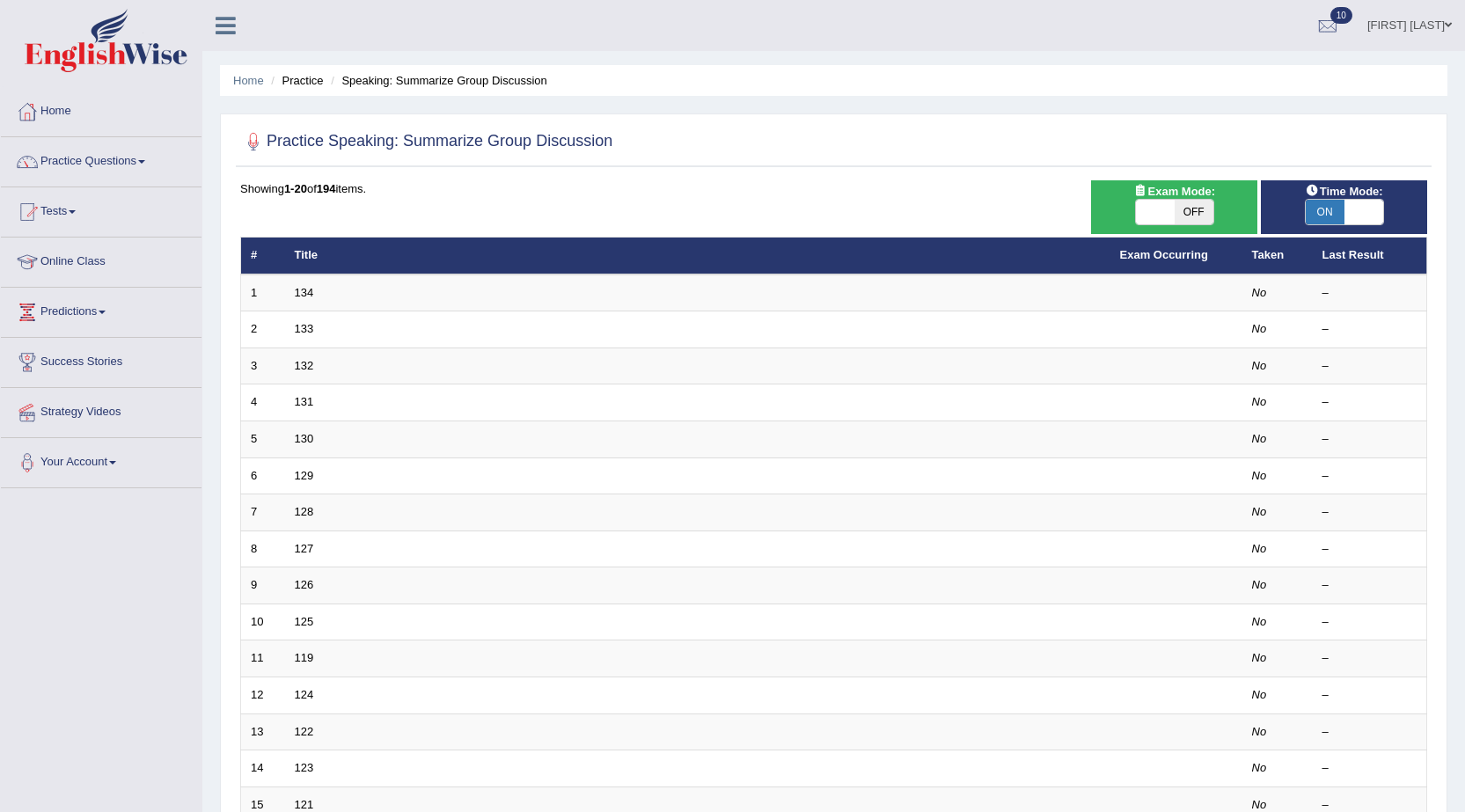 click at bounding box center [1364, 212] 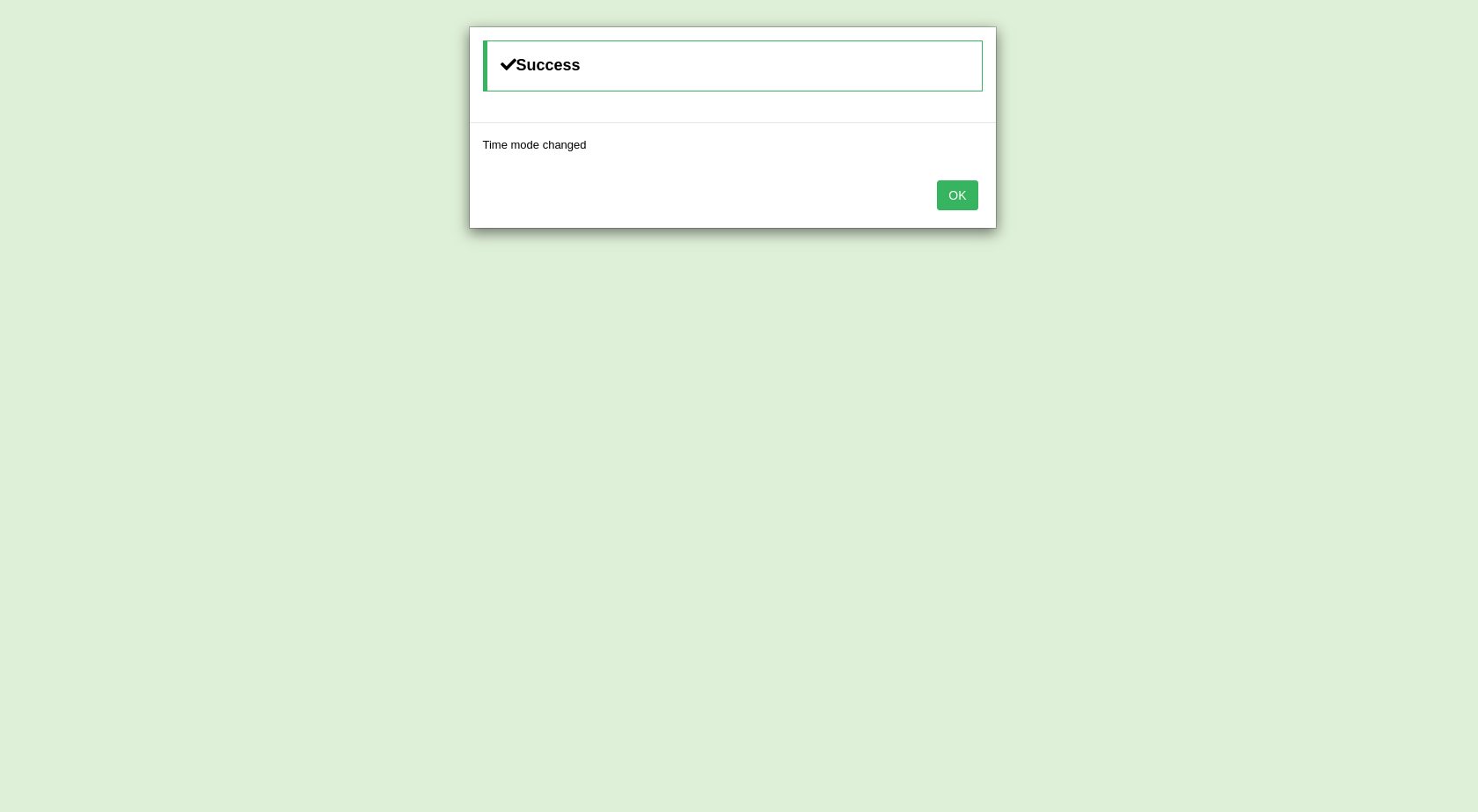 click on "OK" at bounding box center (957, 195) 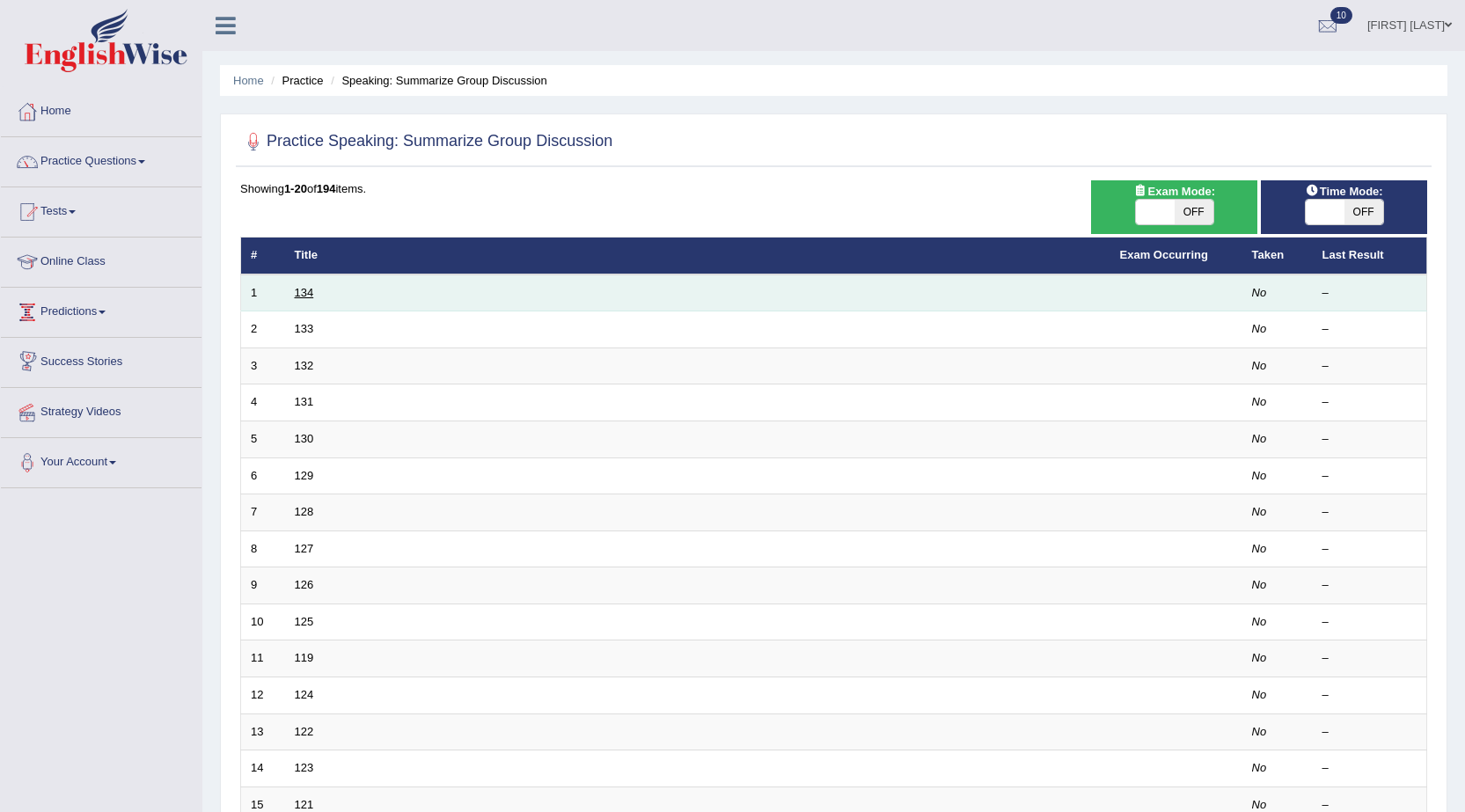 click on "134" at bounding box center [304, 292] 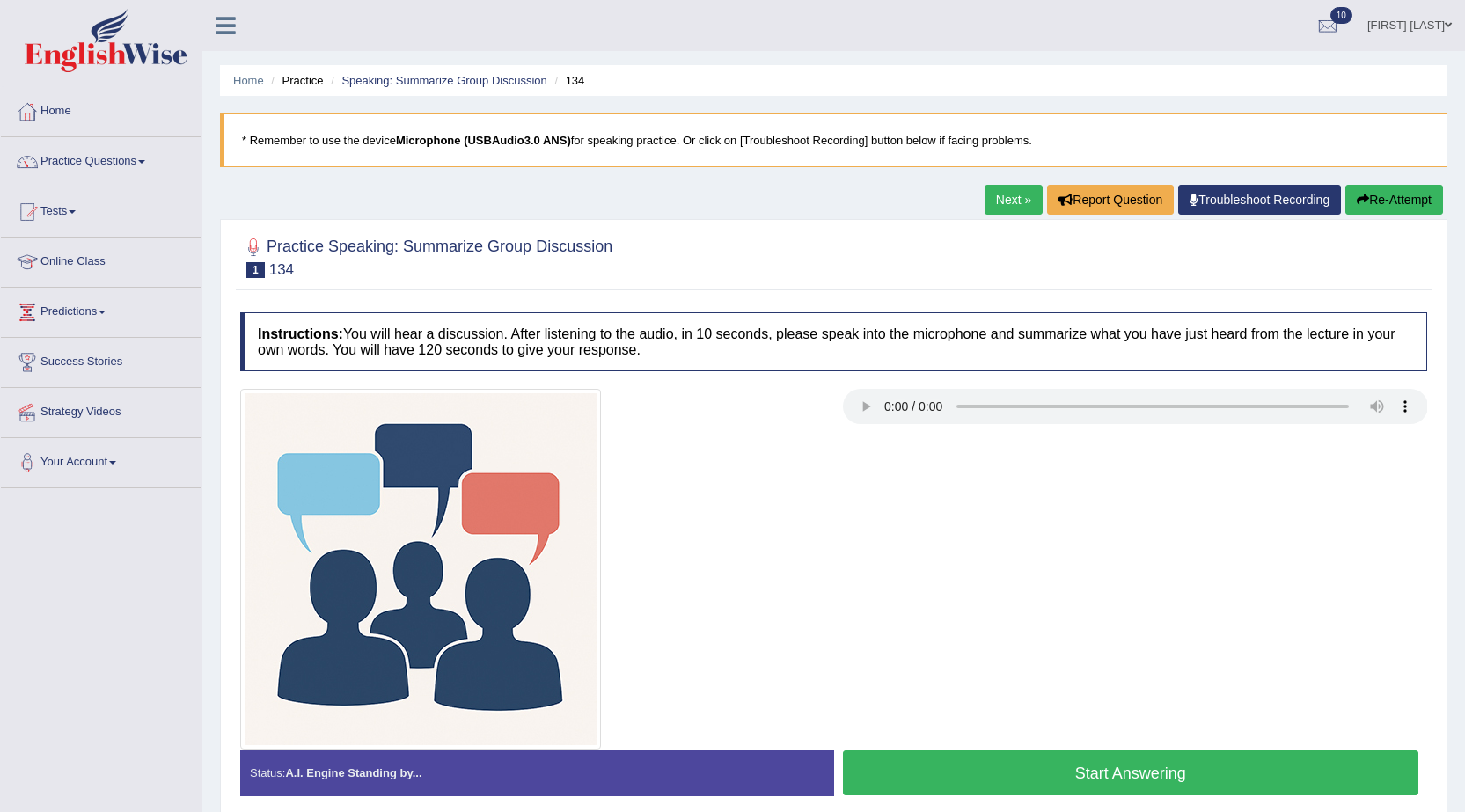 scroll, scrollTop: 0, scrollLeft: 0, axis: both 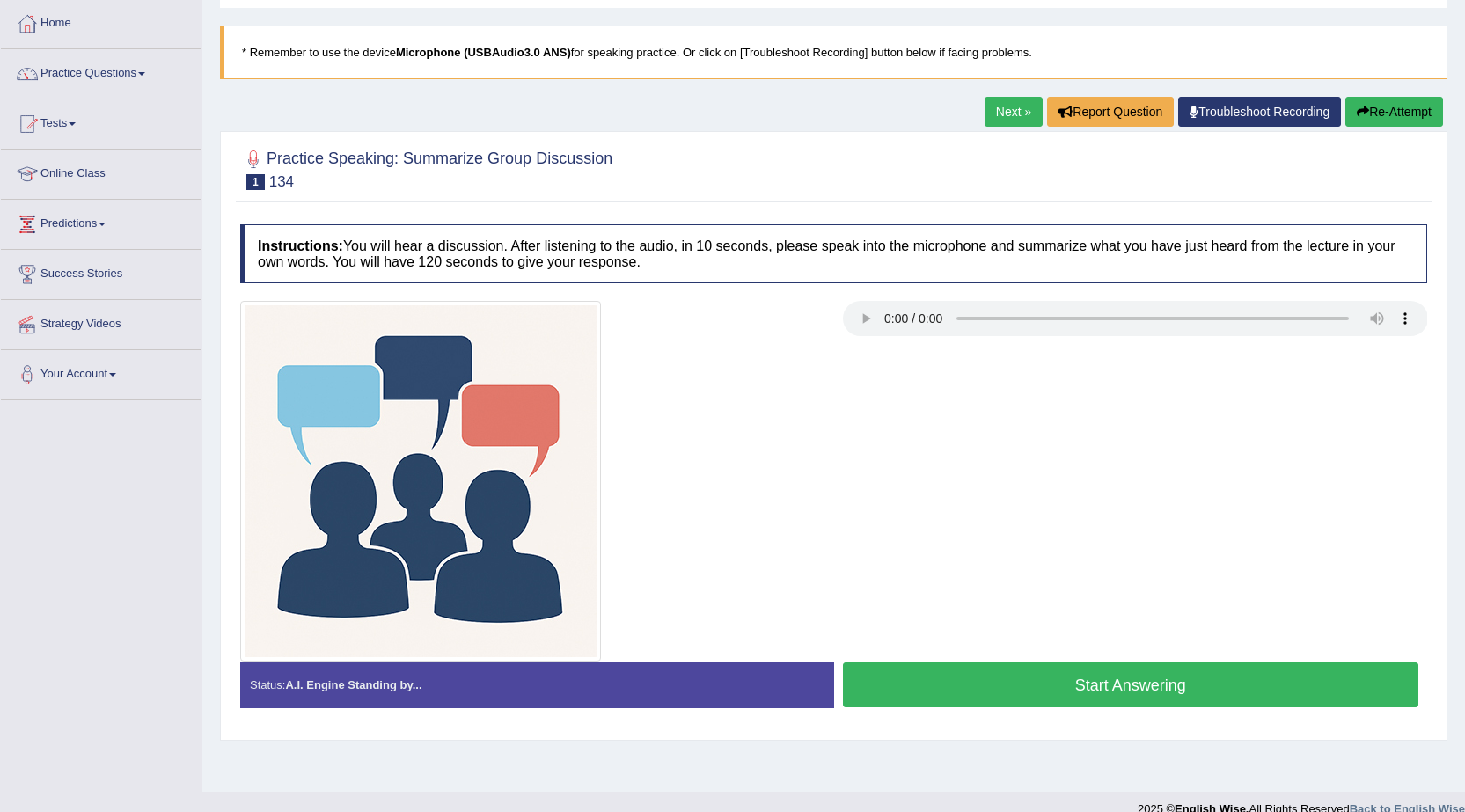 click on "Start Answering" at bounding box center (1131, 684) 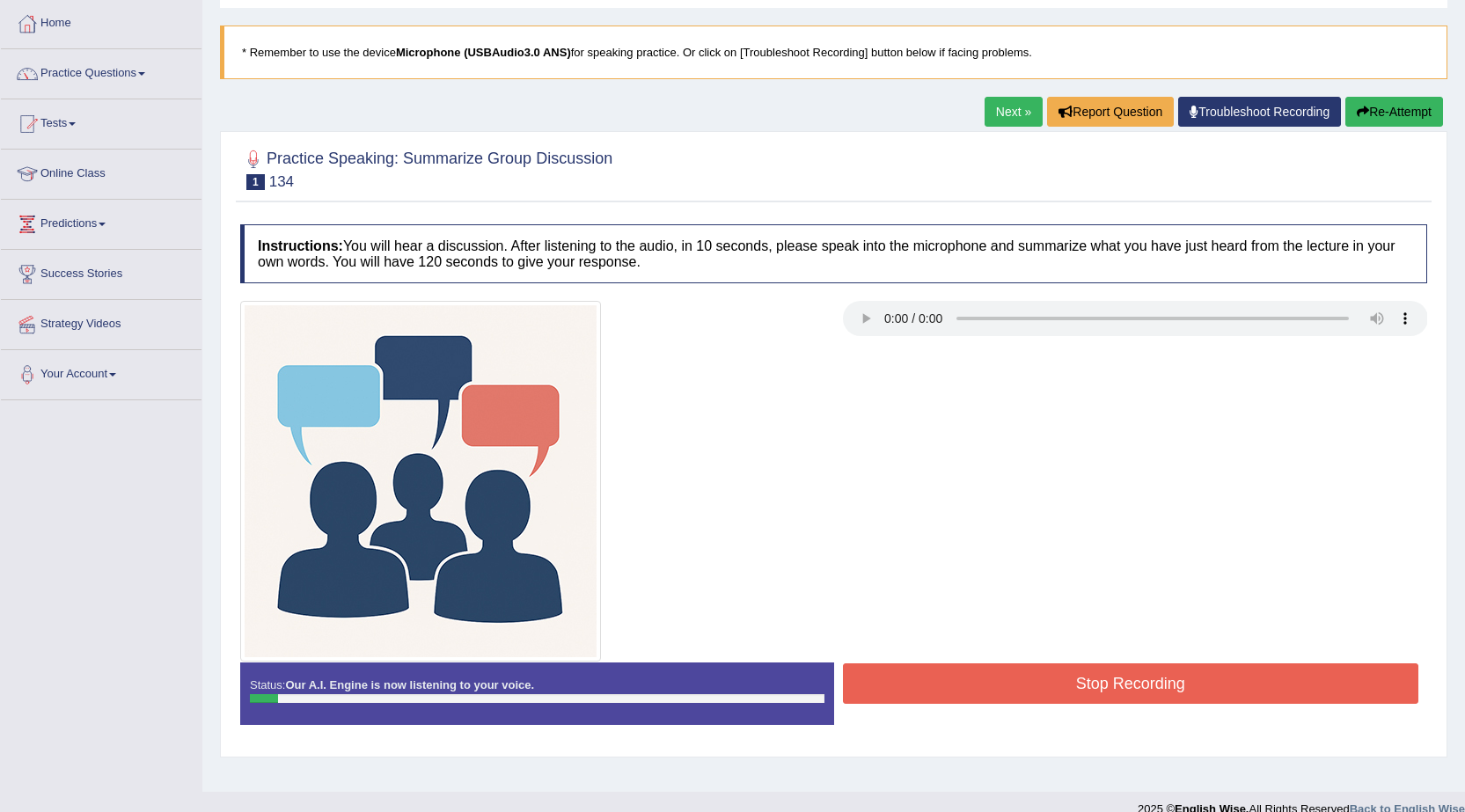 click on "Re-Attempt" at bounding box center (1394, 112) 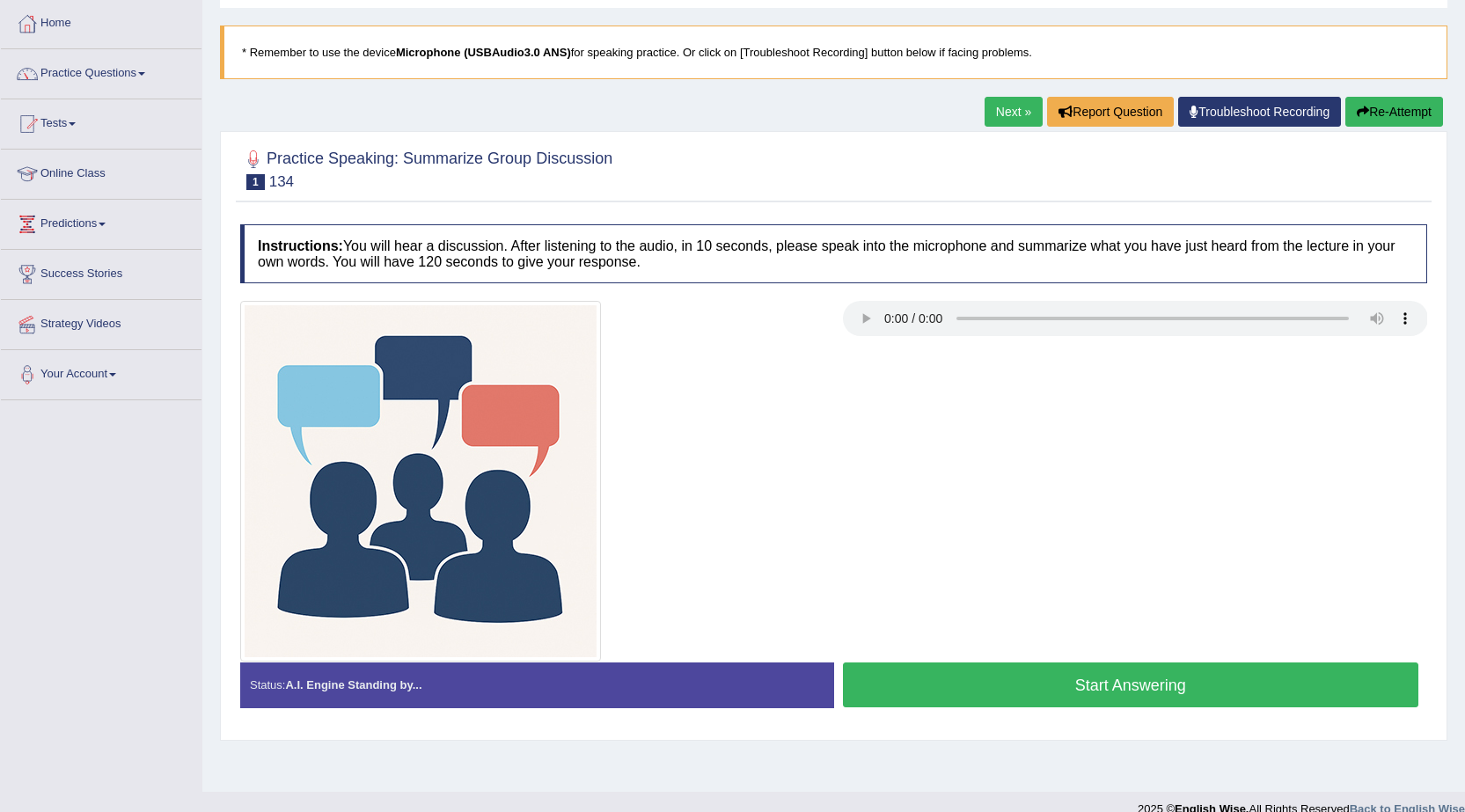 scroll, scrollTop: 0, scrollLeft: 0, axis: both 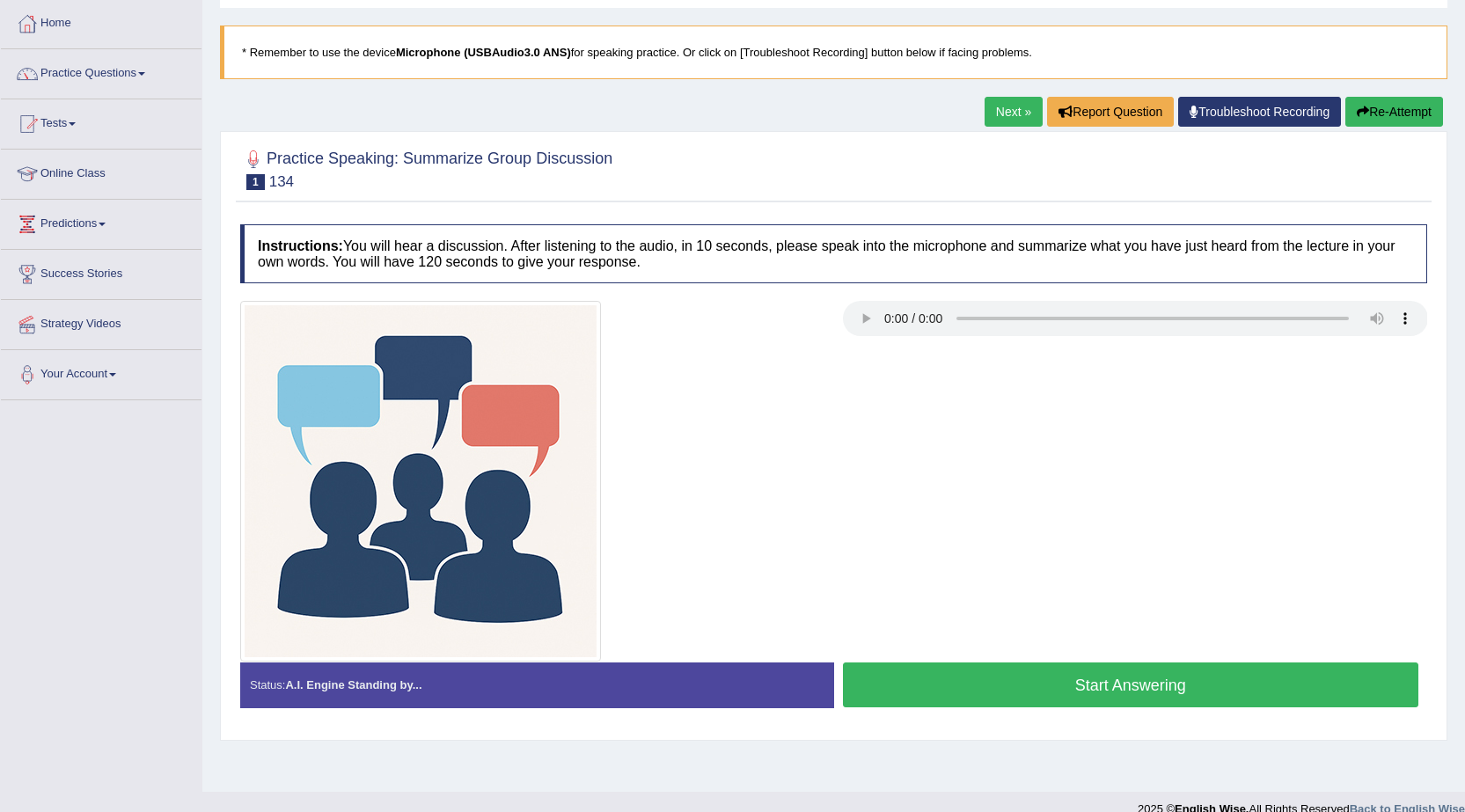 click on "Start Answering" at bounding box center (1131, 684) 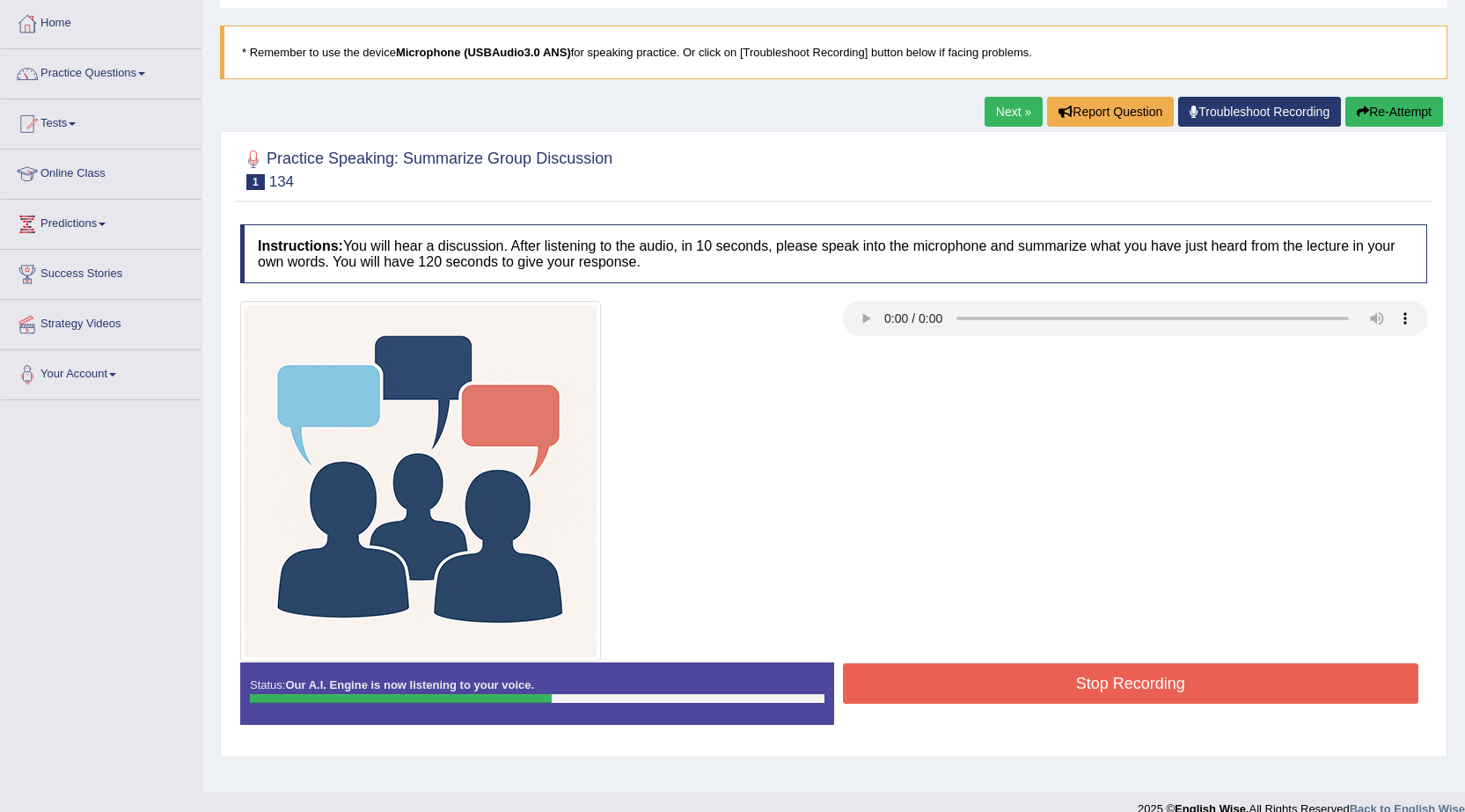 click on "Stop Recording" at bounding box center [1131, 684] 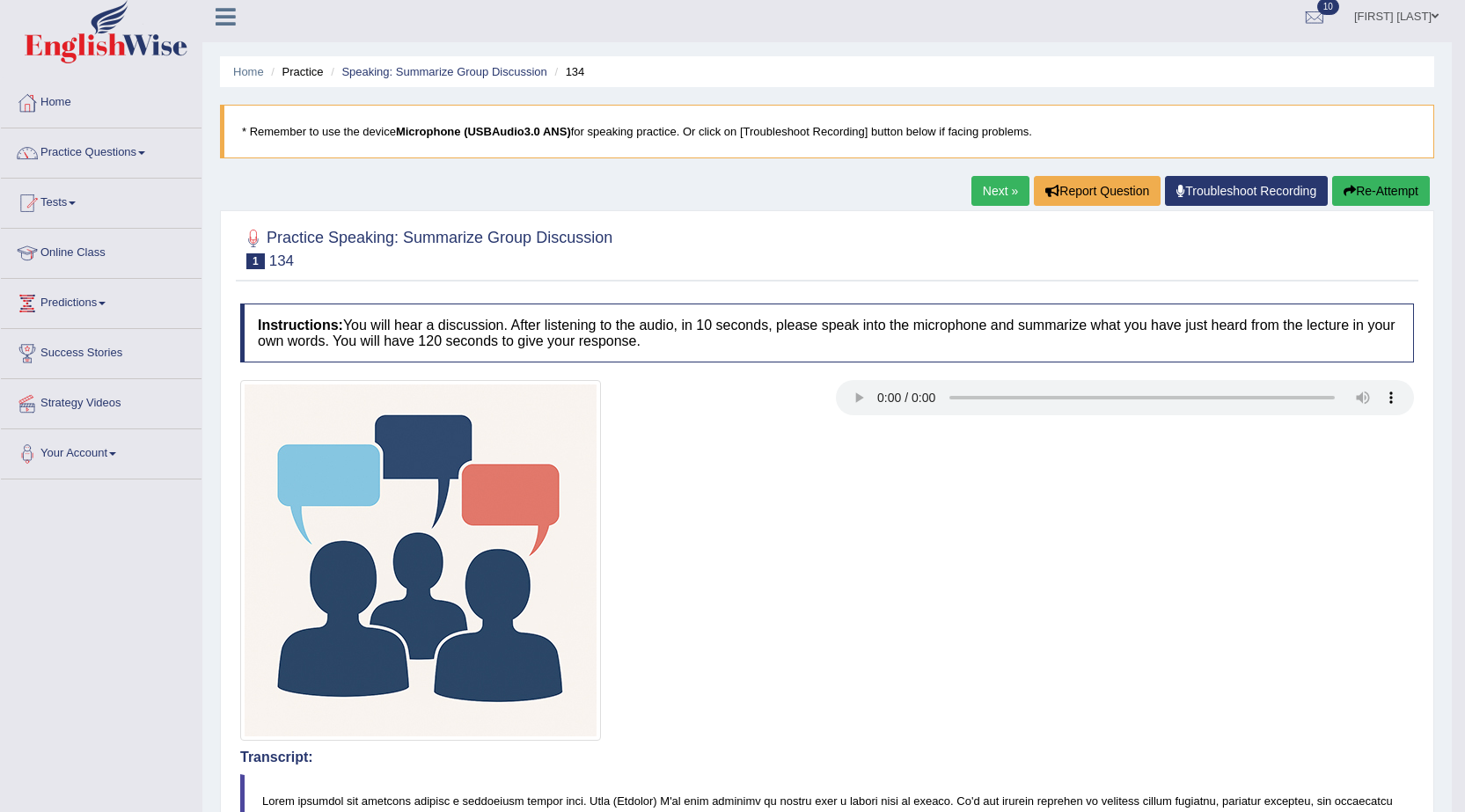 scroll, scrollTop: 0, scrollLeft: 0, axis: both 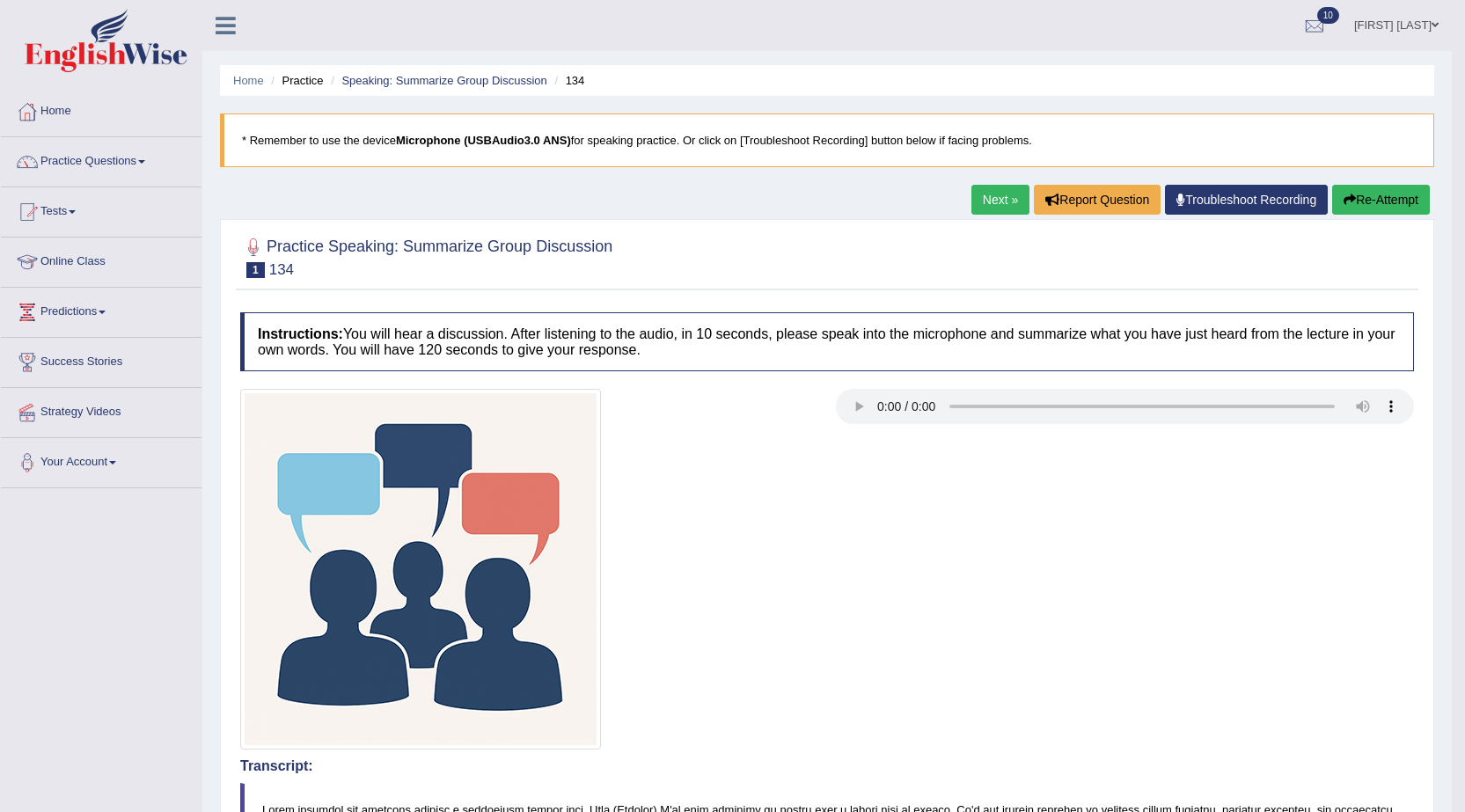 click on "Next »" at bounding box center (1000, 200) 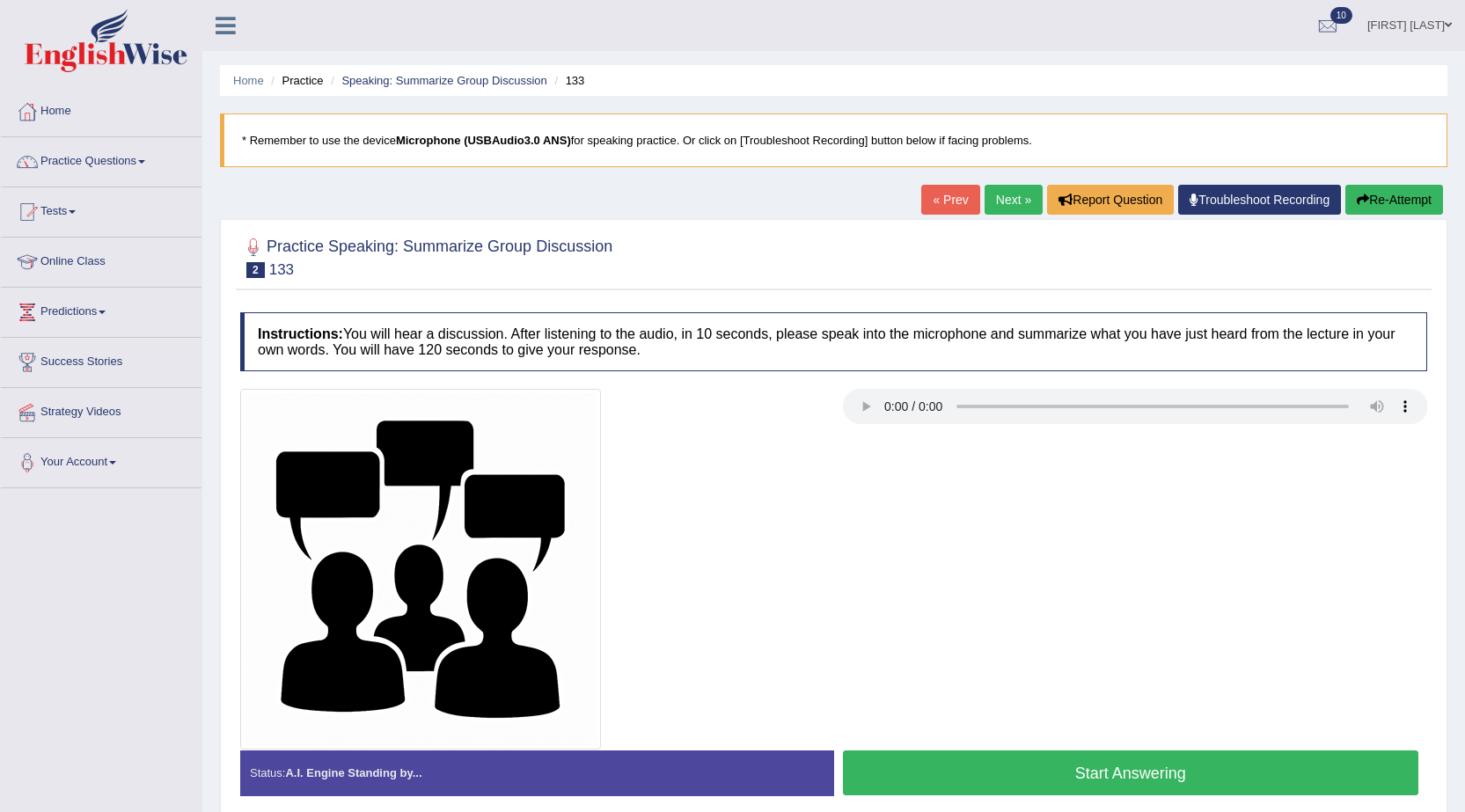 scroll, scrollTop: 112, scrollLeft: 0, axis: vertical 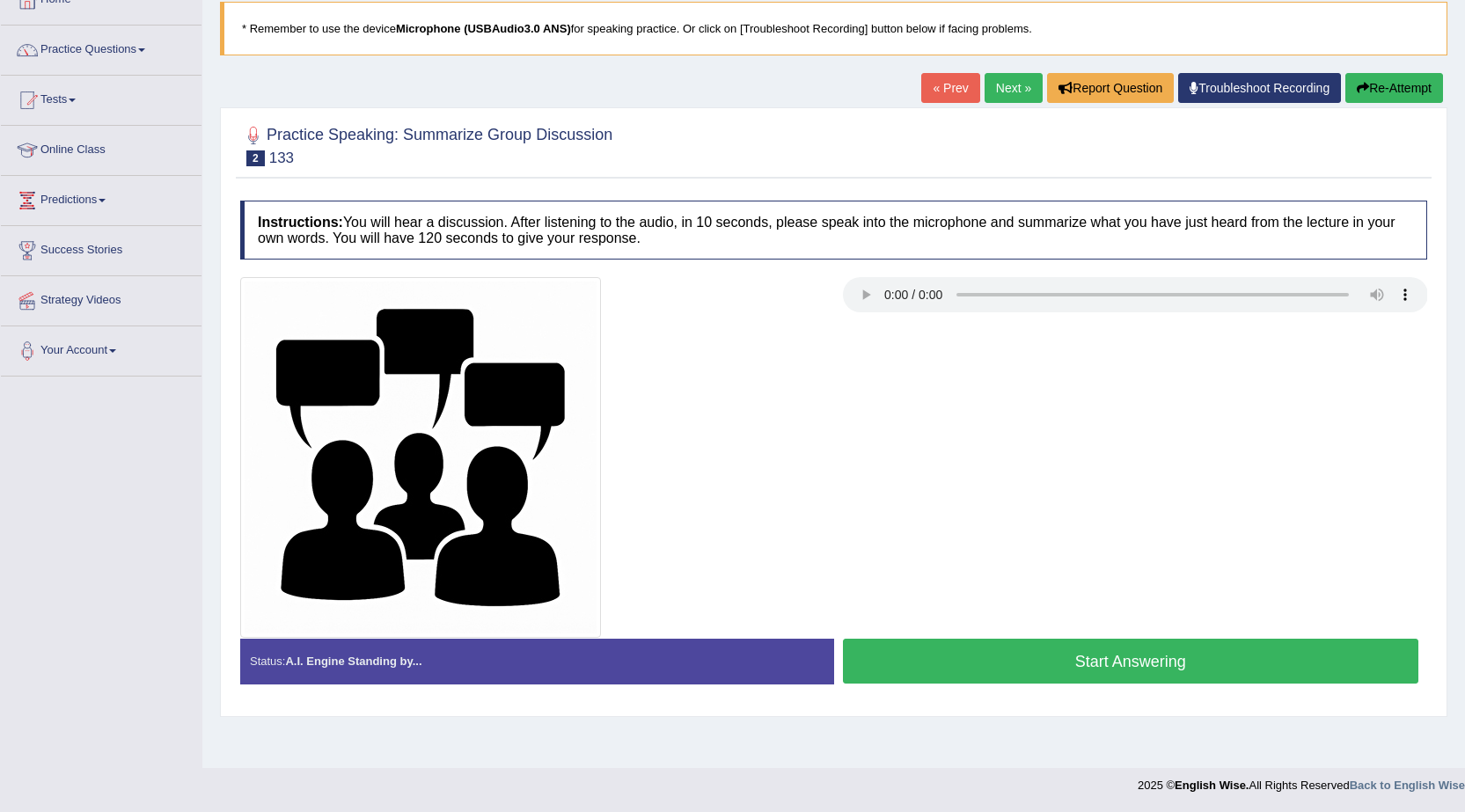 click on "Start Answering" at bounding box center (1131, 661) 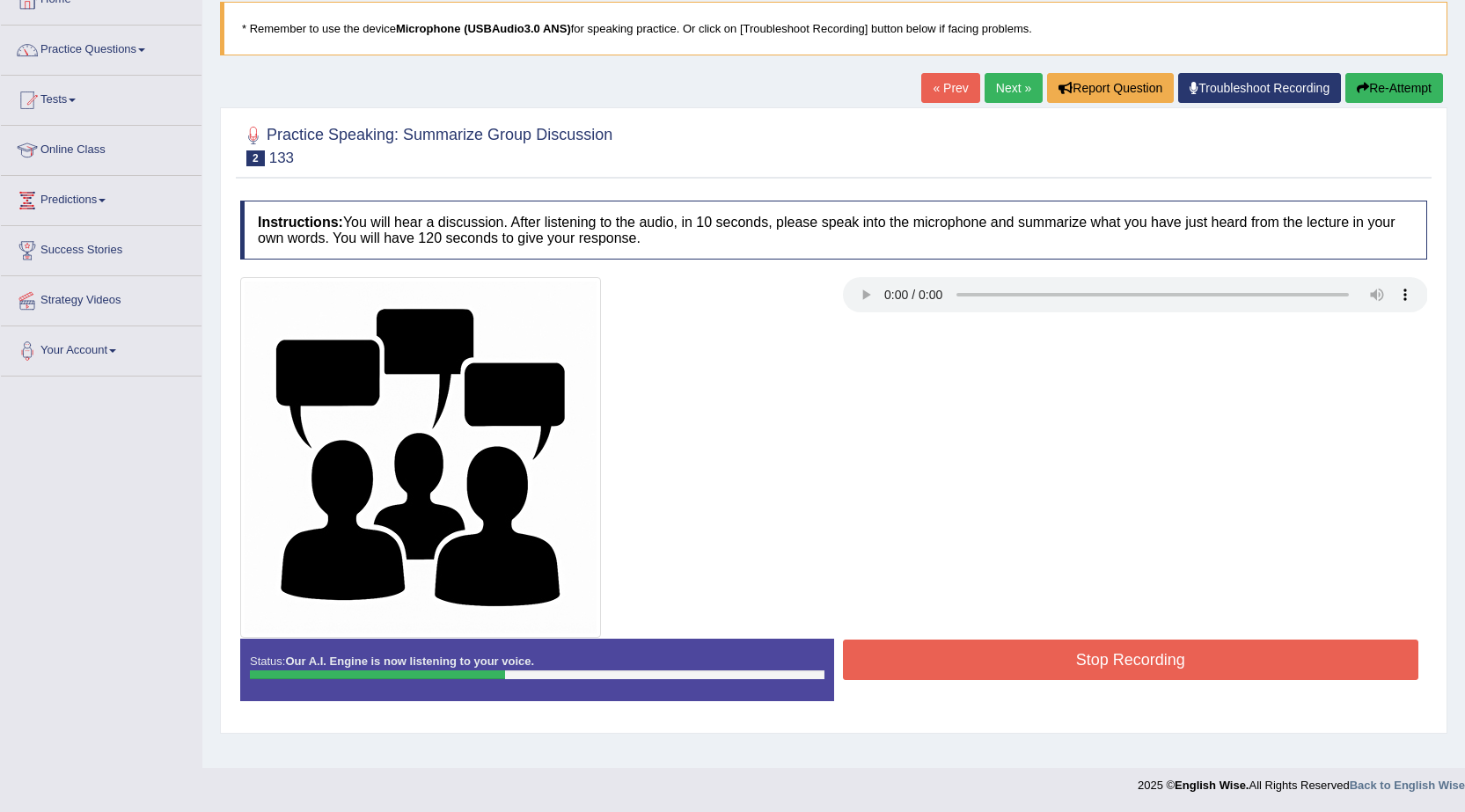 click on "Stop Recording" at bounding box center [1131, 660] 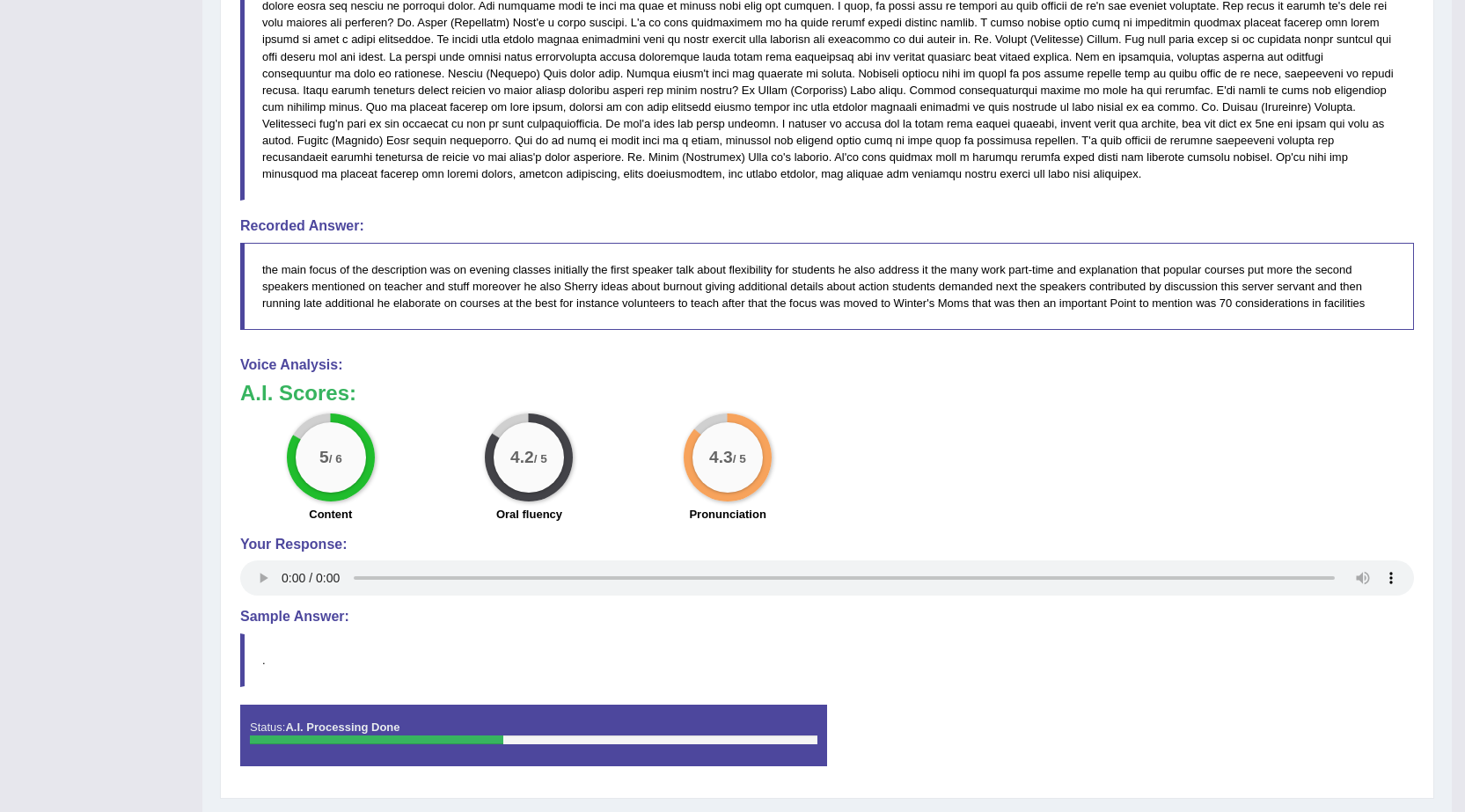 scroll, scrollTop: 794, scrollLeft: 0, axis: vertical 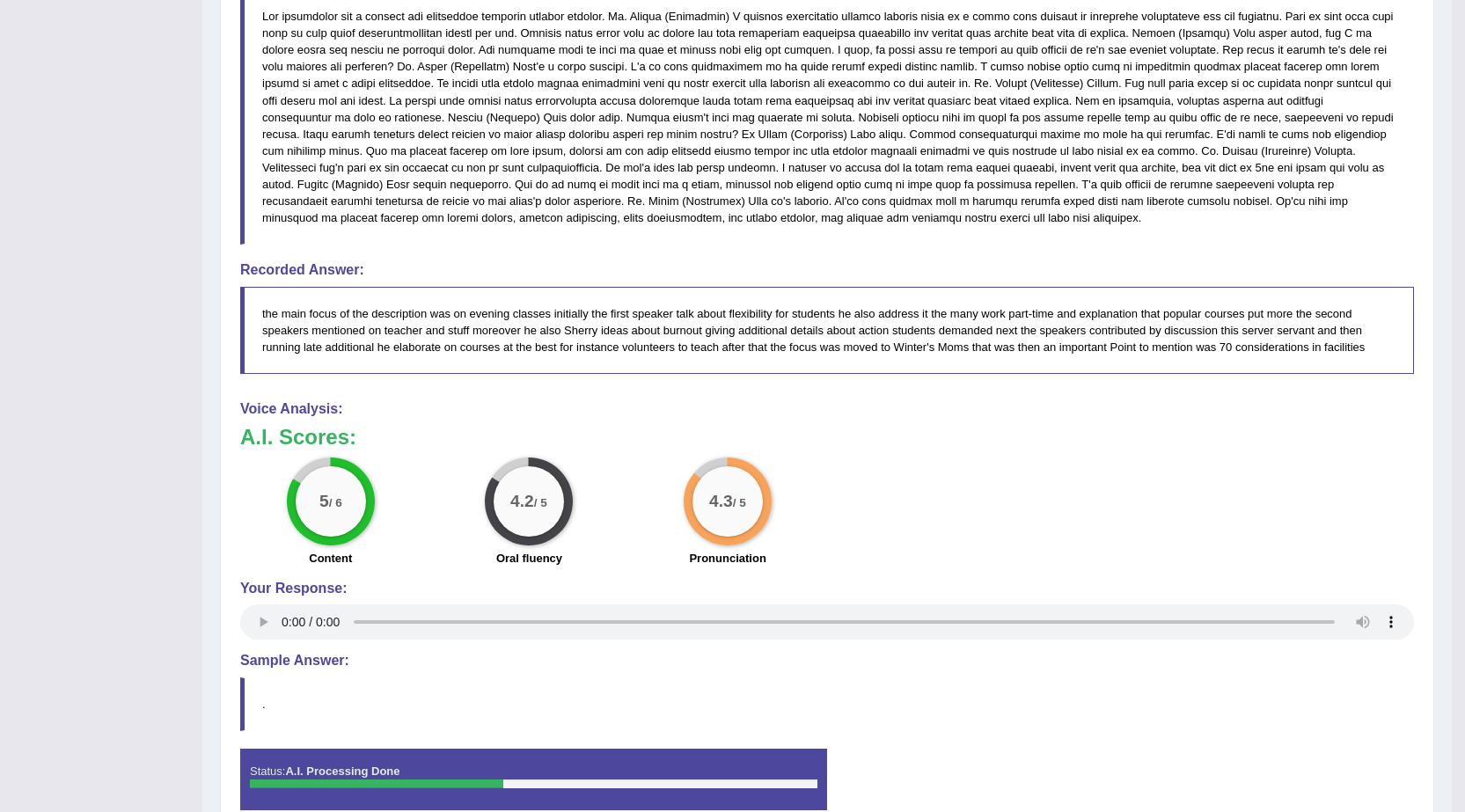 type 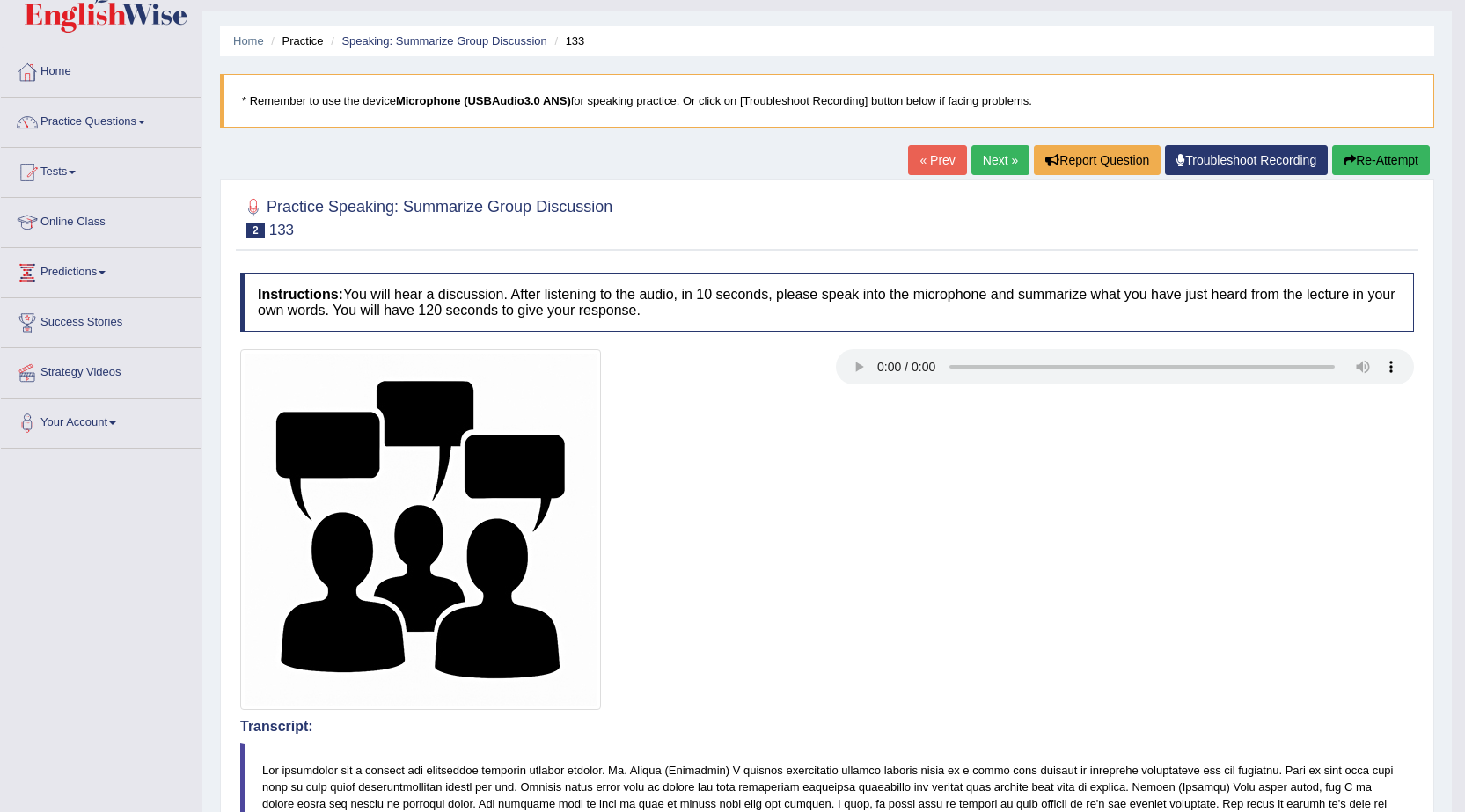 scroll, scrollTop: 0, scrollLeft: 0, axis: both 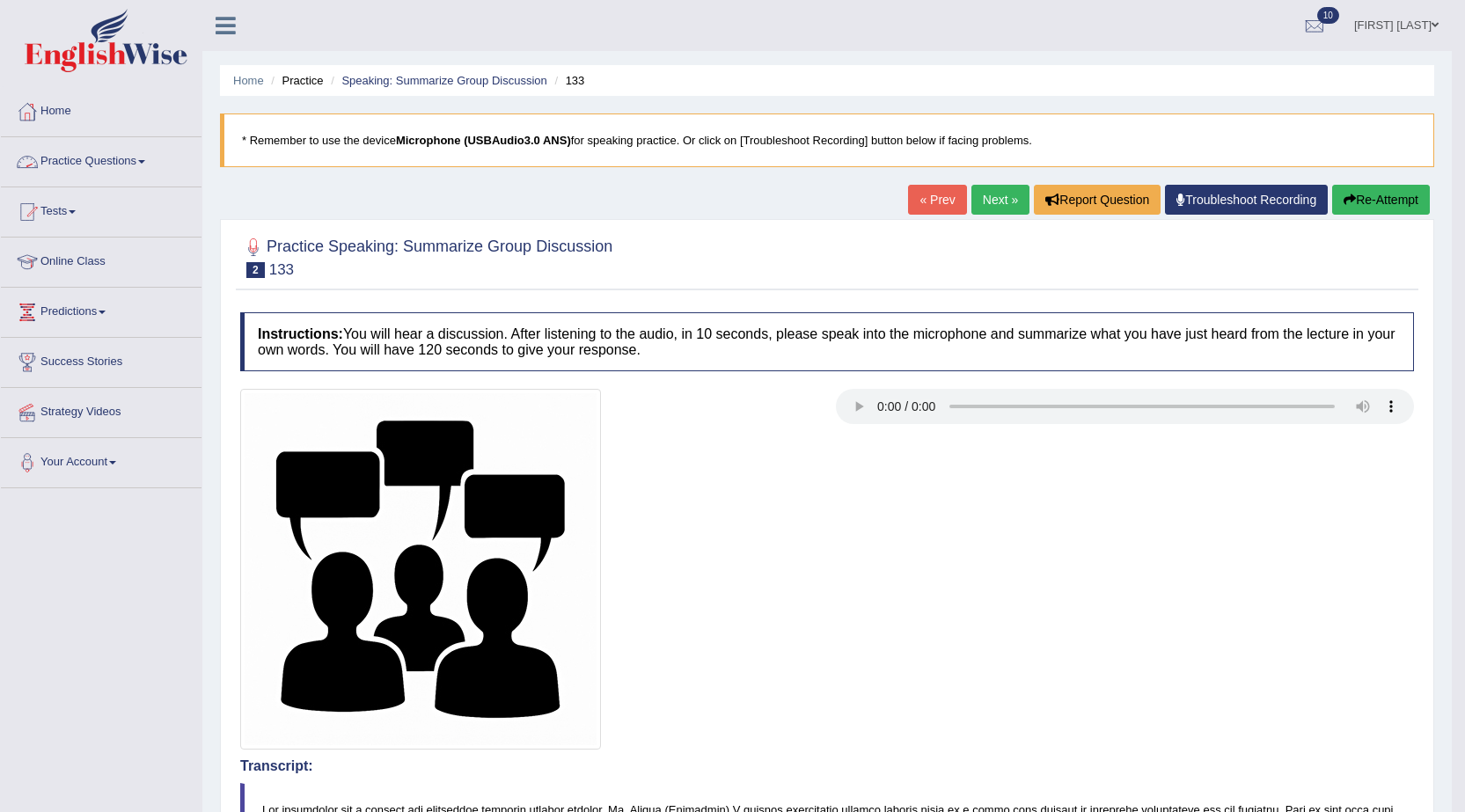 click on "Practice Questions" at bounding box center [101, 159] 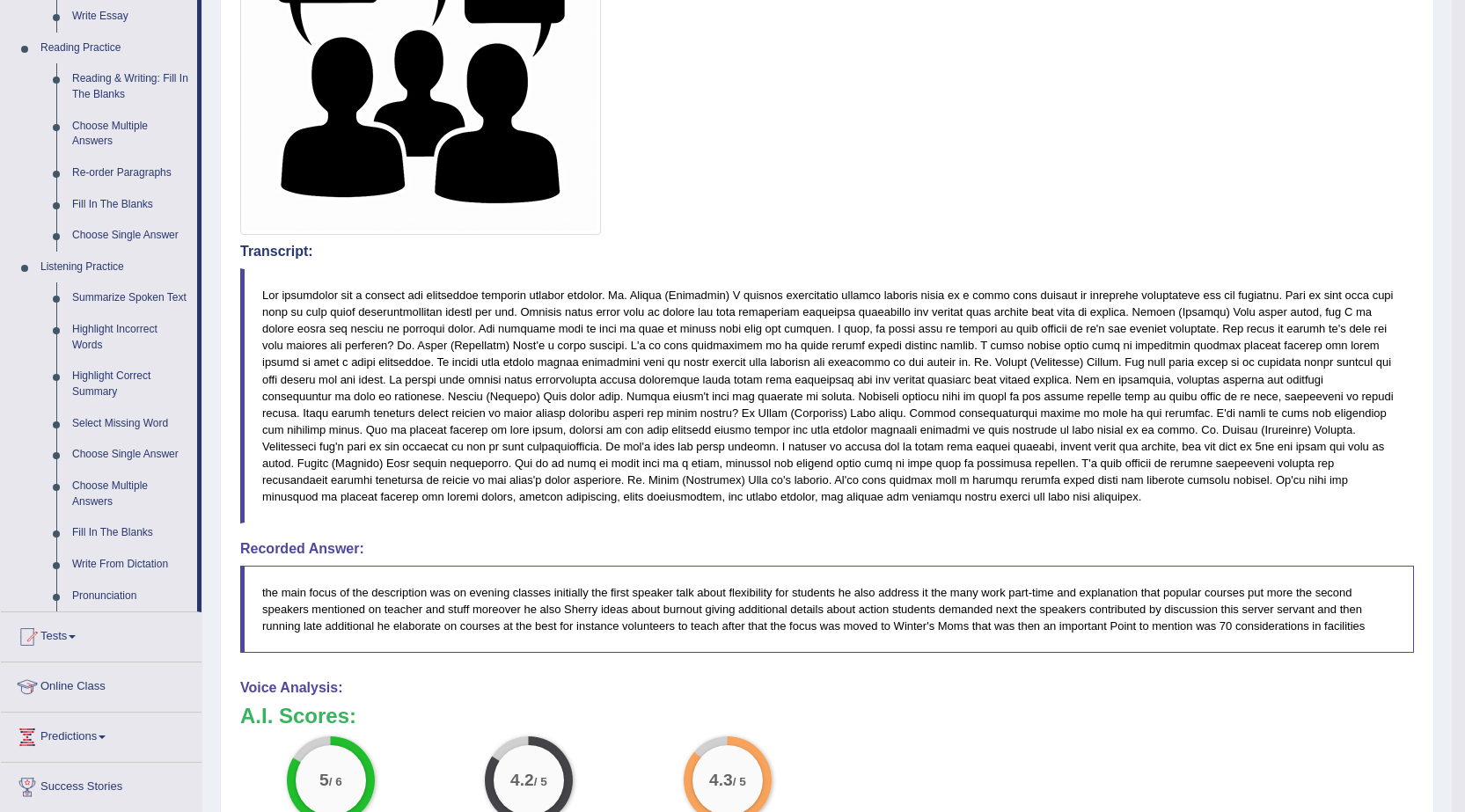 scroll, scrollTop: 528, scrollLeft: 0, axis: vertical 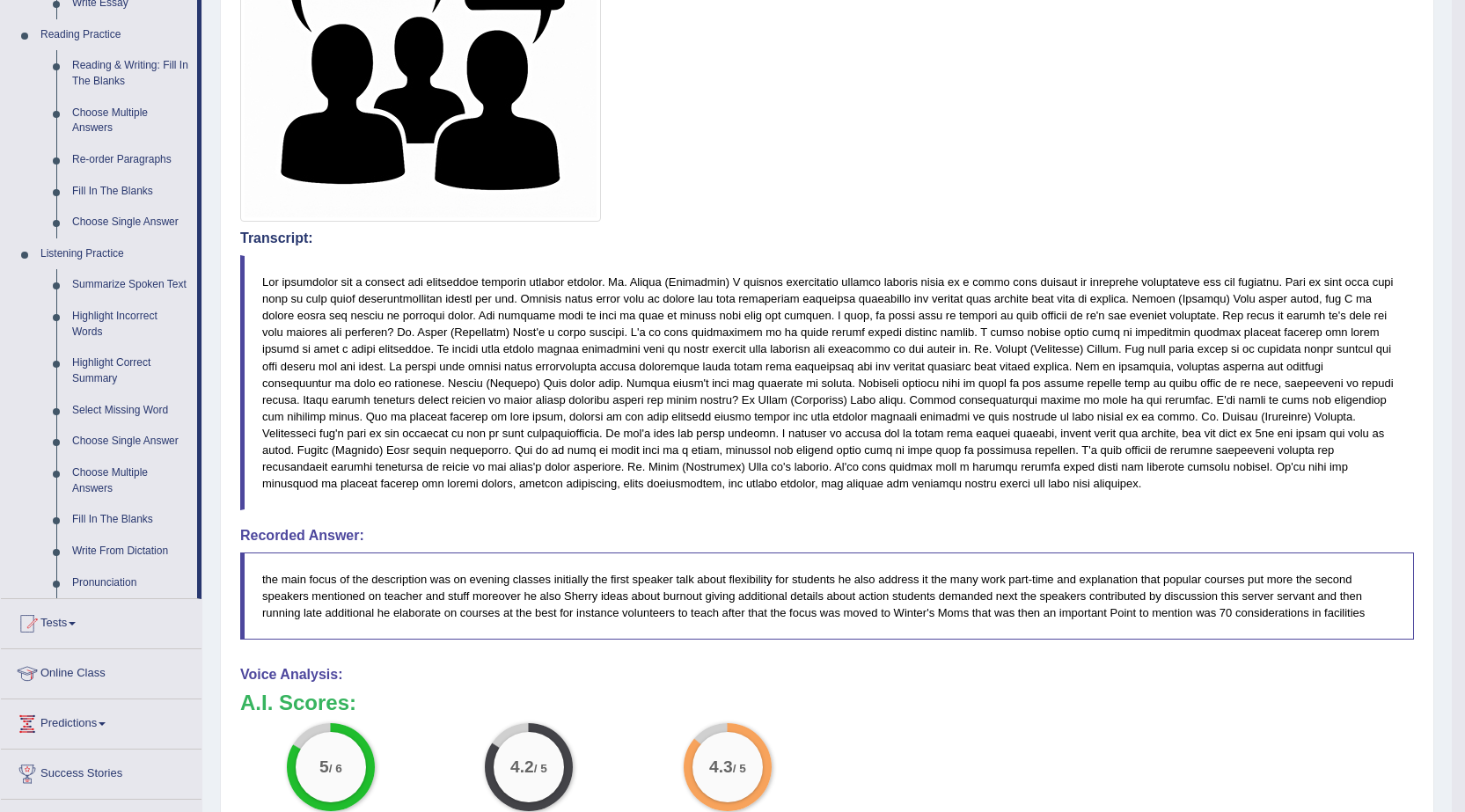 click on "Recorded Answer:" at bounding box center [827, 536] 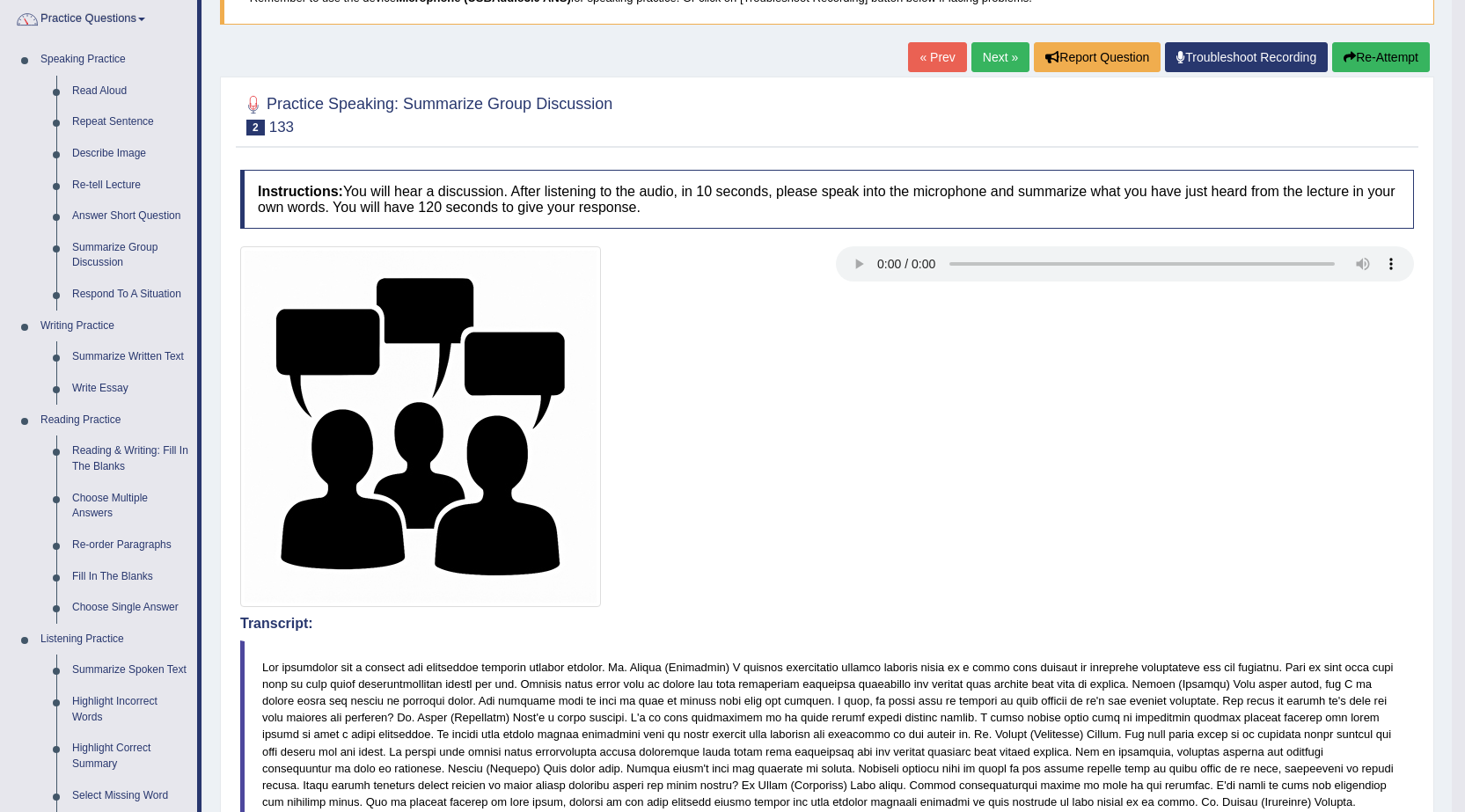 scroll, scrollTop: 0, scrollLeft: 0, axis: both 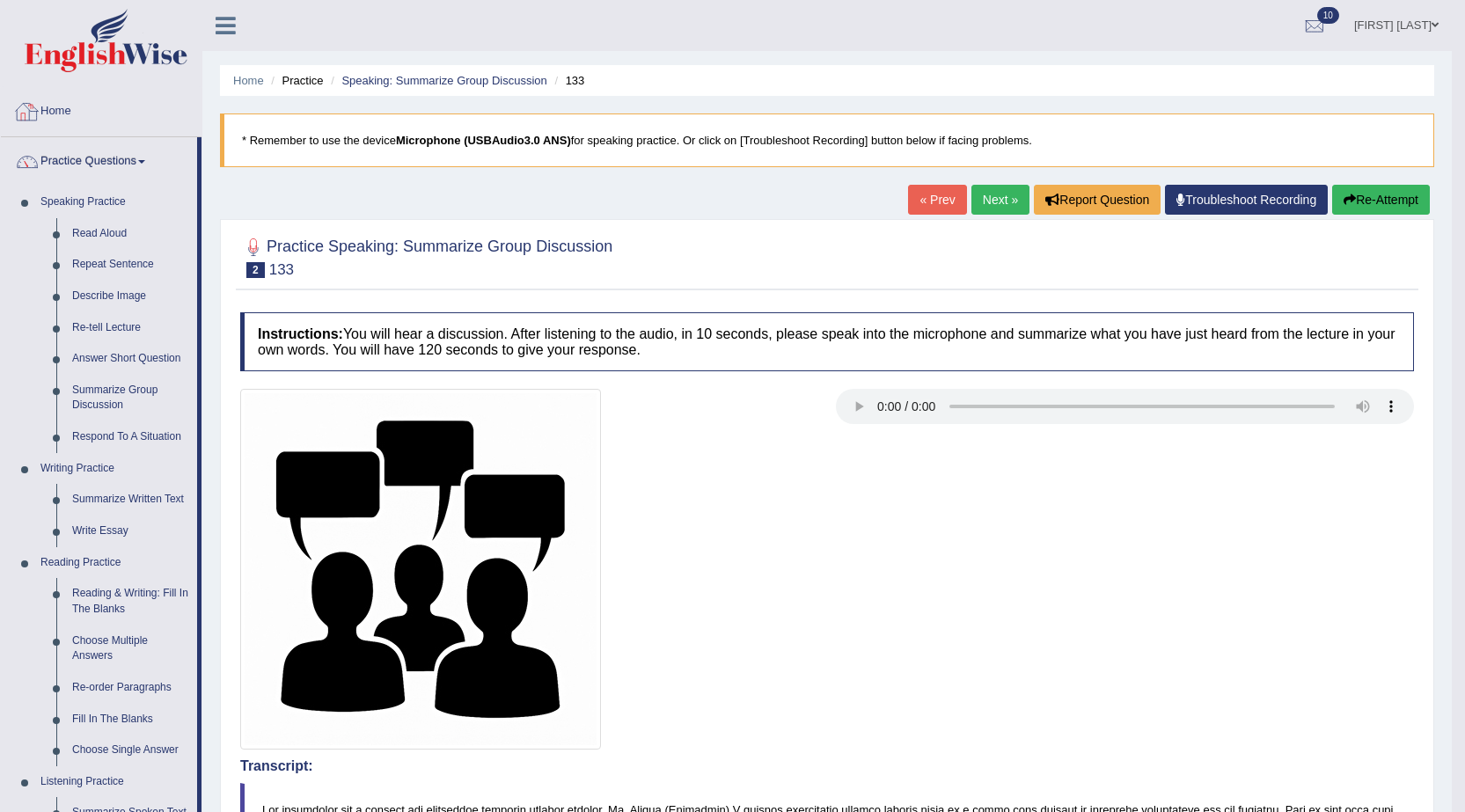 click at bounding box center (27, 112) 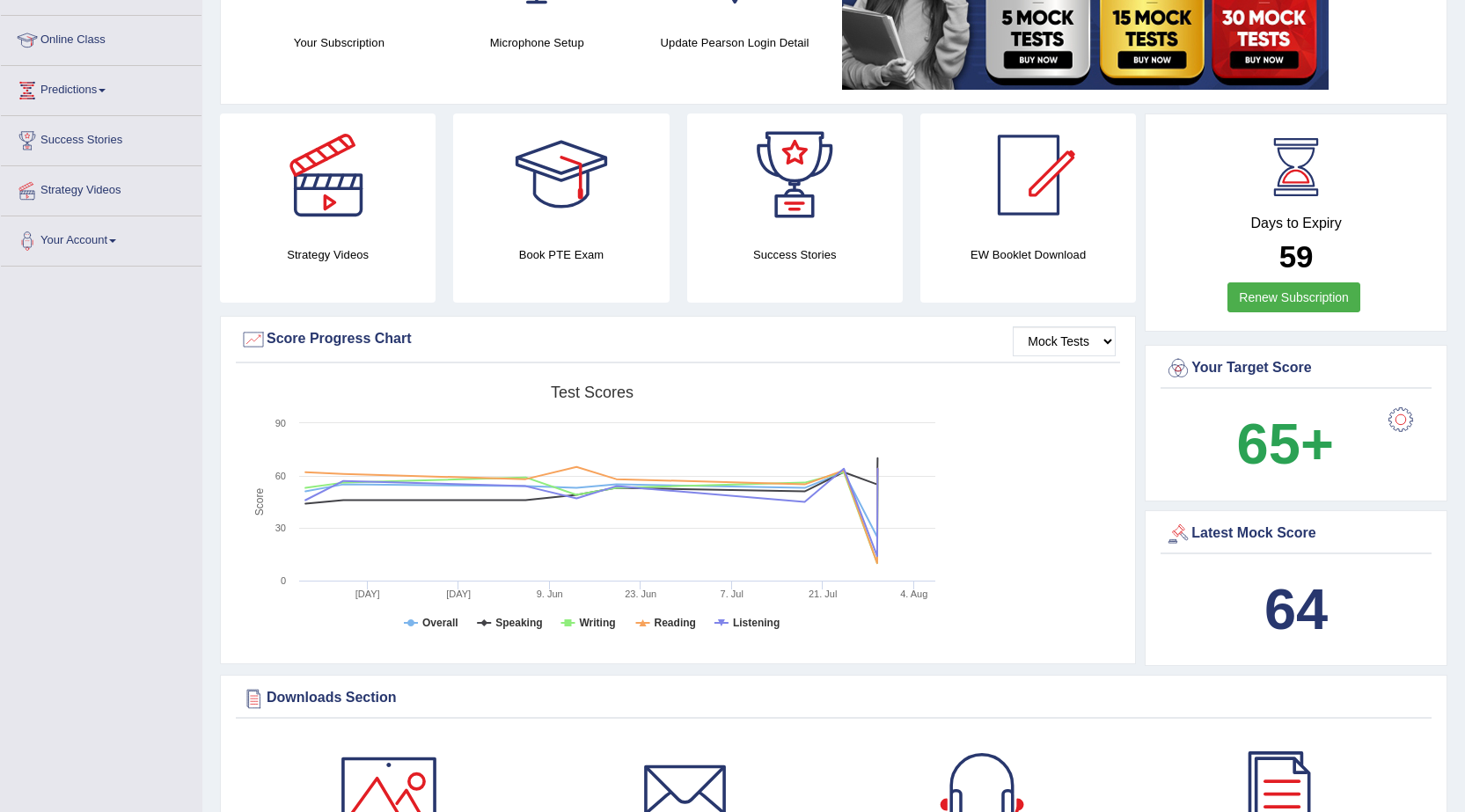 scroll, scrollTop: 0, scrollLeft: 0, axis: both 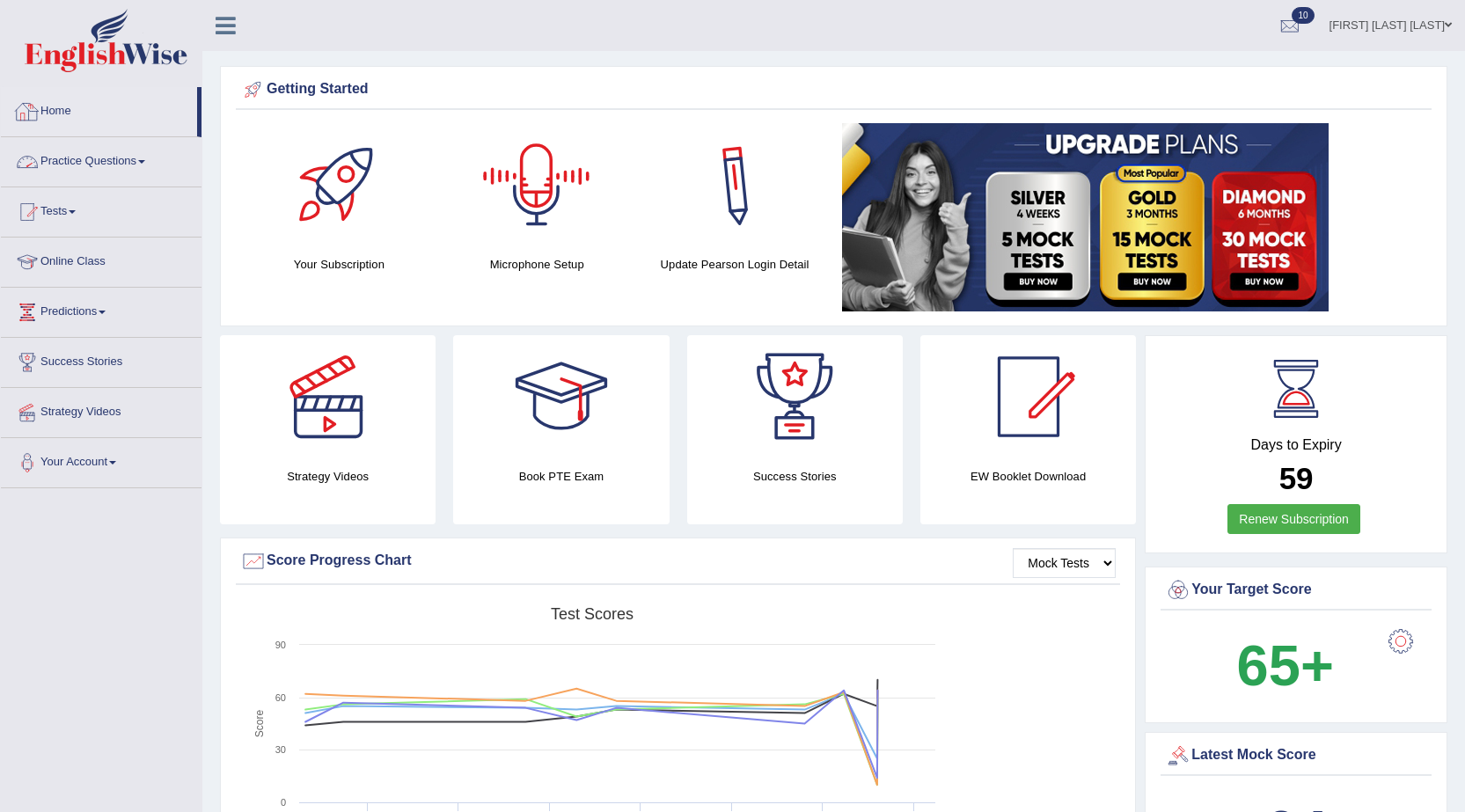 click on "Practice Questions" at bounding box center [101, 159] 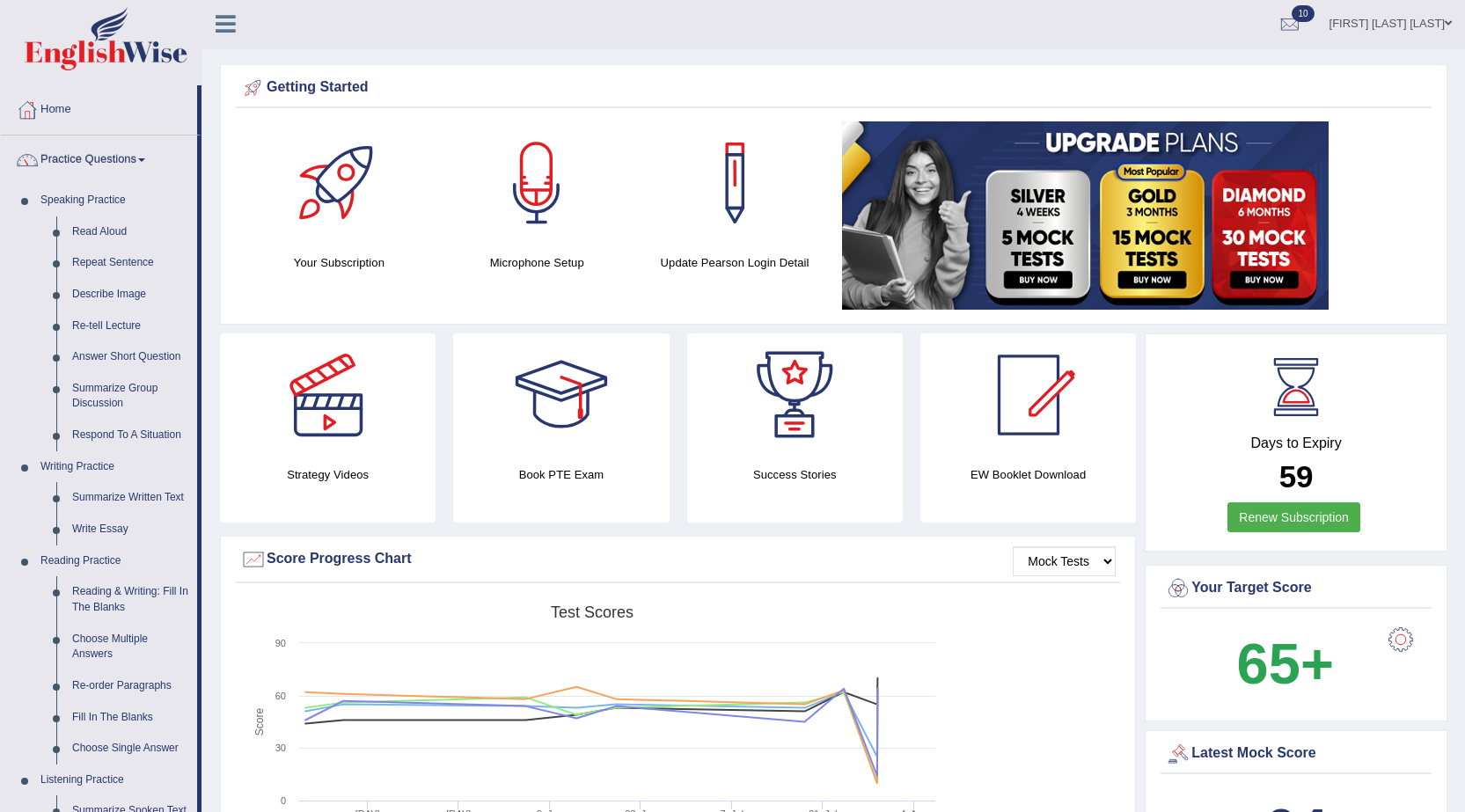 scroll, scrollTop: 0, scrollLeft: 0, axis: both 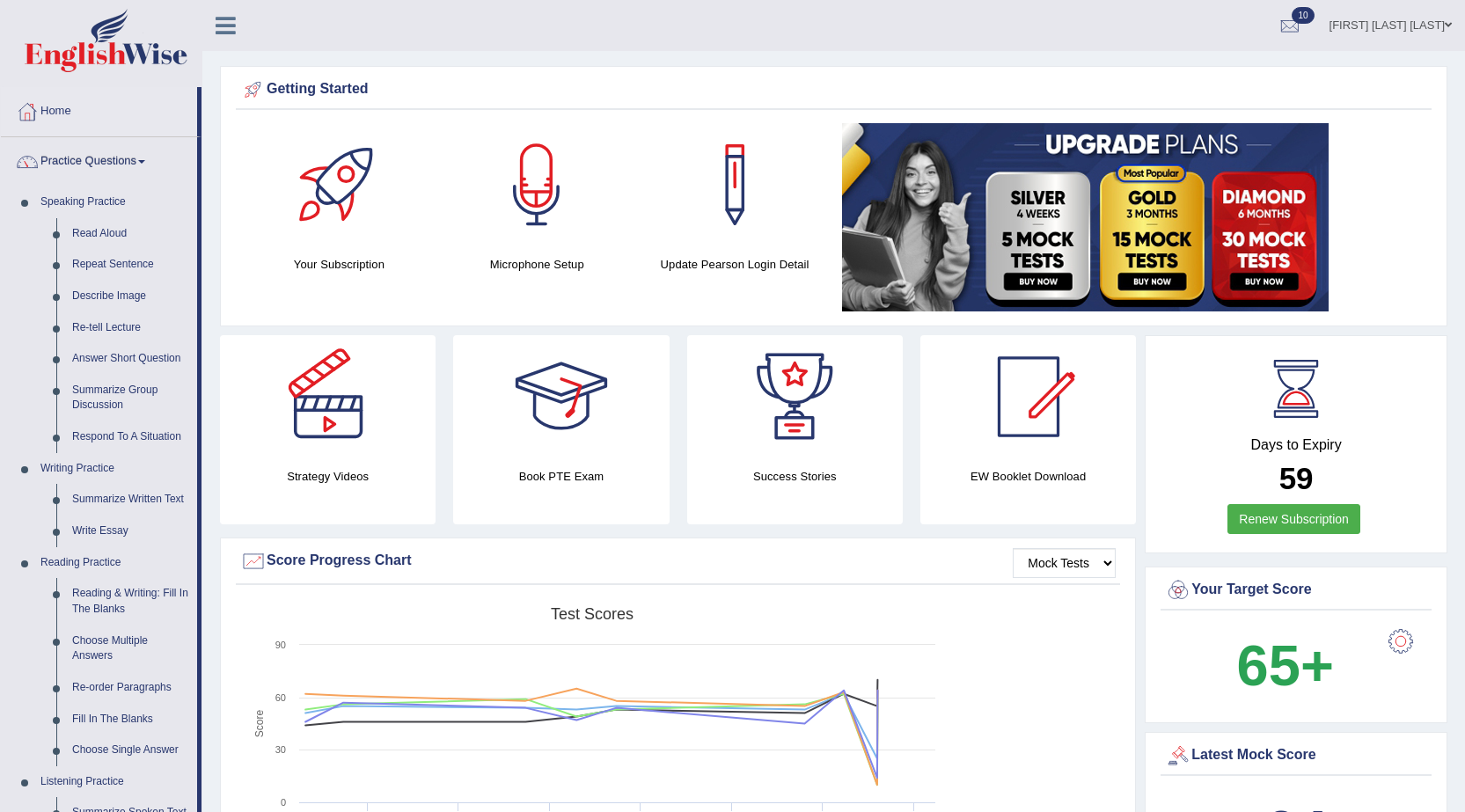 click on "Flavia Gabriele costa" at bounding box center [1390, 23] 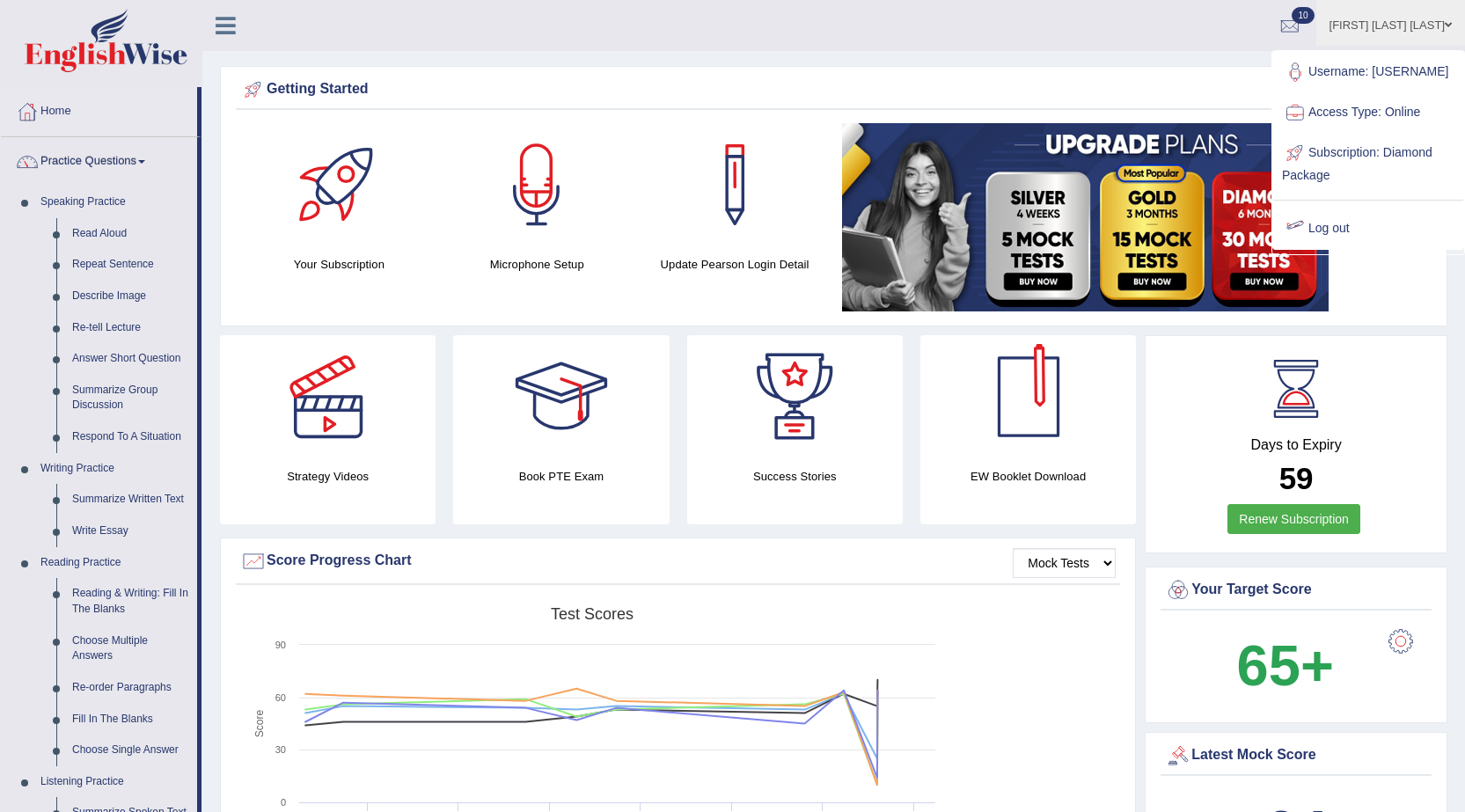 click on "Log out" at bounding box center [1368, 229] 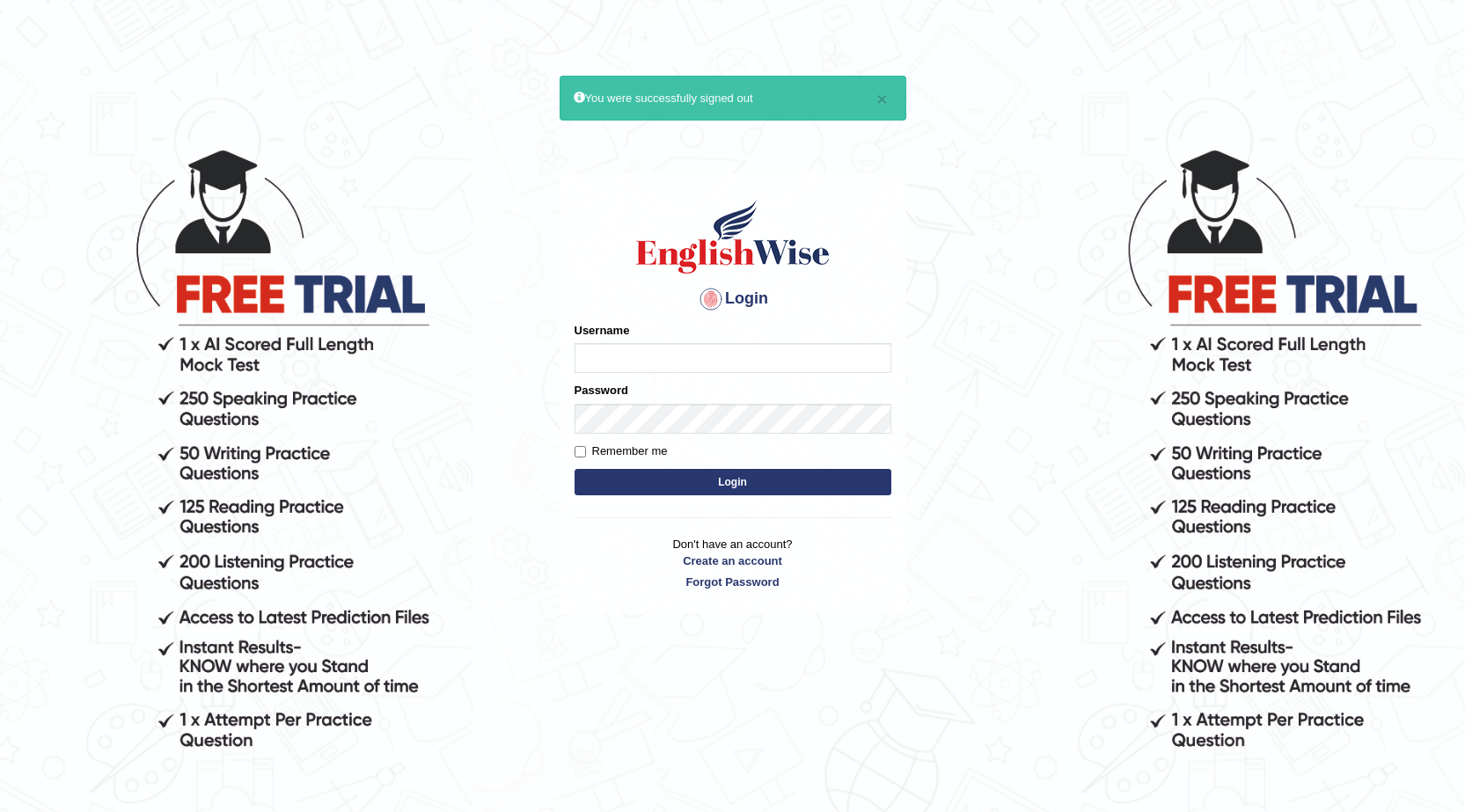 scroll, scrollTop: 0, scrollLeft: 0, axis: both 